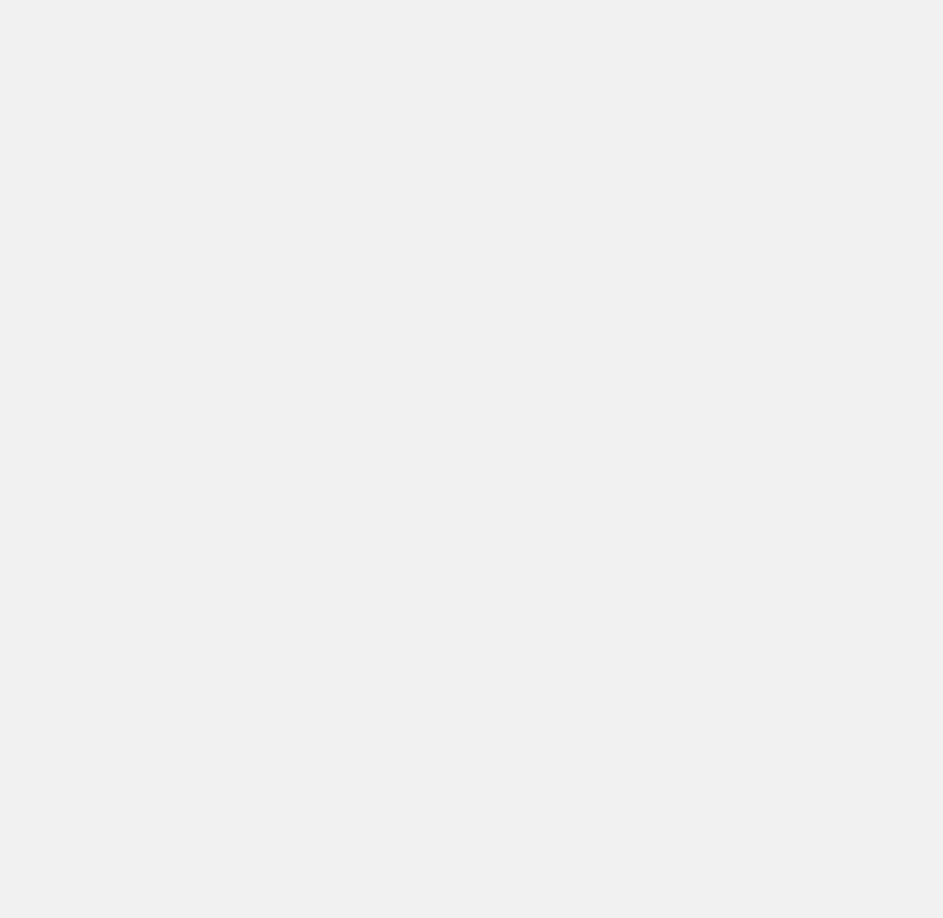 scroll, scrollTop: 0, scrollLeft: 0, axis: both 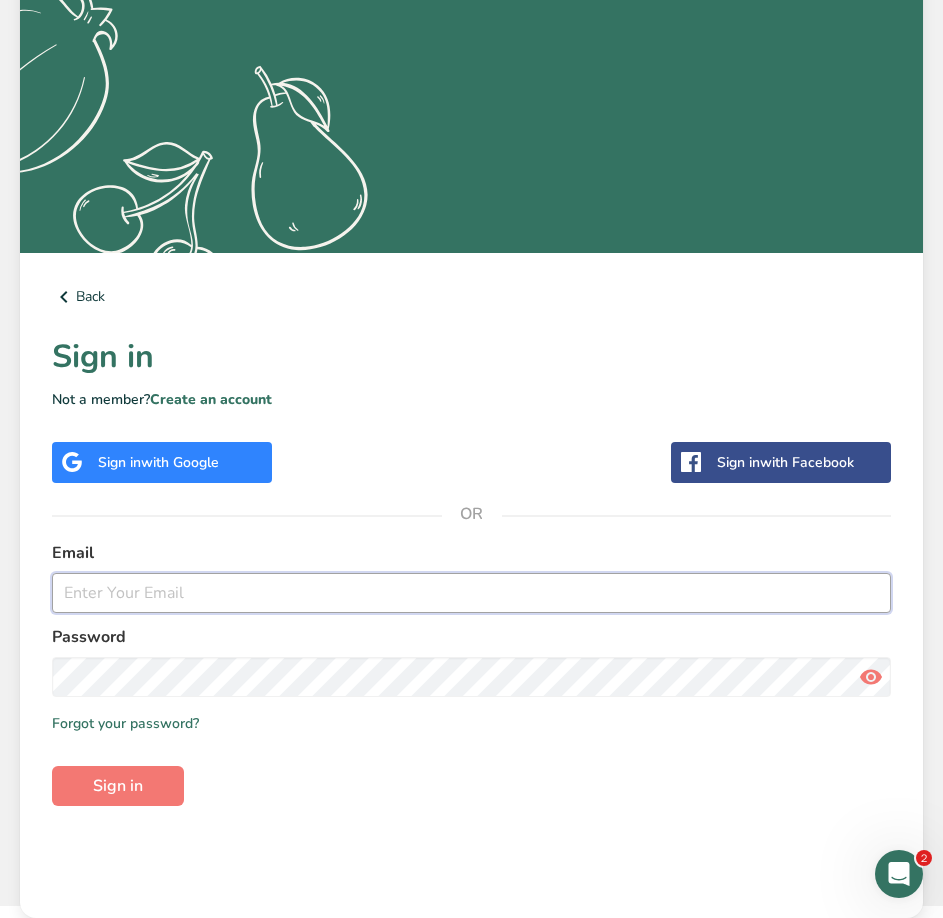 click at bounding box center (471, 593) 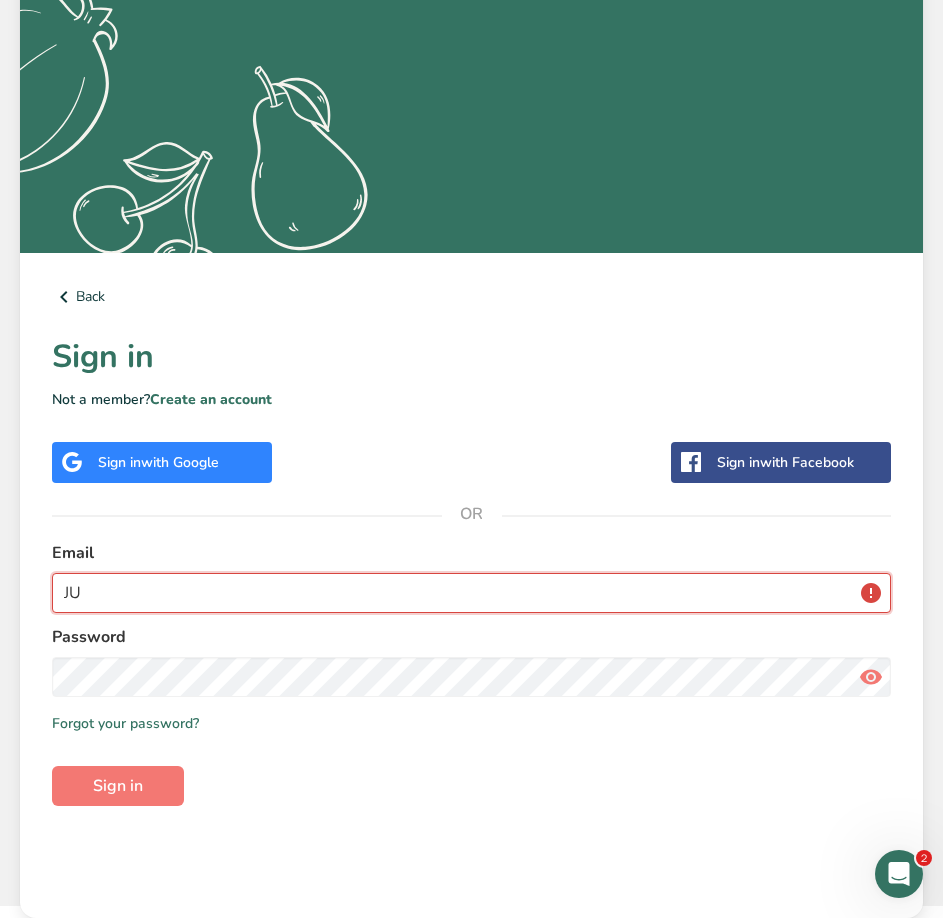 type on "J" 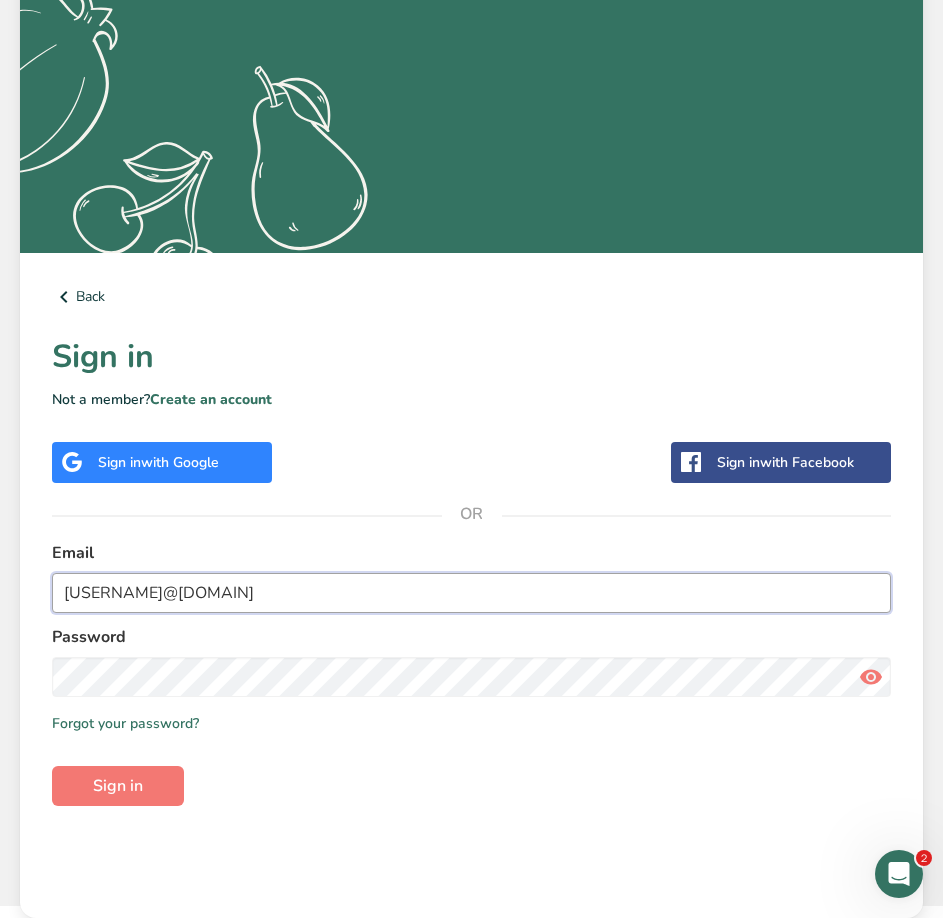 type on "[USERNAME]@[DOMAIN]" 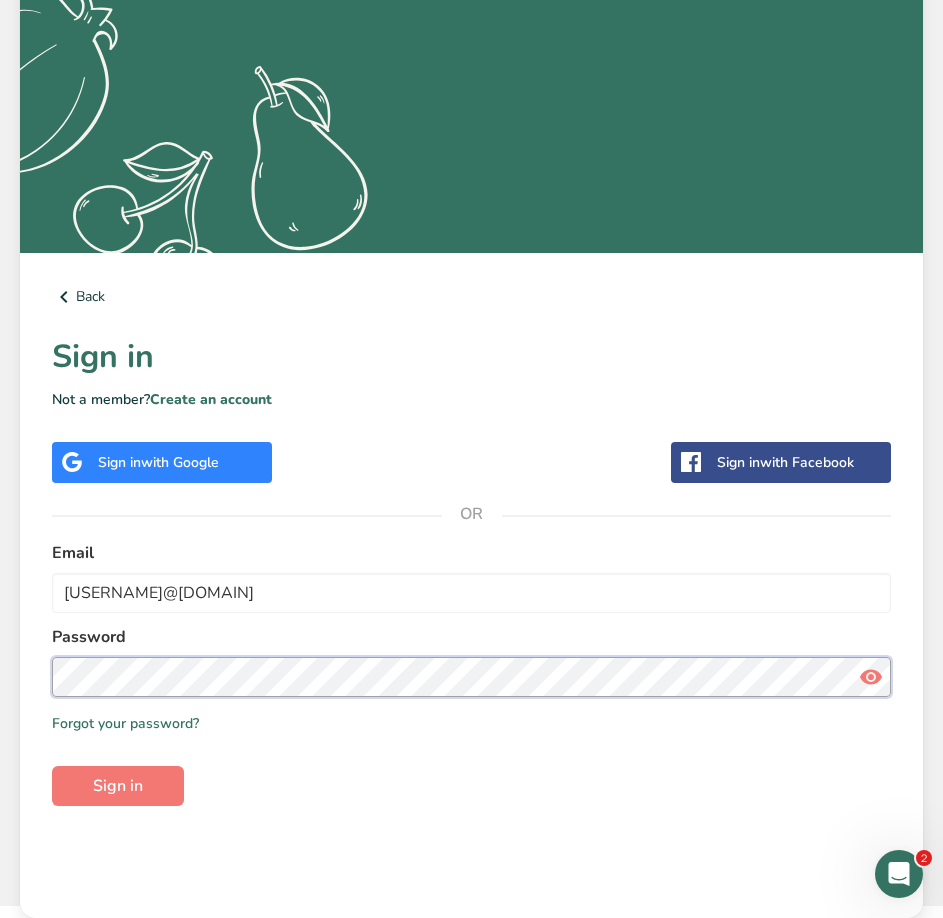 click on "Sign in" at bounding box center [118, 786] 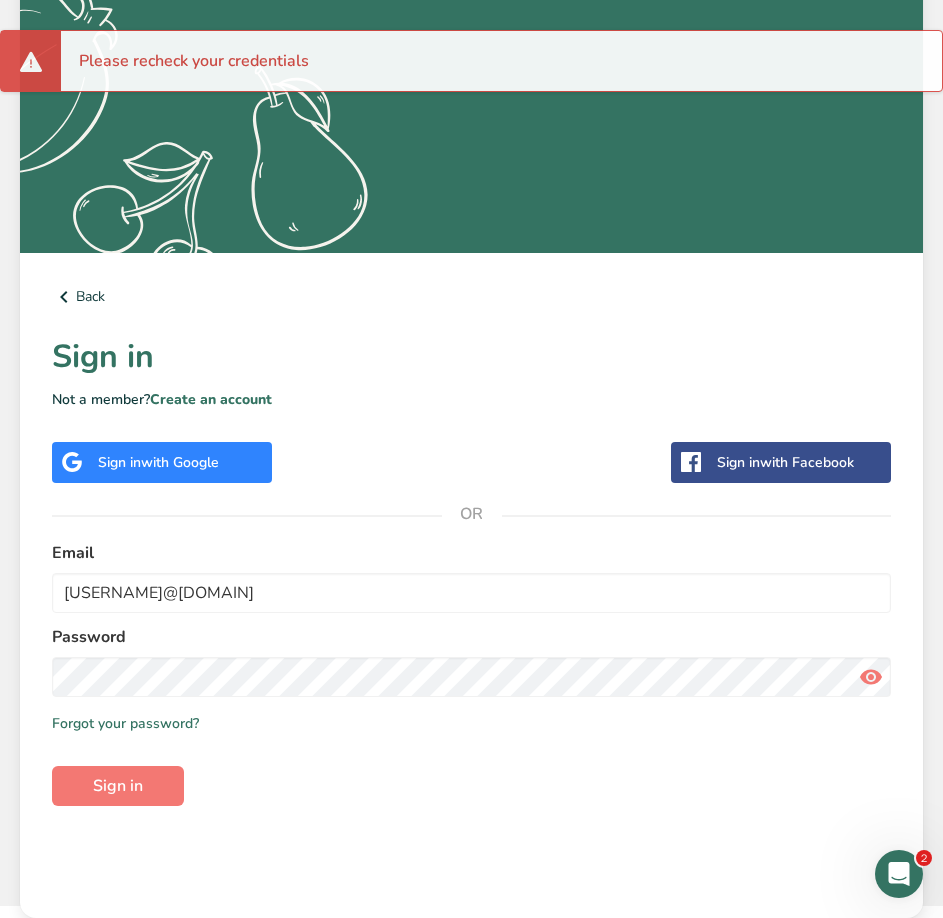 click at bounding box center (871, 677) 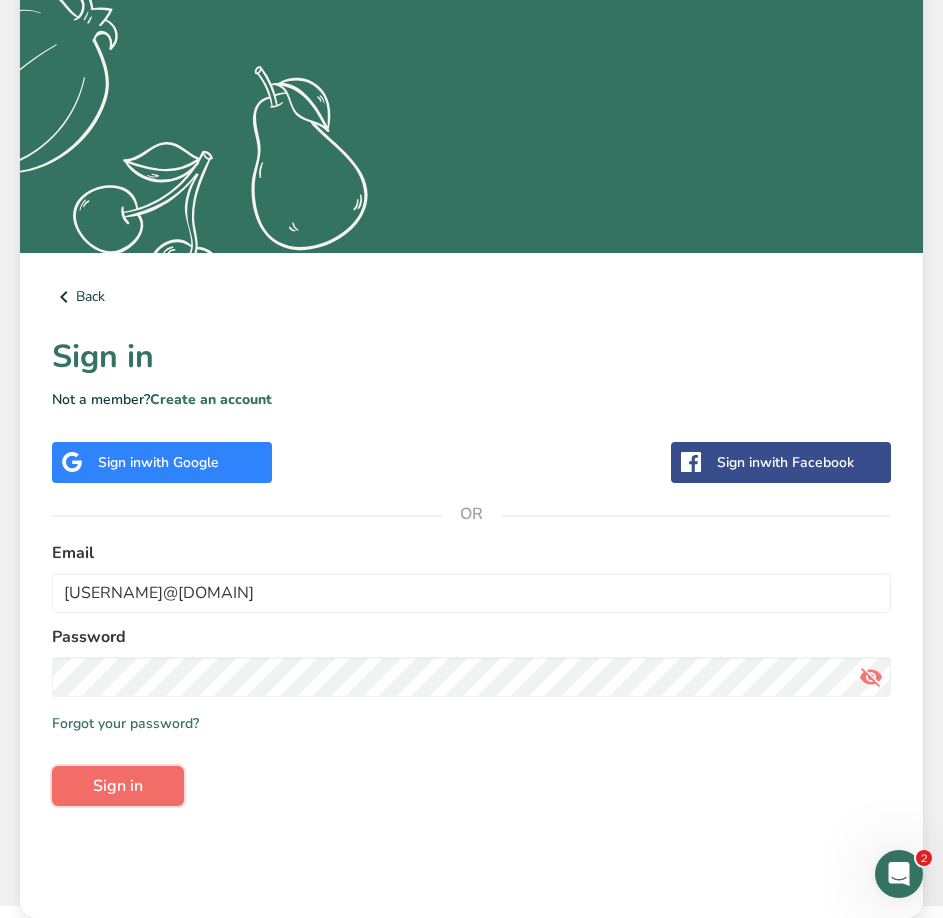 click on "Sign in" at bounding box center [118, 786] 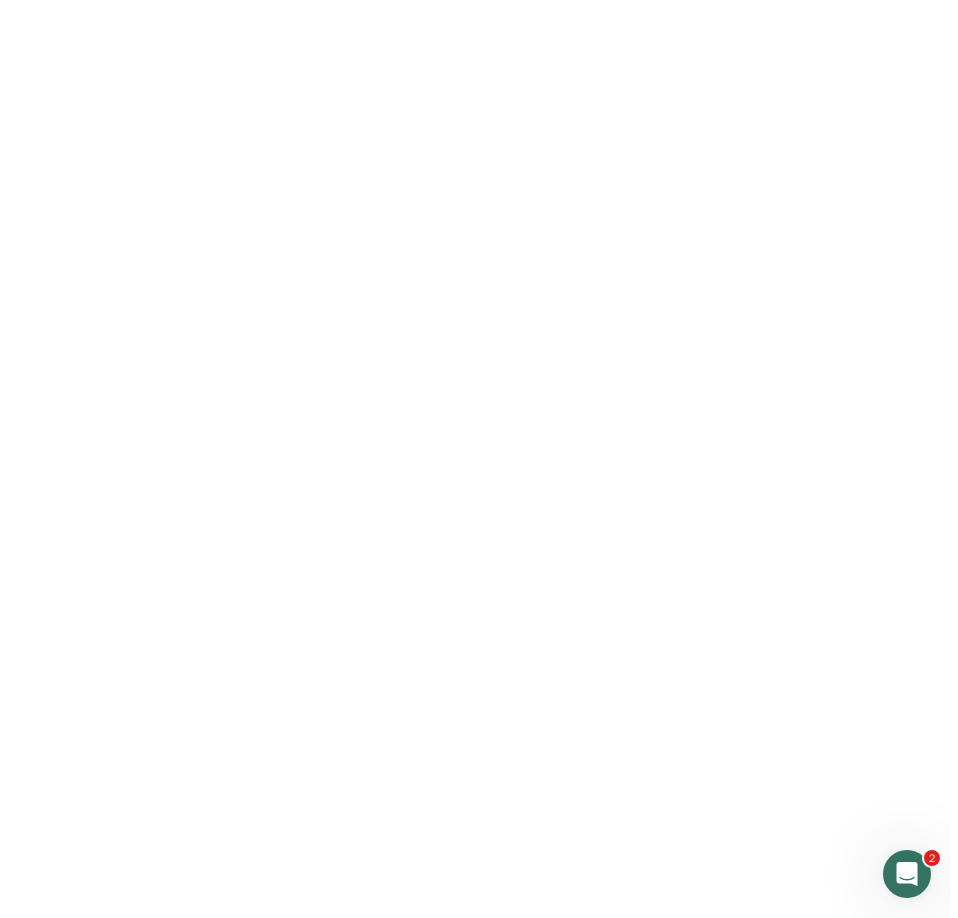 scroll, scrollTop: 0, scrollLeft: 0, axis: both 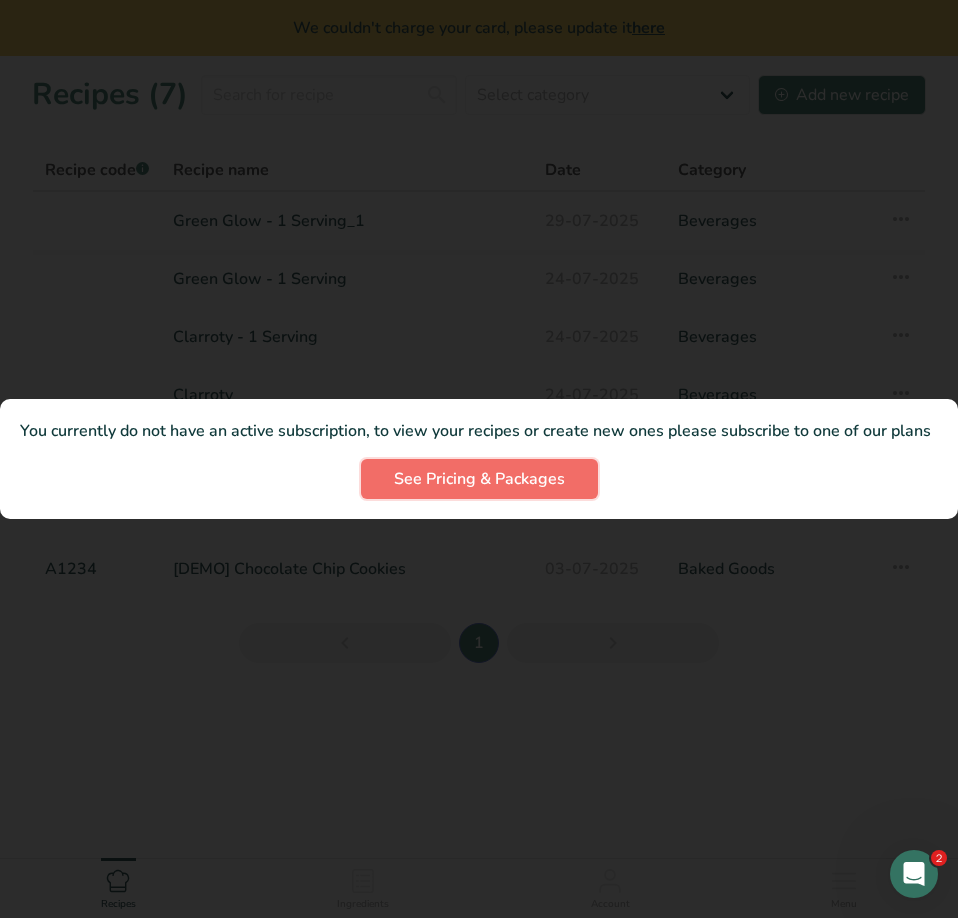 click on "See Pricing & Packages" at bounding box center (479, 479) 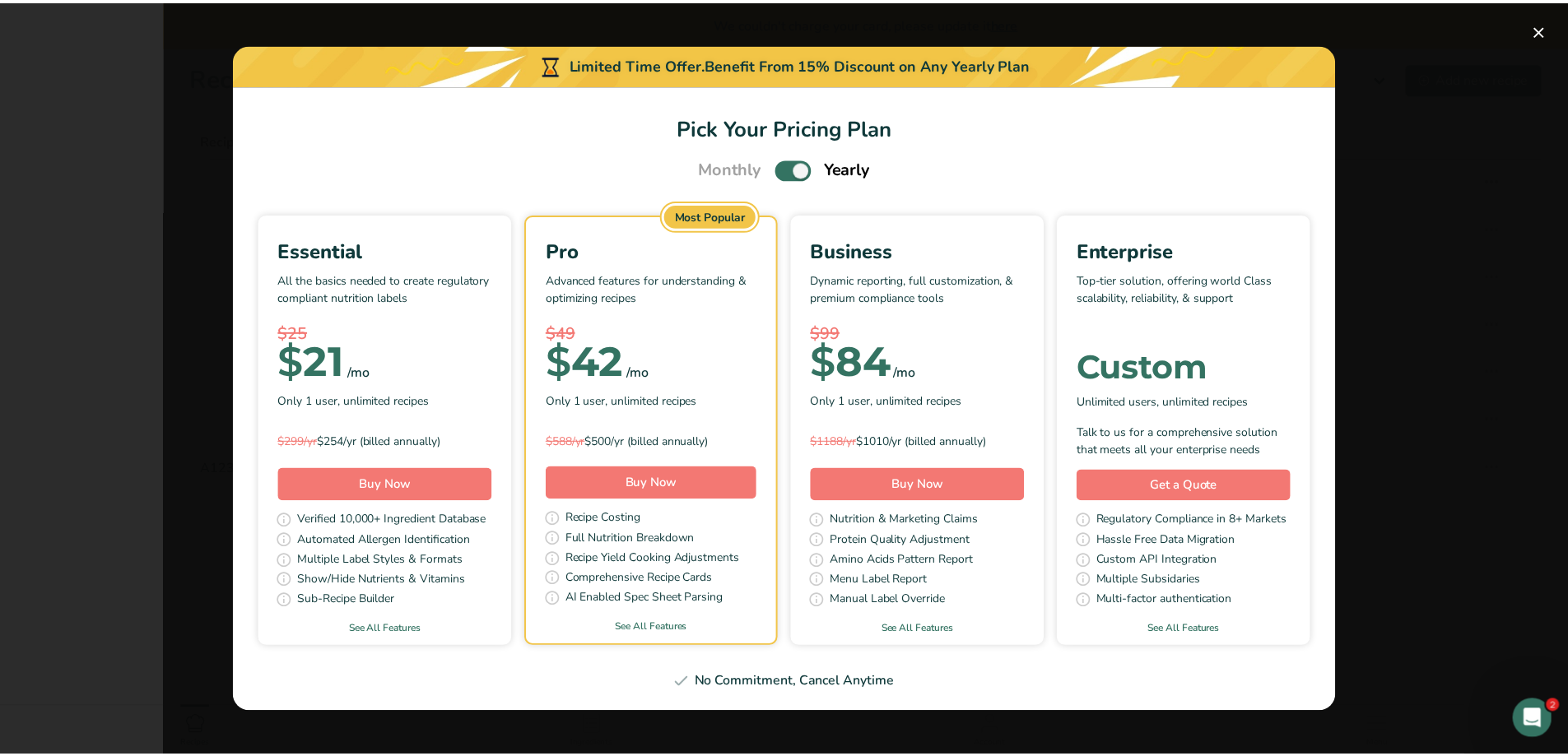 scroll, scrollTop: 0, scrollLeft: 0, axis: both 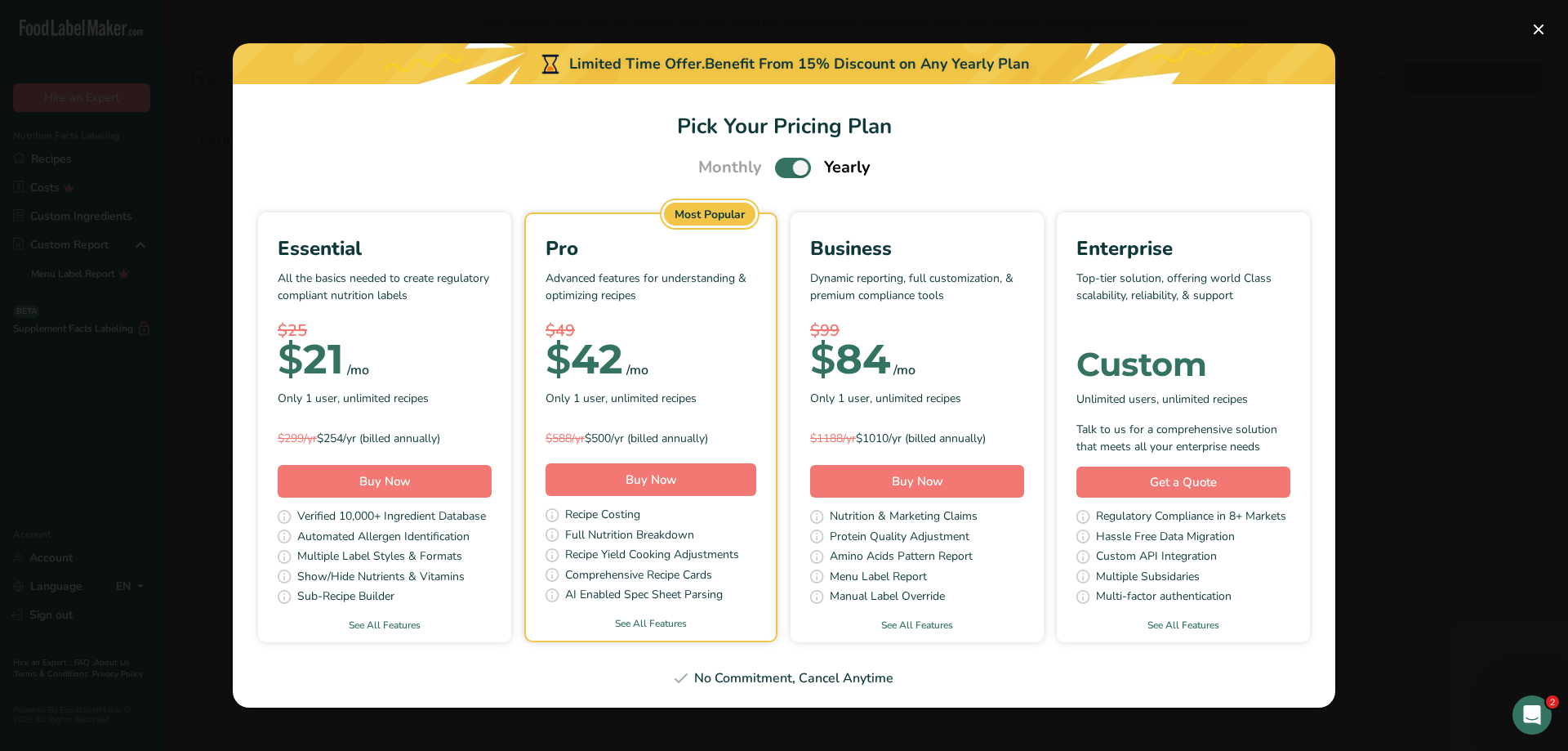 click at bounding box center (1539, 29) 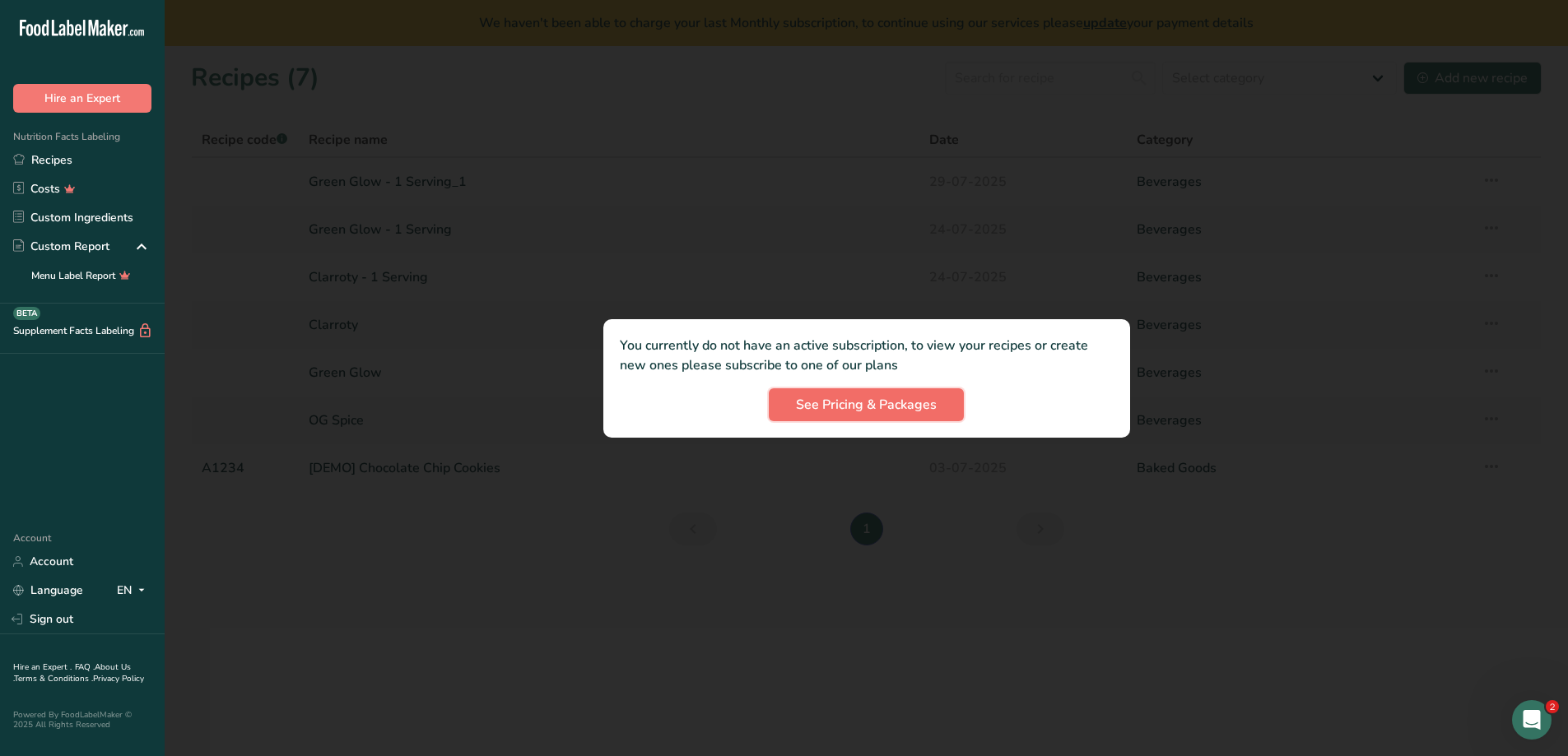 click on "See Pricing & Packages" at bounding box center [866, 405] 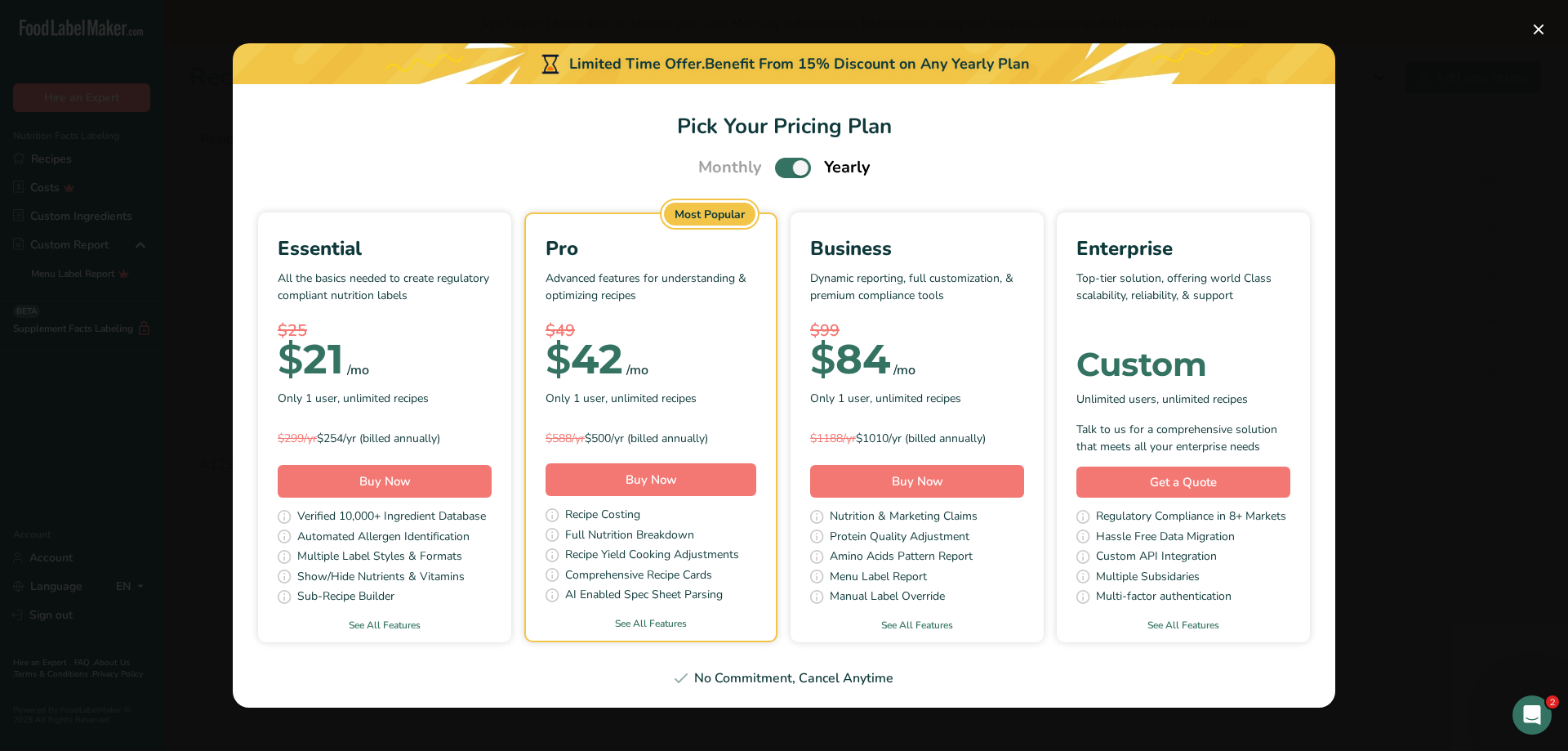 click at bounding box center [793, 168] 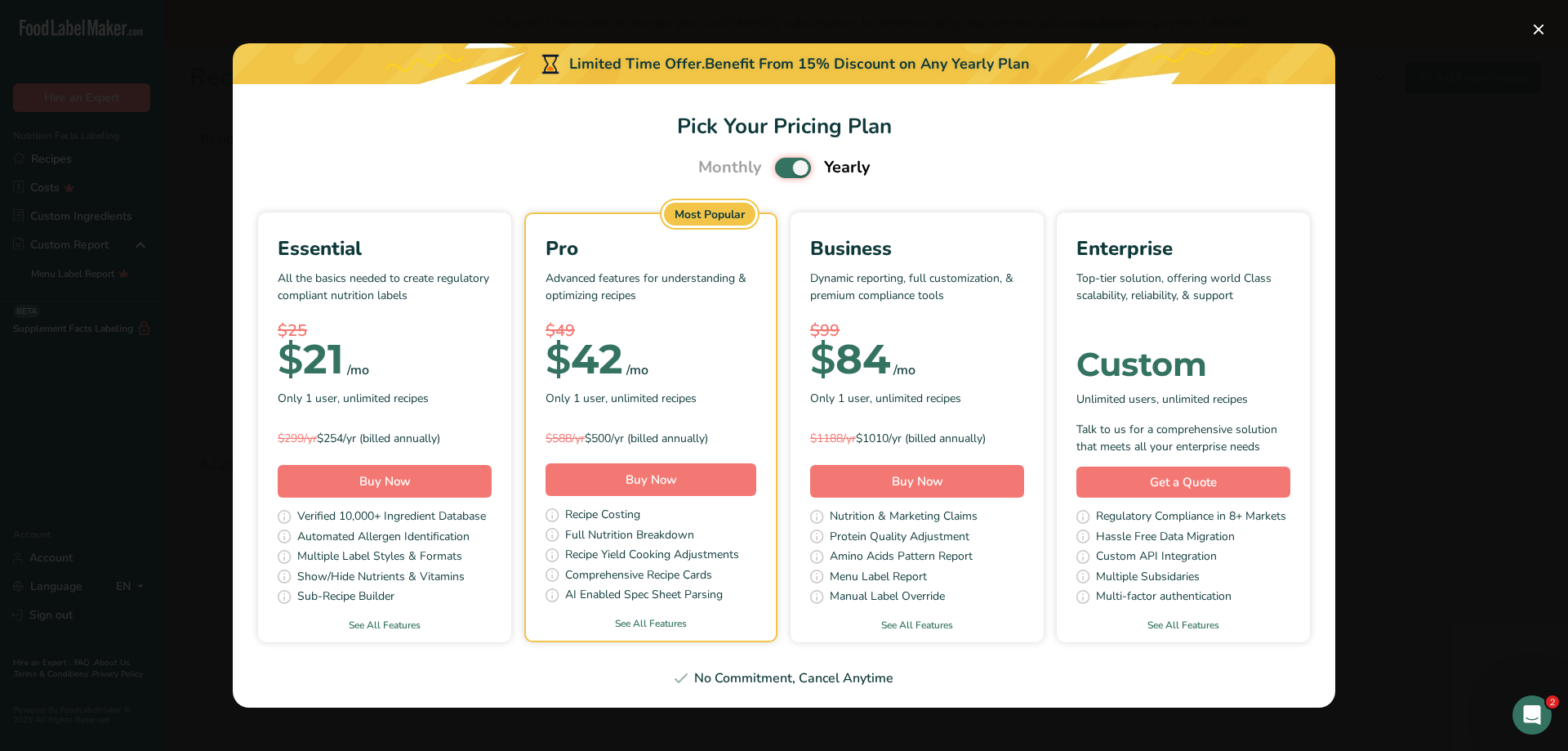 click at bounding box center (780, 168) 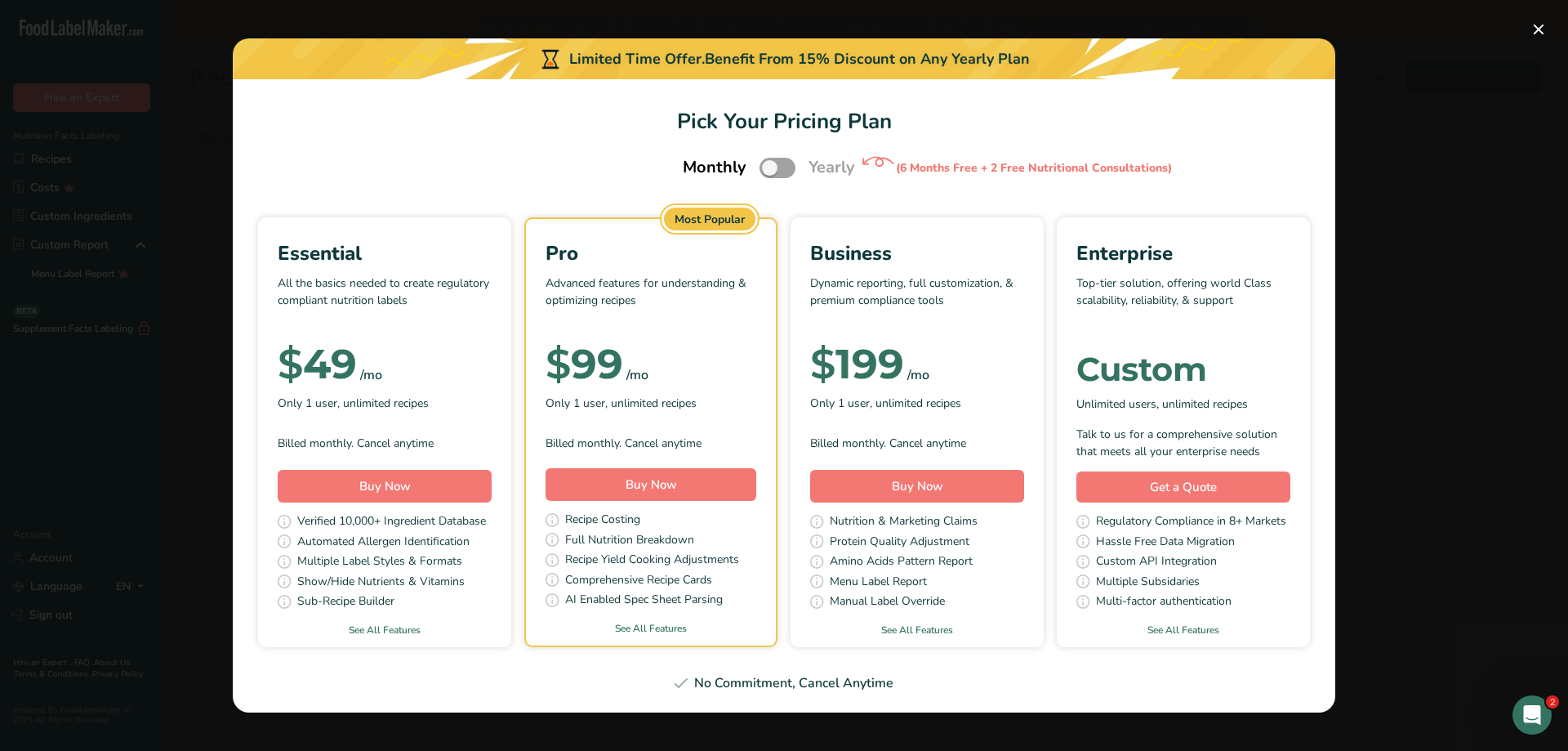 click at bounding box center (385, 336) 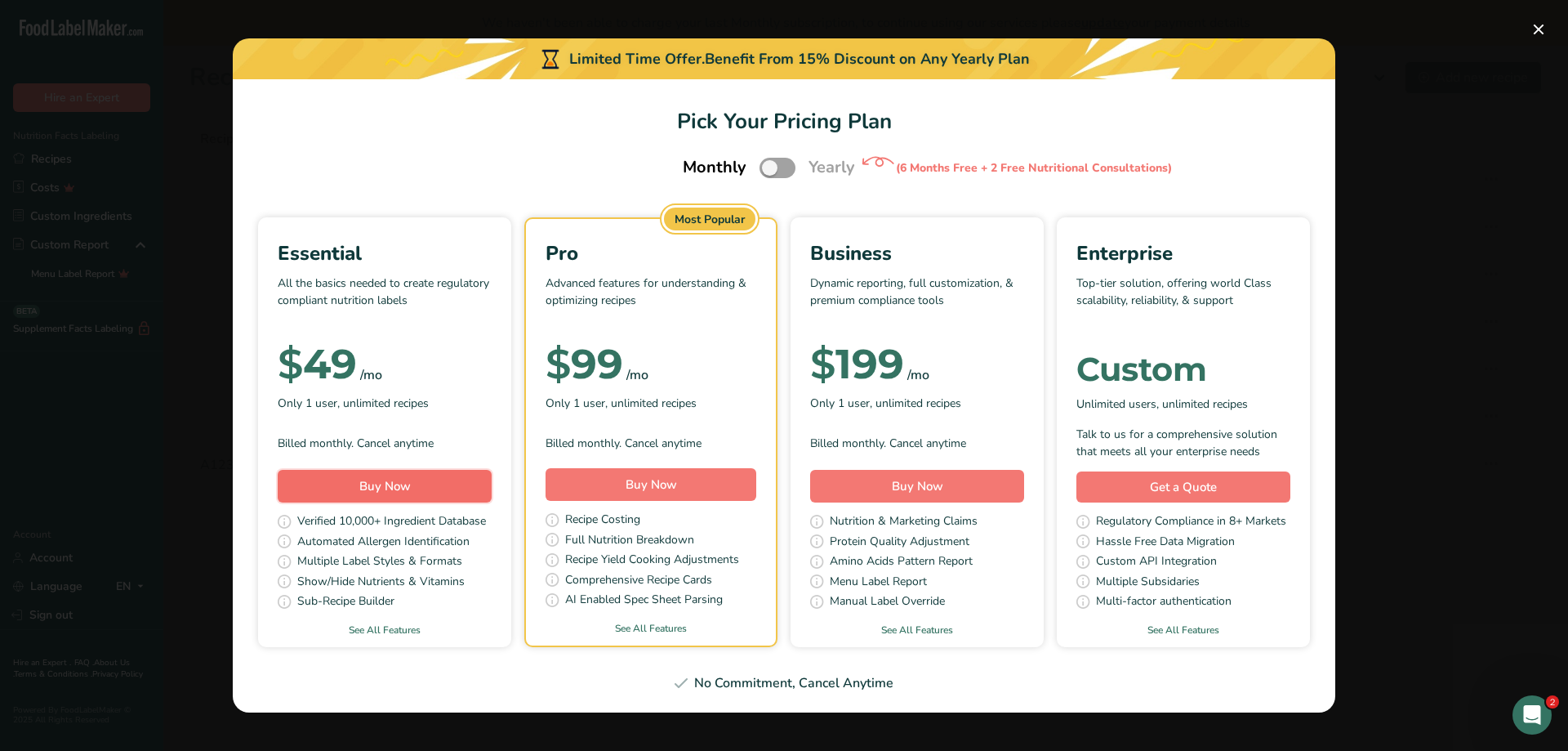 click on "Buy Now" at bounding box center (385, 486) 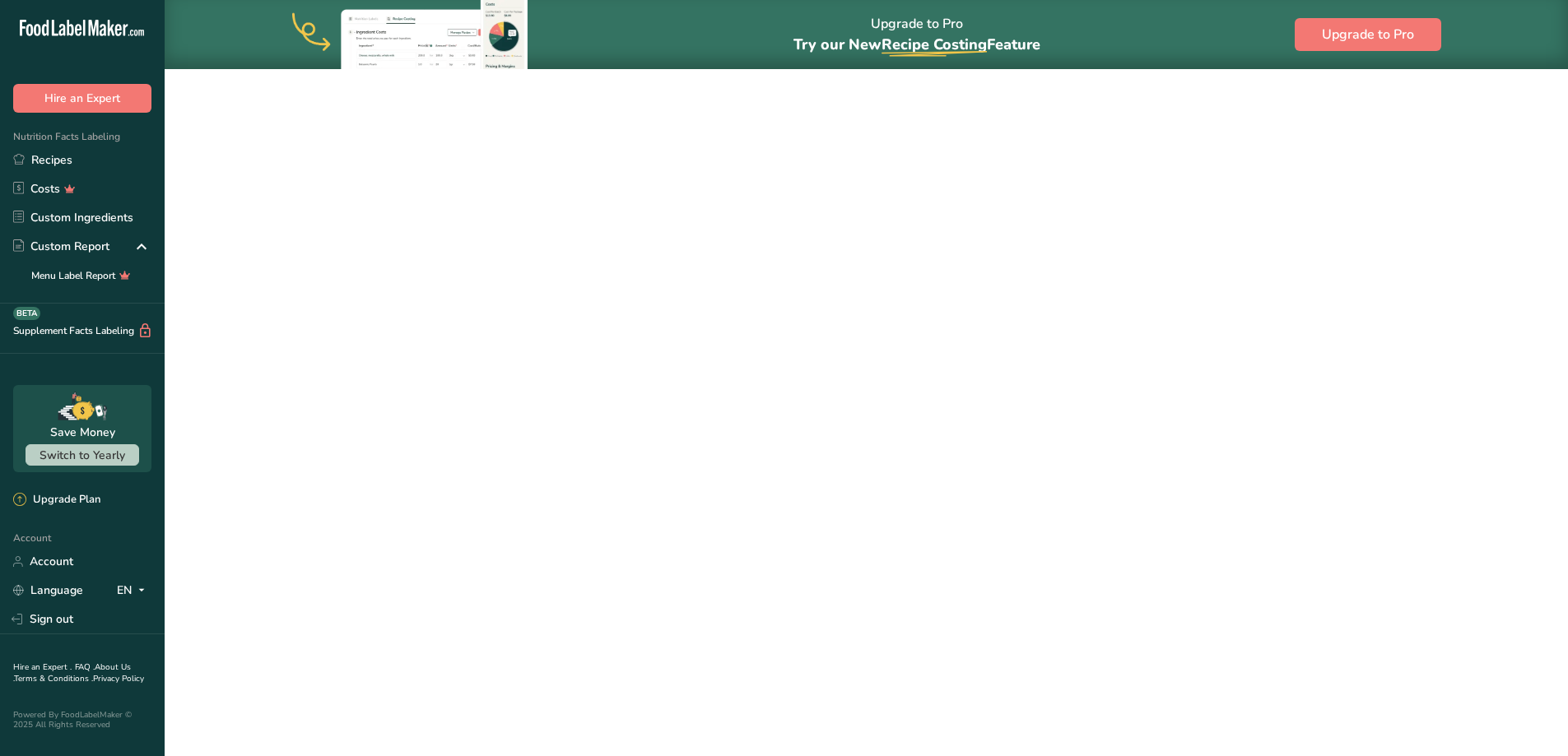 scroll, scrollTop: 0, scrollLeft: 0, axis: both 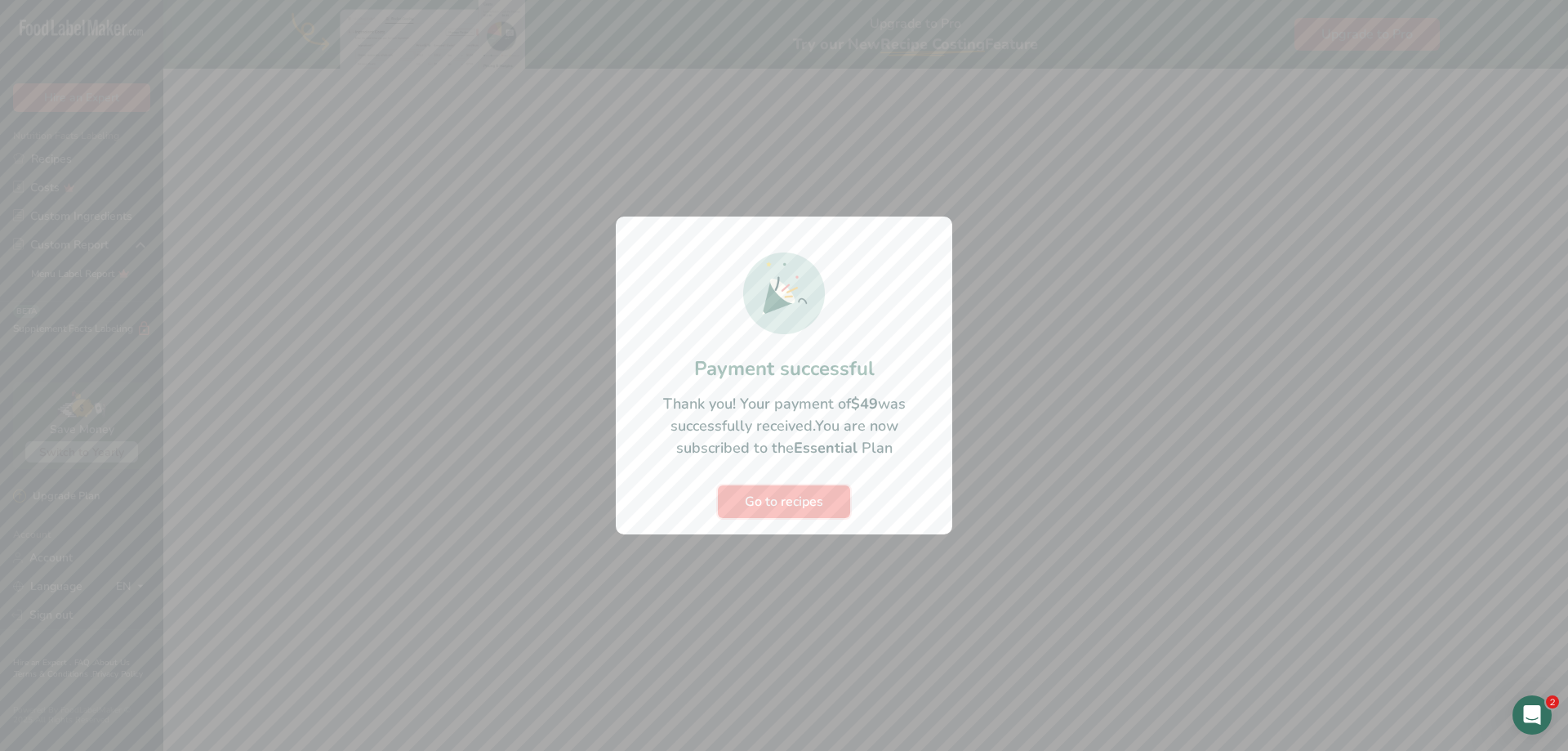 click on "Go to recipes" at bounding box center (784, 502) 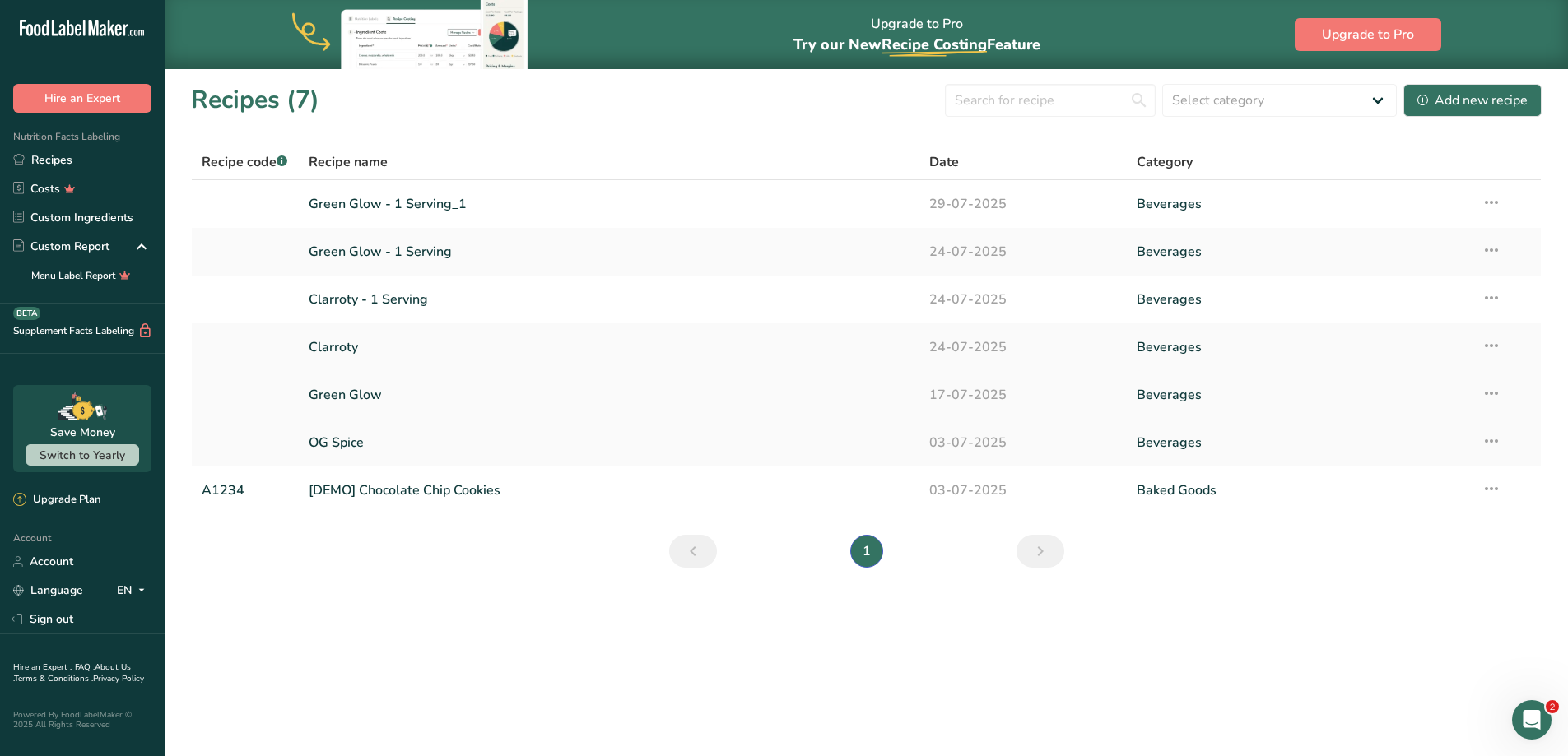 click at bounding box center [1491, 393] 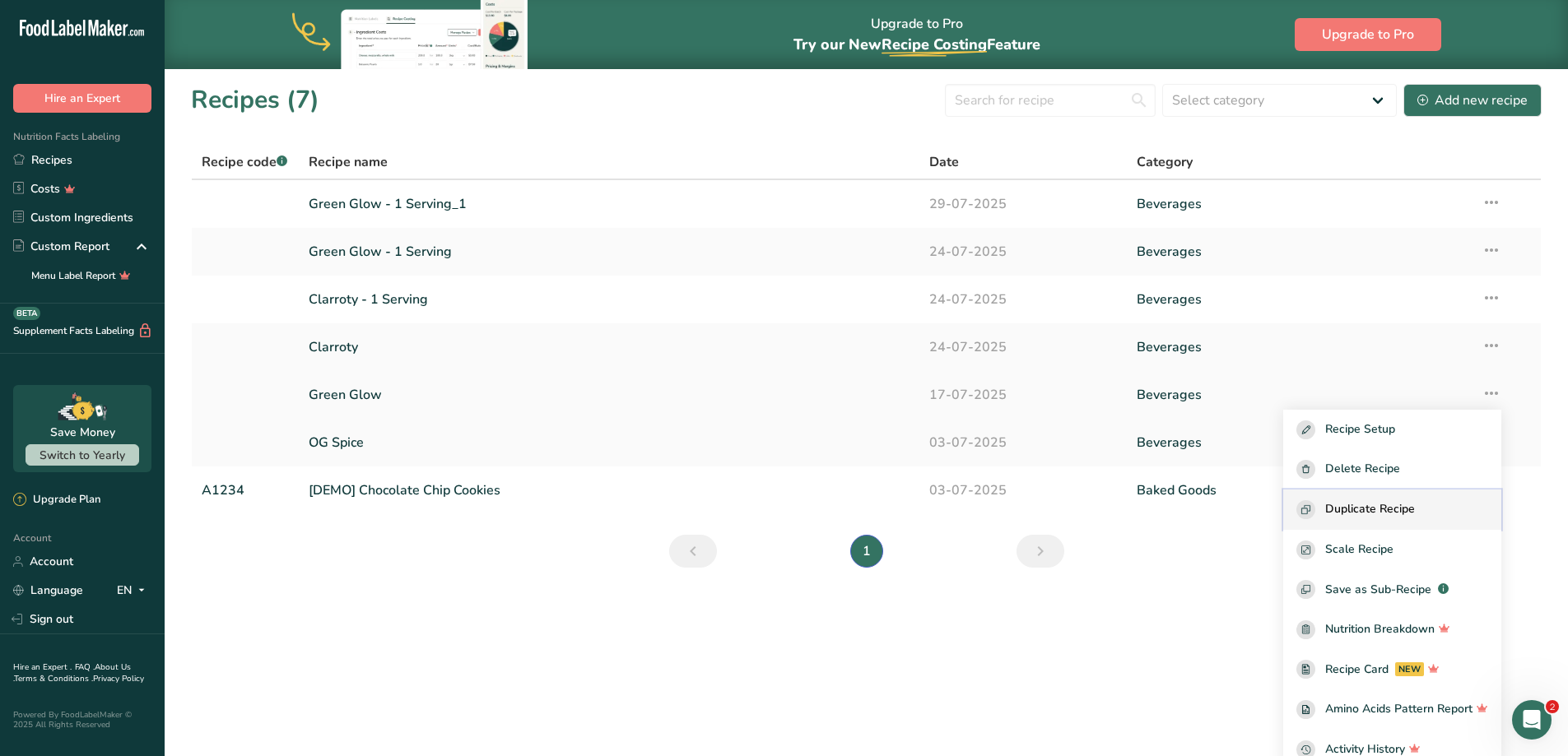 click on "Duplicate Recipe" at bounding box center [1370, 509] 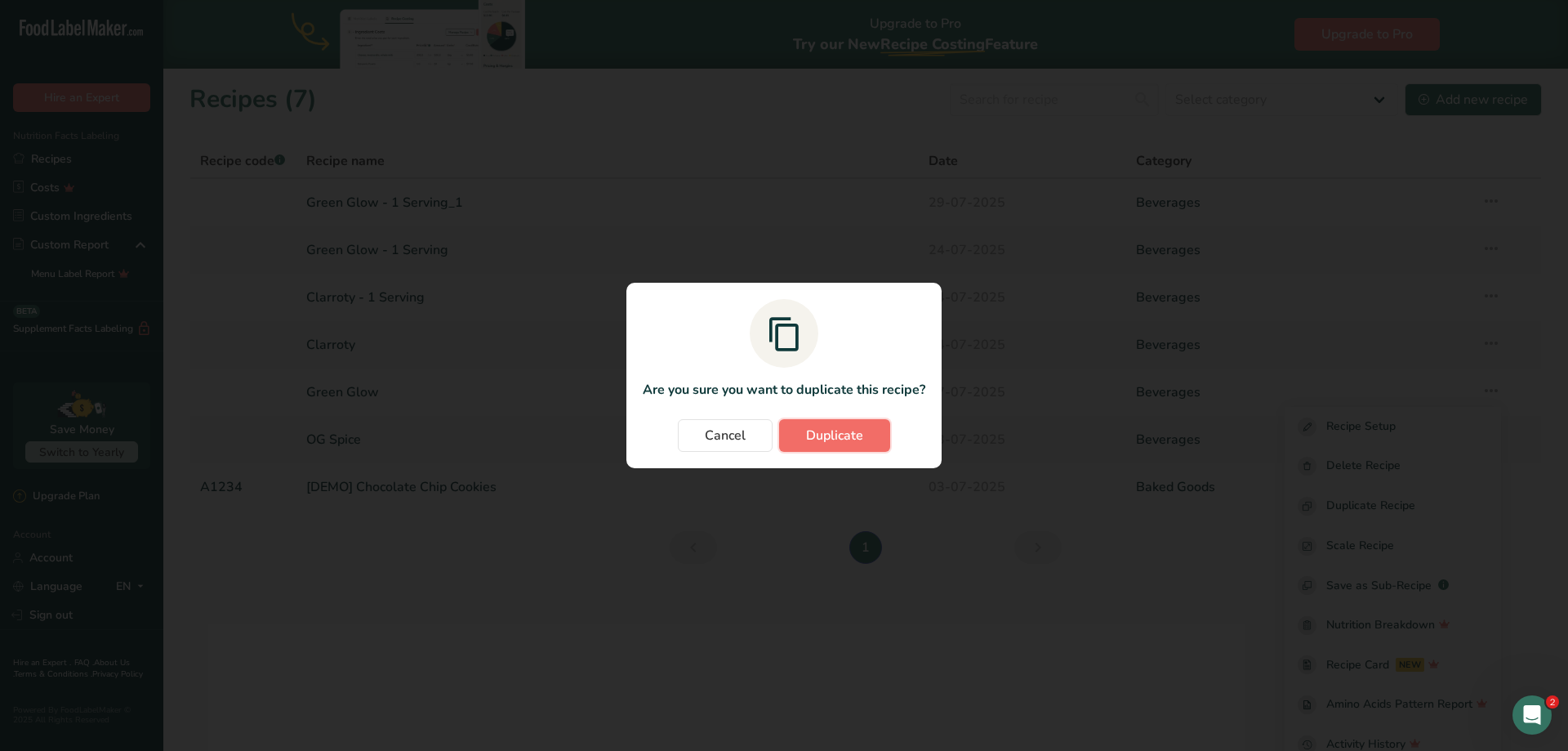 click on "Duplicate" at bounding box center [835, 436] 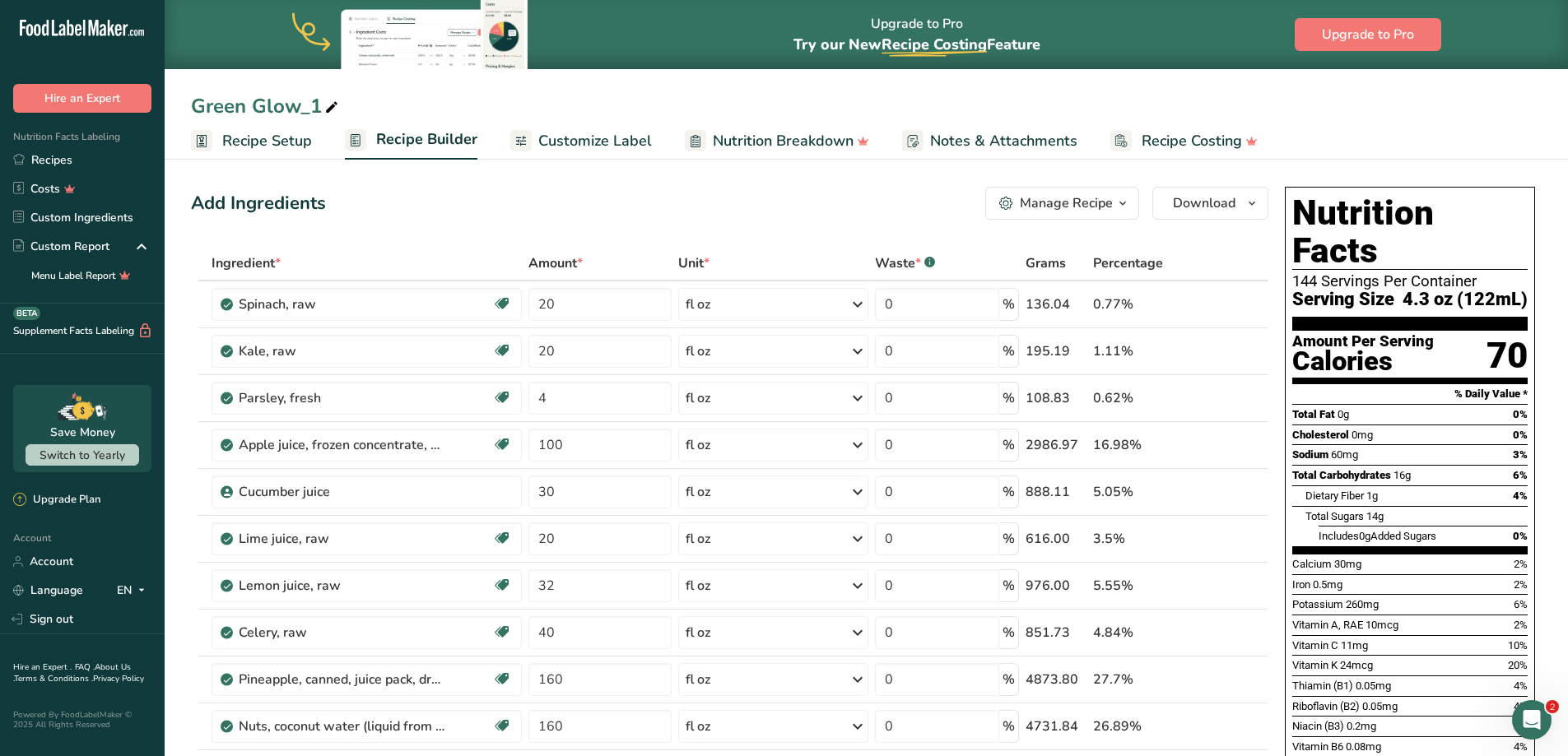 click at bounding box center [332, 108] 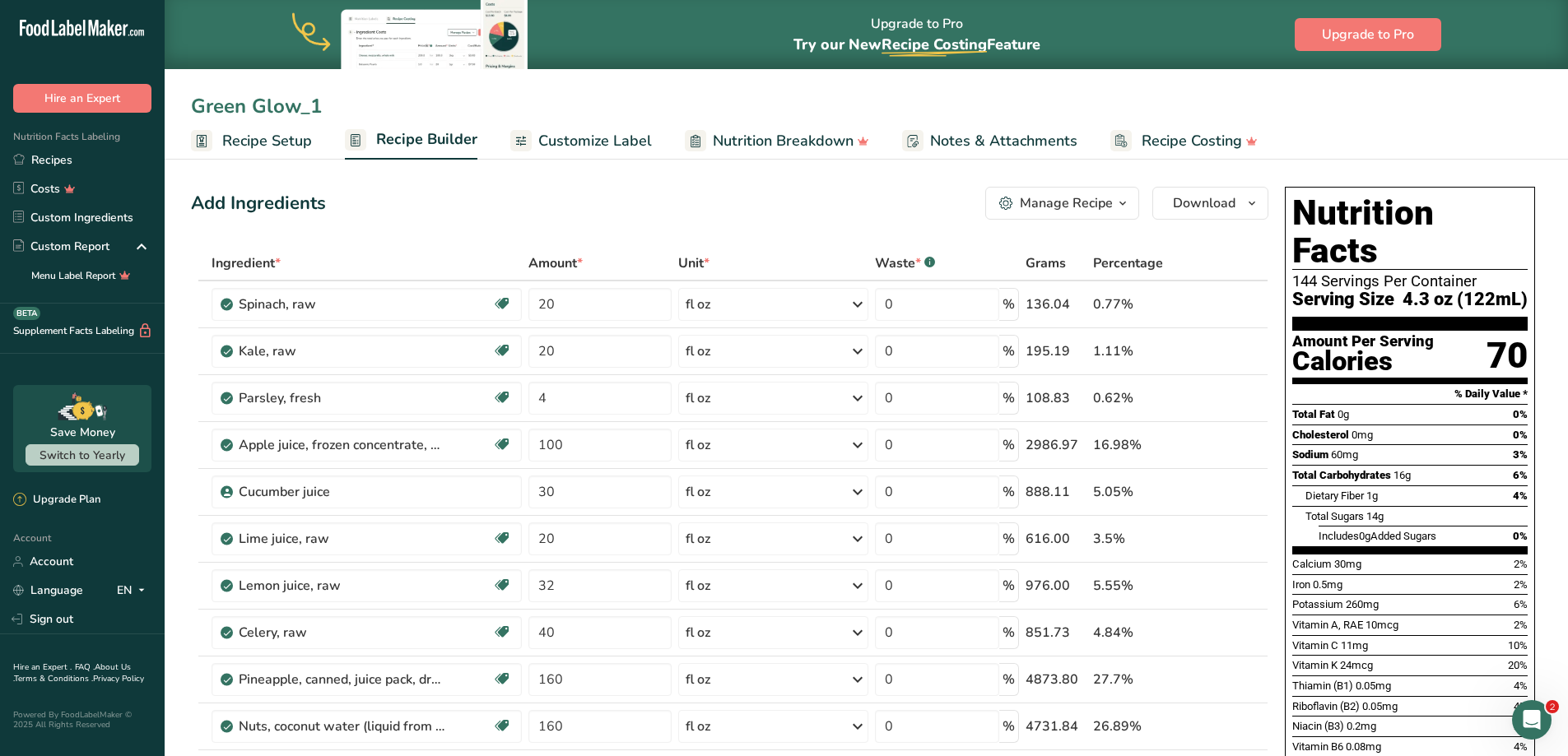 drag, startPoint x: 331, startPoint y: 108, endPoint x: 181, endPoint y: 104, distance: 150.05332 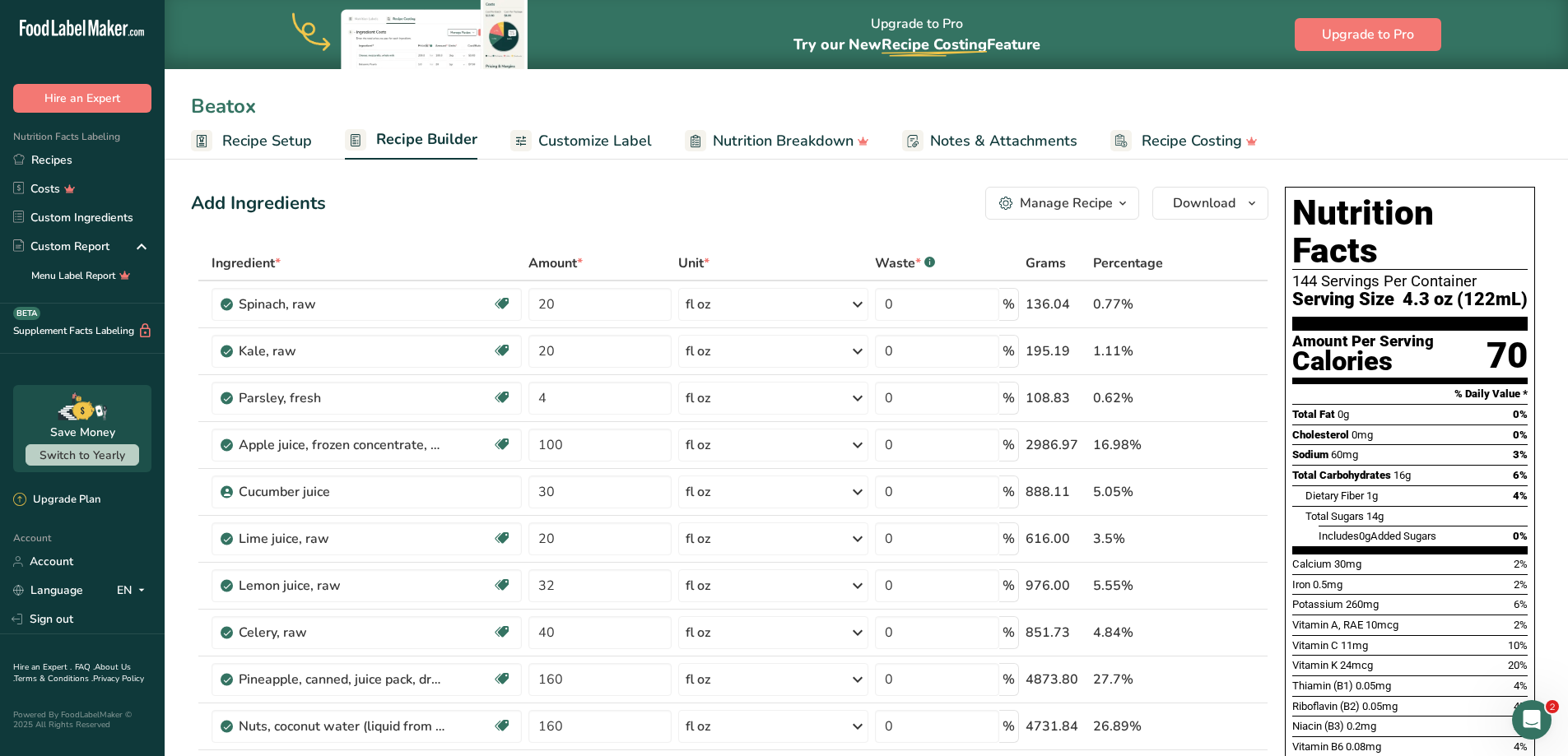 type on "Beatox" 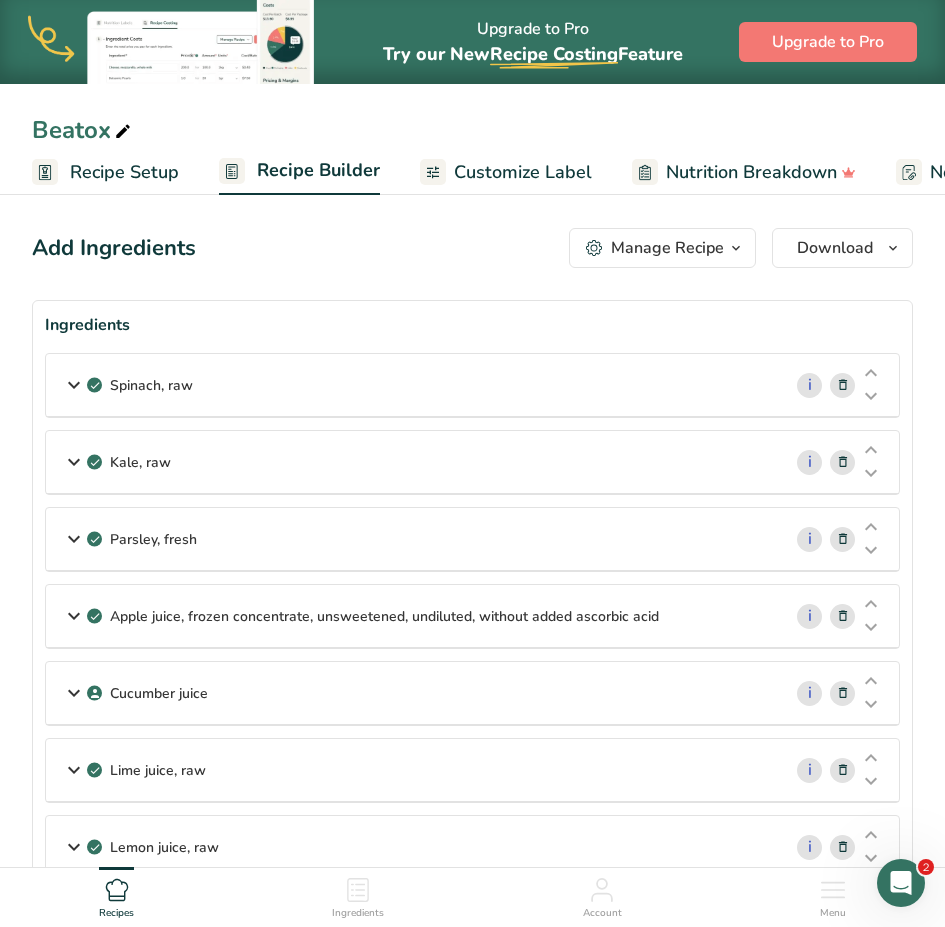 click at bounding box center [843, 385] 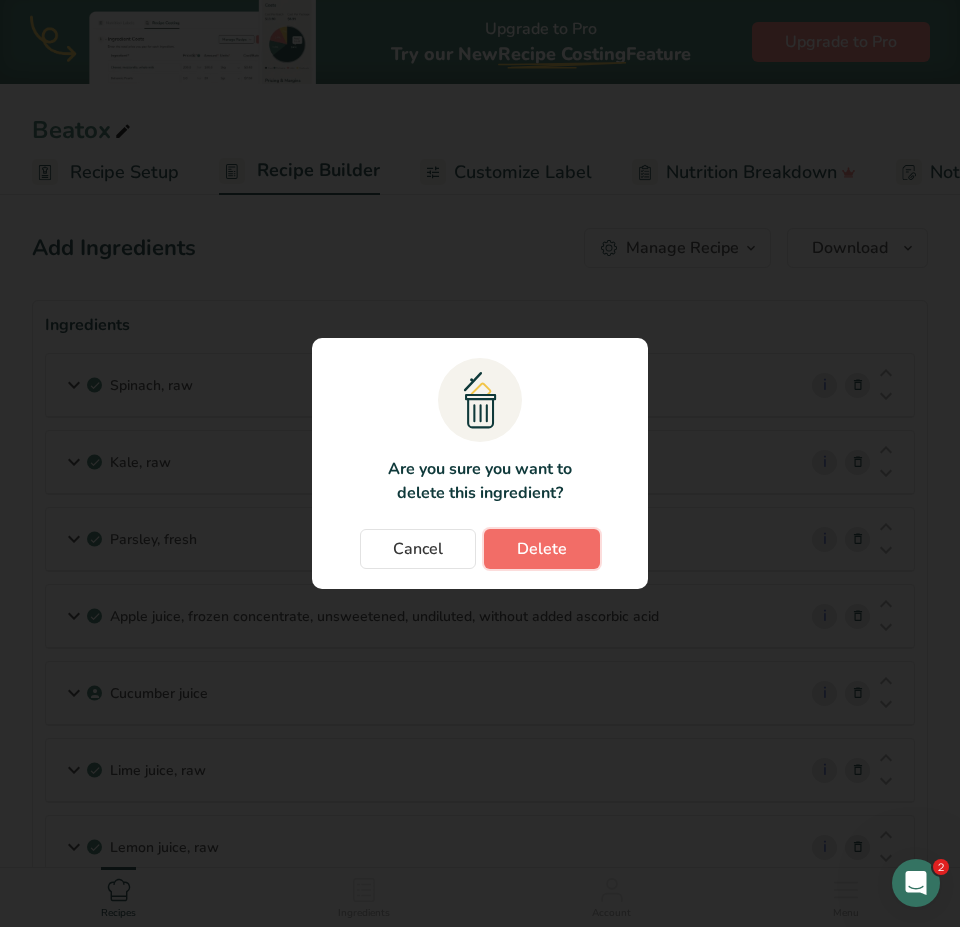 click on "Delete" at bounding box center [542, 549] 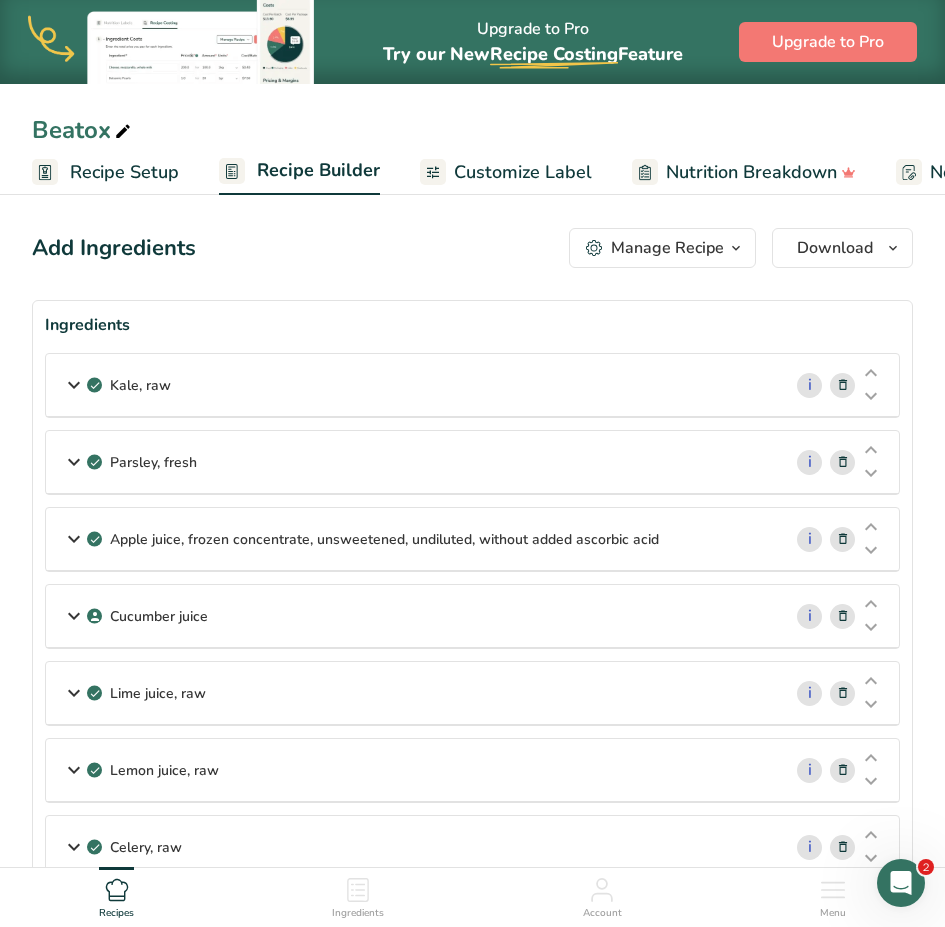 click at bounding box center [843, 616] 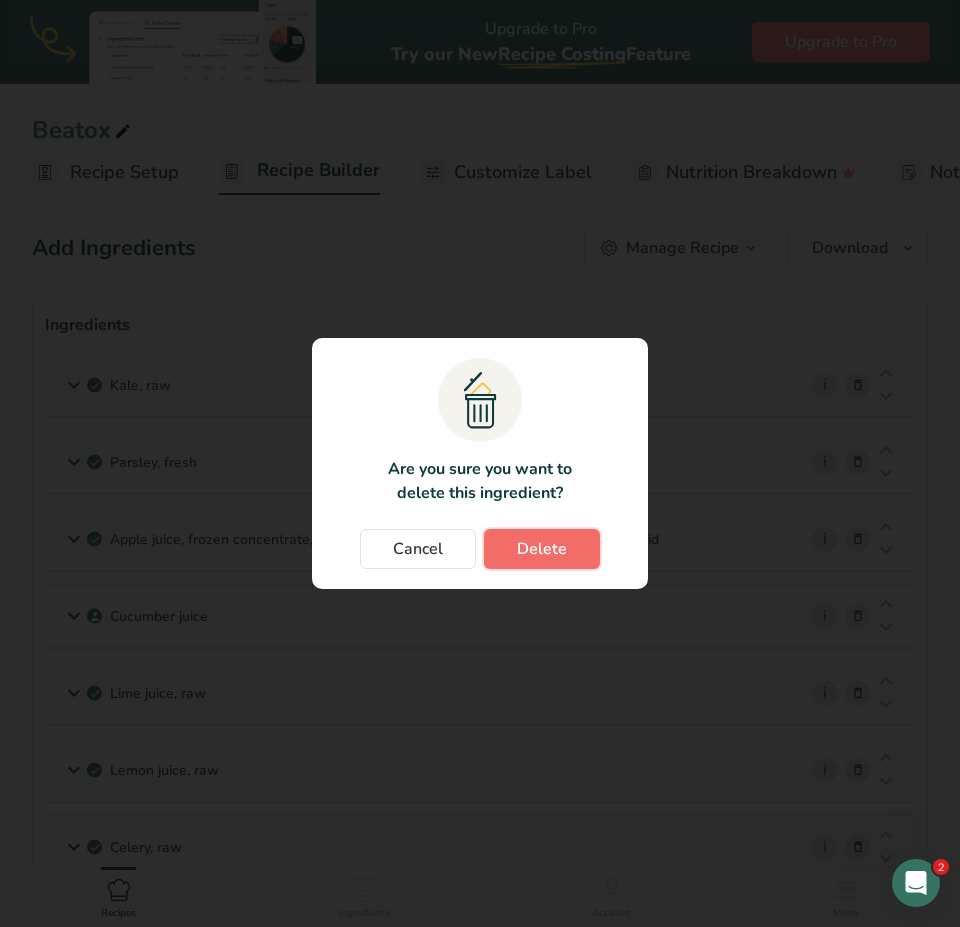 click on "Delete" at bounding box center (542, 549) 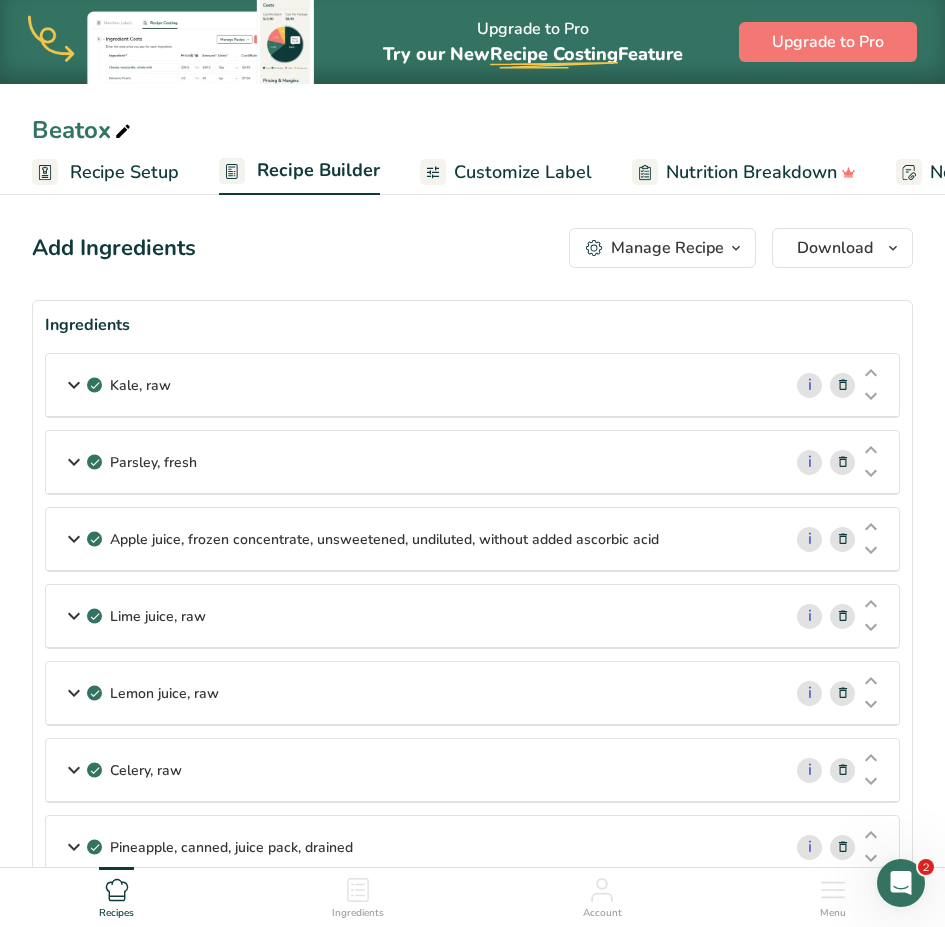 click at bounding box center (843, 385) 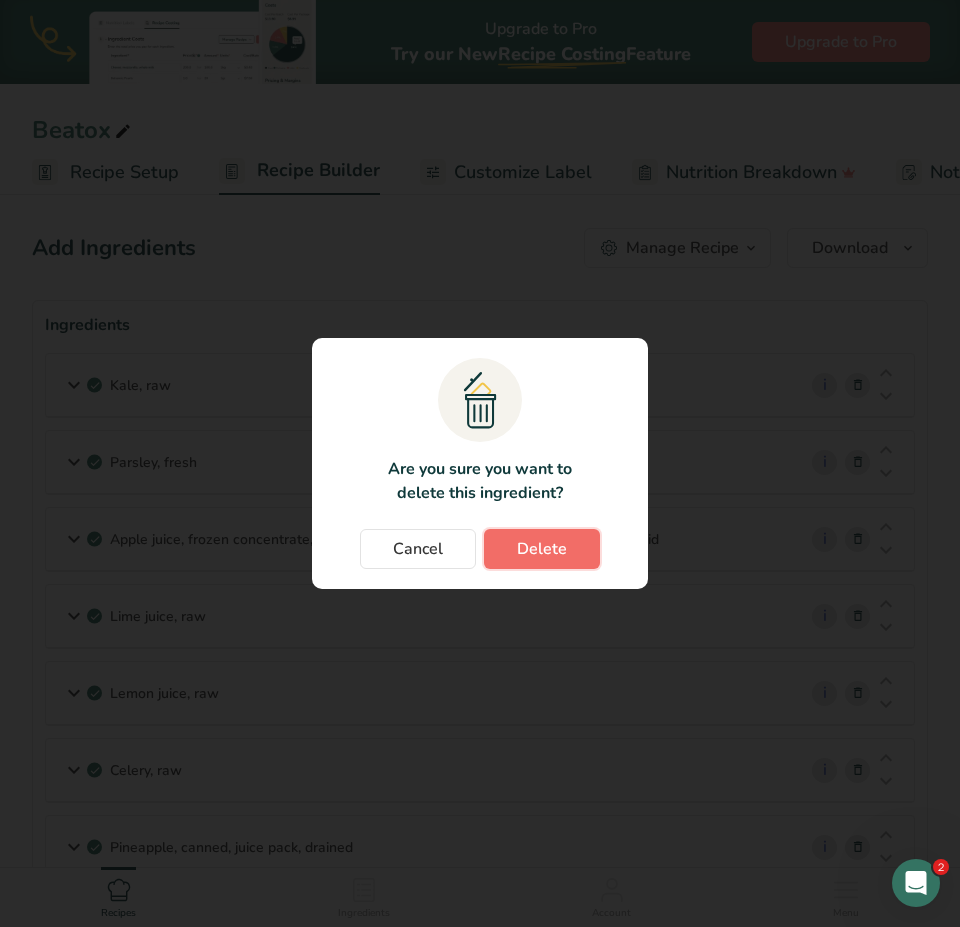 click on "Delete" at bounding box center [542, 549] 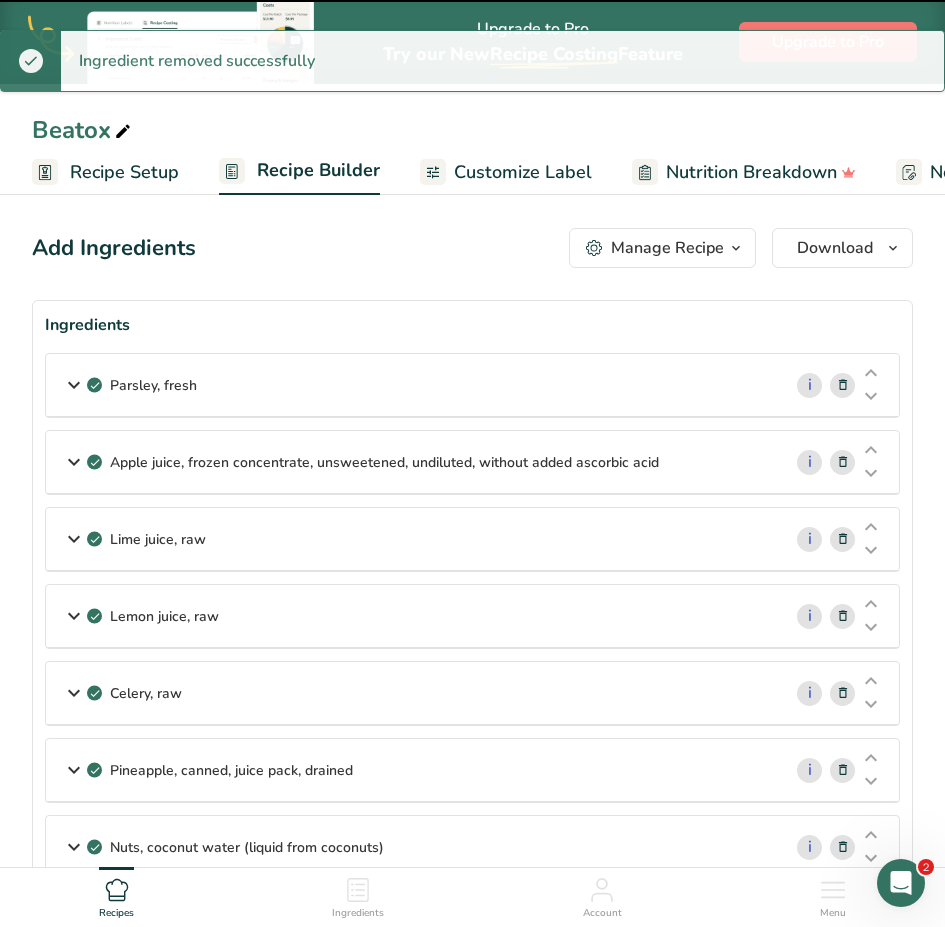 click at bounding box center (843, 385) 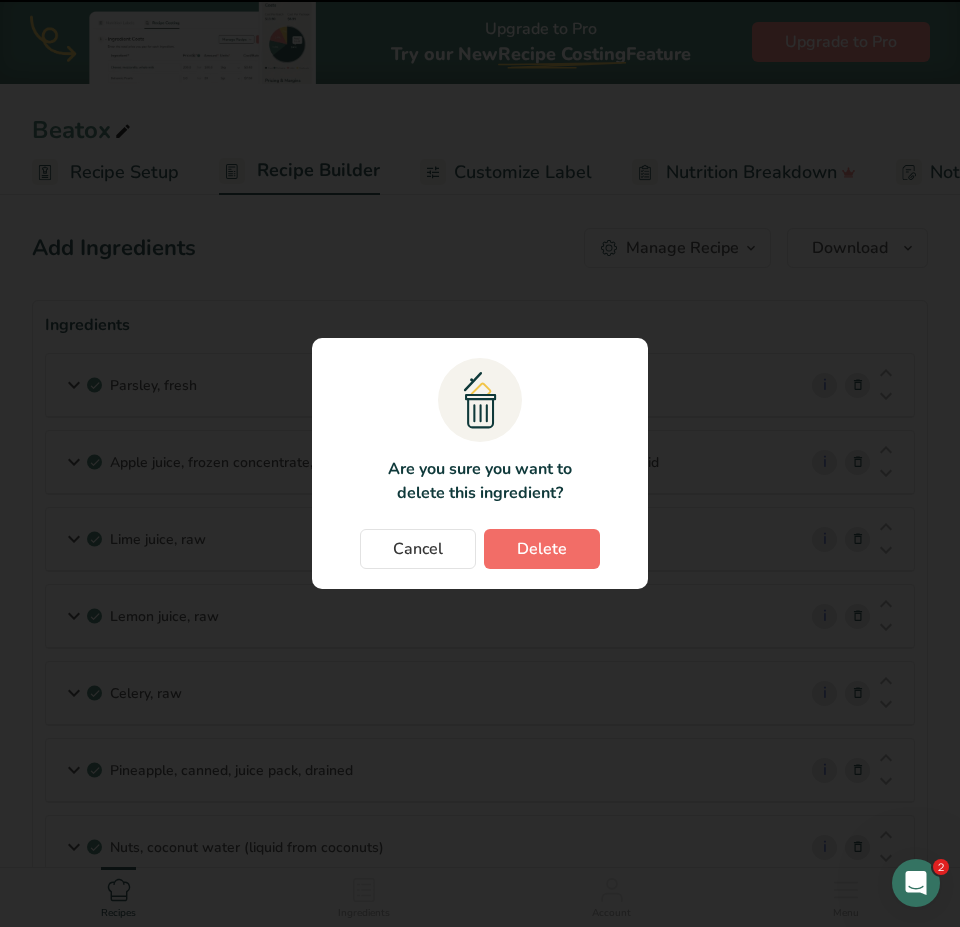 click on ".a{fill:#f5f3ed;}.b,.e{fill:#0f393a;}.c{fill:none;}.d{fill:#f2c549;}.e{stroke:rgba(0,0,0,0);stroke-miterlimit:10;}
Are you sure you want to delete this ingredient?
Cancel
Delete" at bounding box center (480, 463) 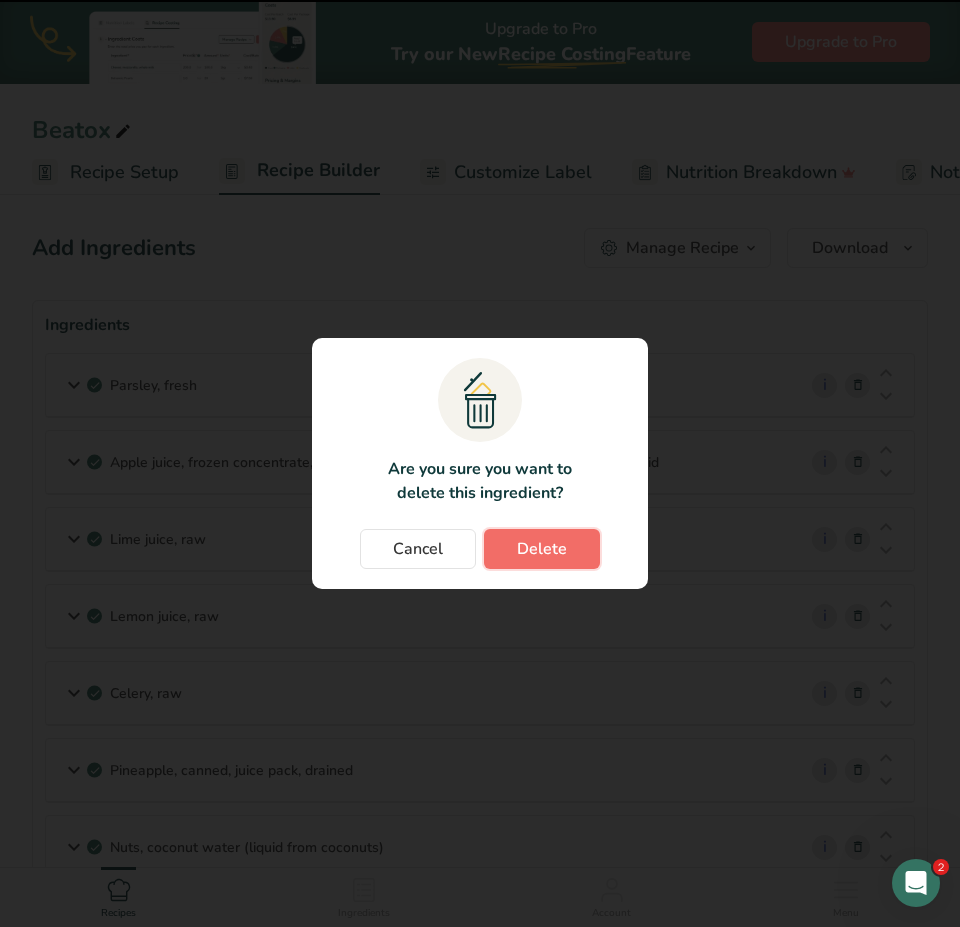 click on "Delete" at bounding box center [542, 549] 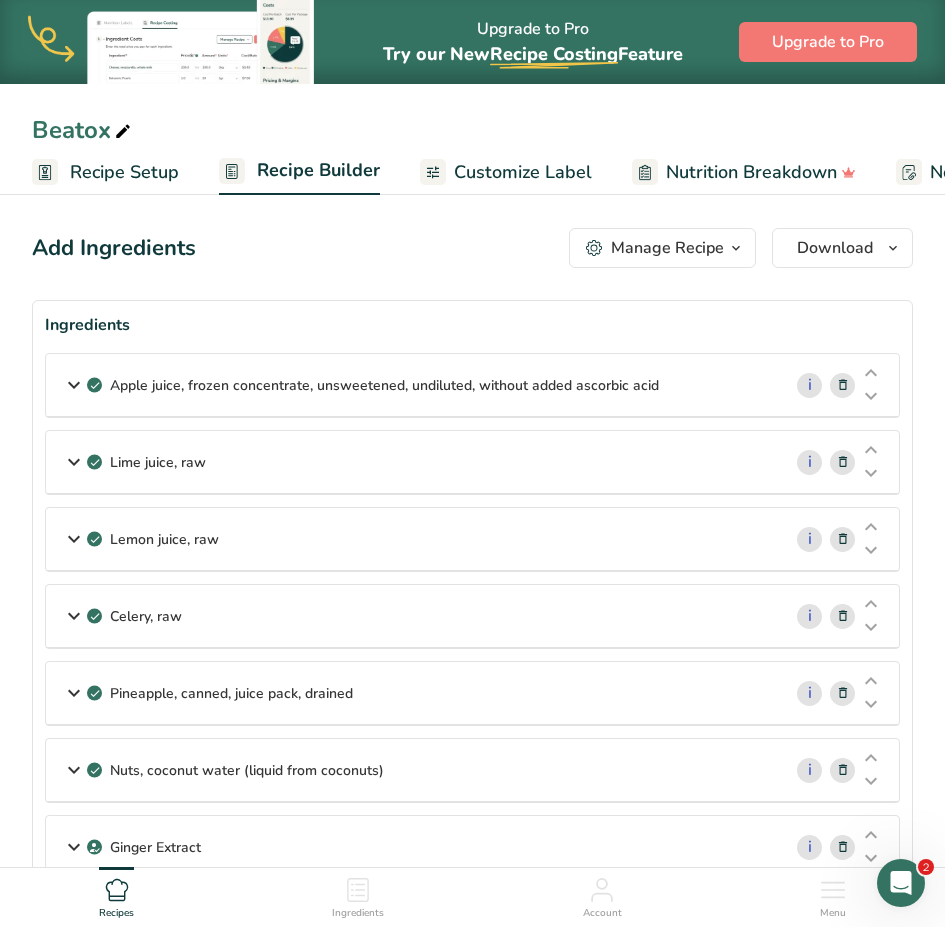 click at bounding box center (843, 462) 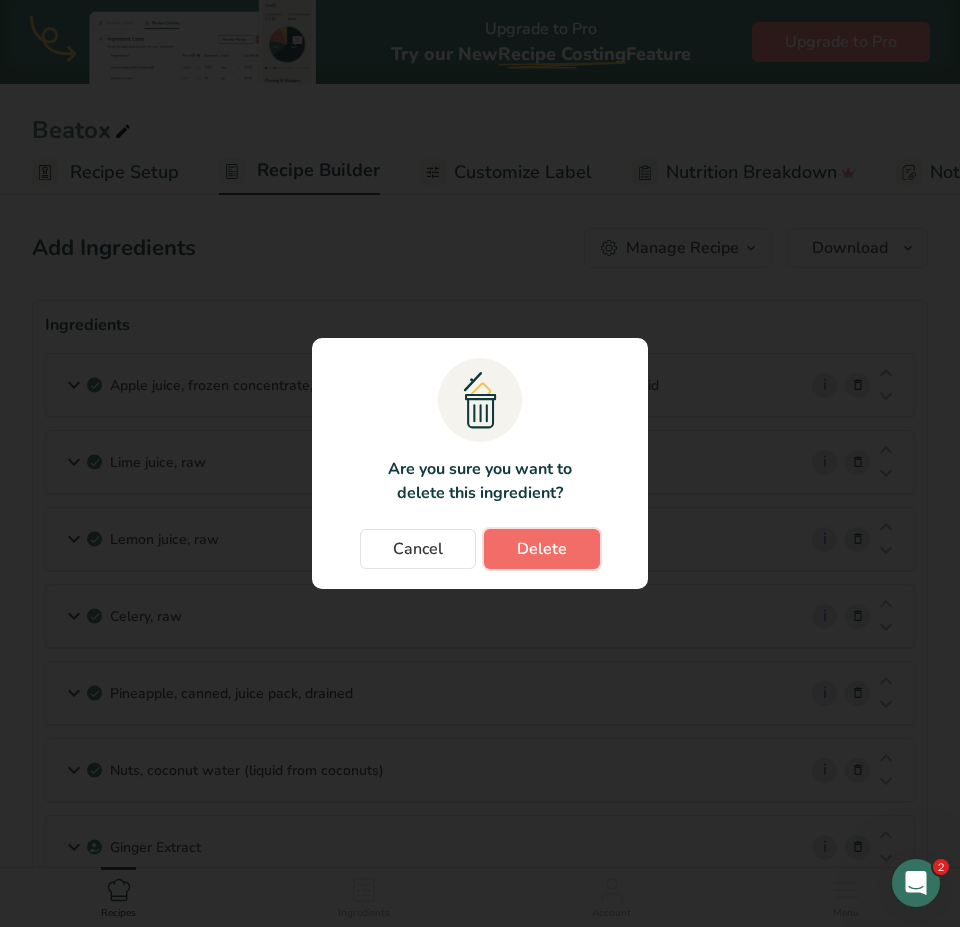 click on "Delete" at bounding box center [542, 549] 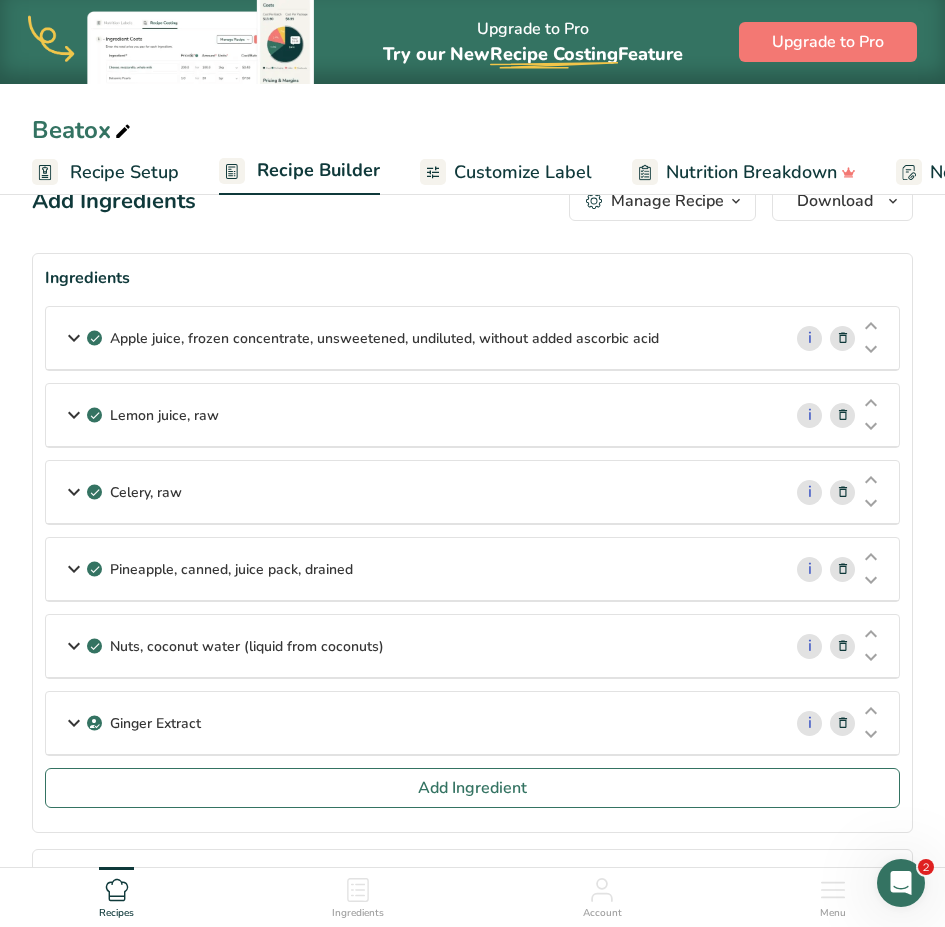 scroll, scrollTop: 0, scrollLeft: 0, axis: both 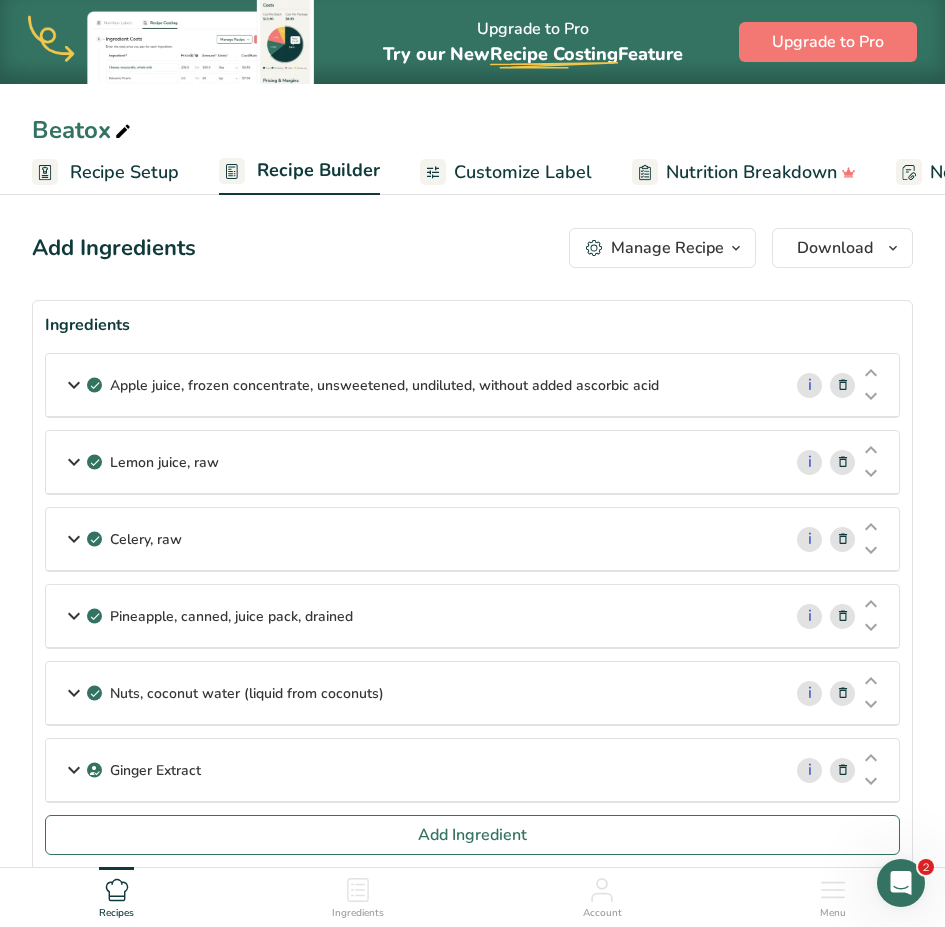 click at bounding box center [843, 539] 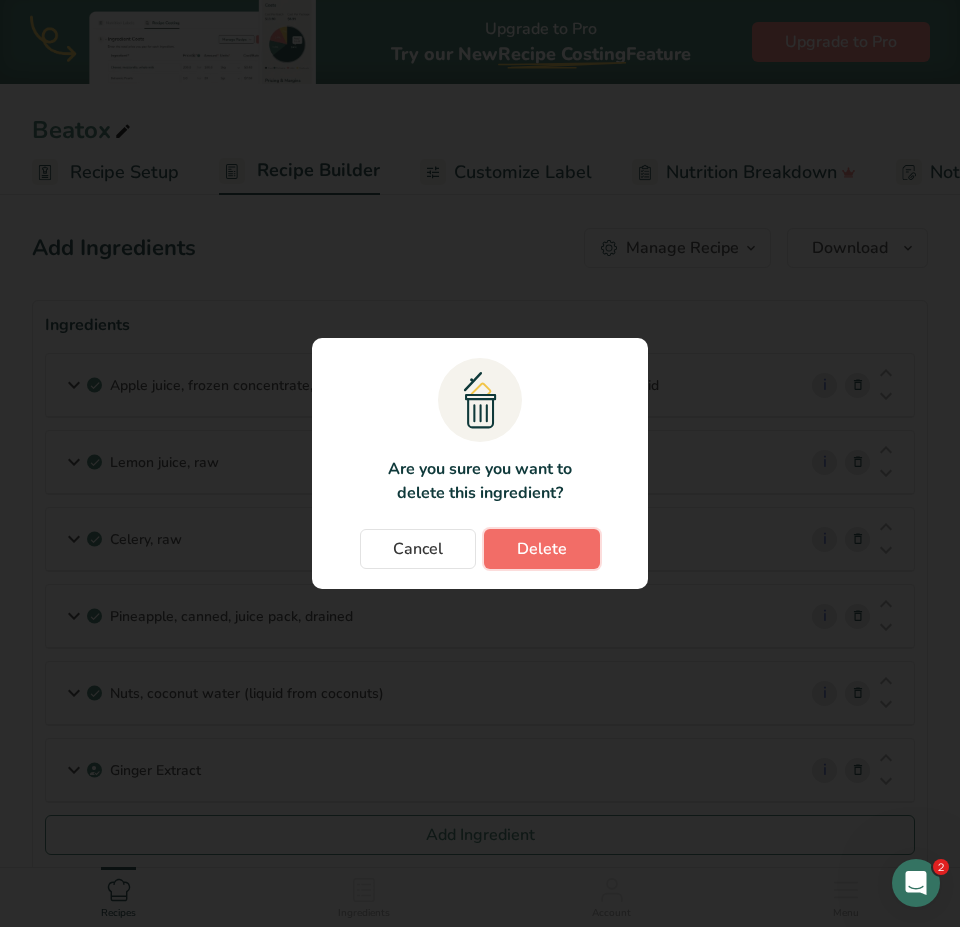 click on "Delete" at bounding box center (542, 549) 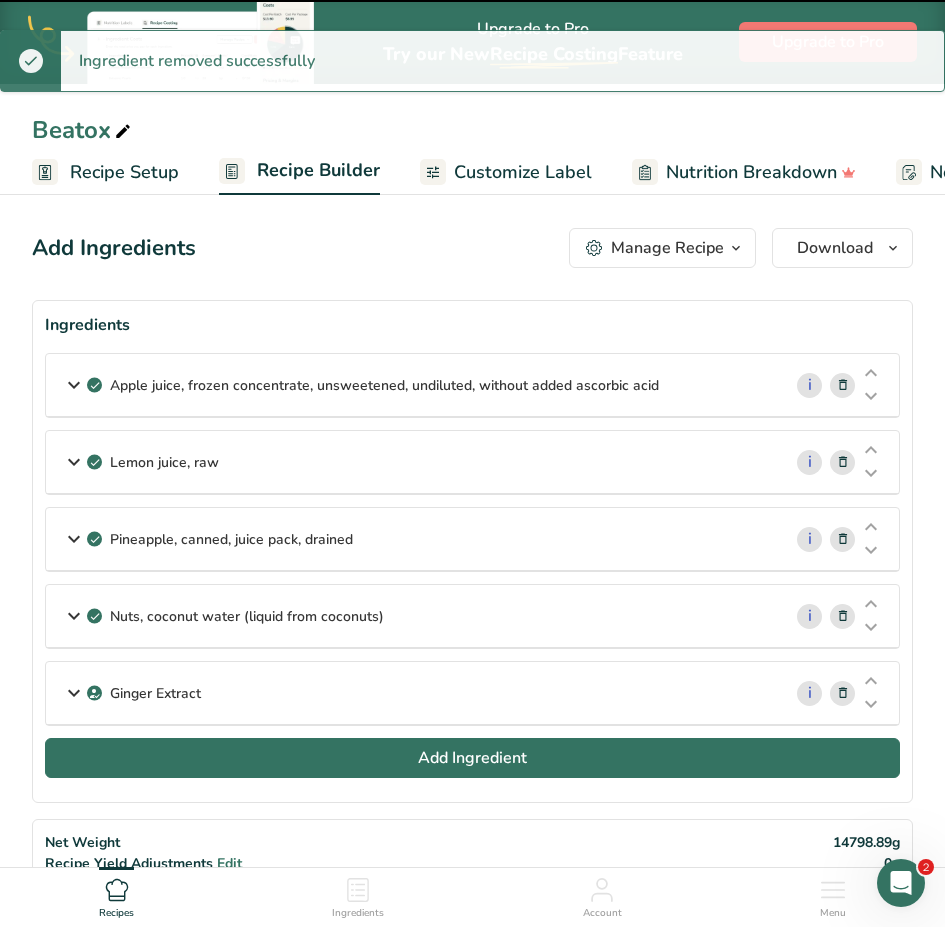 scroll, scrollTop: 200, scrollLeft: 0, axis: vertical 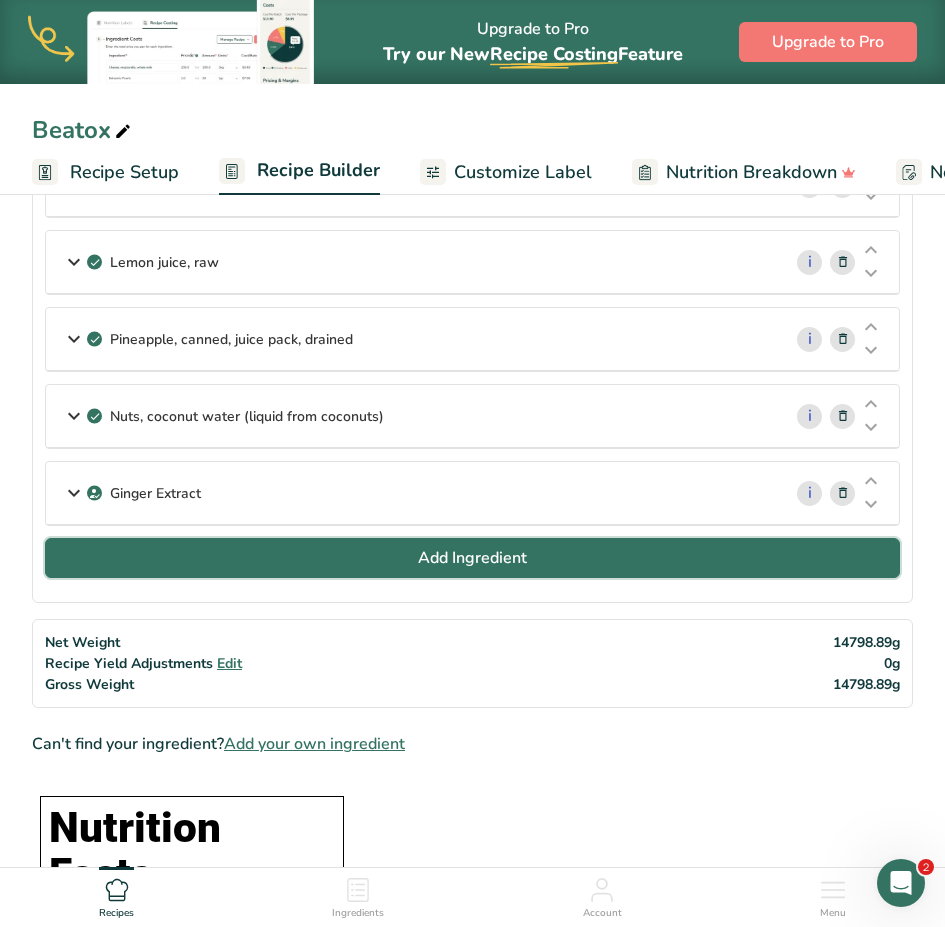 click on "Add Ingredient" at bounding box center (472, 558) 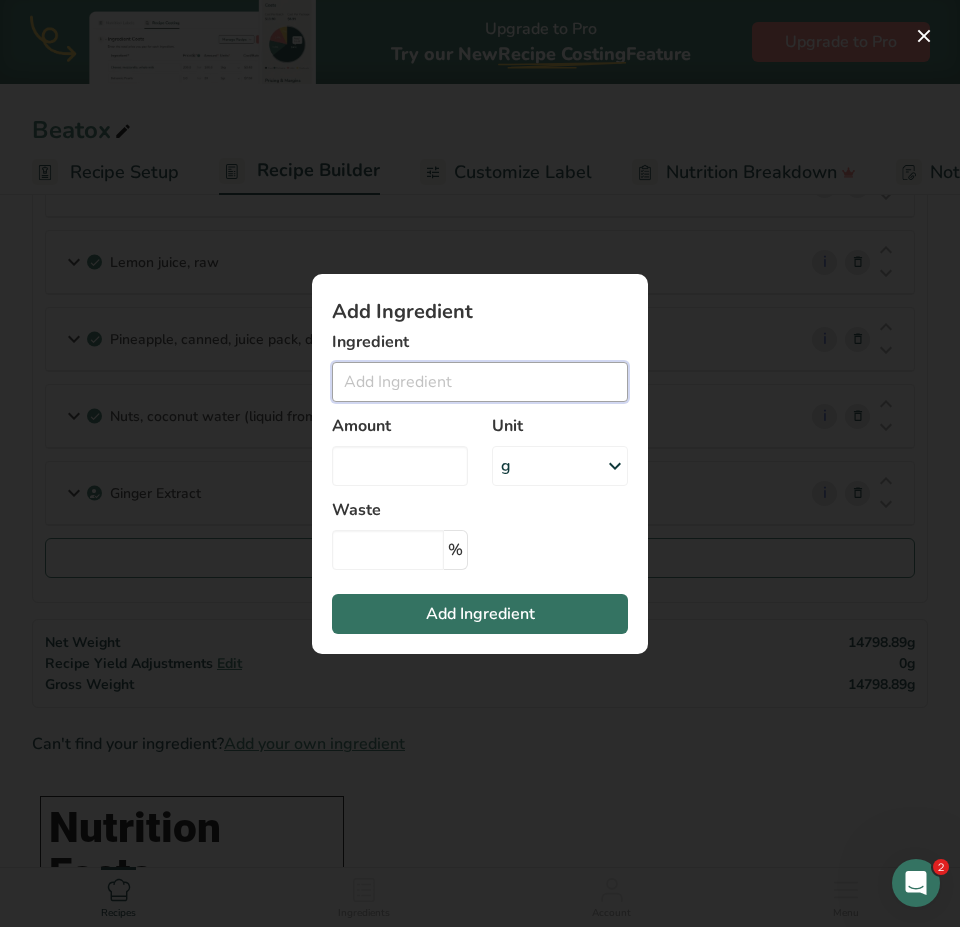 click at bounding box center [480, 382] 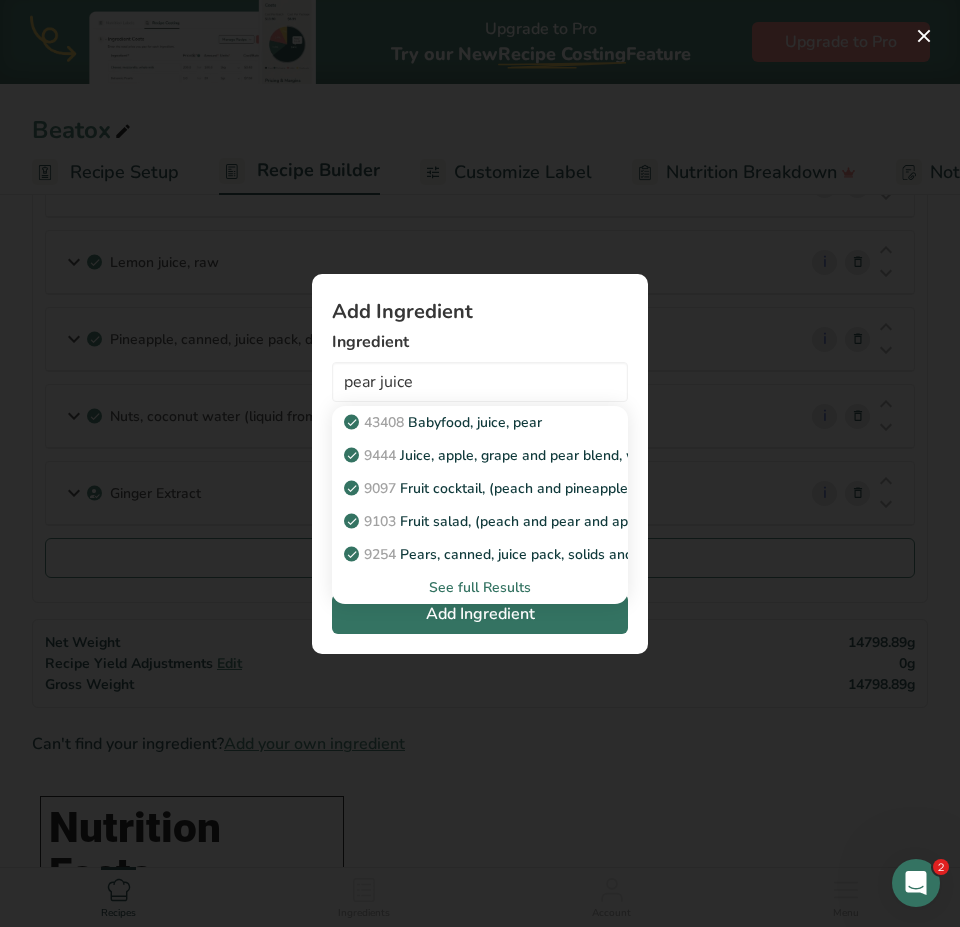 click on "See full Results" at bounding box center [480, 587] 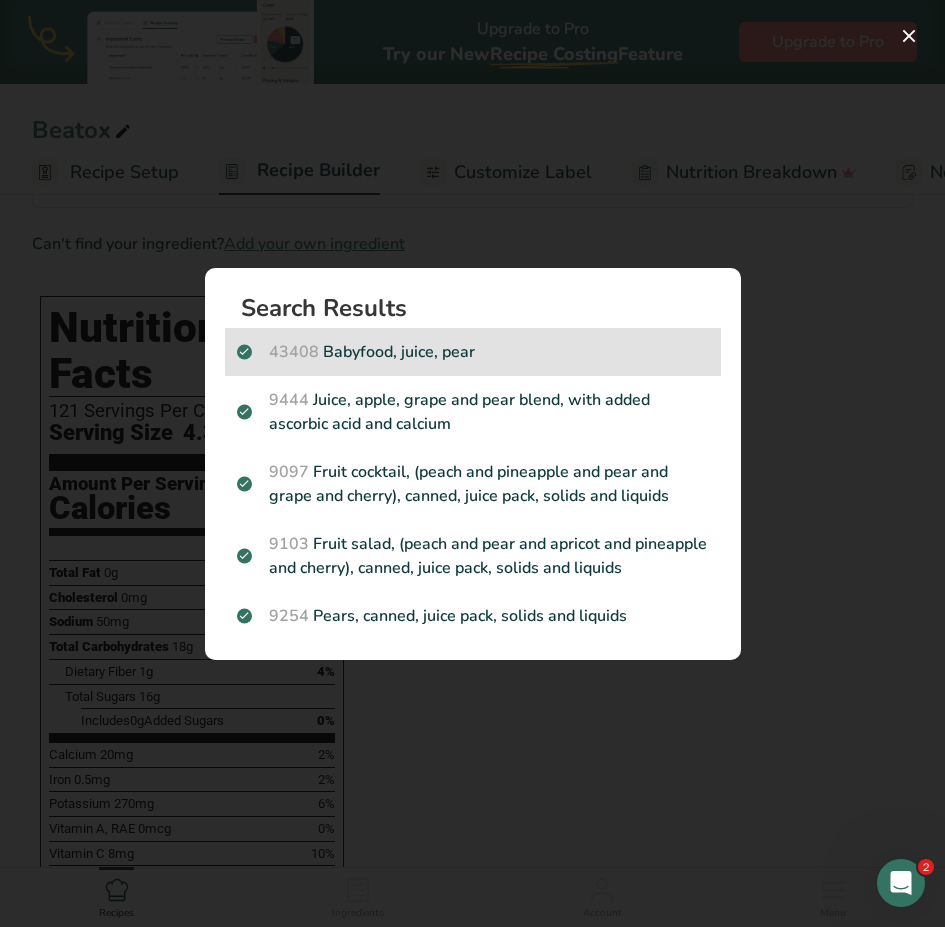 scroll, scrollTop: 500, scrollLeft: 0, axis: vertical 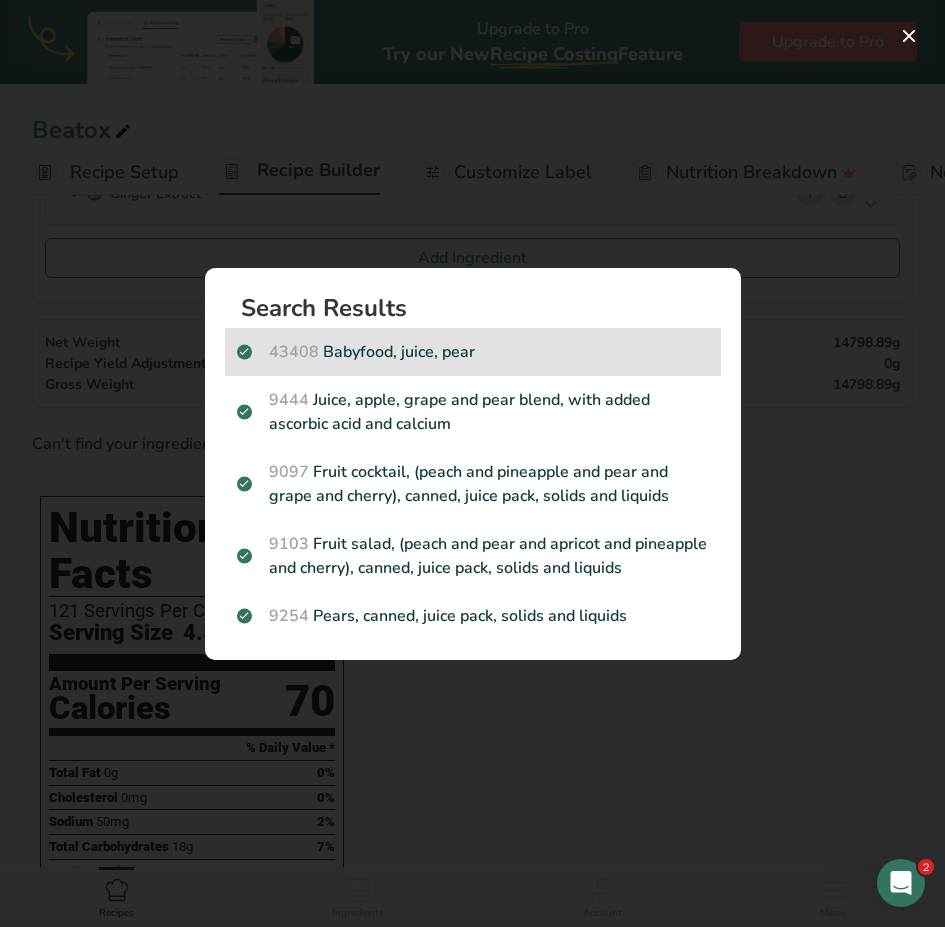 click on "43408
Babyfood, juice, pear" at bounding box center (473, 352) 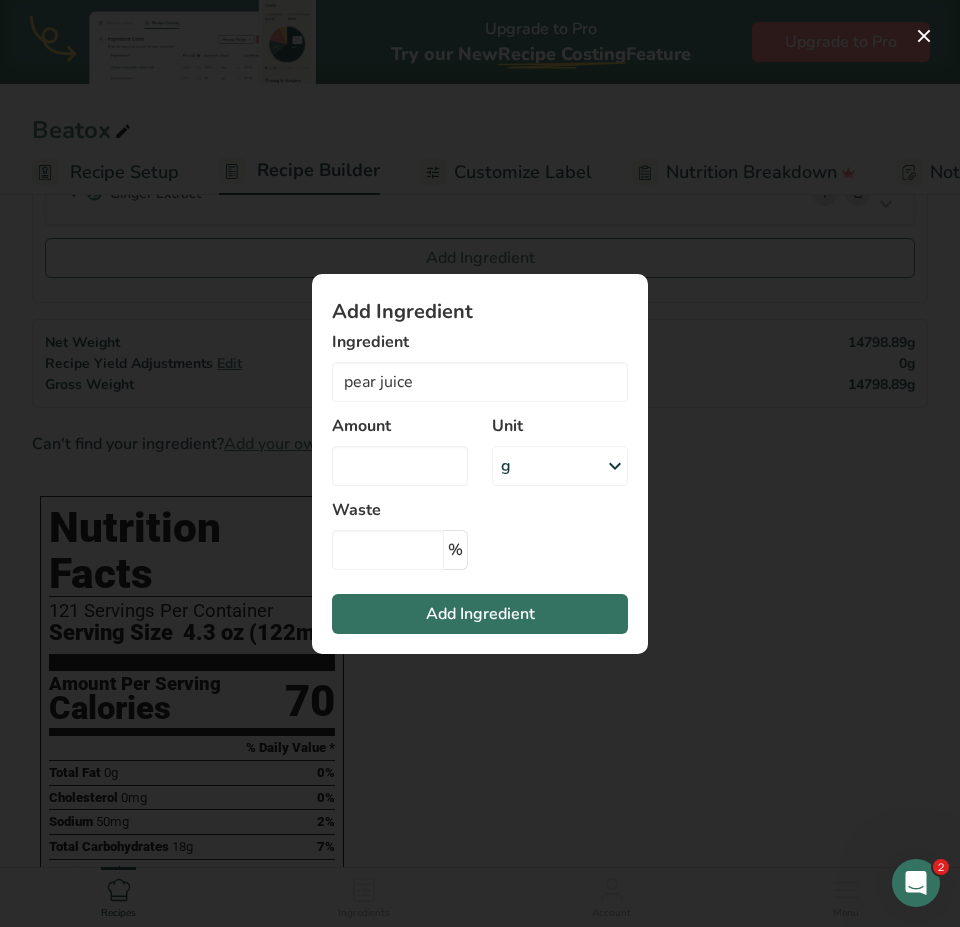 type on "Babyfood, juice, pear" 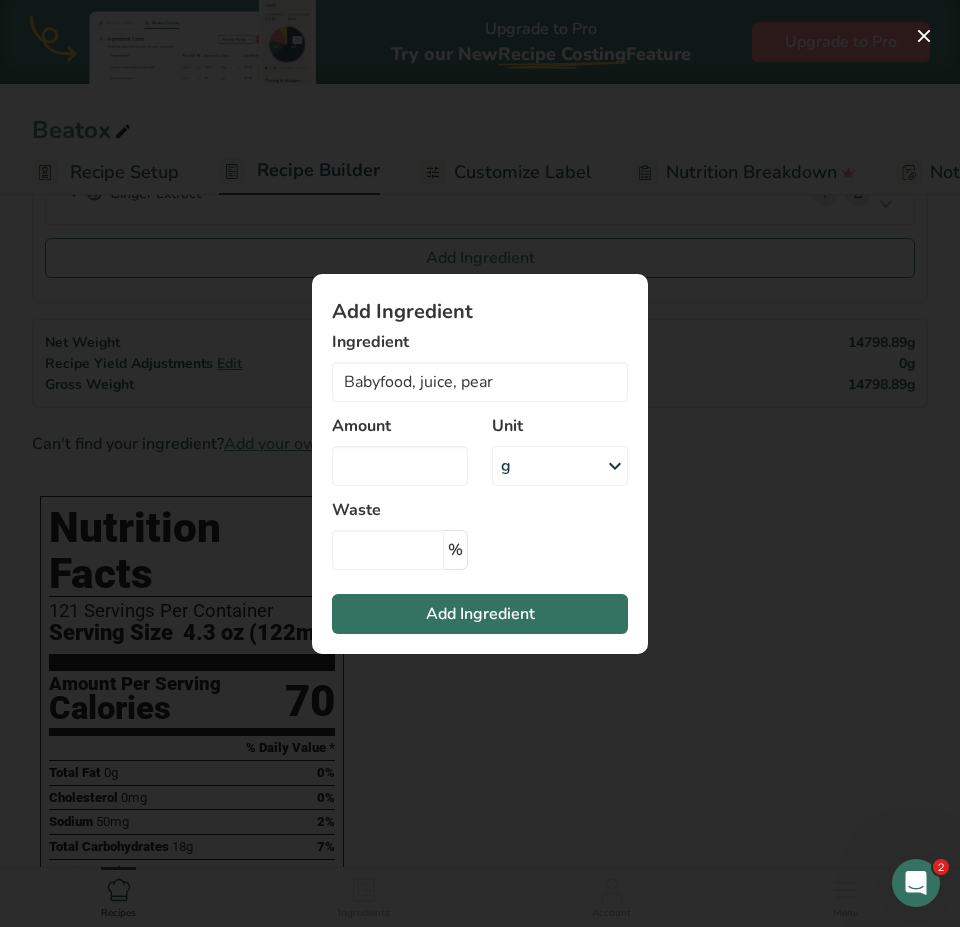 click at bounding box center [615, 466] 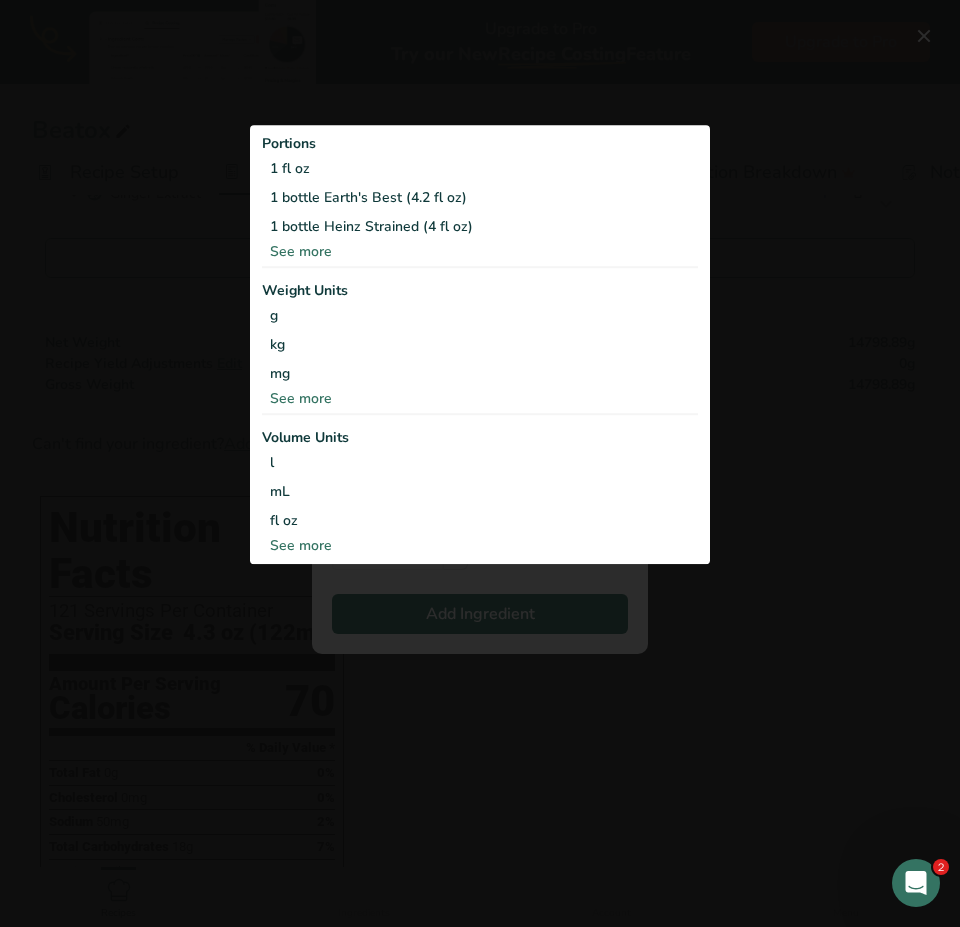 click at bounding box center [480, 463] 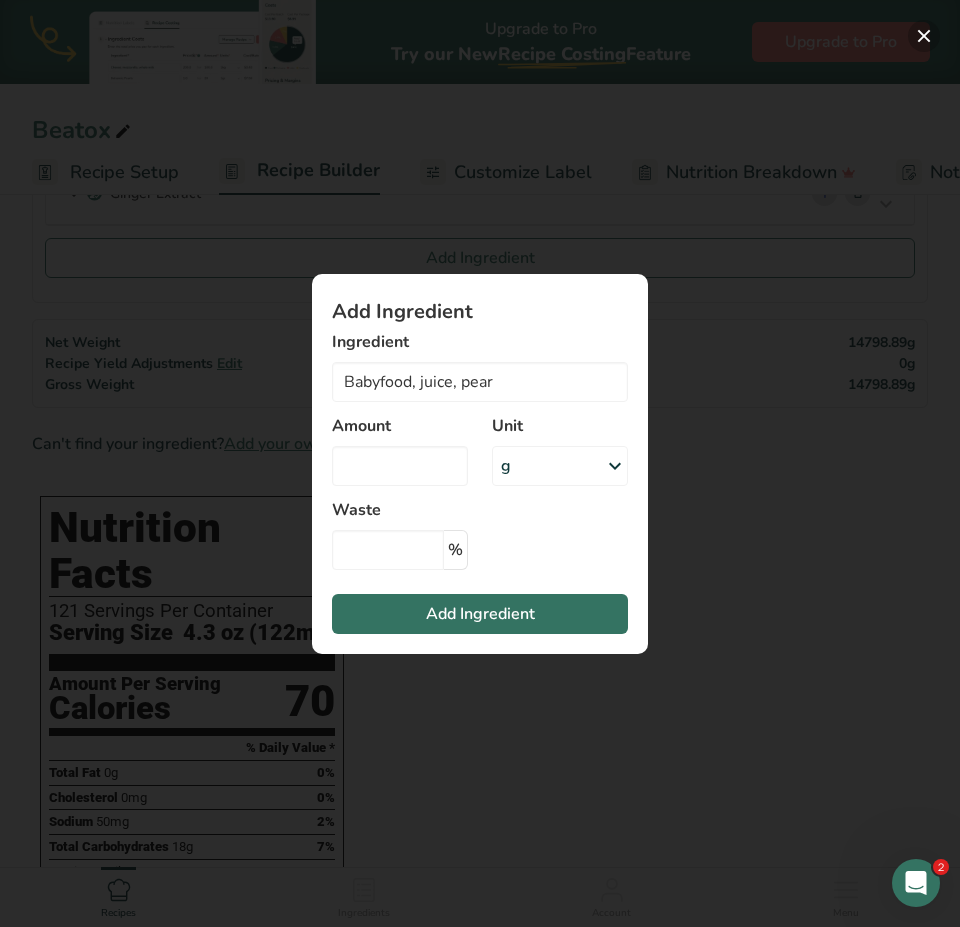 click at bounding box center [924, 36] 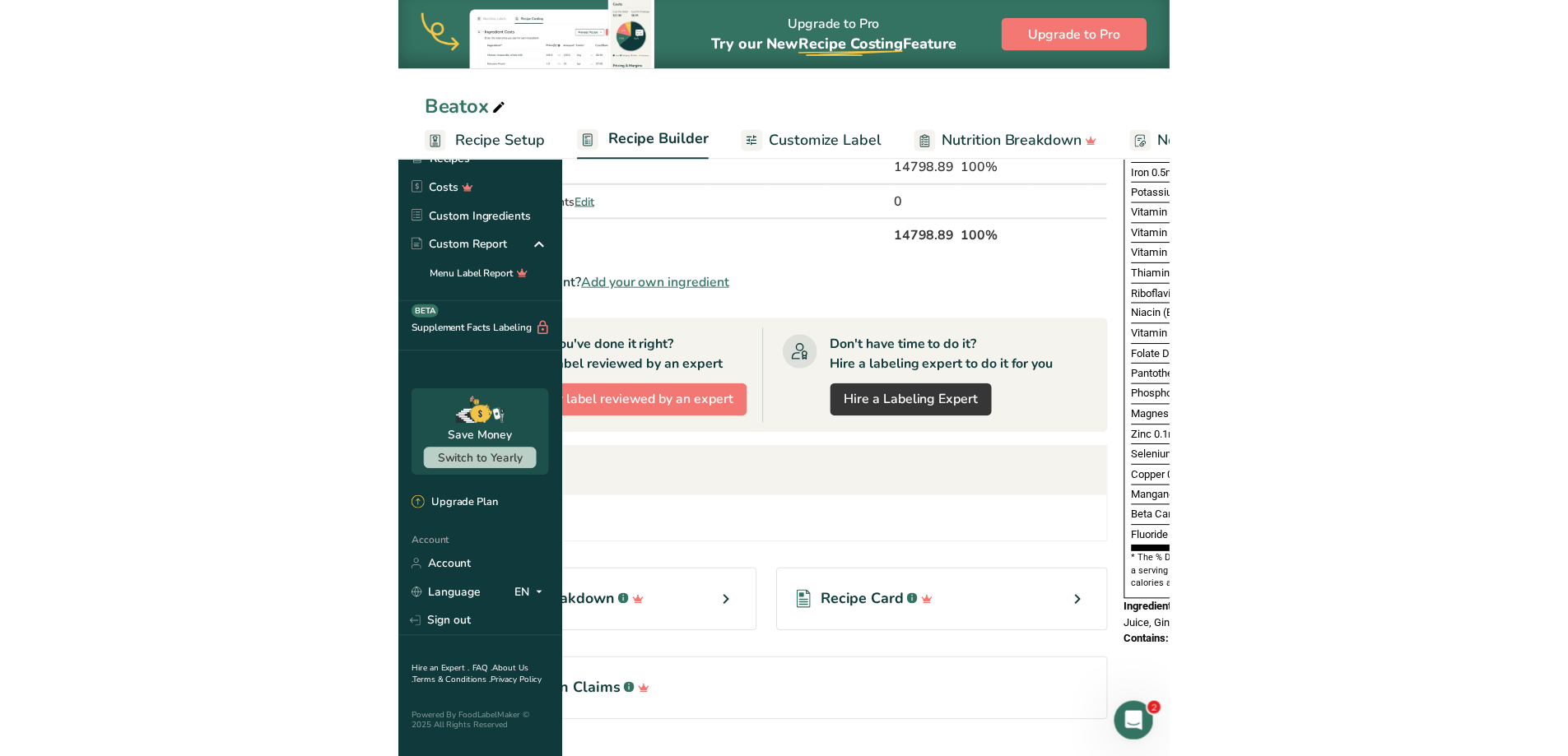scroll, scrollTop: 0, scrollLeft: 0, axis: both 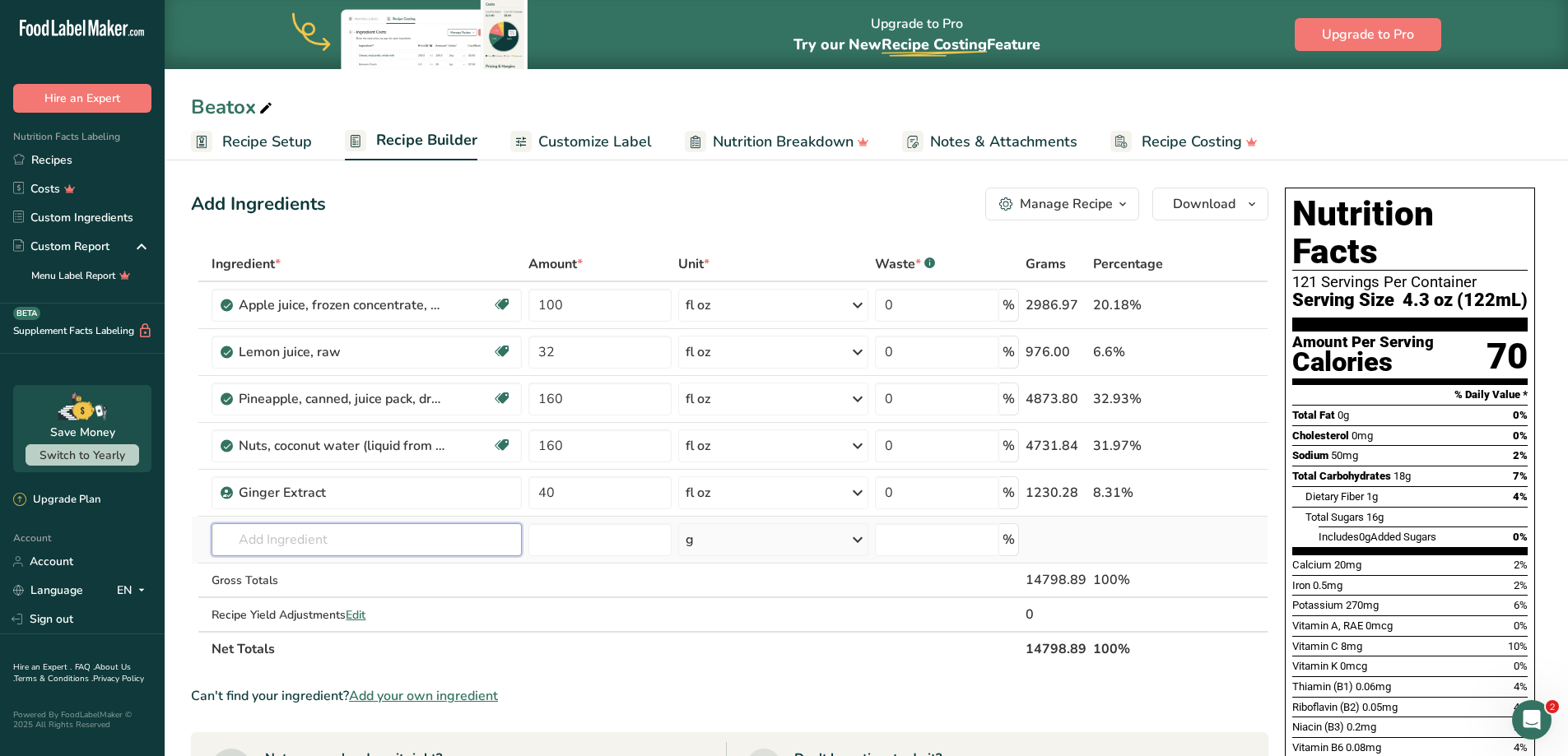 click at bounding box center (366, 540) 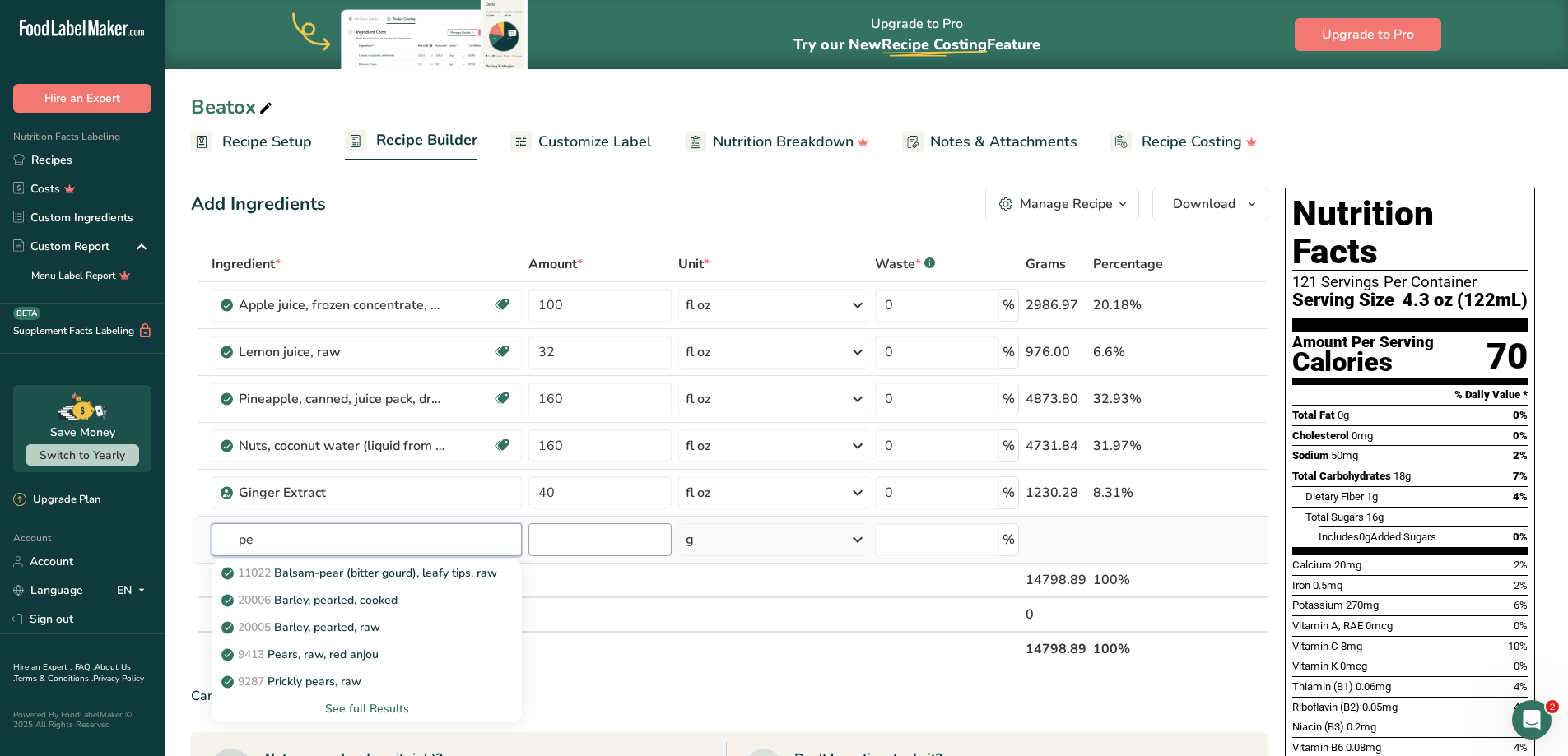 type on "p" 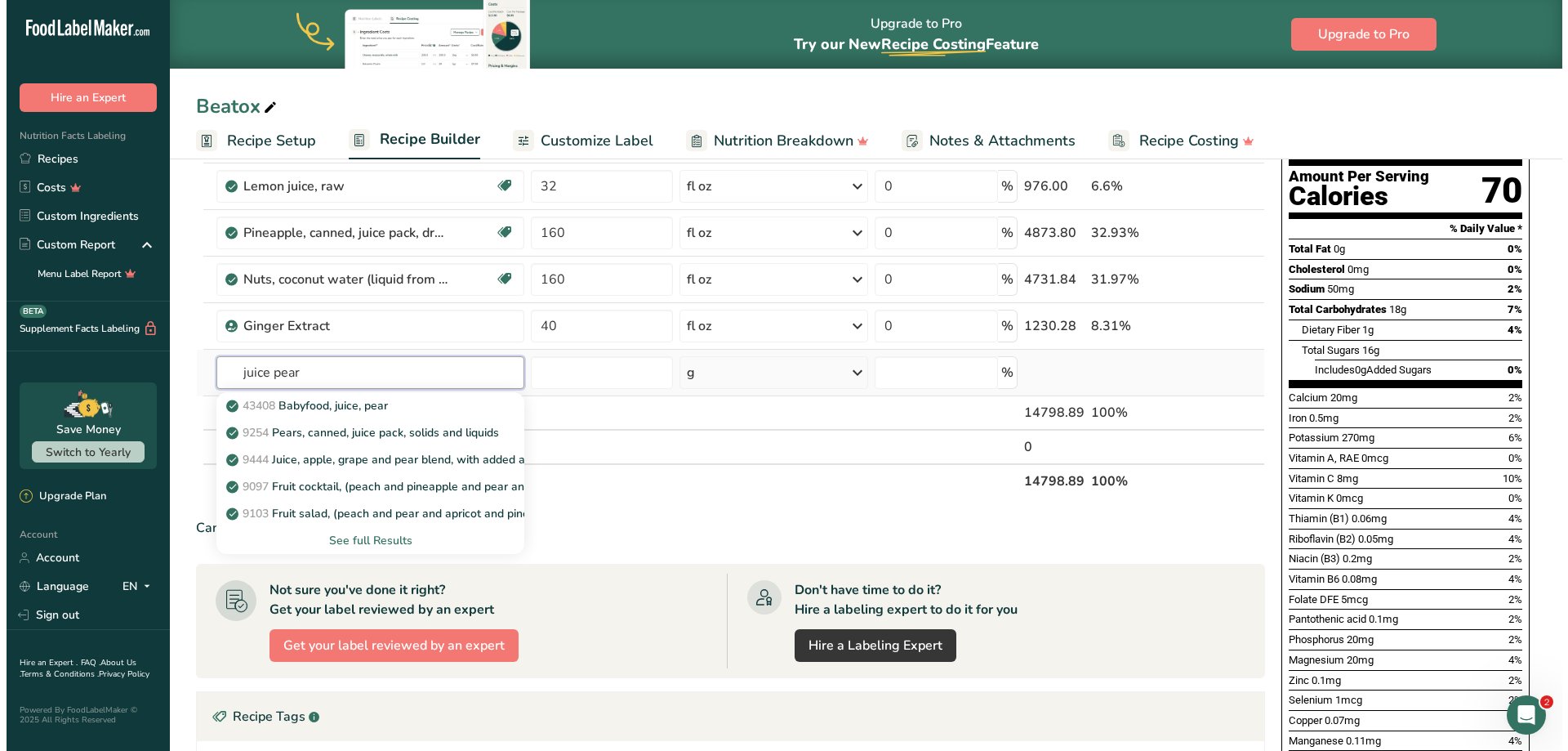 scroll, scrollTop: 82, scrollLeft: 0, axis: vertical 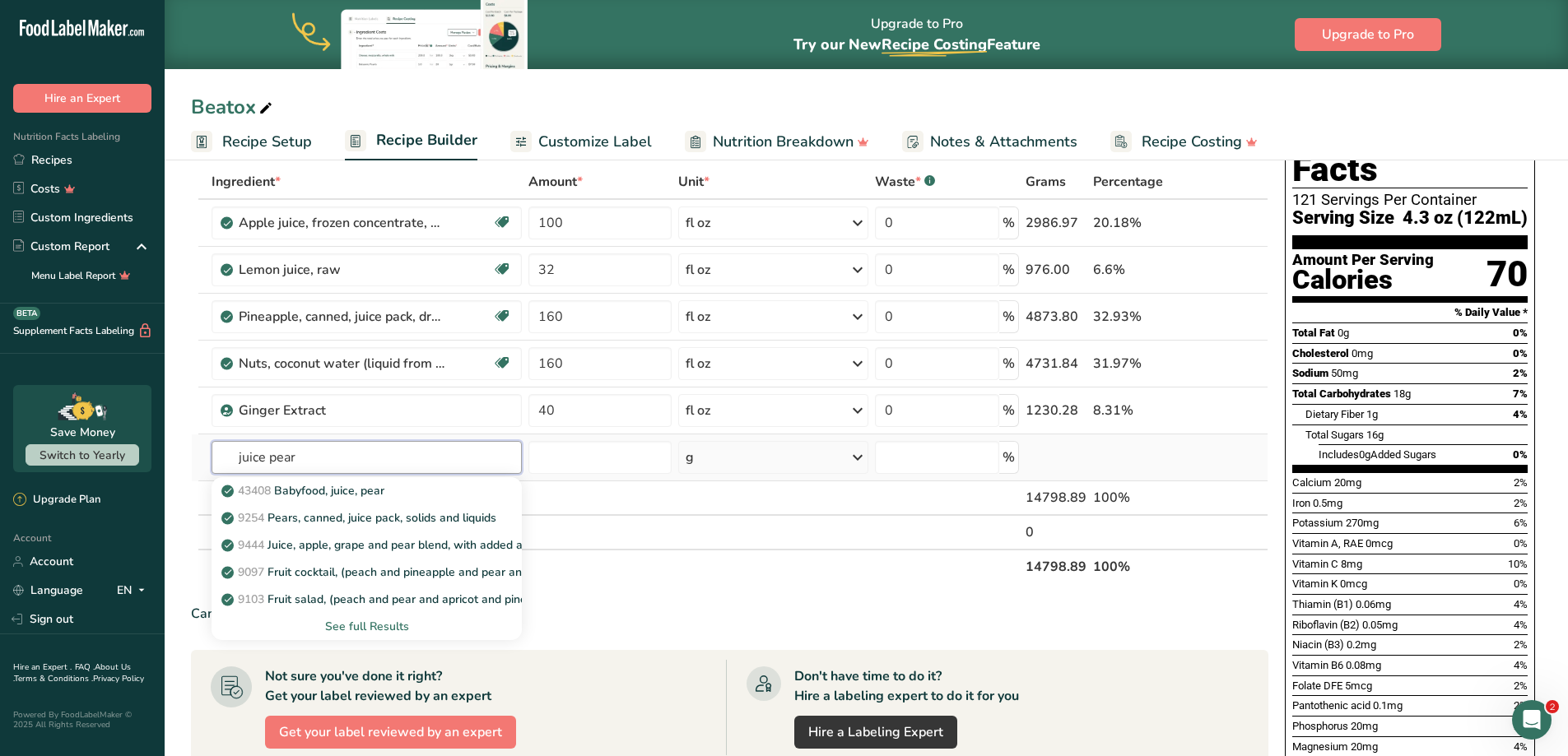 type on "juice pear" 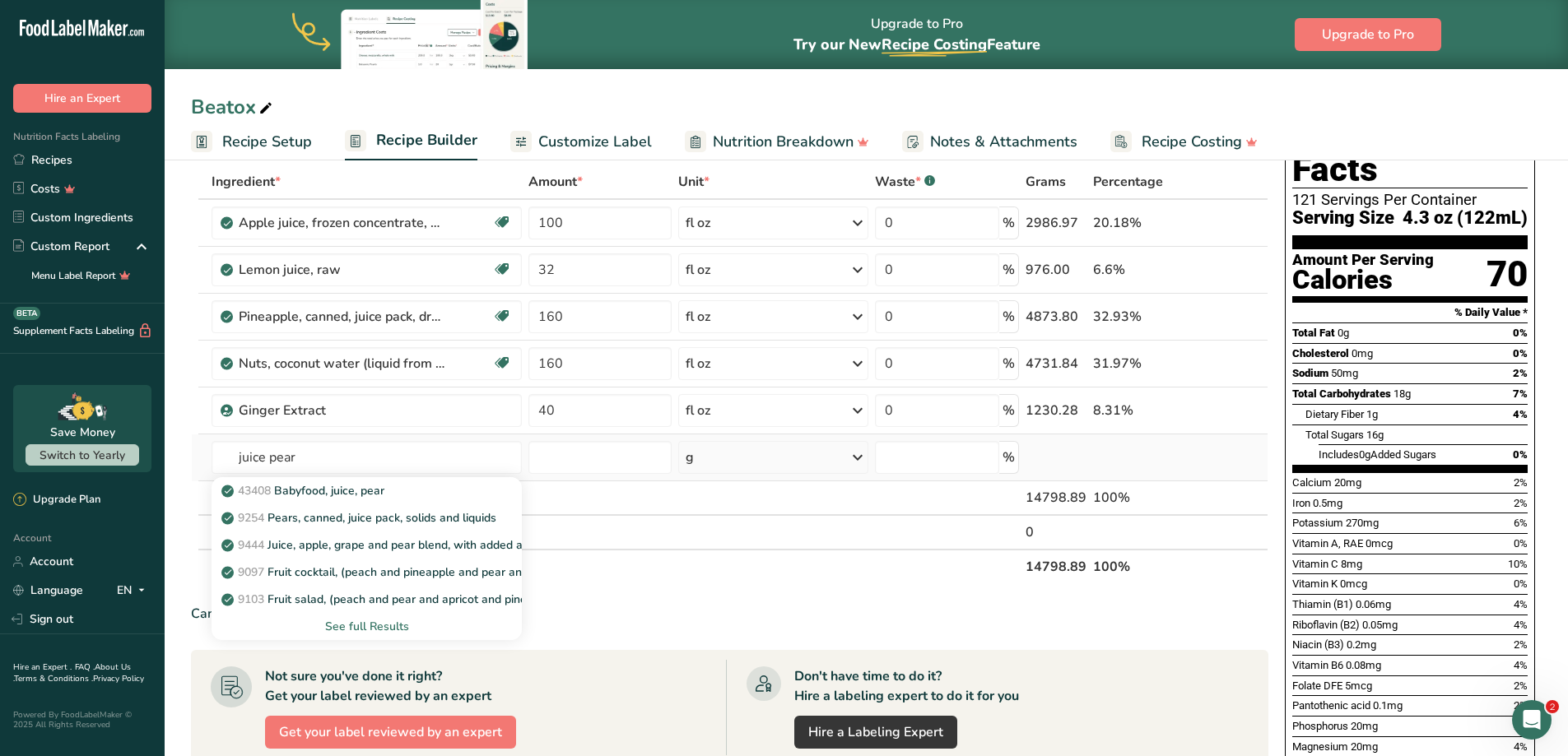 type 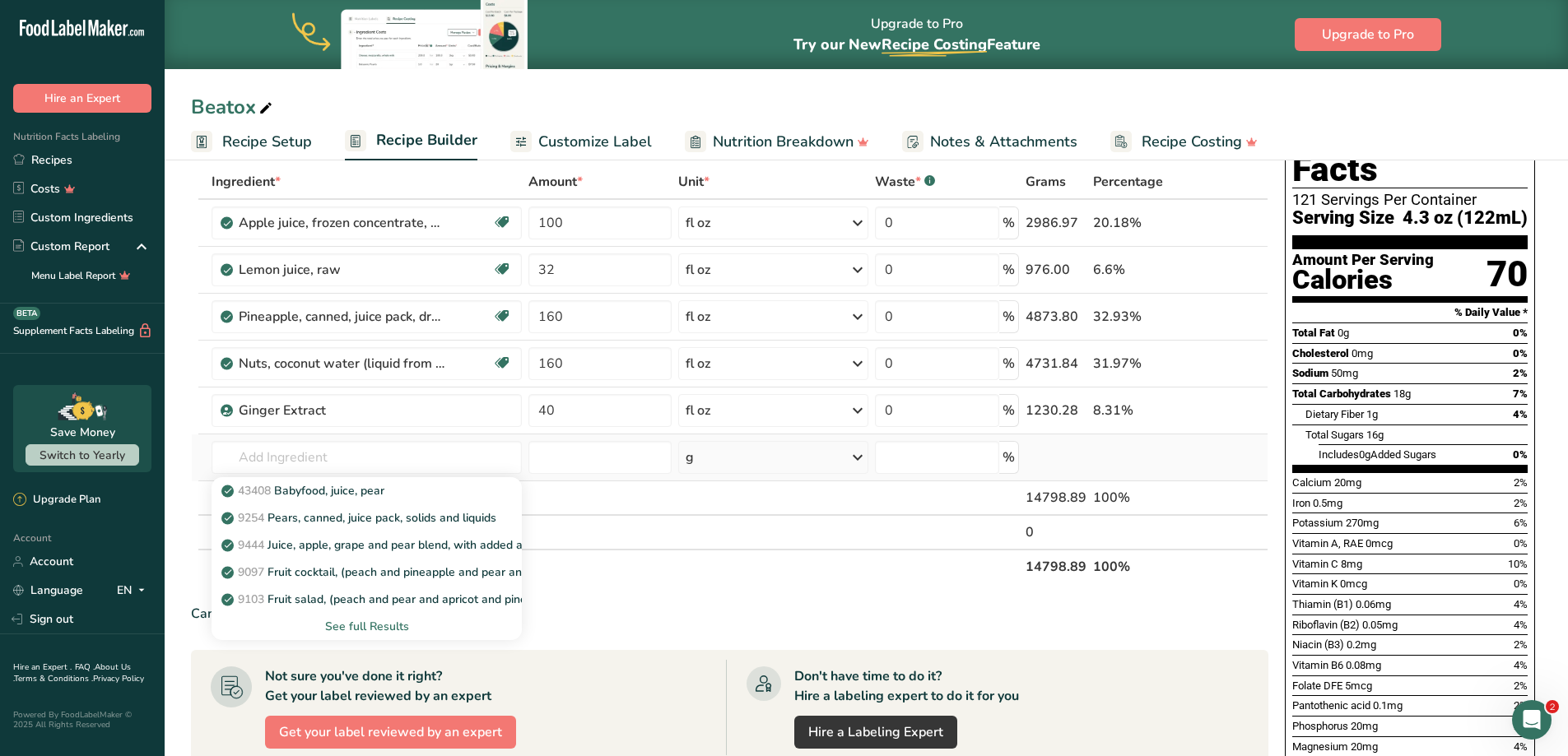 click on "See full Results" at bounding box center (366, 626) 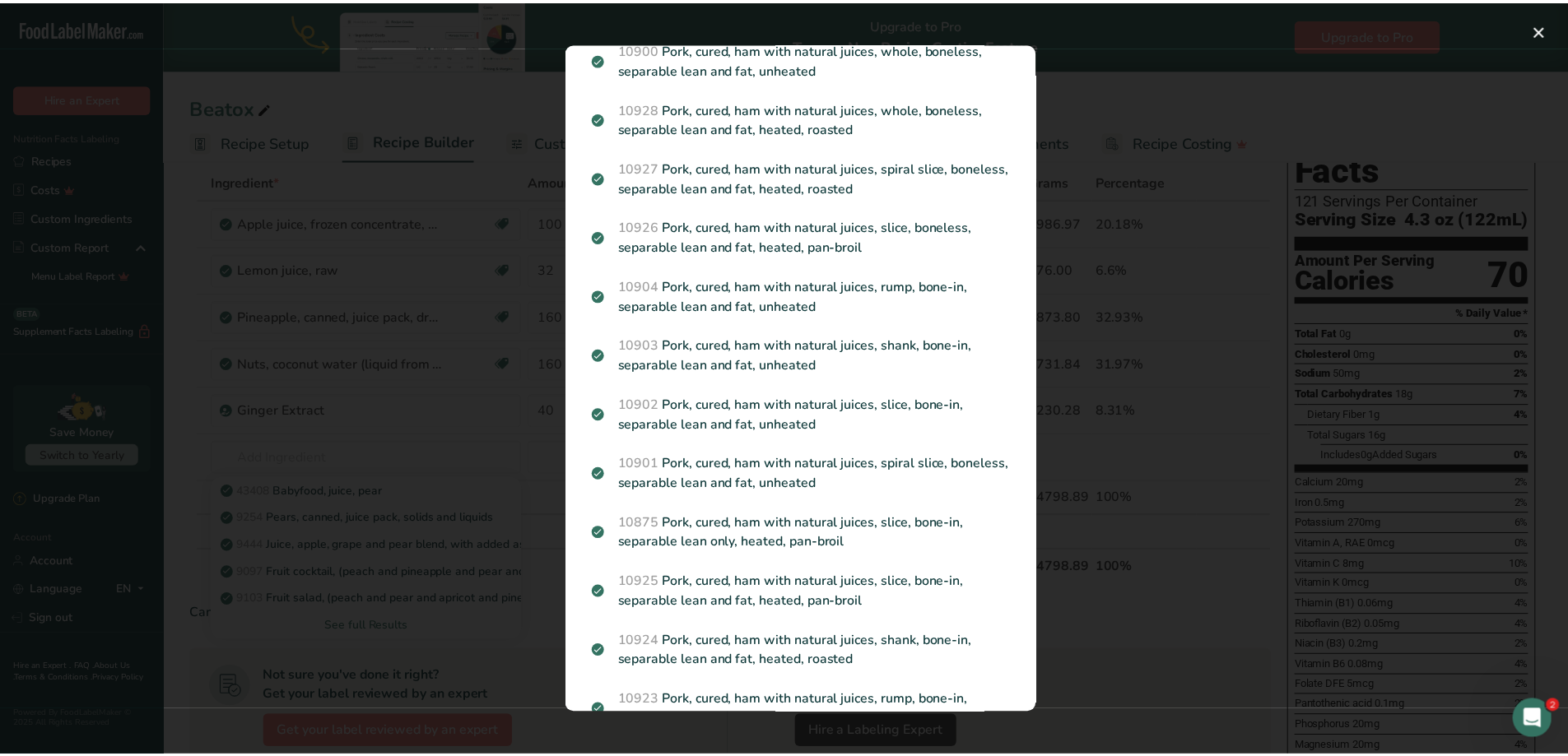 scroll, scrollTop: 774, scrollLeft: 0, axis: vertical 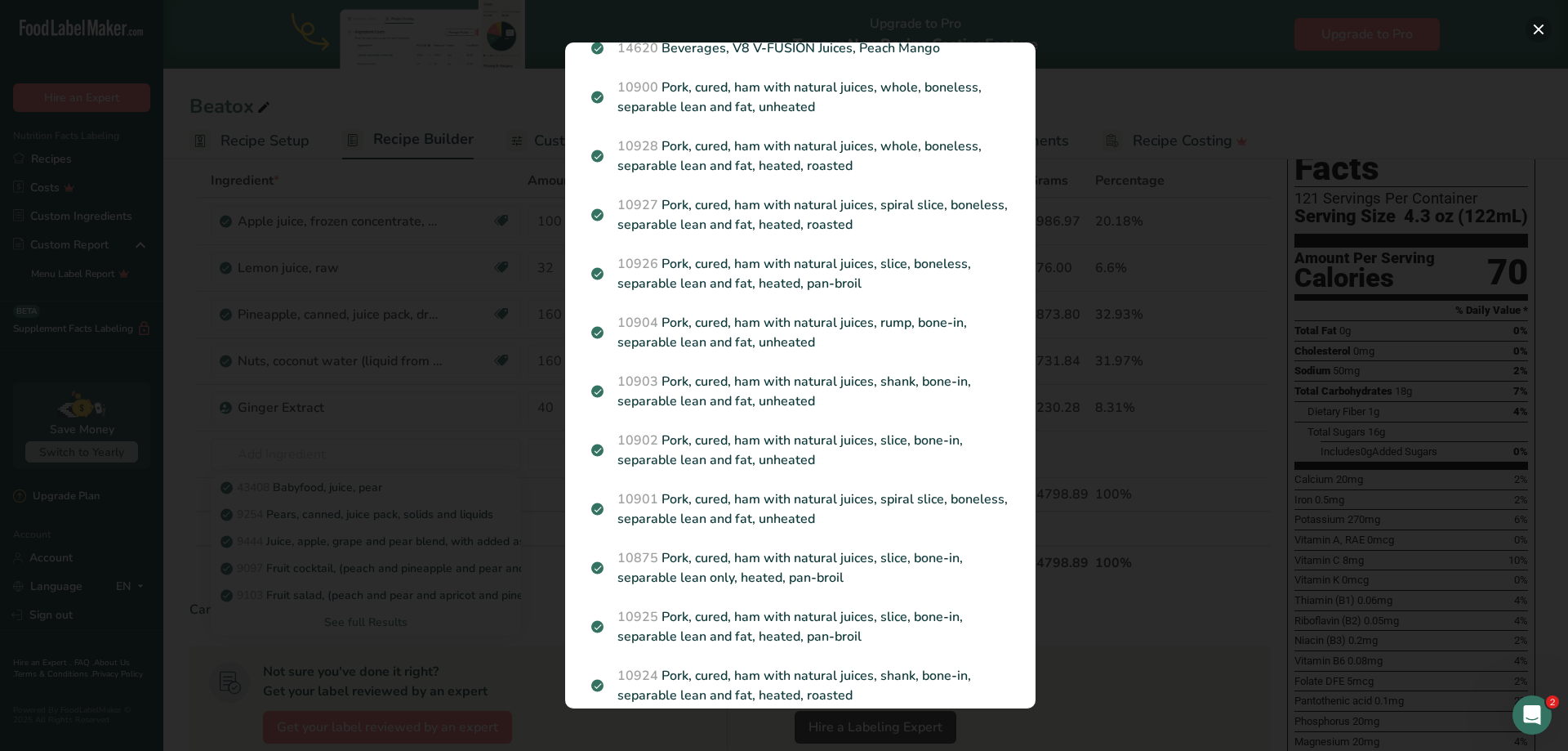 click at bounding box center [1539, 29] 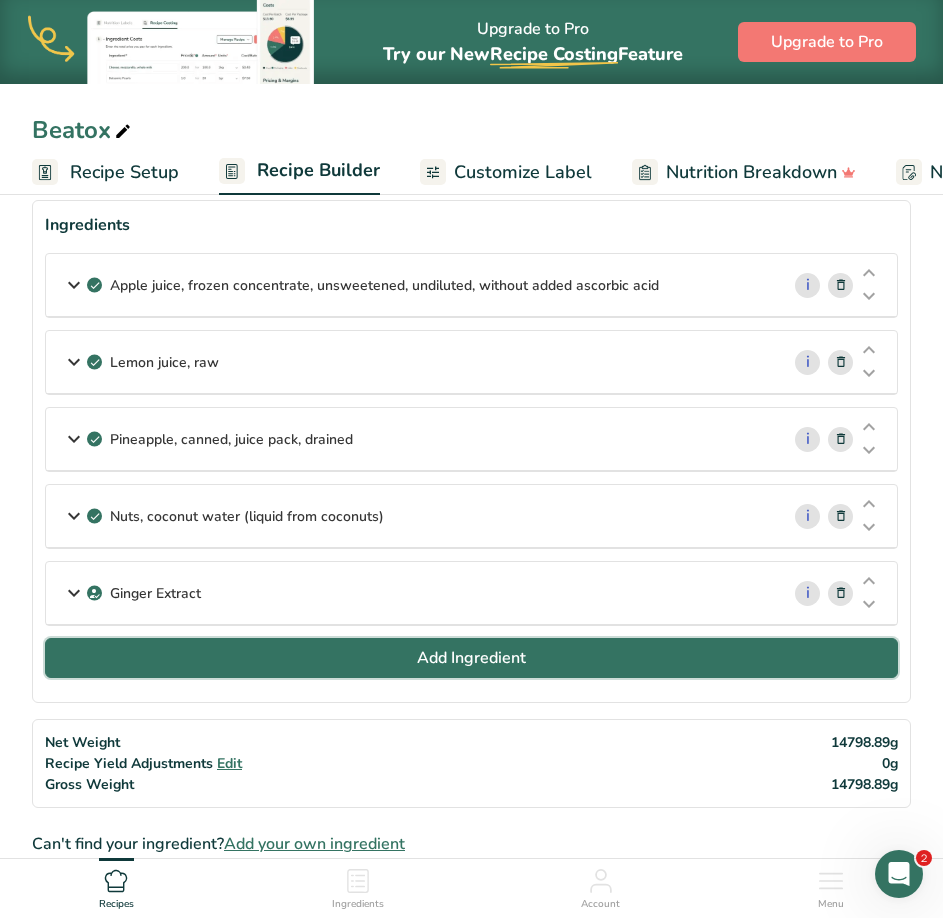 click on "Add Ingredient" at bounding box center [471, 658] 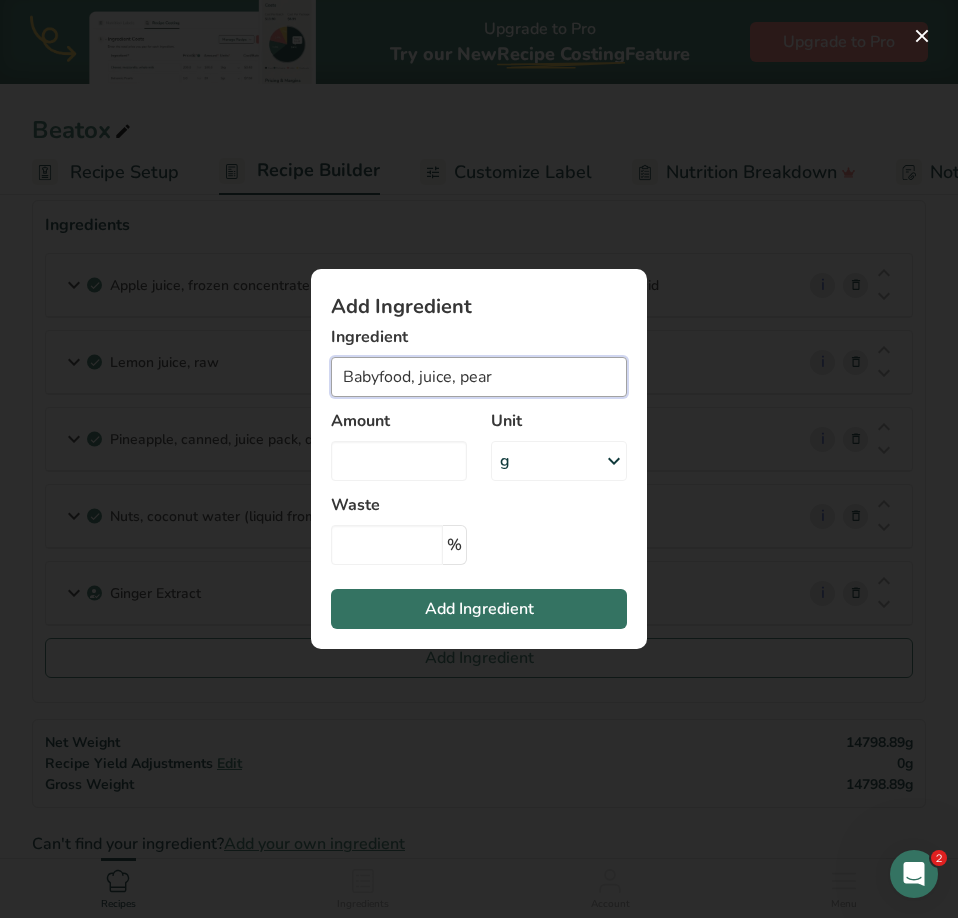 click on "Babyfood, juice, pear" at bounding box center (479, 377) 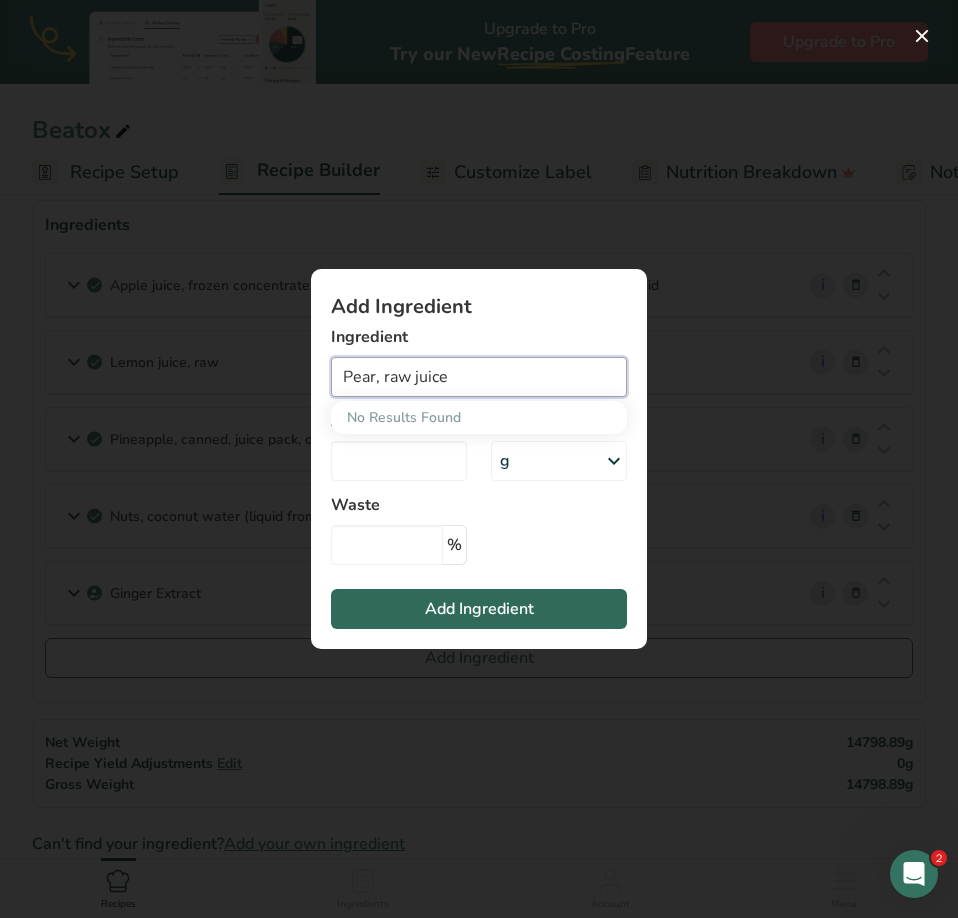 type on "Pear, raw juice" 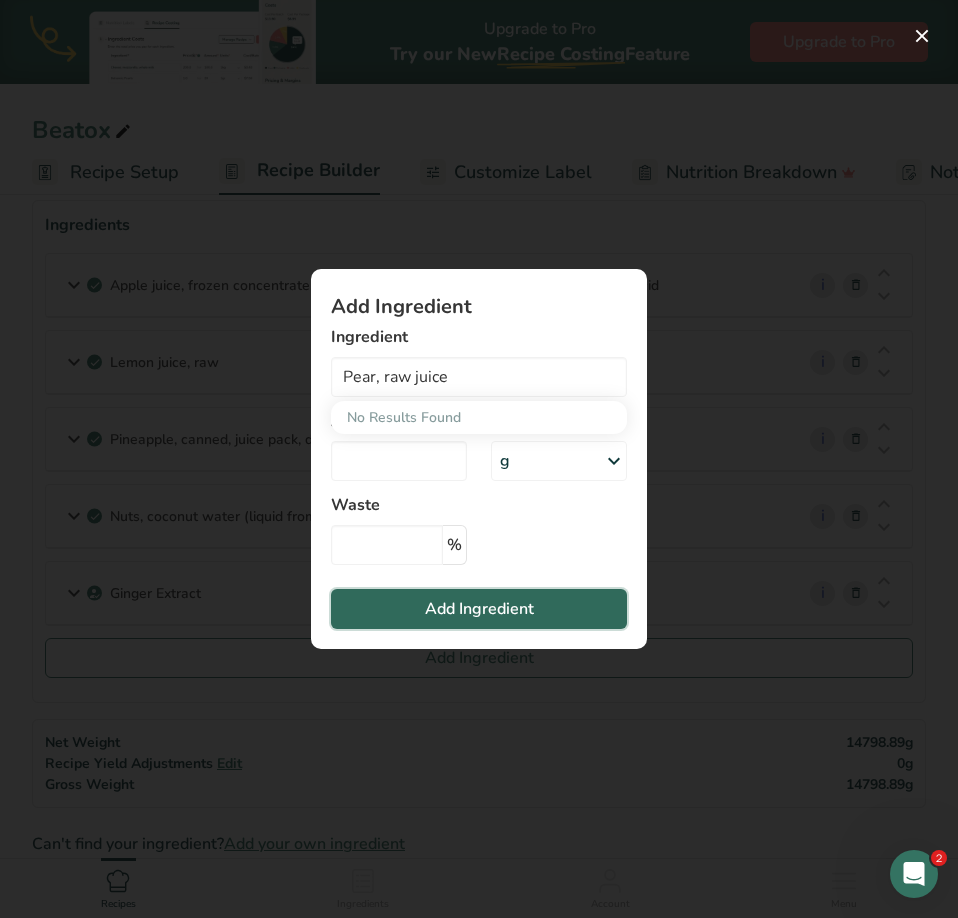 click on "Add Ingredient" at bounding box center (479, 609) 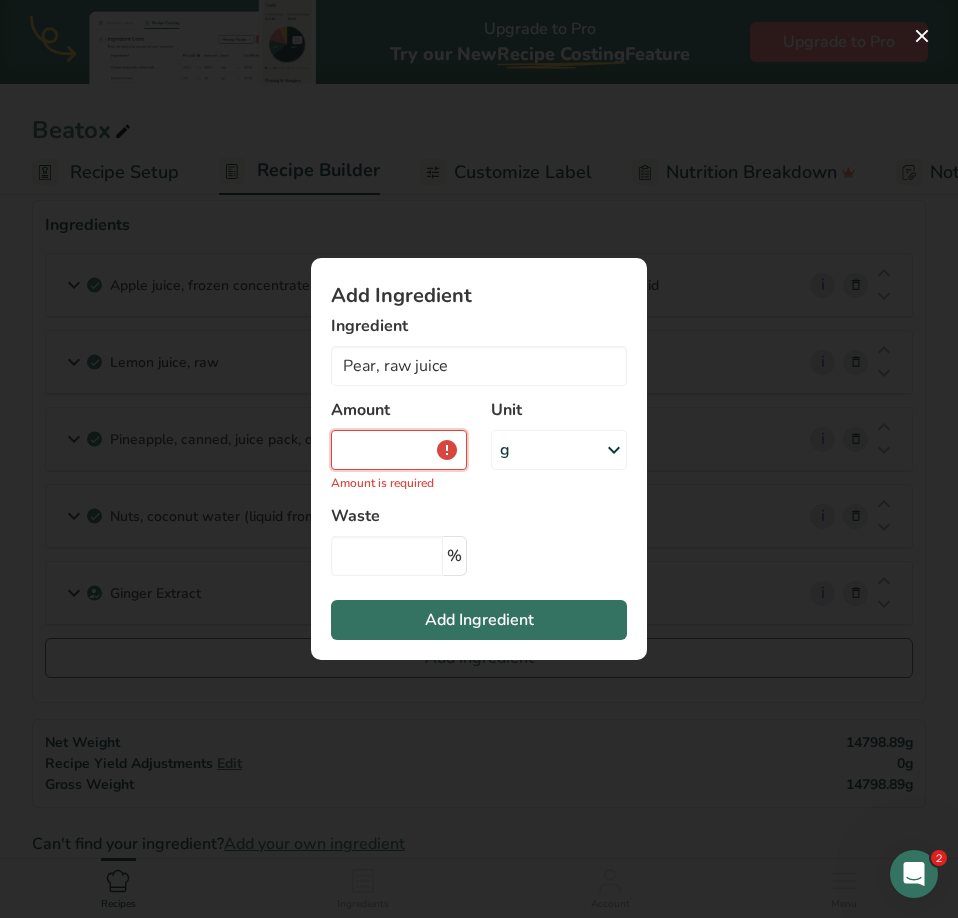 click at bounding box center [399, 450] 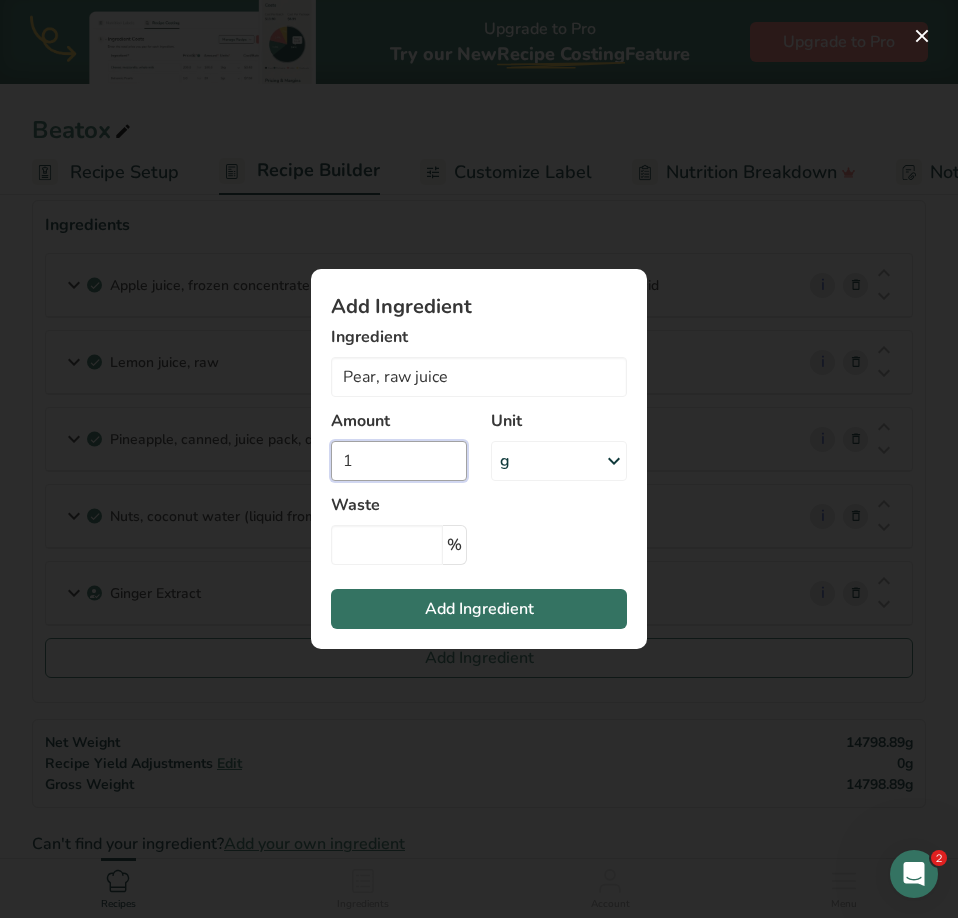 type on "1" 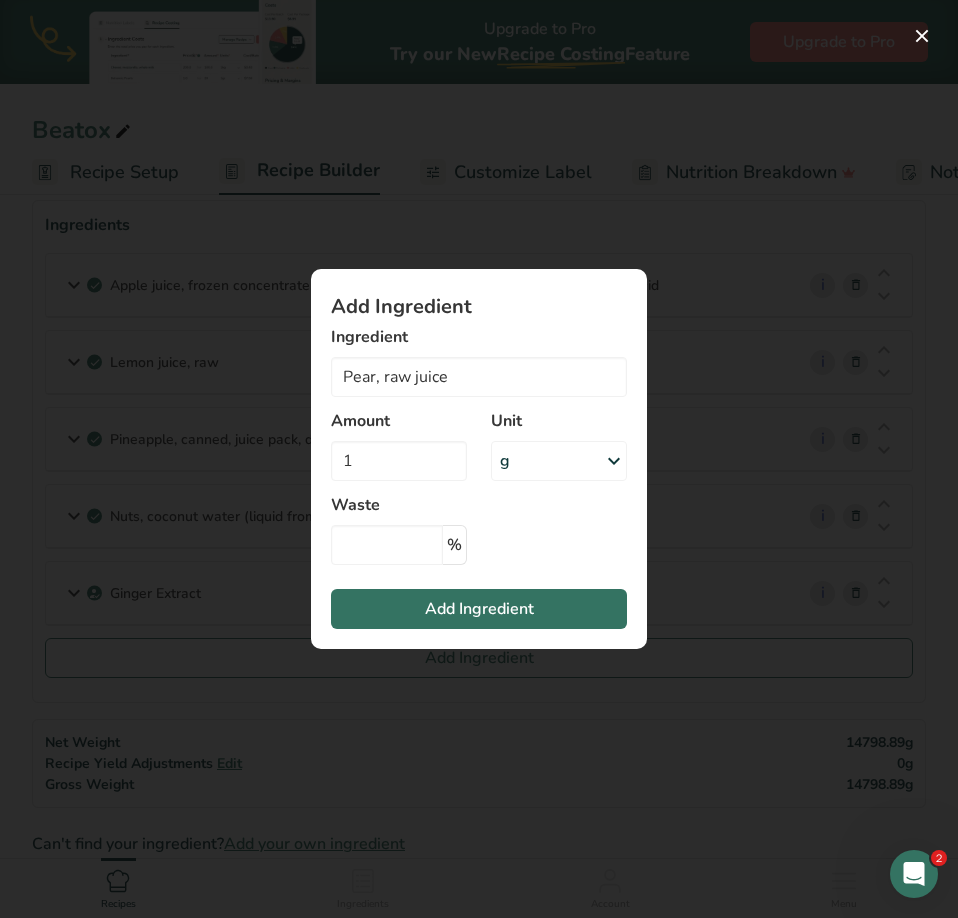 click on "g" at bounding box center [559, 461] 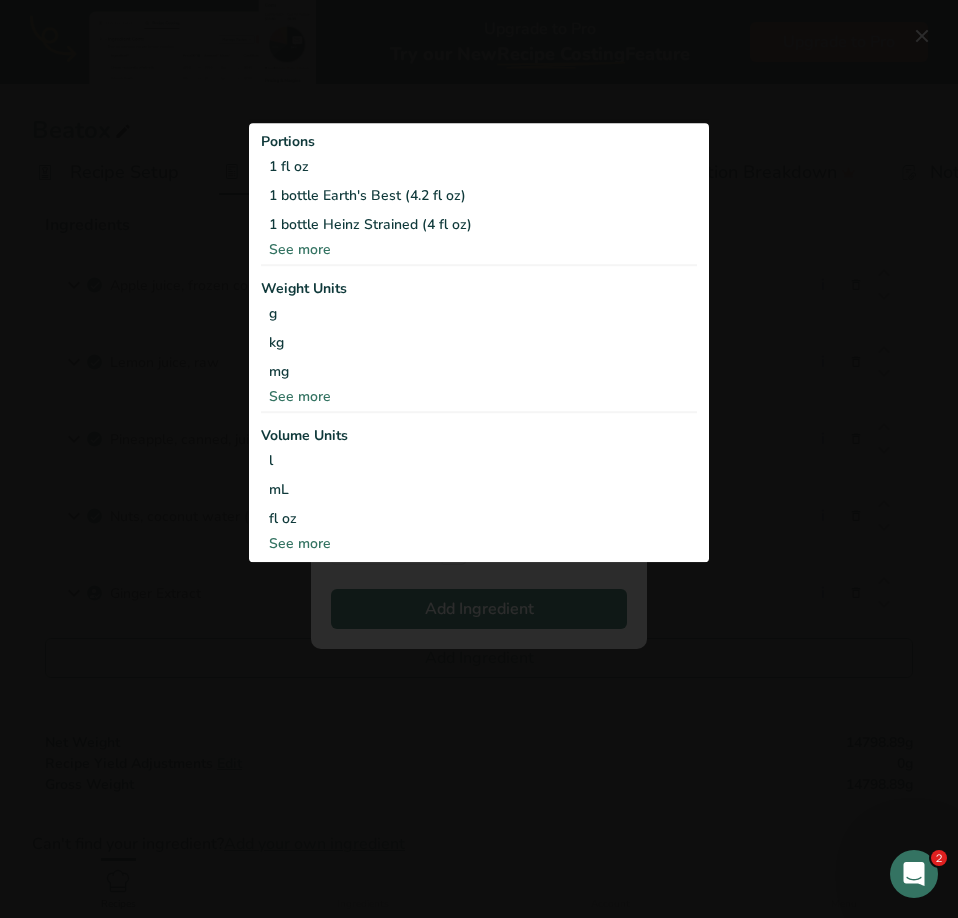 click on "See more" at bounding box center [479, 543] 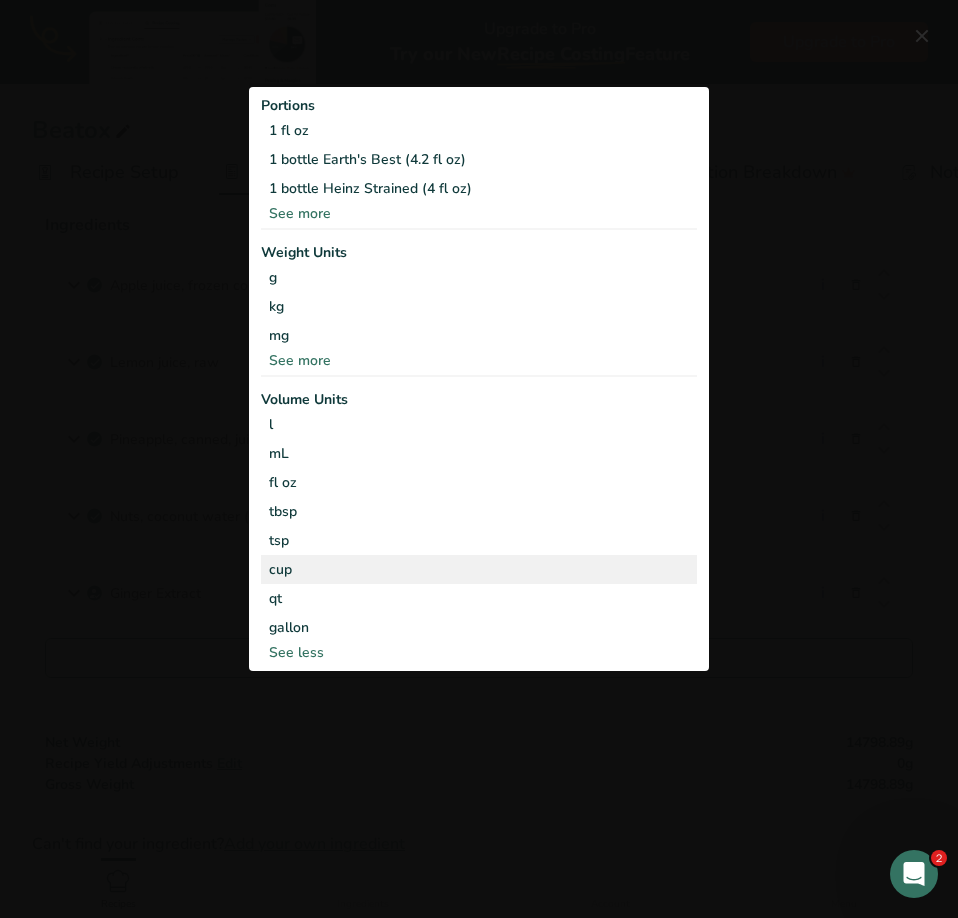 click on "cup" at bounding box center (479, 569) 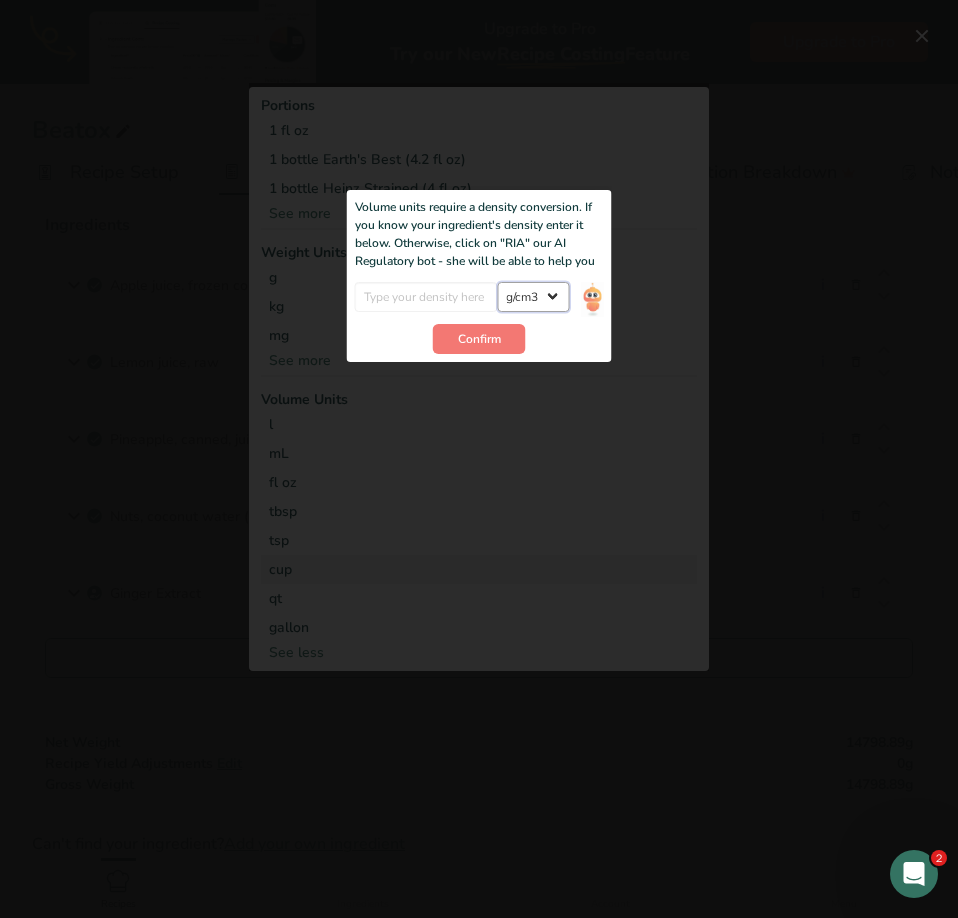 click on "lb/ft3
g/cm3" at bounding box center [533, 297] 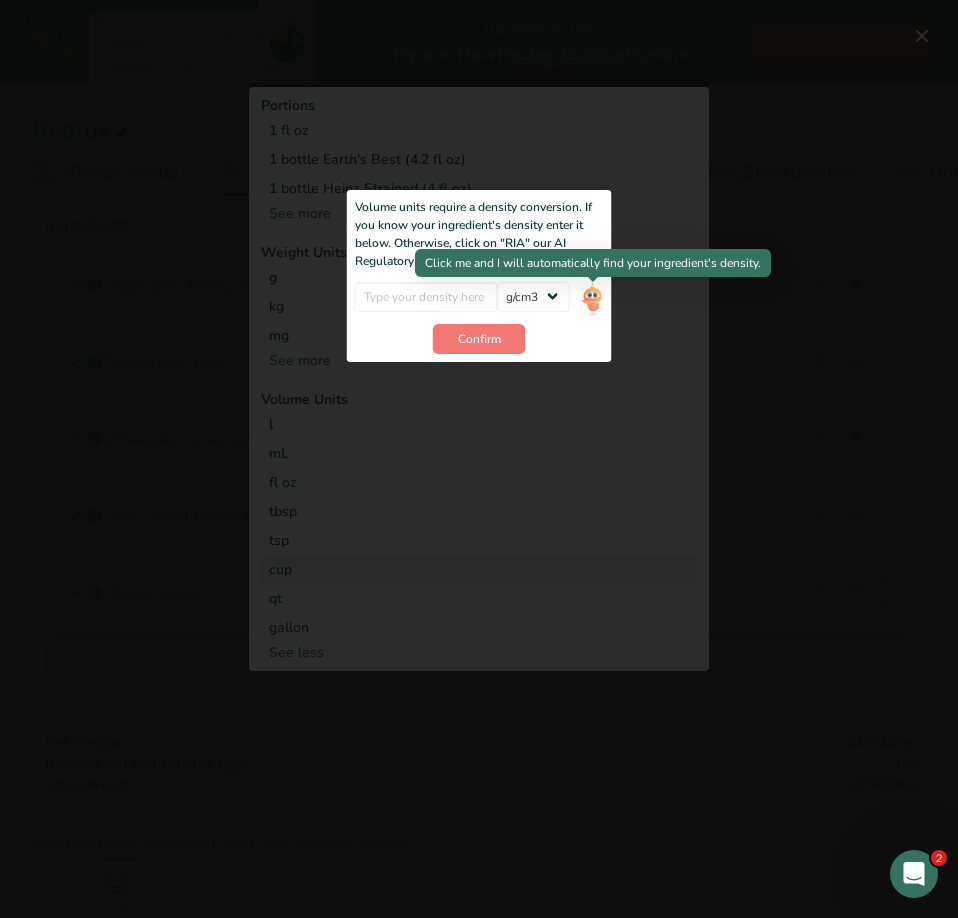 click at bounding box center [592, 299] 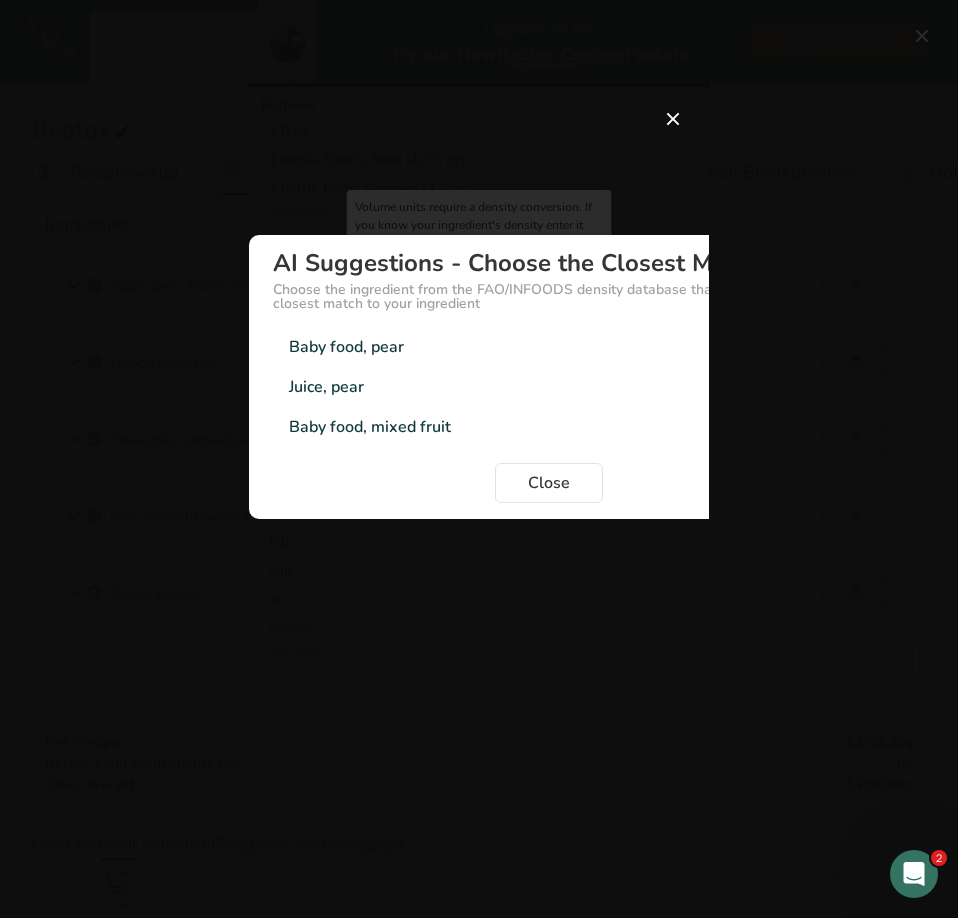 click on "Juice, pear" at bounding box center (326, 387) 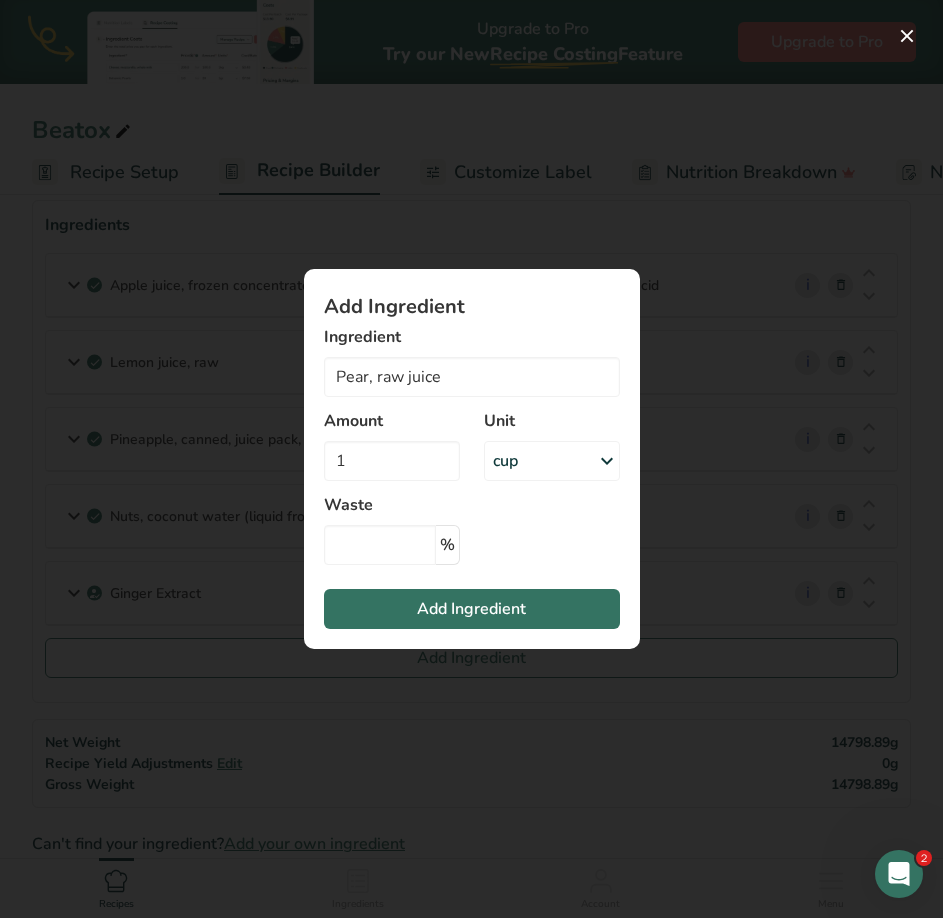 click at bounding box center (607, 461) 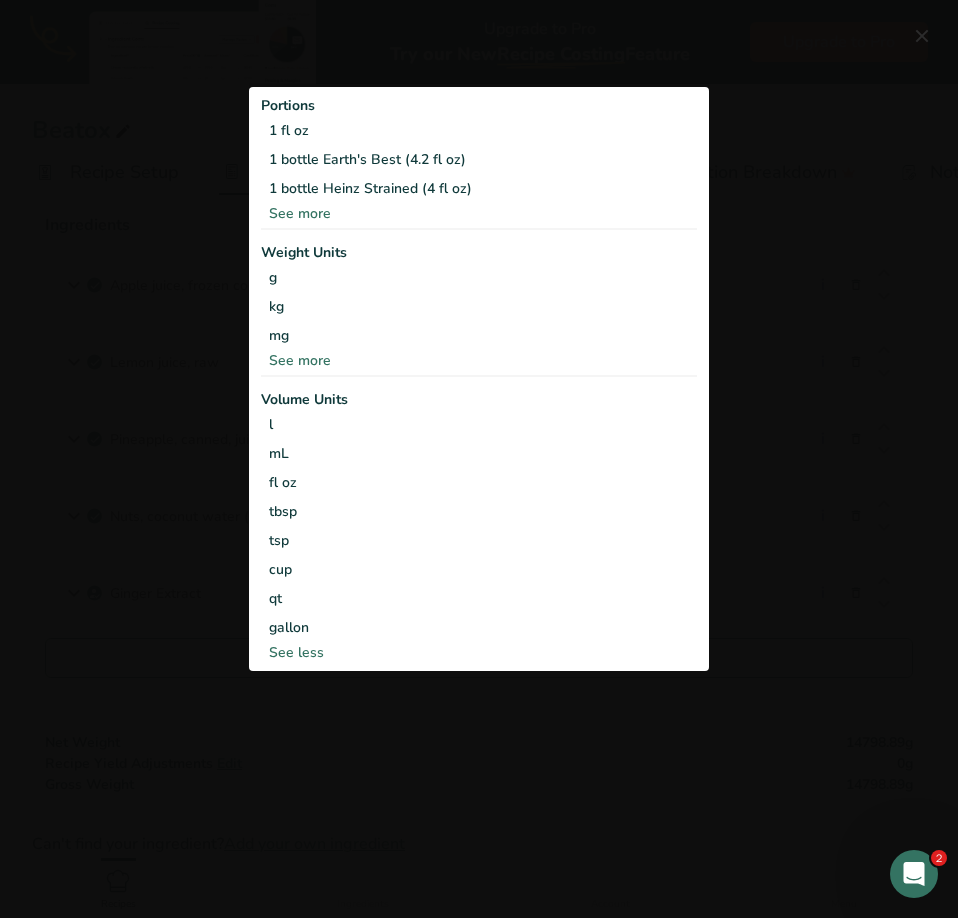 click at bounding box center [479, 459] 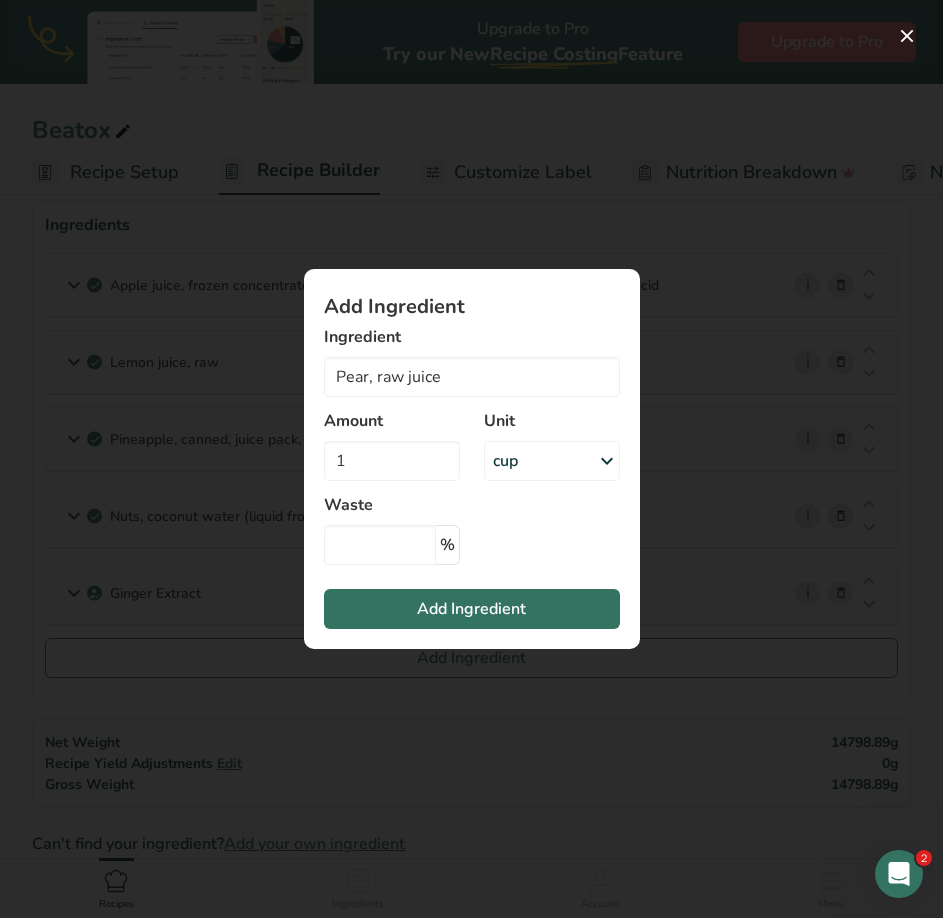 click on "cup" at bounding box center (552, 461) 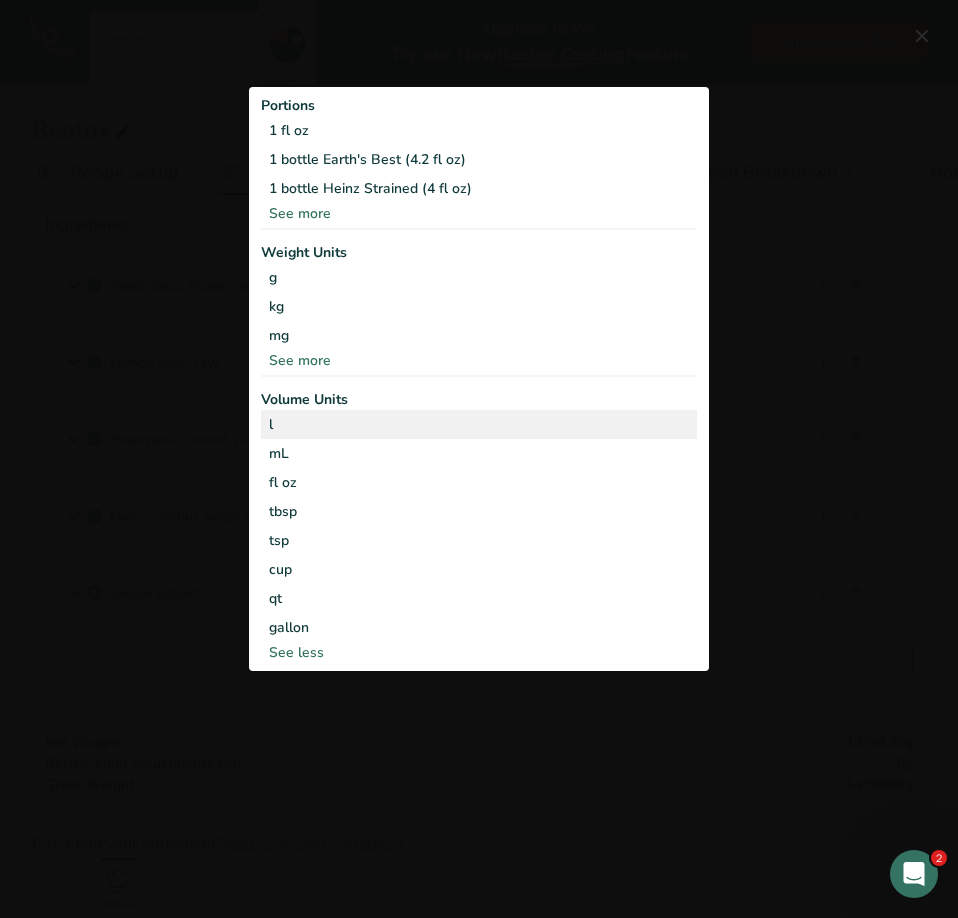 click on "l" at bounding box center (479, 424) 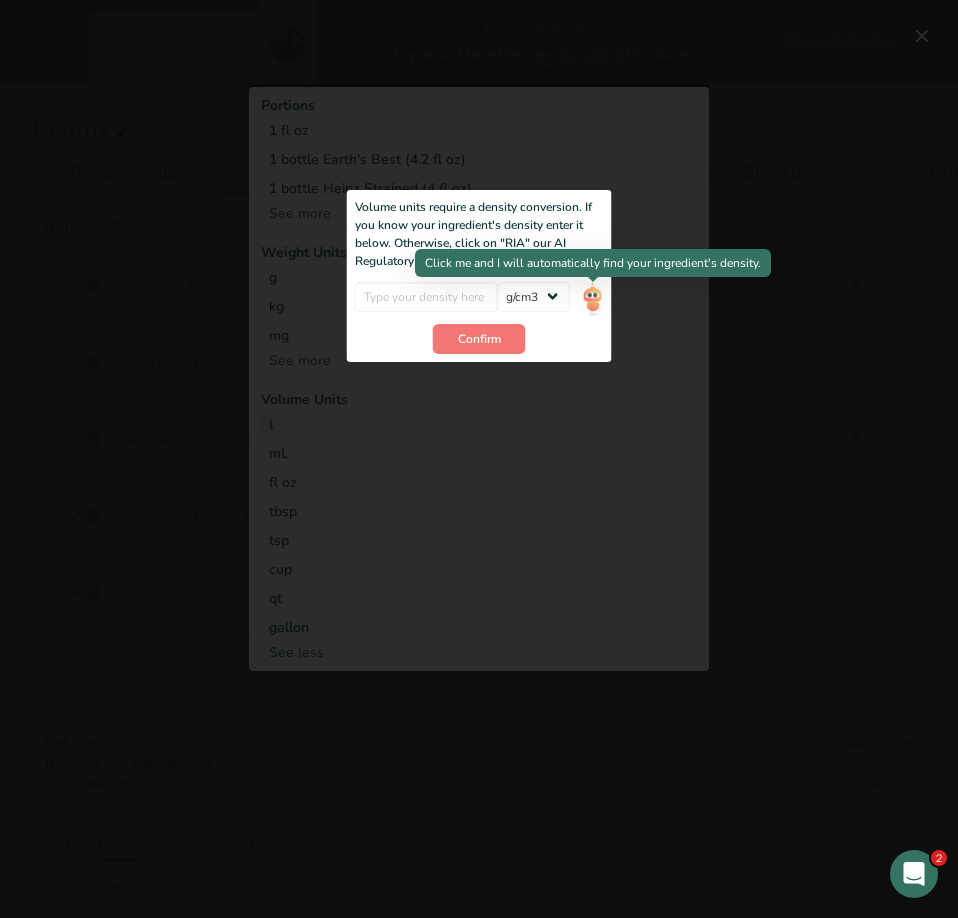 click at bounding box center (592, 299) 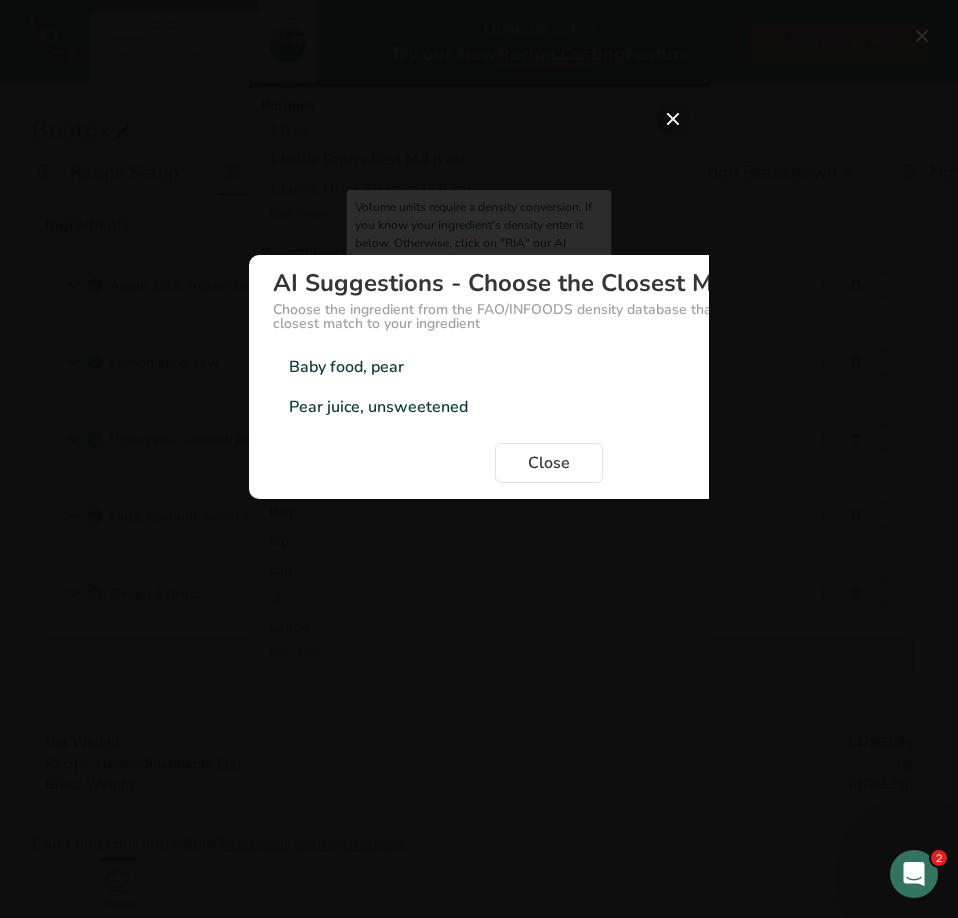 click at bounding box center (673, 119) 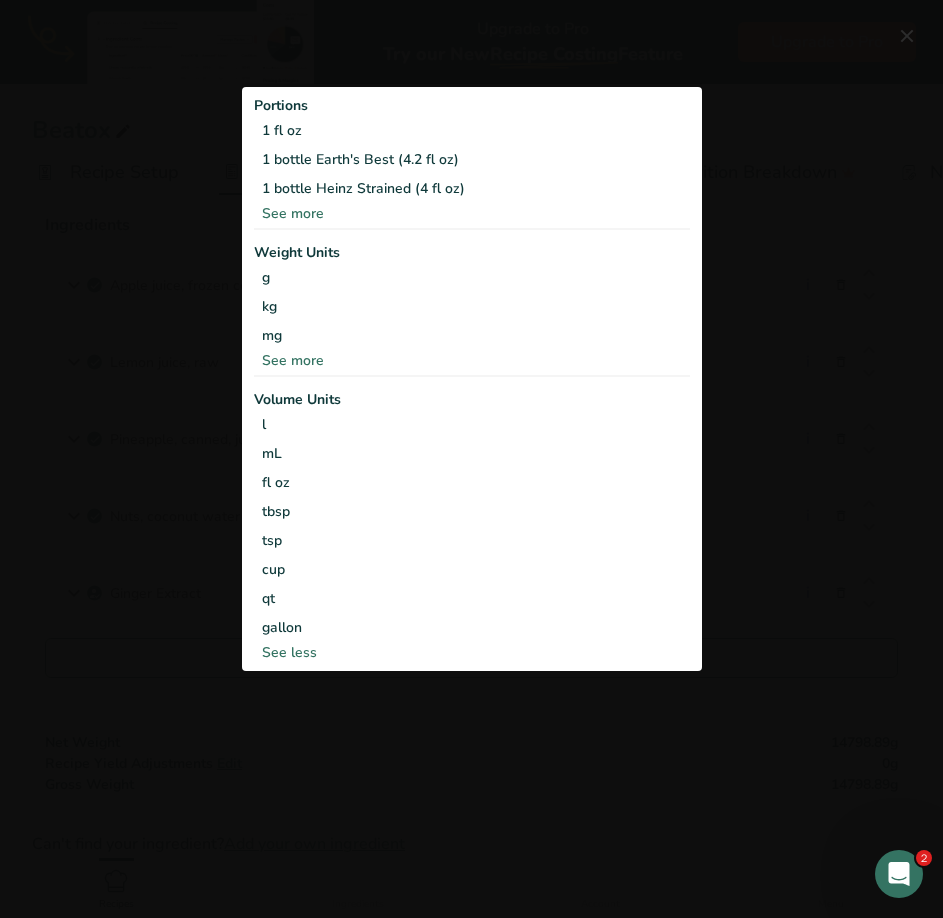 click at bounding box center [471, 459] 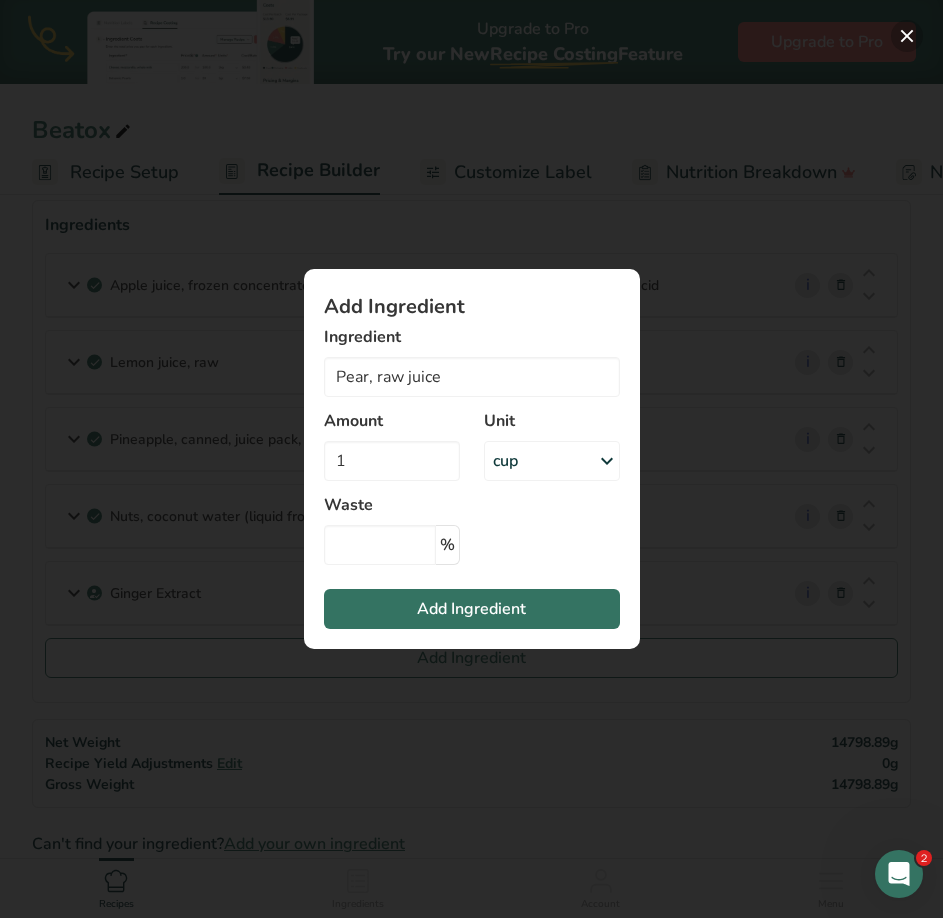 click at bounding box center (907, 36) 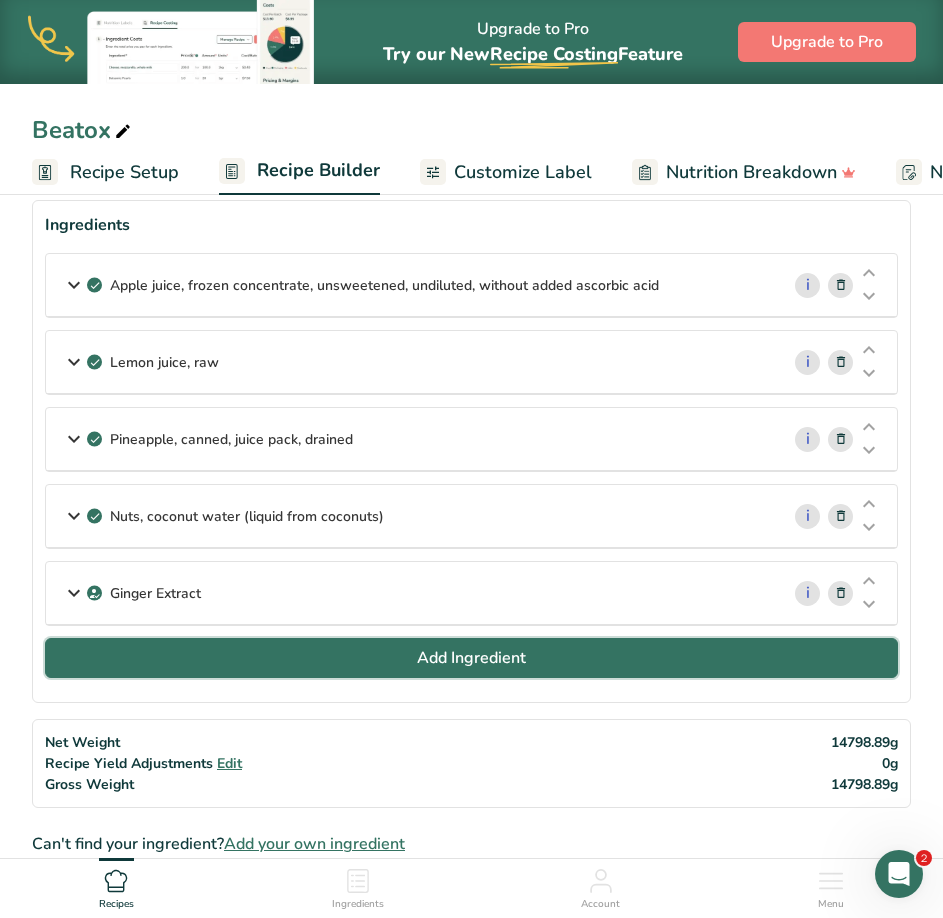 click on "Add Ingredient" at bounding box center [471, 658] 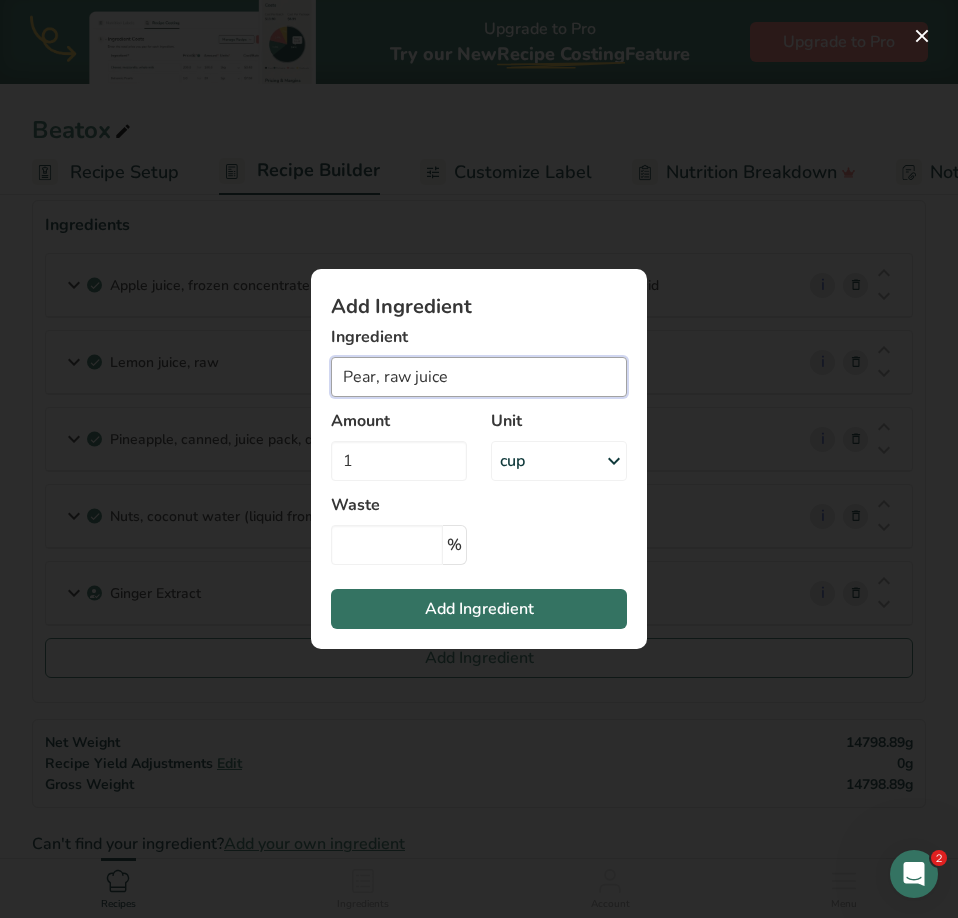 click on "Pear, raw juice" at bounding box center (479, 377) 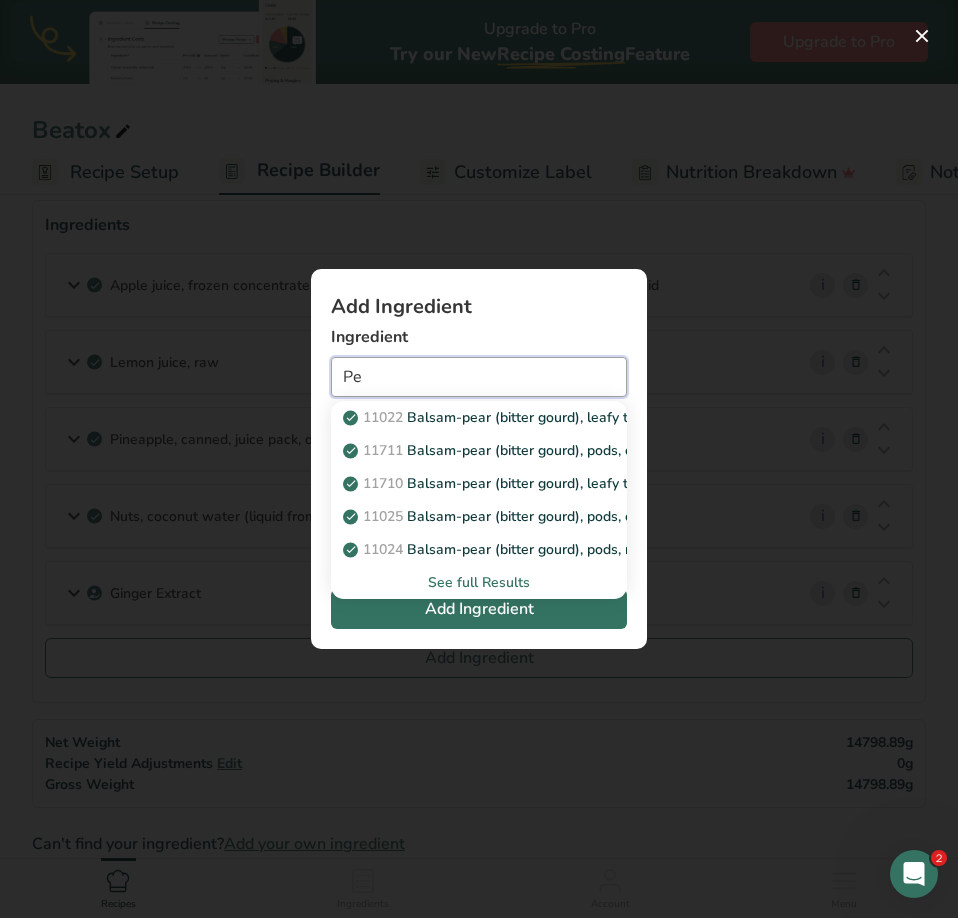type on "P" 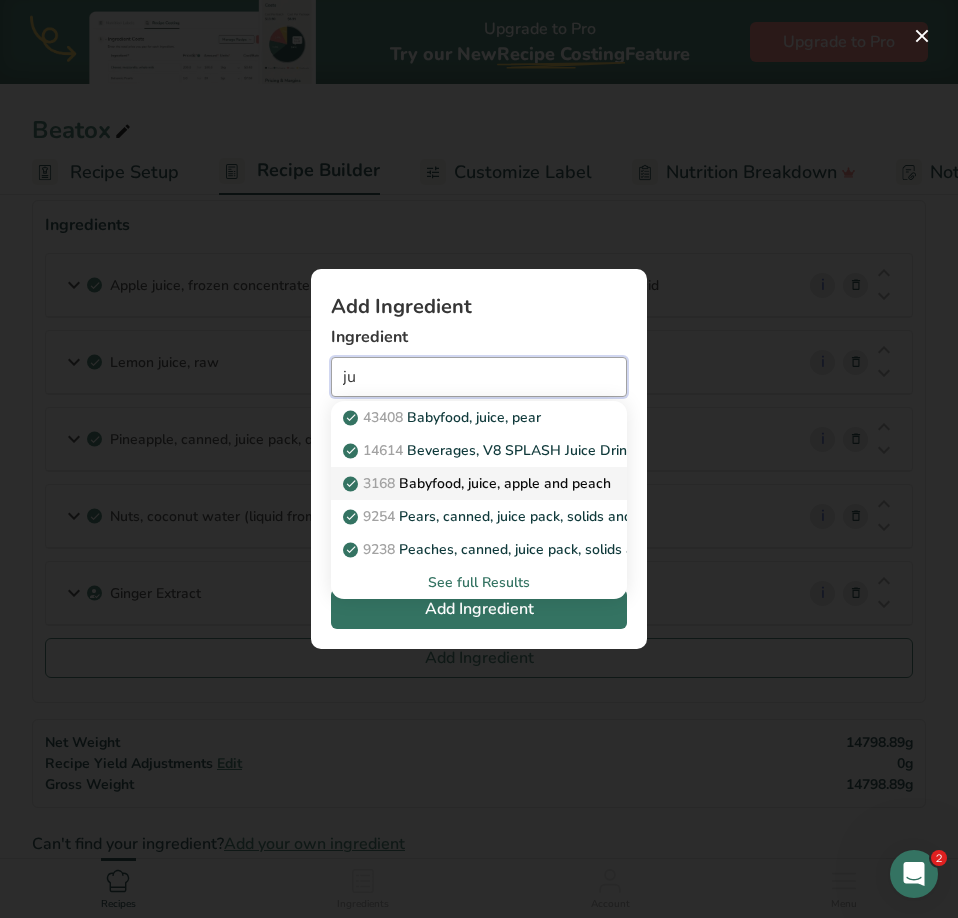 type on "j" 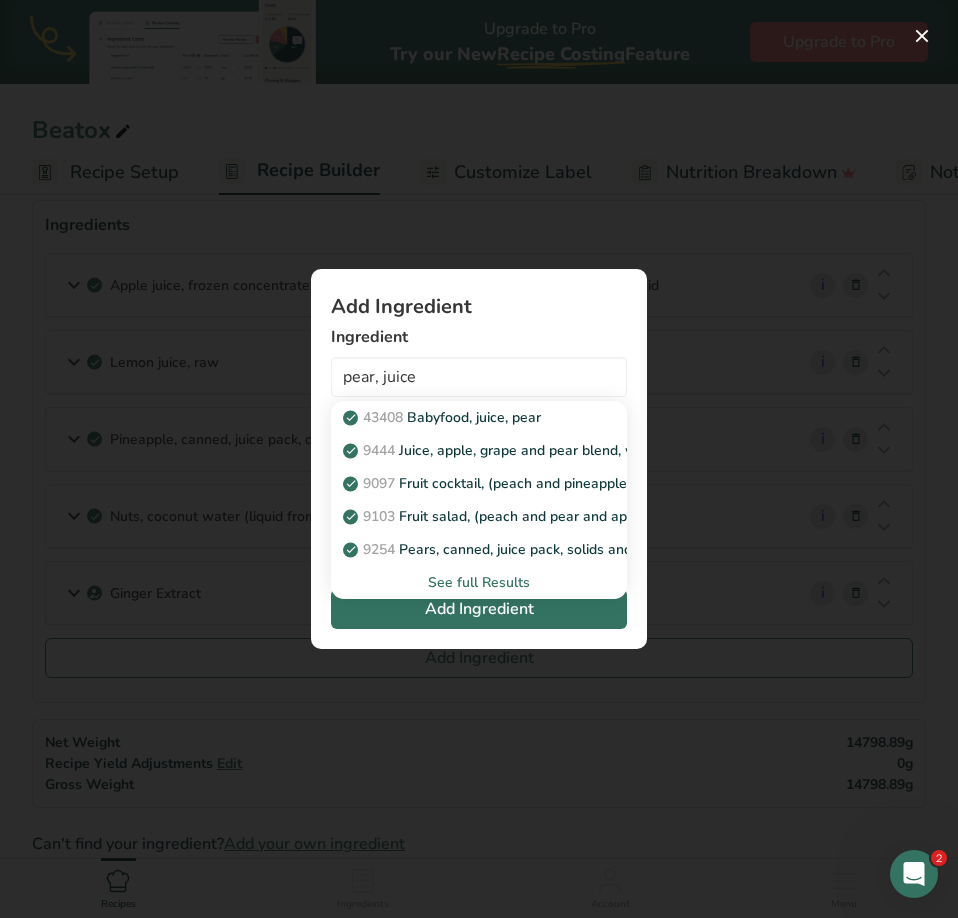 click on "See full Results" at bounding box center (479, 582) 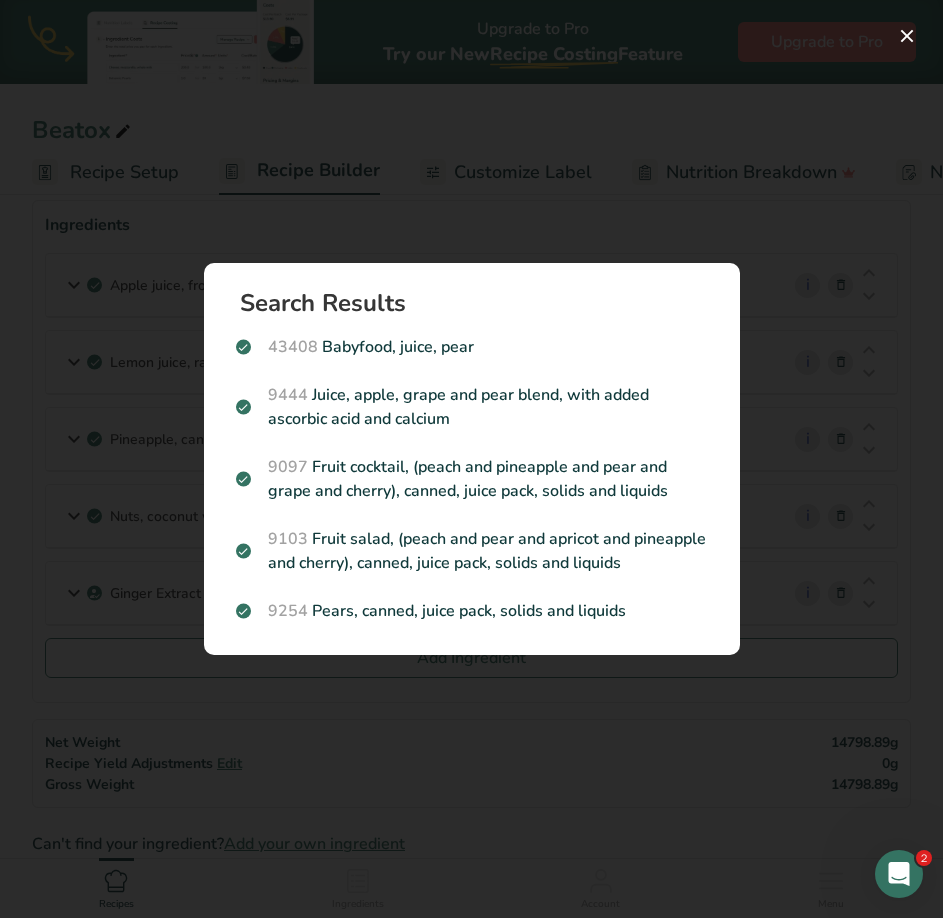 click at bounding box center (471, 459) 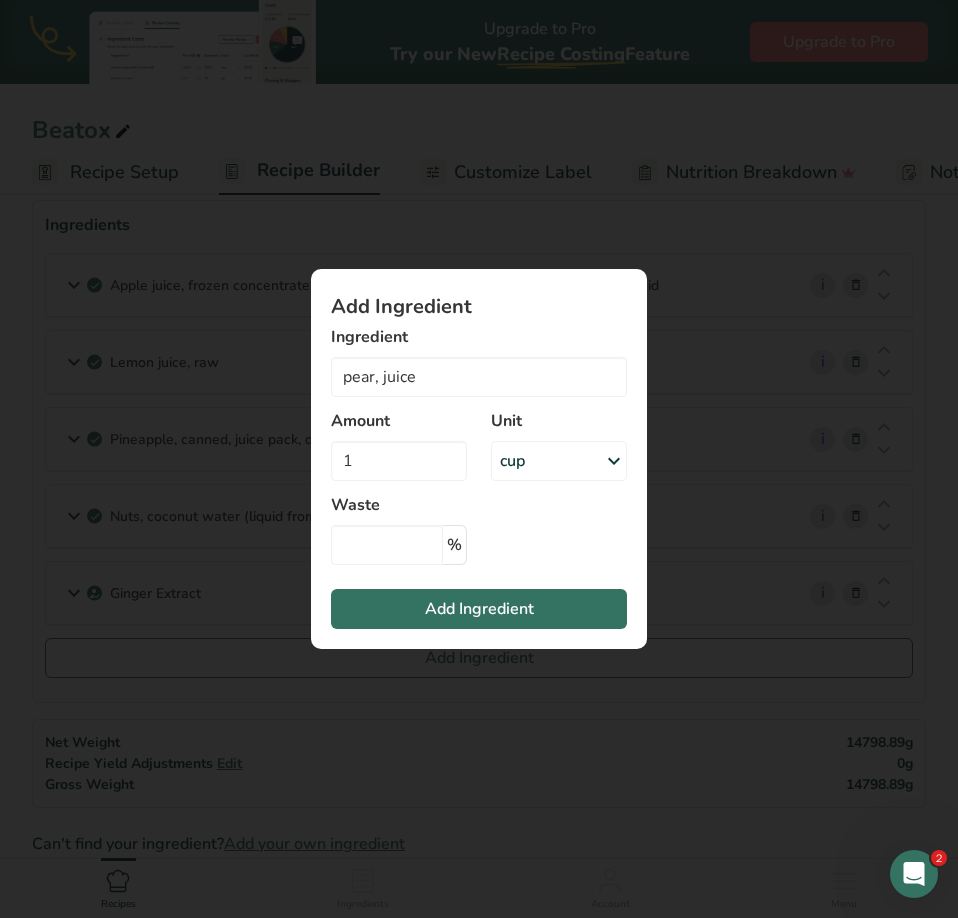 click at bounding box center [0, 0] 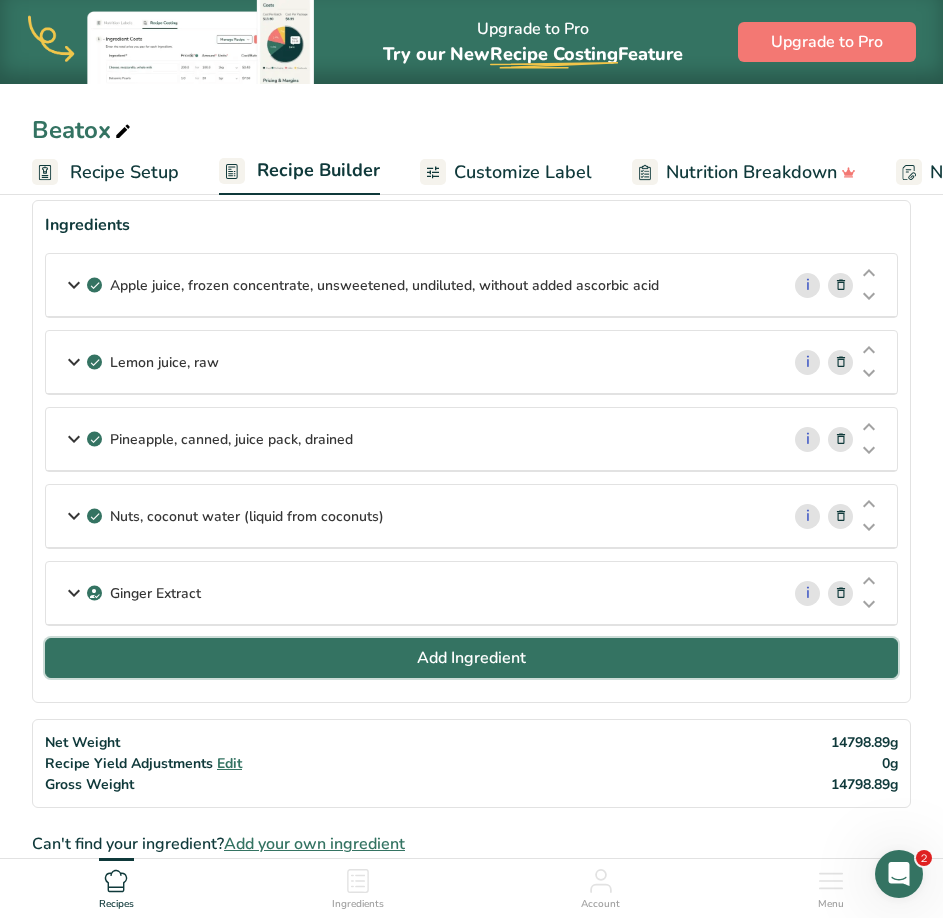 click on "Add Ingredient" at bounding box center [471, 658] 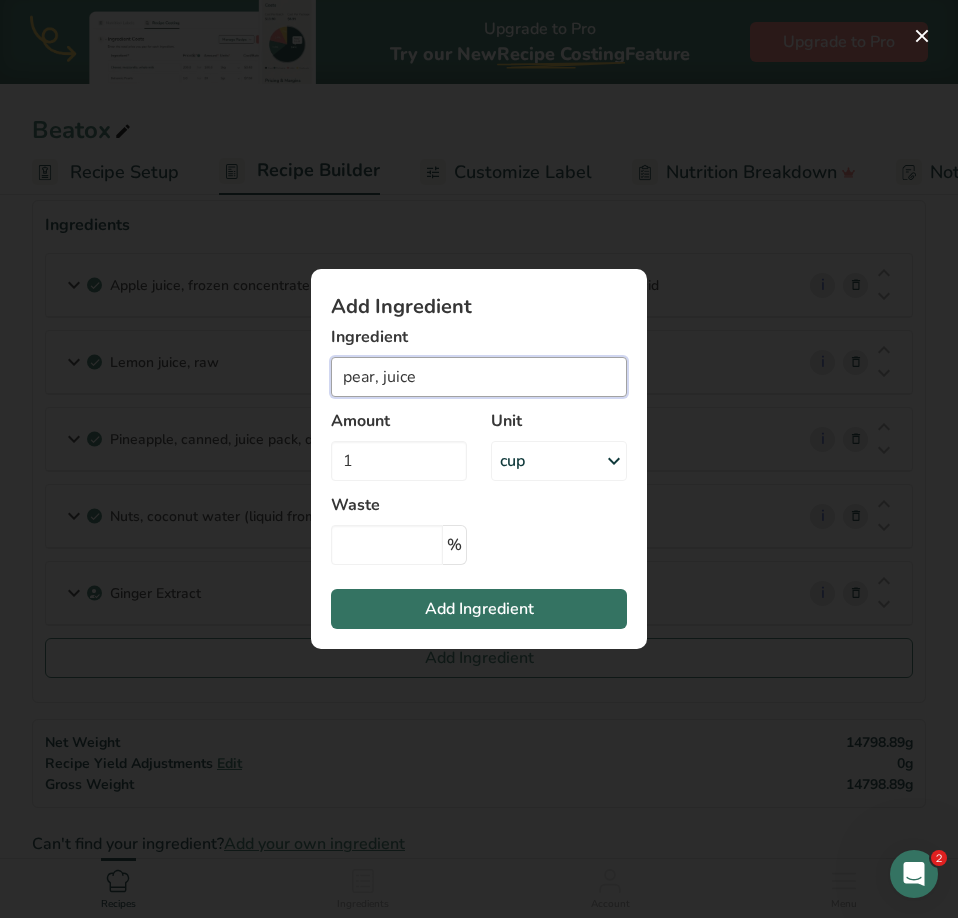 drag, startPoint x: 437, startPoint y: 372, endPoint x: 212, endPoint y: 383, distance: 225.26872 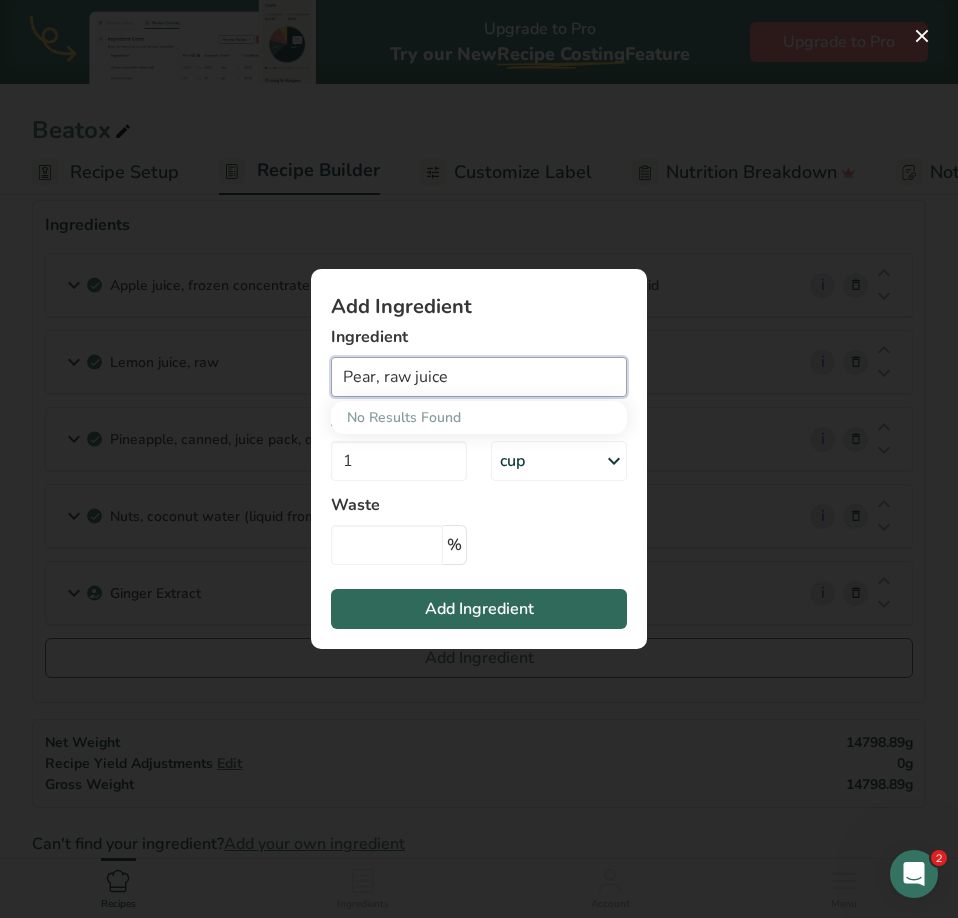 type on "Pear, raw juice" 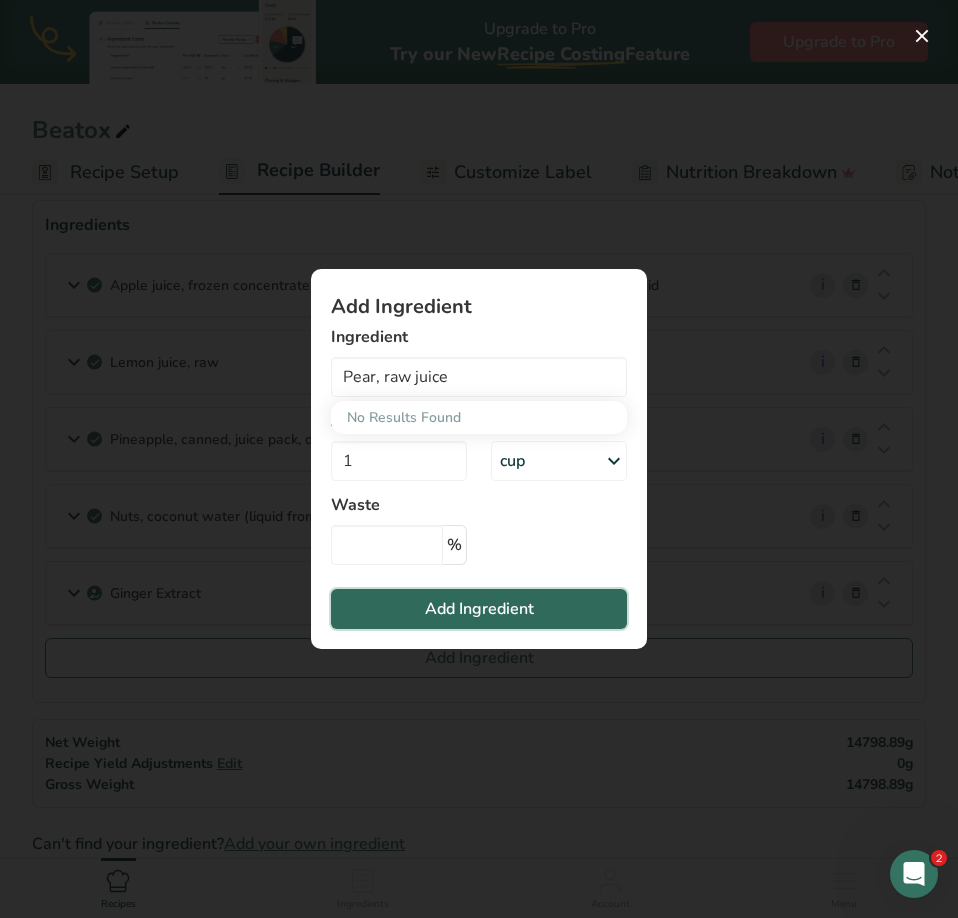 click on "Add Ingredient" at bounding box center (479, 609) 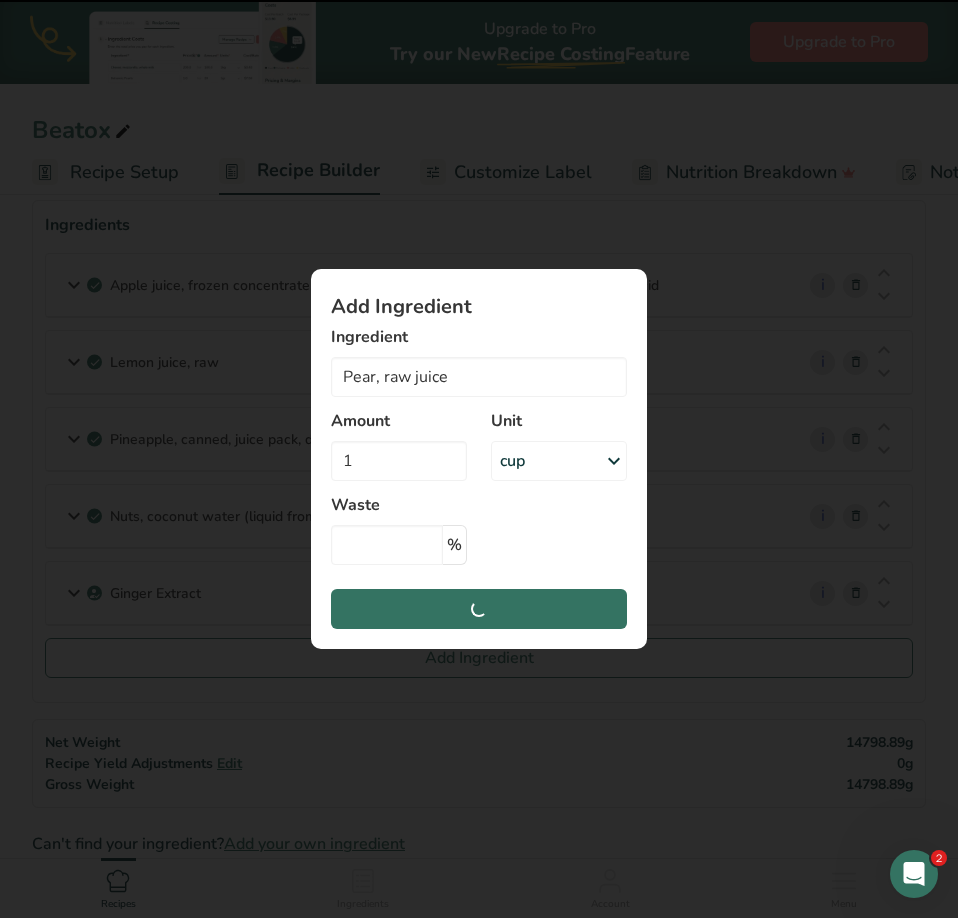 click at bounding box center [614, 461] 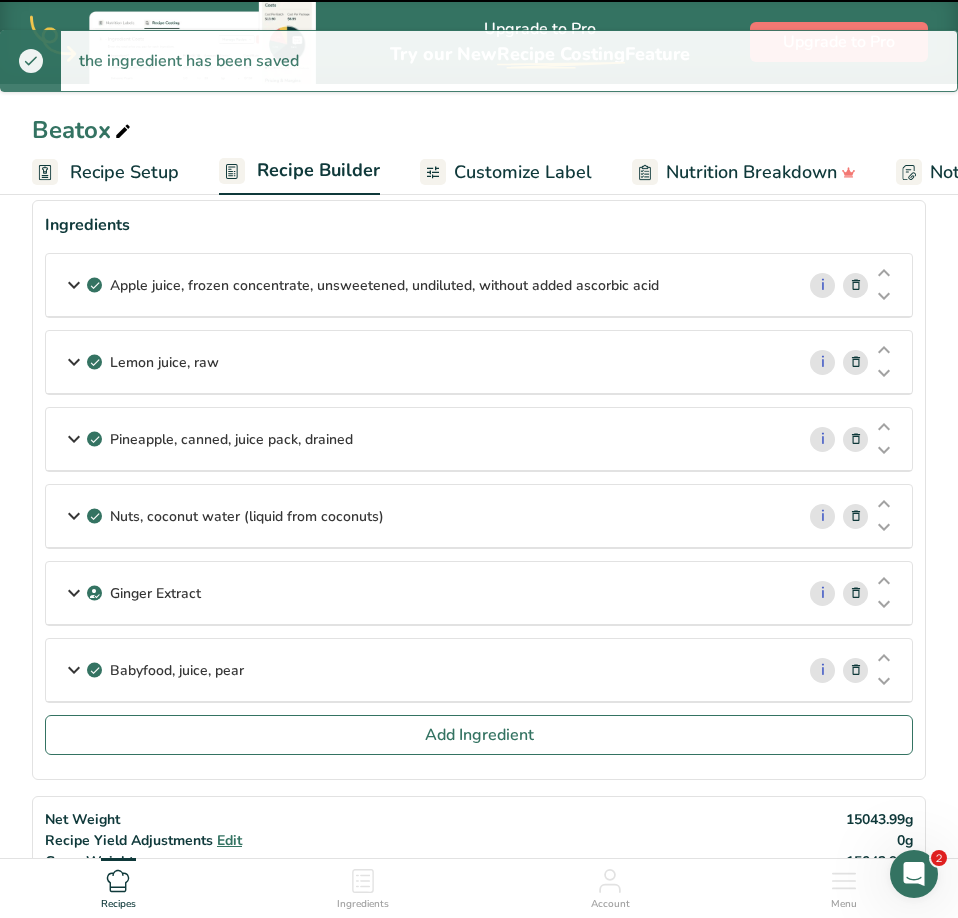 type 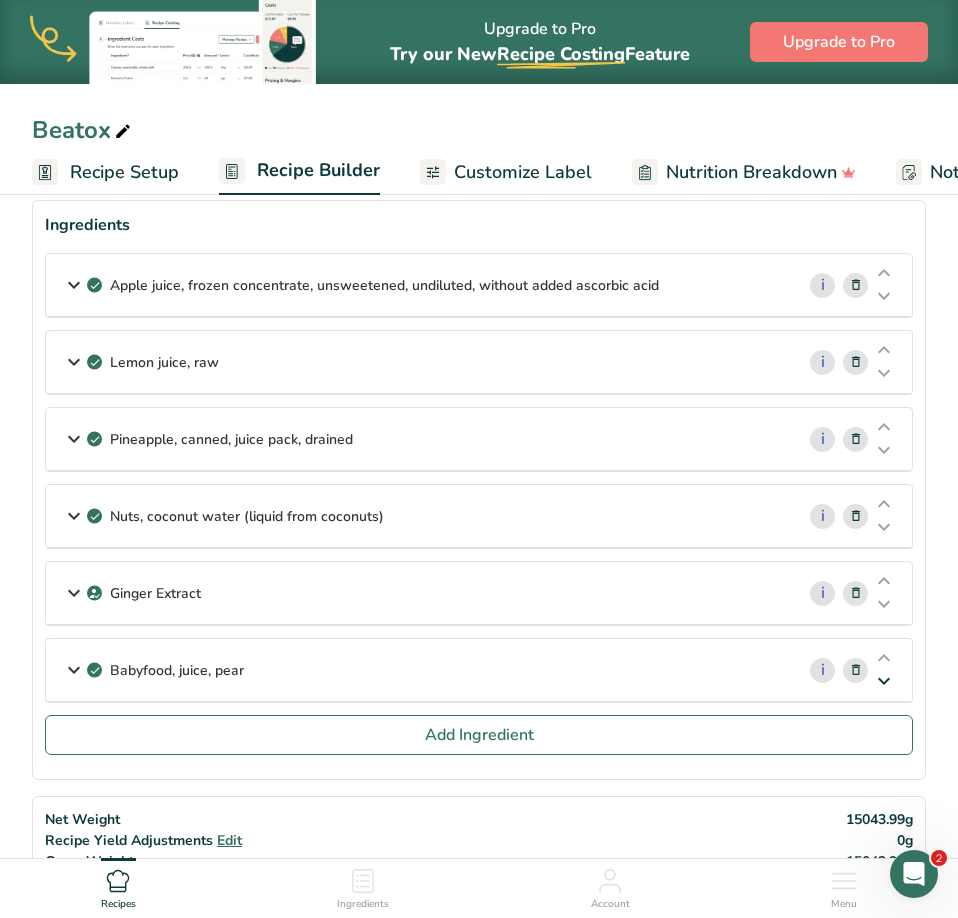 click at bounding box center (884, 681) 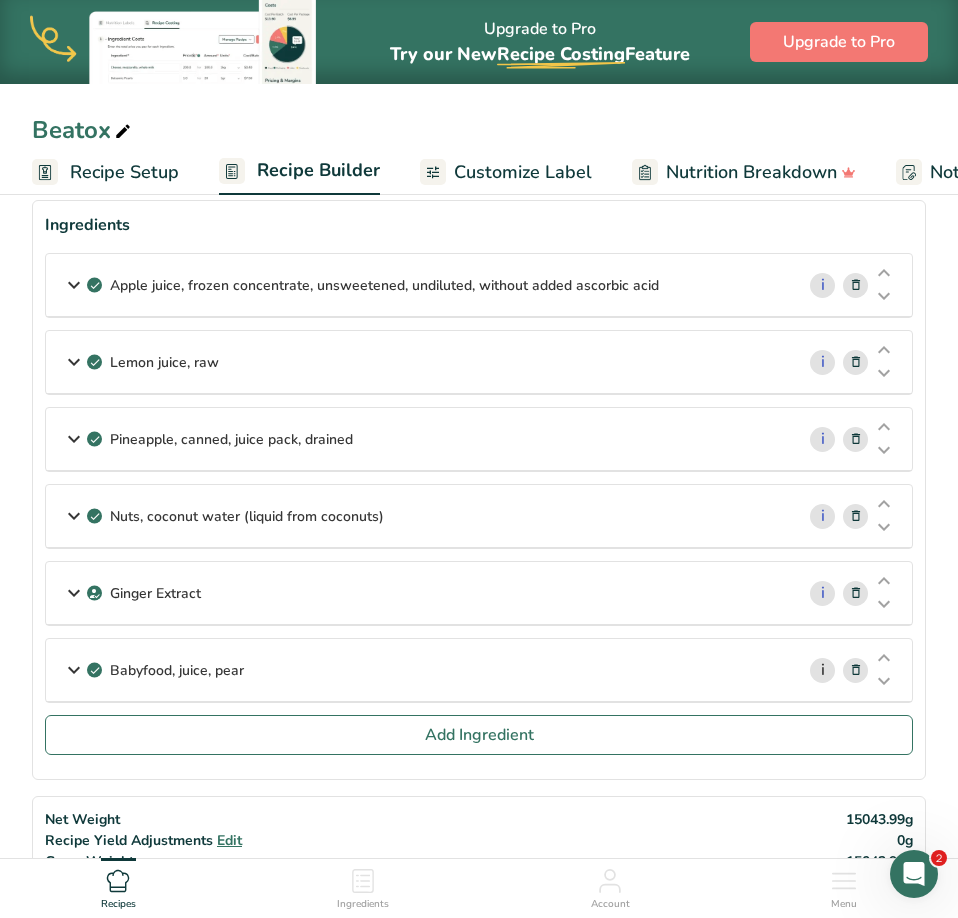 click on "i" at bounding box center (822, 670) 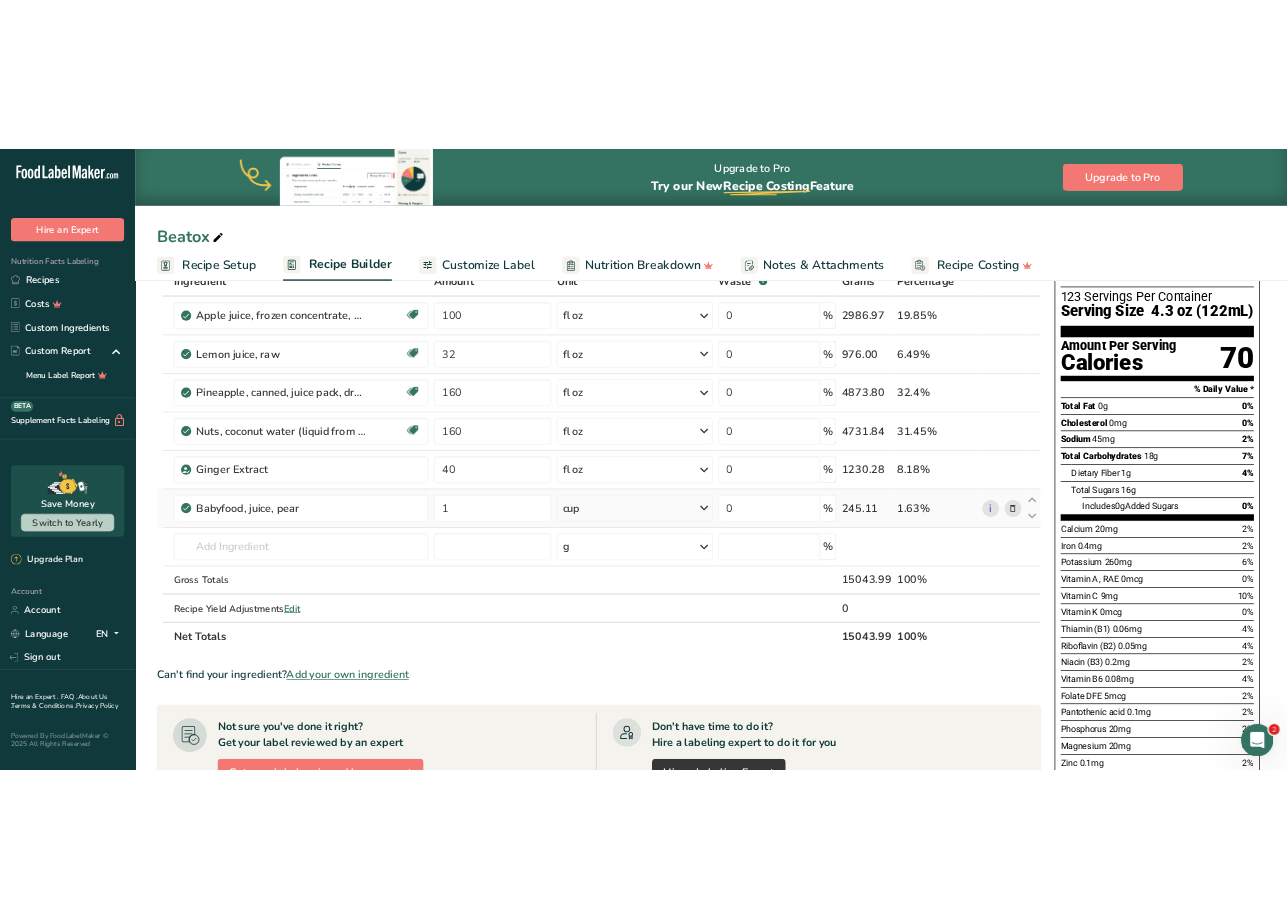 scroll, scrollTop: 0, scrollLeft: 0, axis: both 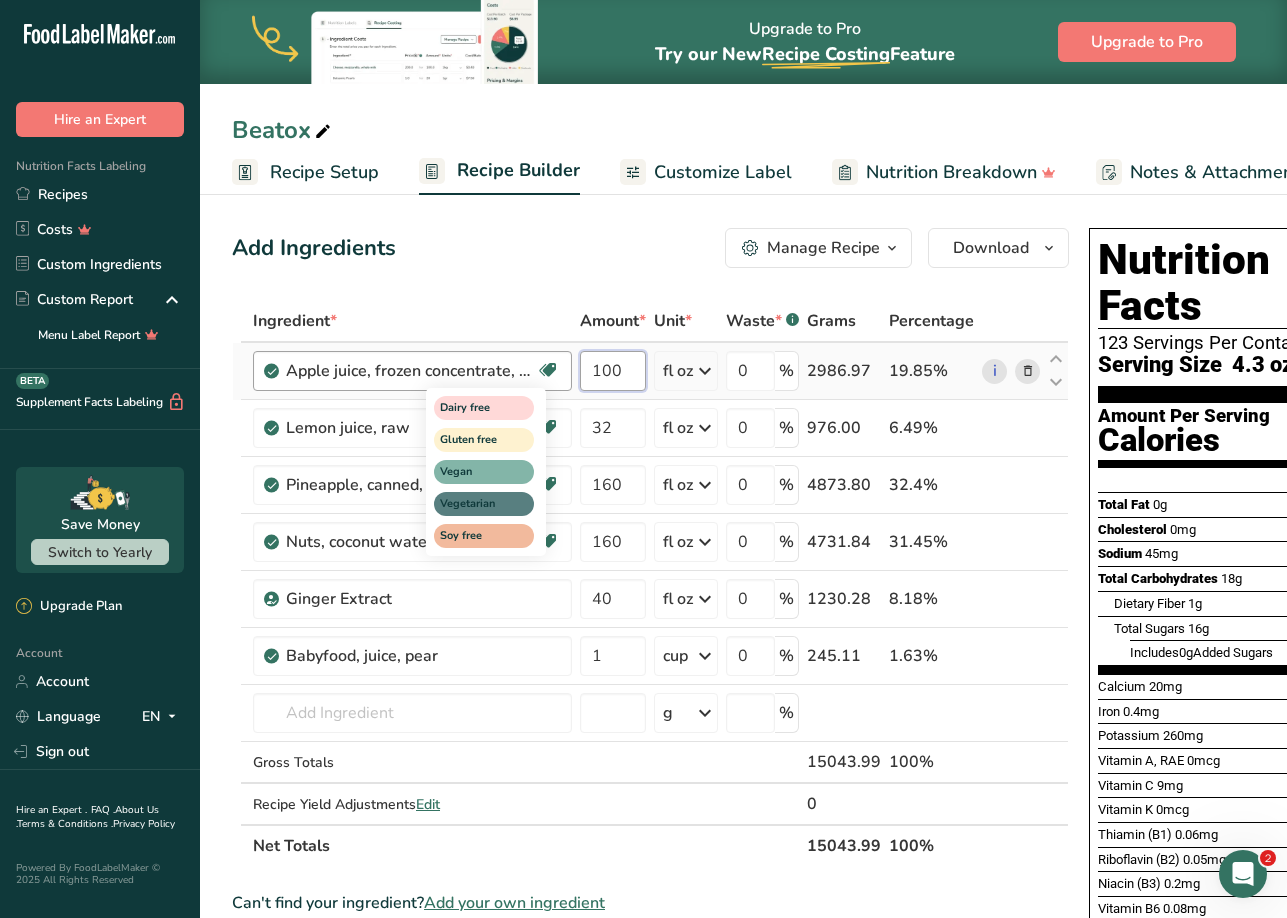 drag, startPoint x: 634, startPoint y: 374, endPoint x: 545, endPoint y: 377, distance: 89.050545 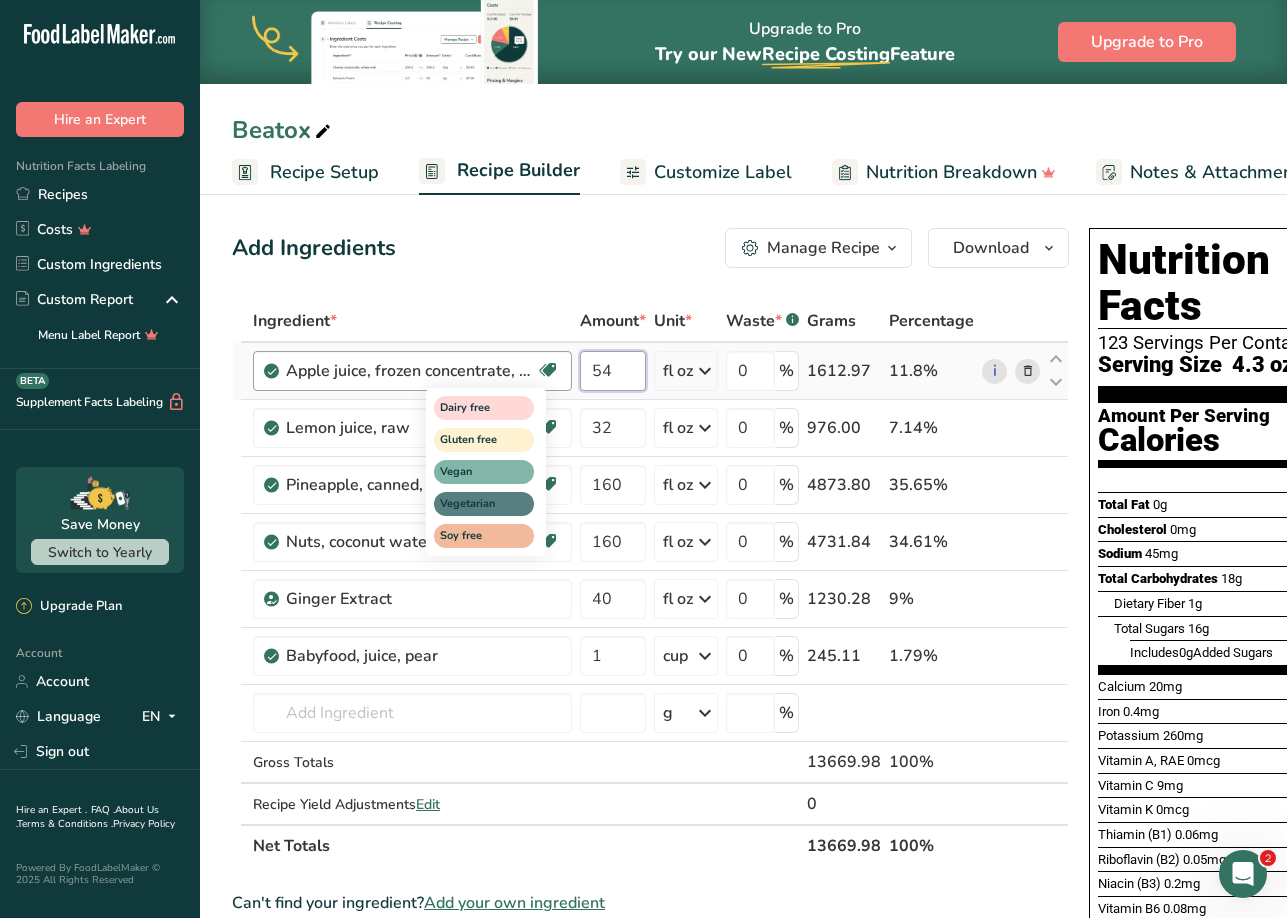type on "54" 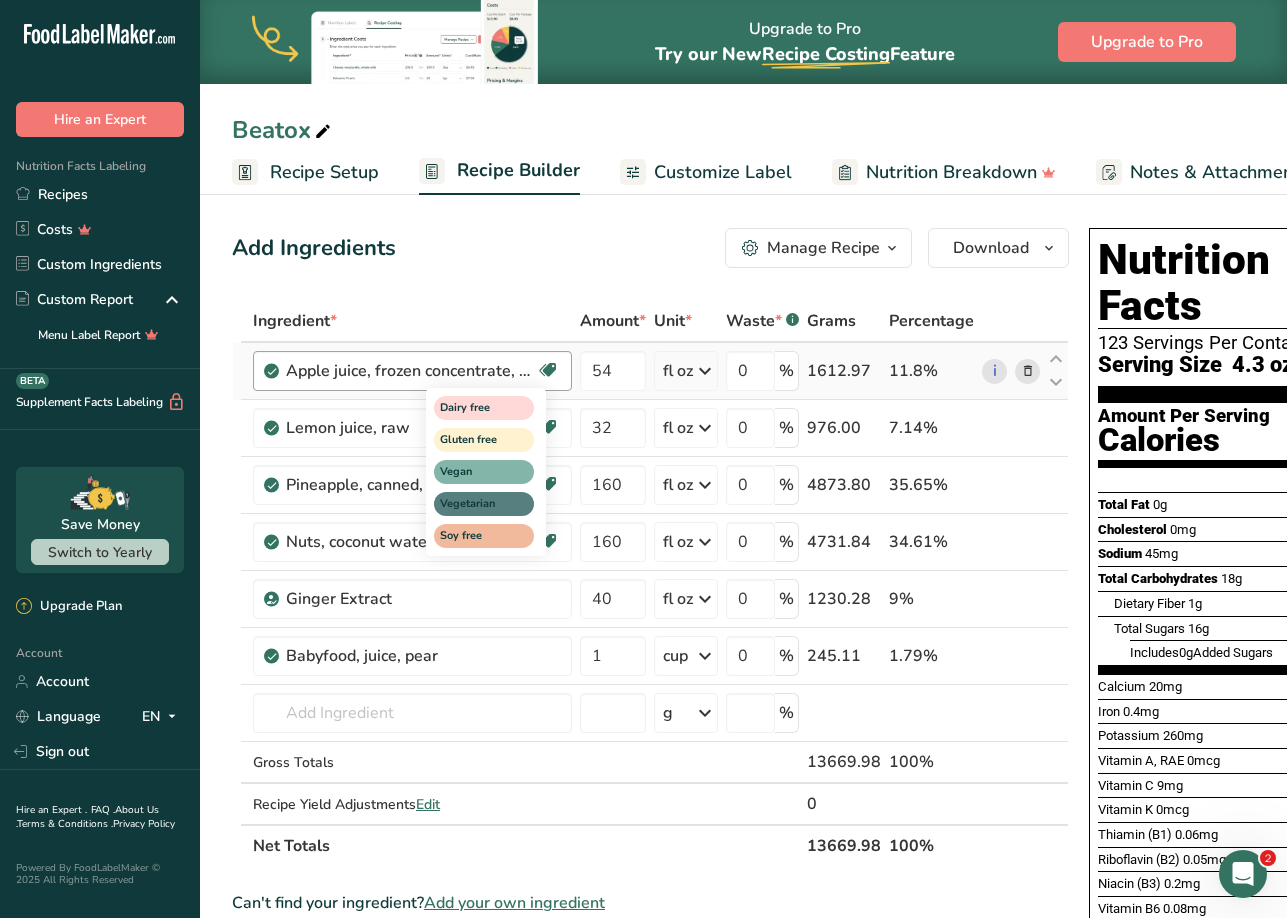click on "Ingredient *
Amount *
Unit *
Waste *   .a-a{fill:#347362;}.b-a{fill:#fff;}          Grams
Percentage
Apple juice, frozen concentrate, unsweetened, undiluted, without added ascorbic acid
Dairy free
Gluten free
Vegan
Vegetarian
Soy free
54
fl oz
Portions
1 can (6 fl oz)
Weight Units
g
kg
mg
See more
Volume Units
l
Volume units require a density conversion. If you know your ingredient's density enter it below. Otherwise, click on "RIA" our AI Regulatory bot - she will be able to help you
1.01
lb/ft3
g/cm3
Confirm
mL" at bounding box center (650, 583) 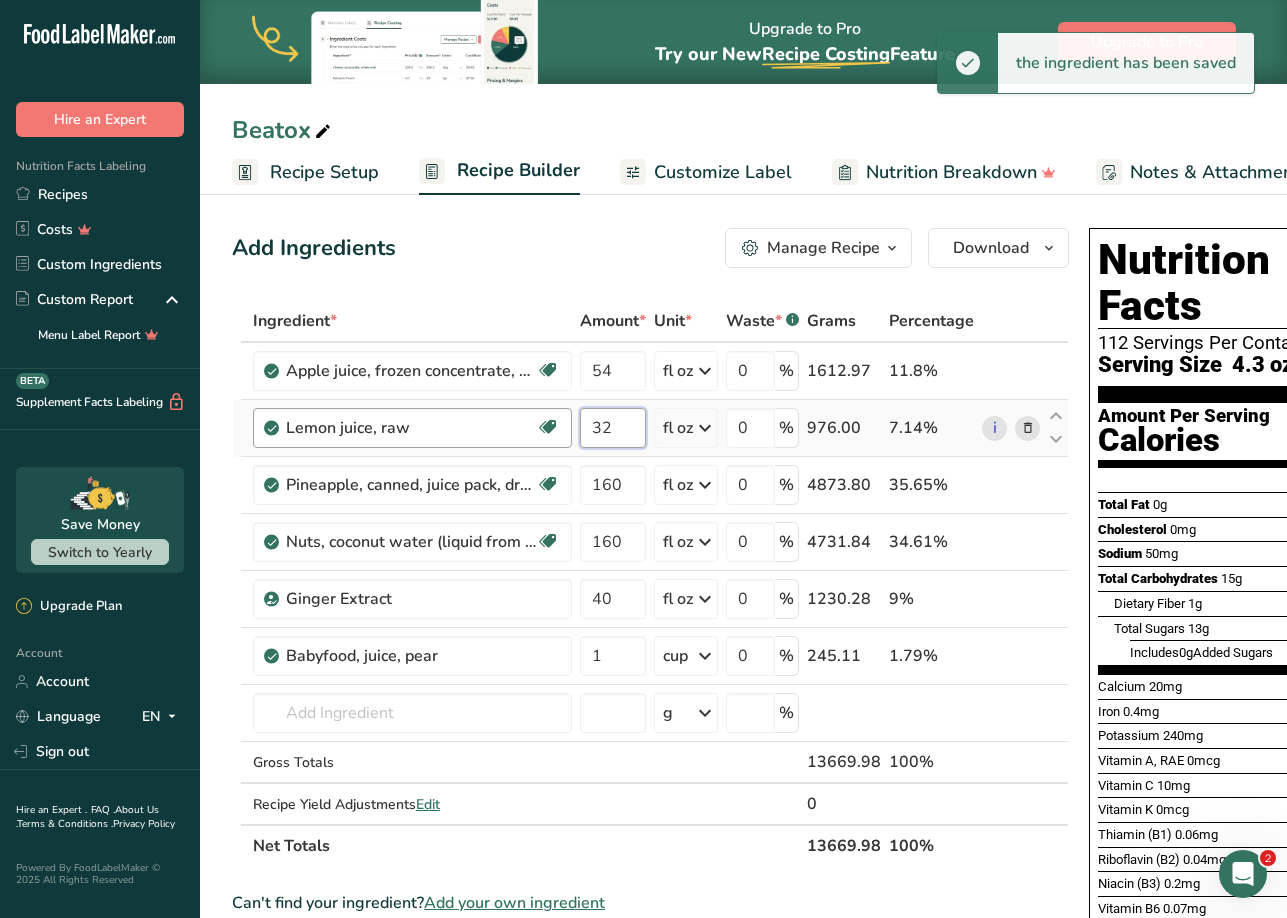 drag, startPoint x: 617, startPoint y: 430, endPoint x: 536, endPoint y: 430, distance: 81 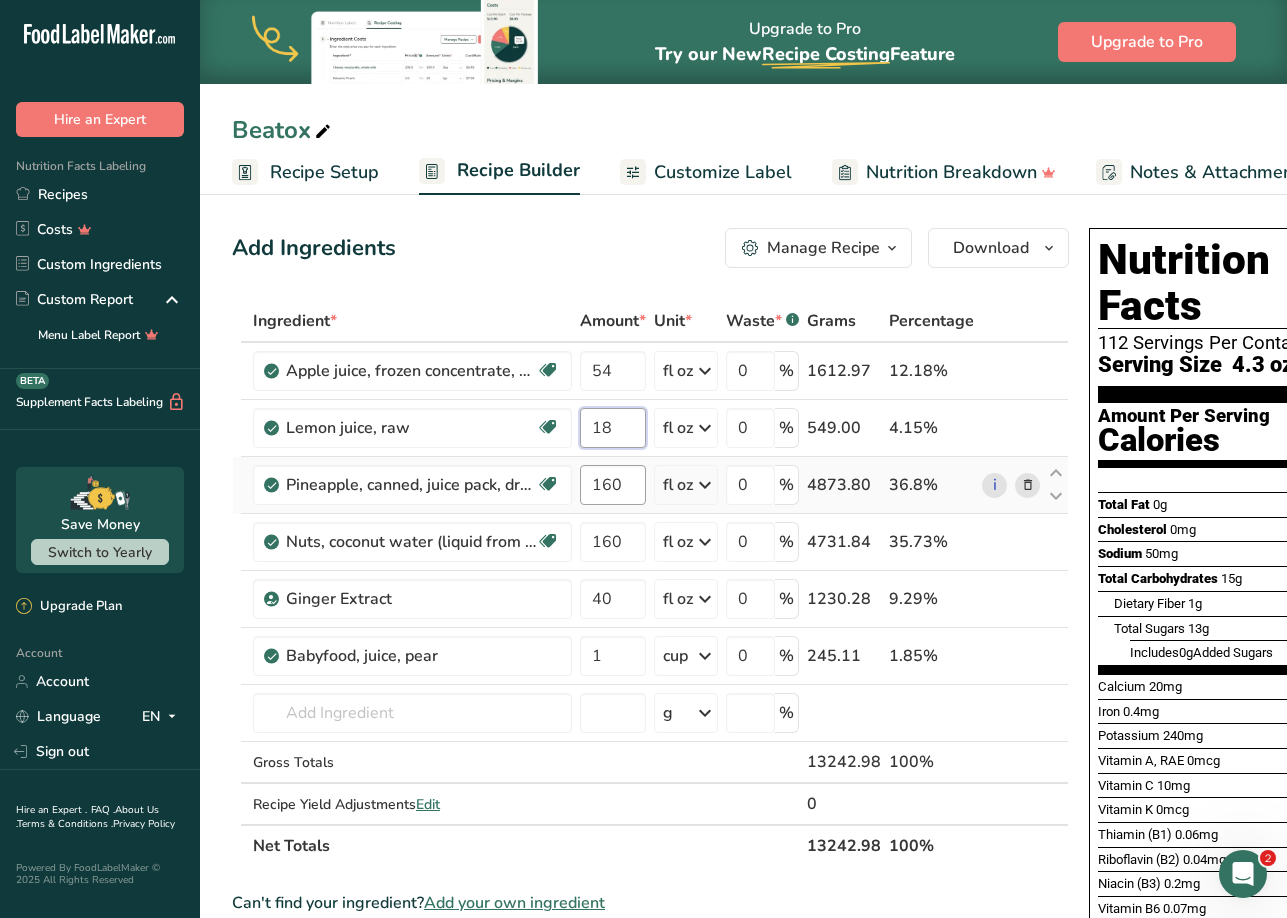 type on "18" 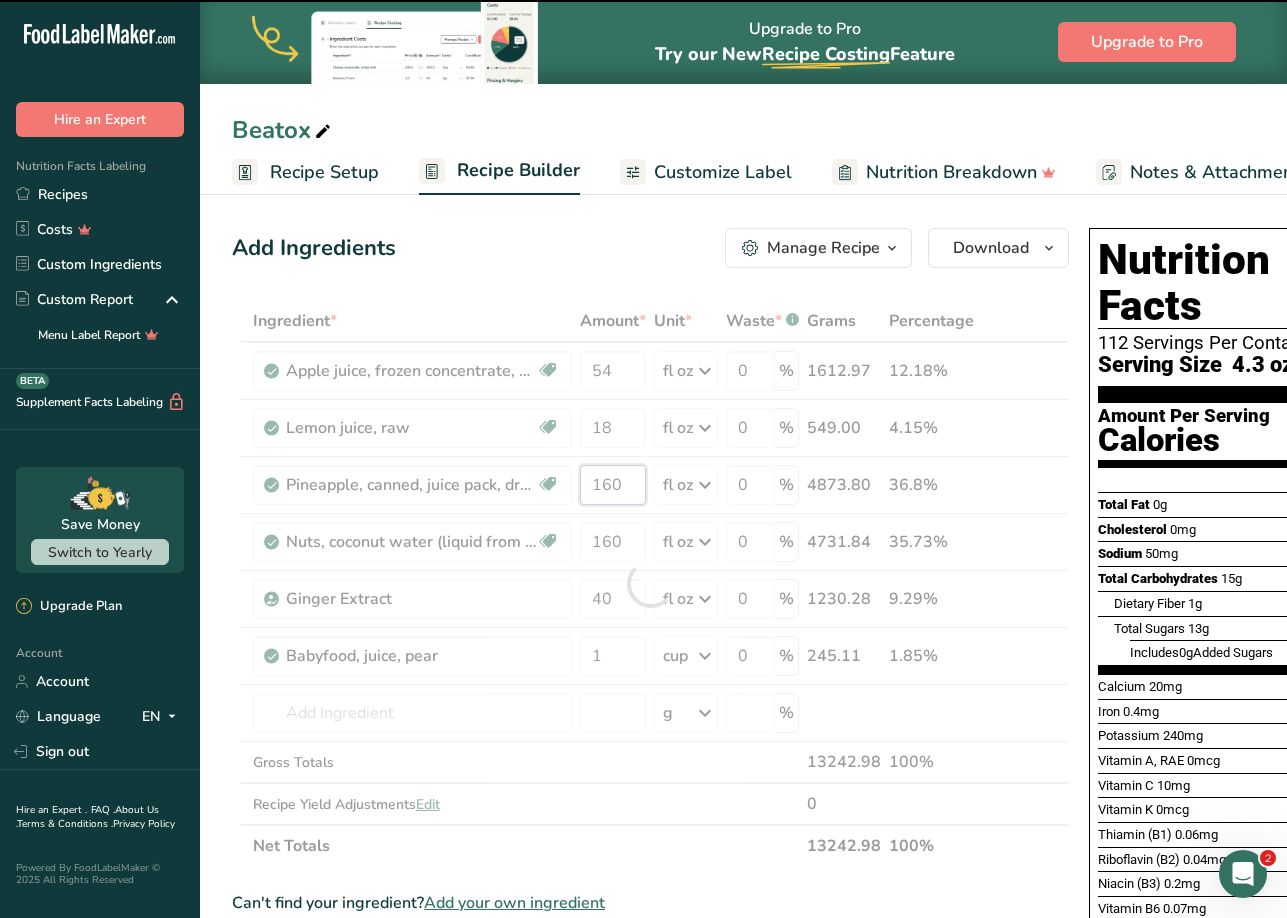 drag, startPoint x: 628, startPoint y: 491, endPoint x: 566, endPoint y: 489, distance: 62.03225 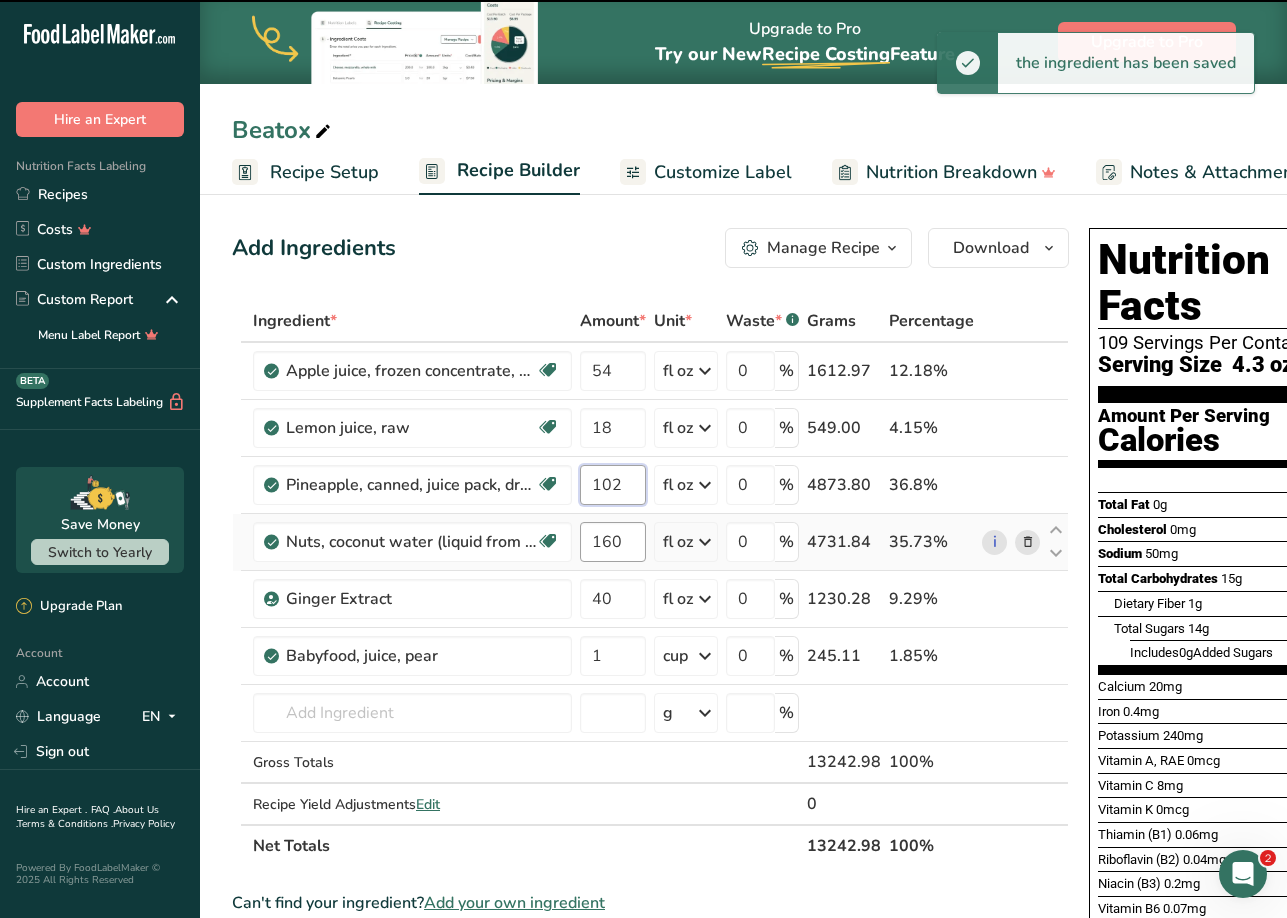 type on "160" 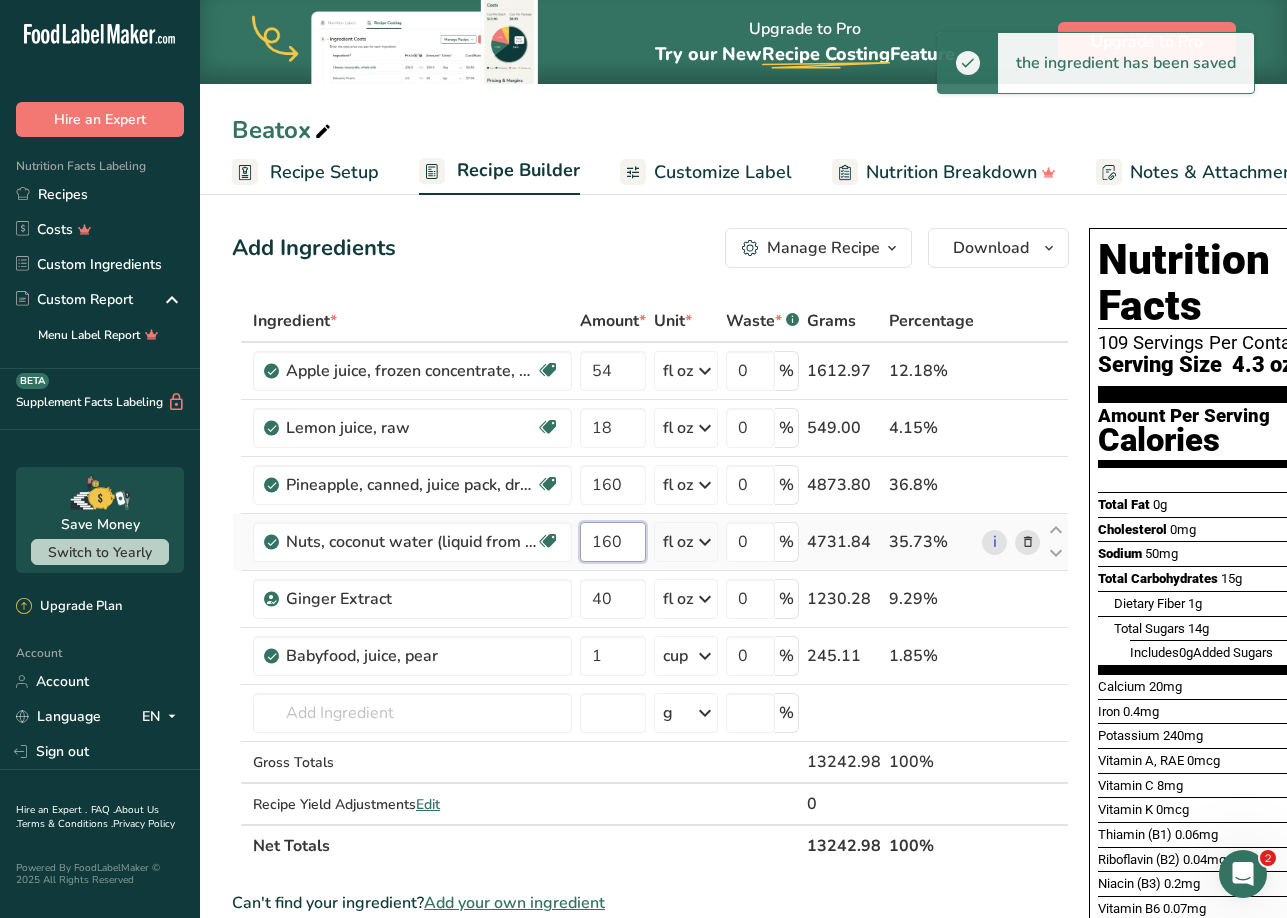 click on "Ingredient *
Amount *
Unit *
Waste *   .a-a{fill:#347362;}.b-a{fill:#fff;}          Grams
Percentage
Apple juice, frozen concentrate, unsweetened, undiluted, without added ascorbic acid
Dairy free
Gluten free
Vegan
Vegetarian
Soy free
54
fl oz
Portions
1 can (6 fl oz)
Weight Units
g
kg
mg
See more
Volume Units
l
Volume units require a density conversion. If you know your ingredient's density enter it below. Otherwise, click on "RIA" our AI Regulatory bot - she will be able to help you
1.01
lb/ft3
g/cm3
Confirm
mL" at bounding box center (650, 583) 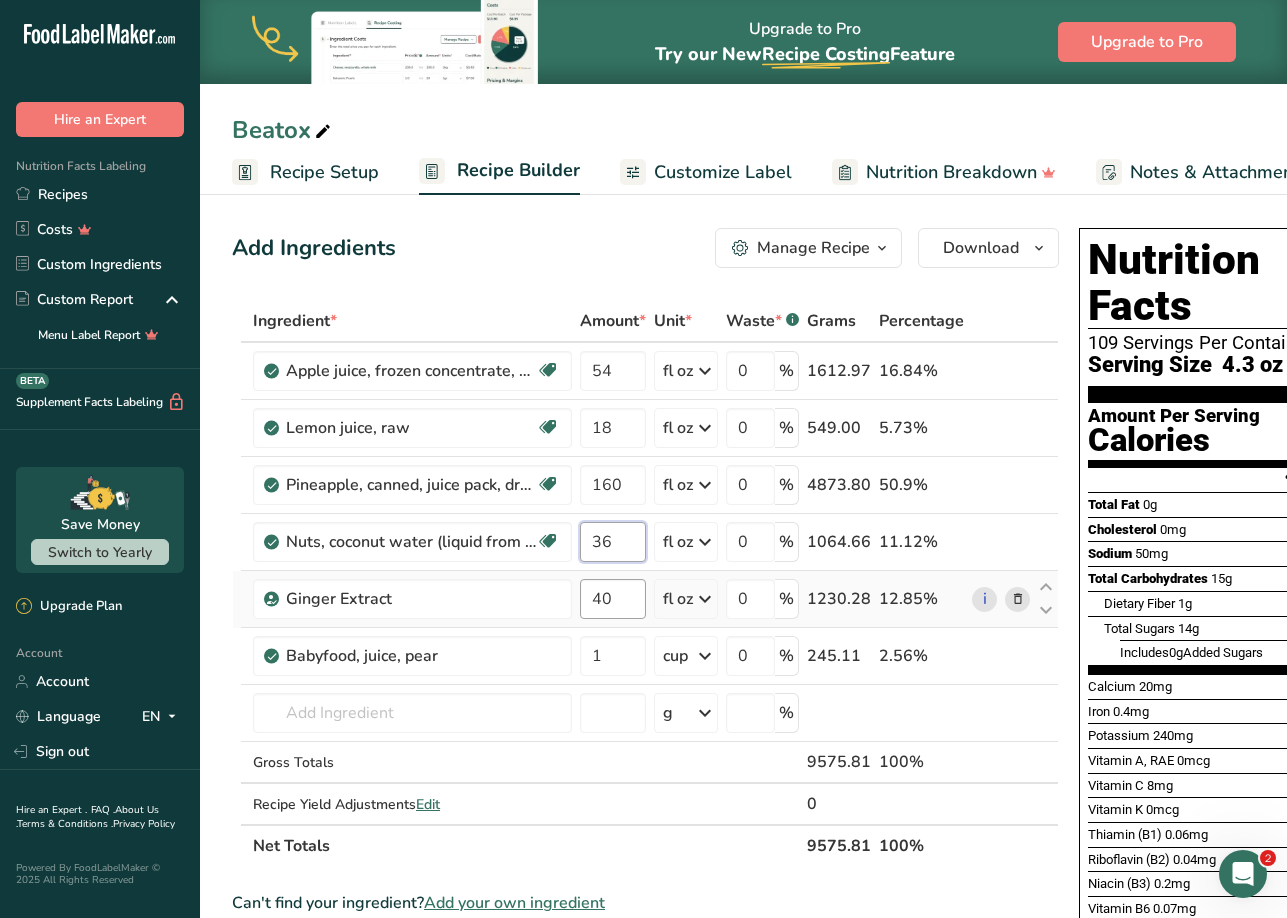 type on "36" 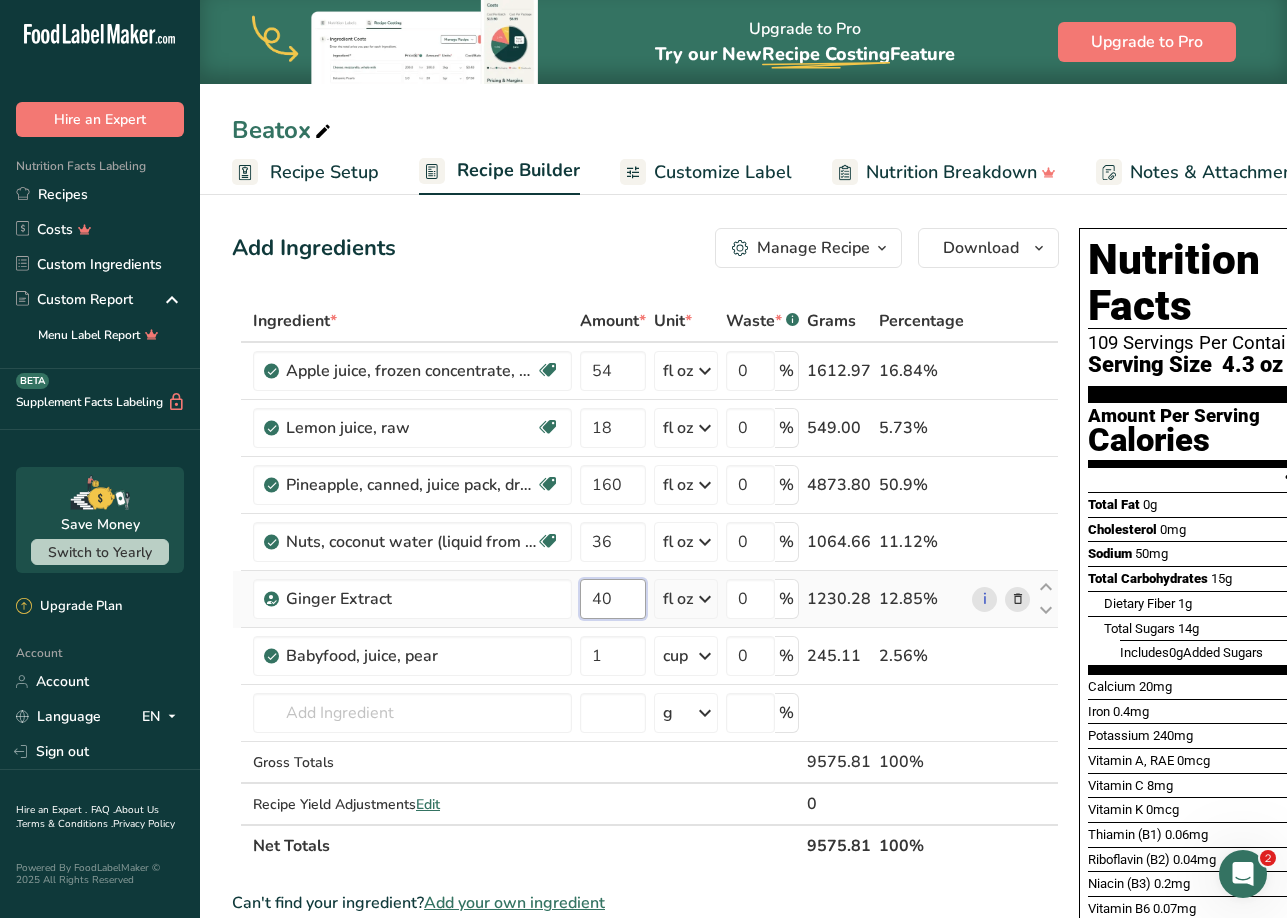 click on "Ingredient *
Amount *
Unit *
Waste *   .a-a{fill:#347362;}.b-a{fill:#fff;}          Grams
Percentage
Apple juice, frozen concentrate, unsweetened, undiluted, without added ascorbic acid
Dairy free
Gluten free
Vegan
Vegetarian
Soy free
54
fl oz
Portions
1 can (6 fl oz)
Weight Units
g
kg
mg
See more
Volume Units
l
Volume units require a density conversion. If you know your ingredient's density enter it below. Otherwise, click on "RIA" our AI Regulatory bot - she will be able to help you
1.01
lb/ft3
g/cm3
Confirm
mL" at bounding box center [645, 583] 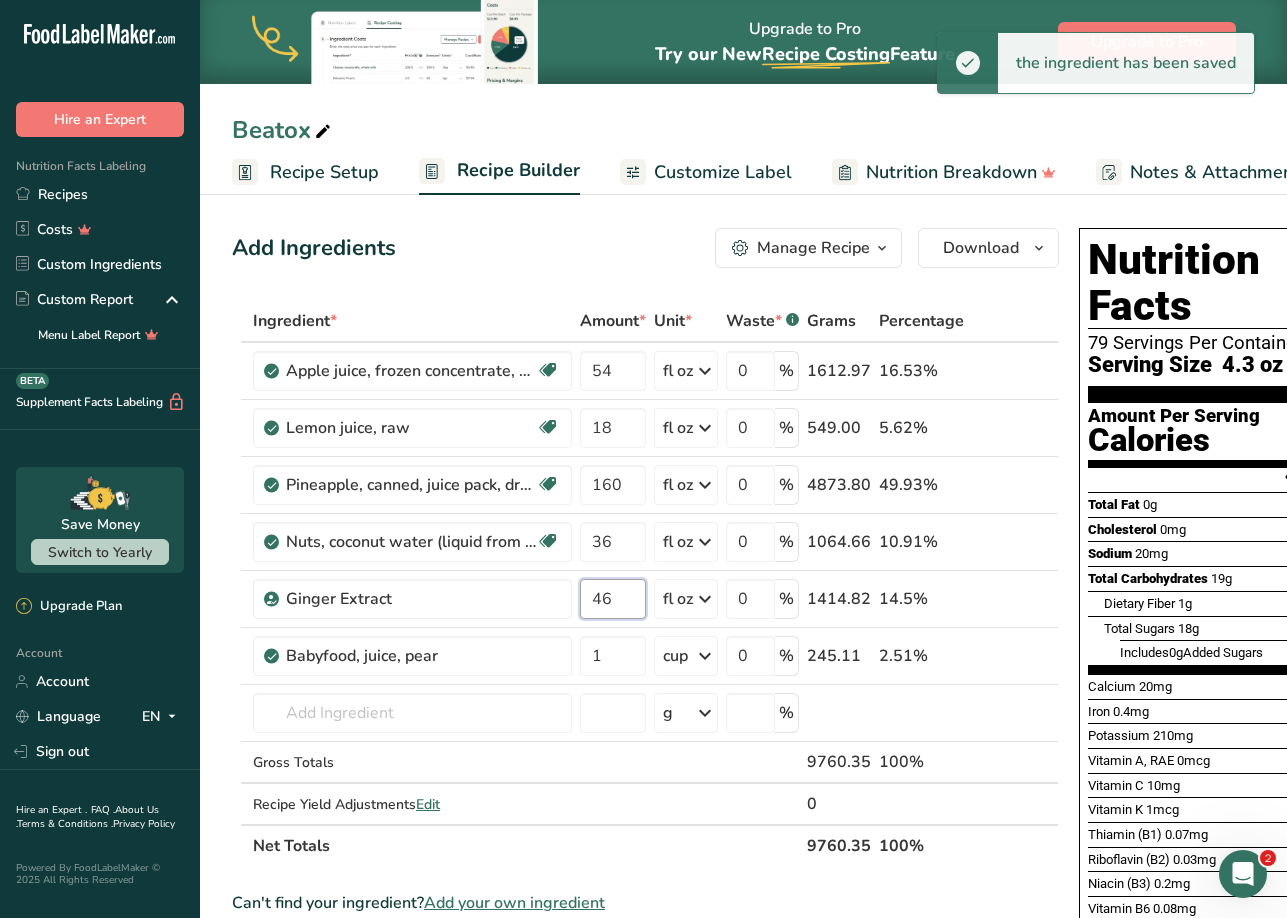 type on "4" 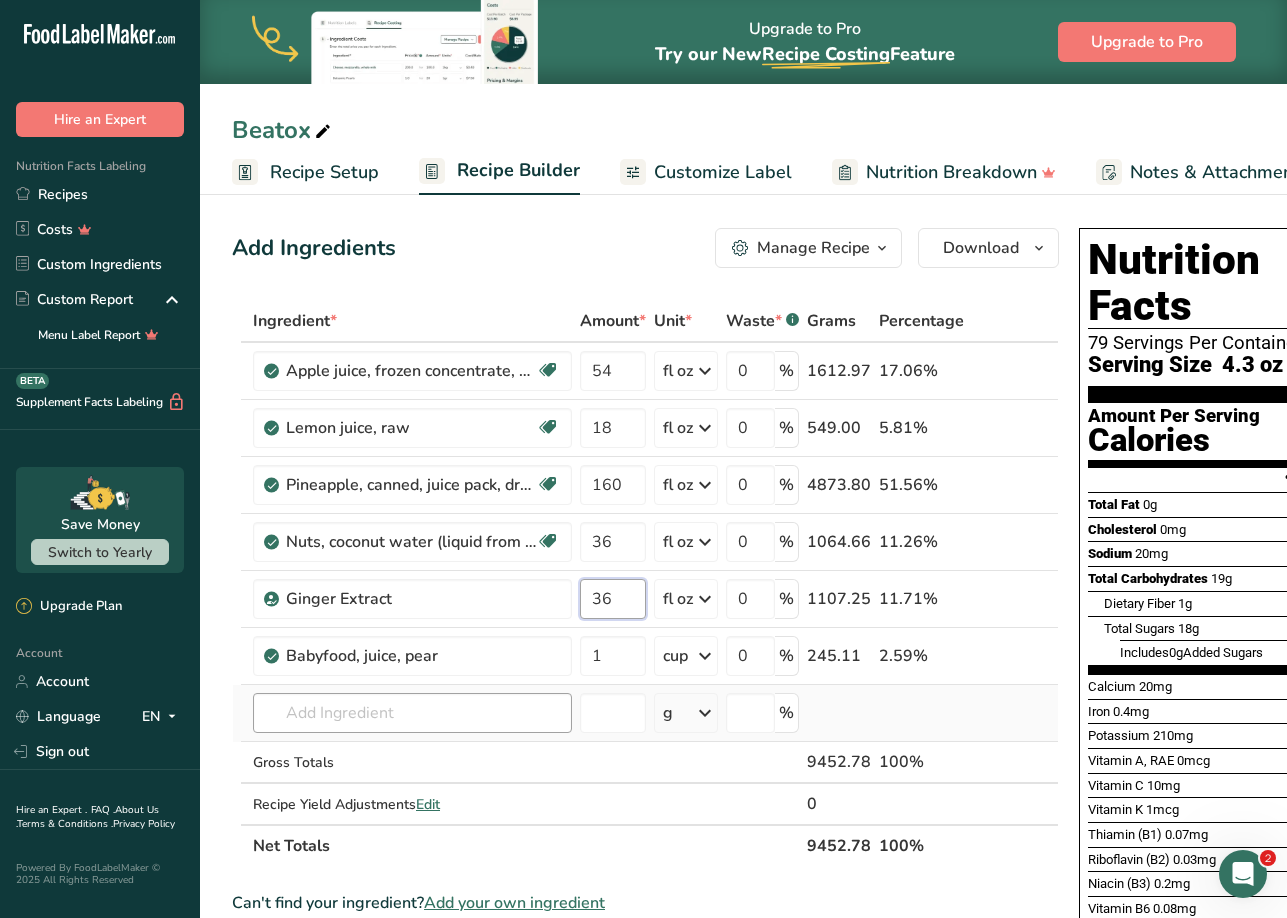 type on "36" 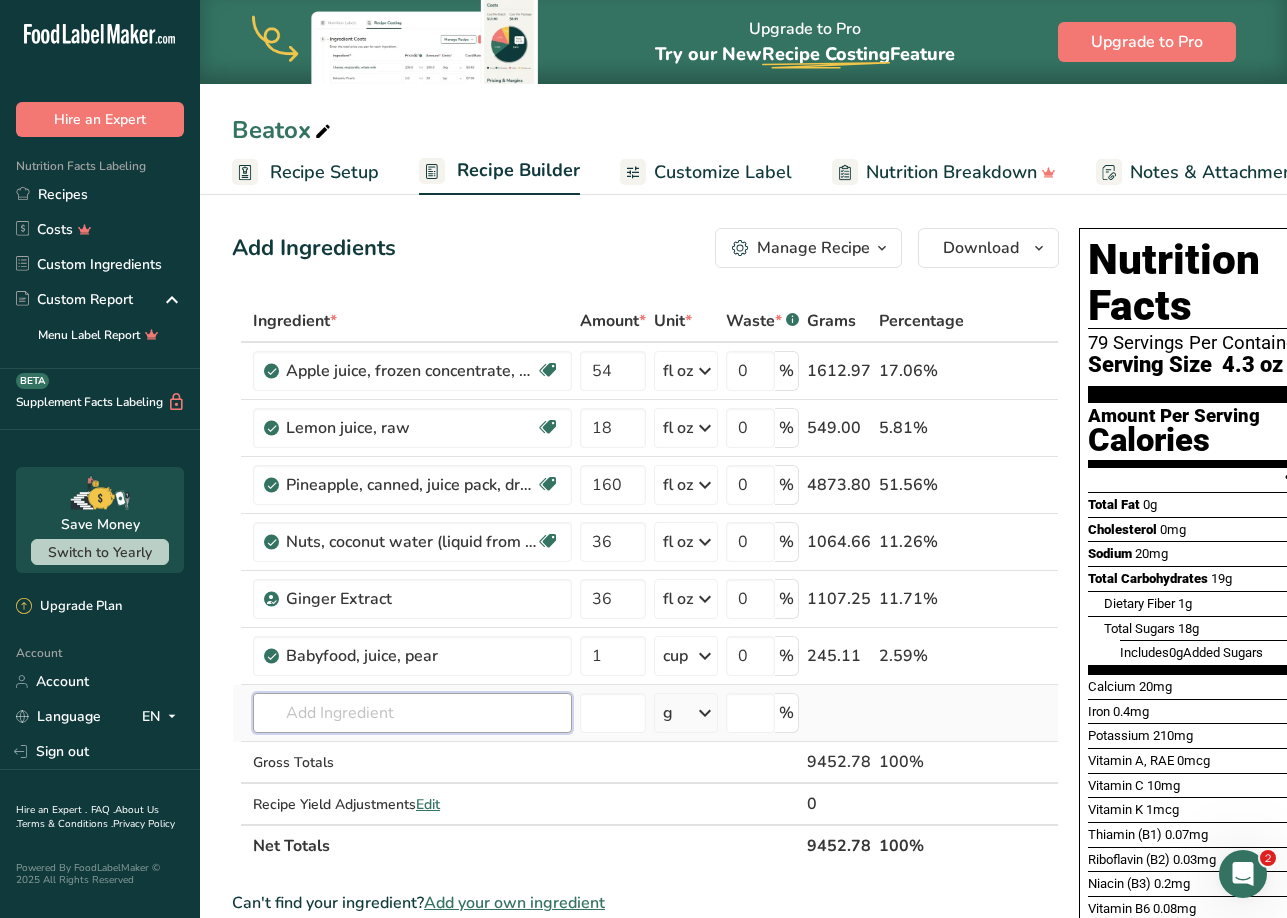 click on "Ingredient *
Amount *
Unit *
Waste *   .a-a{fill:#347362;}.b-a{fill:#fff;}          Grams
Percentage
Apple juice, frozen concentrate, unsweetened, undiluted, without added ascorbic acid
Dairy free
Gluten free
Vegan
Vegetarian
Soy free
54
fl oz
Portions
1 can (6 fl oz)
Weight Units
g
kg
mg
See more
Volume Units
l
Volume units require a density conversion. If you know your ingredient's density enter it below. Otherwise, click on "RIA" our AI Regulatory bot - she will be able to help you
1.01
lb/ft3
g/cm3
Confirm
mL" at bounding box center [645, 583] 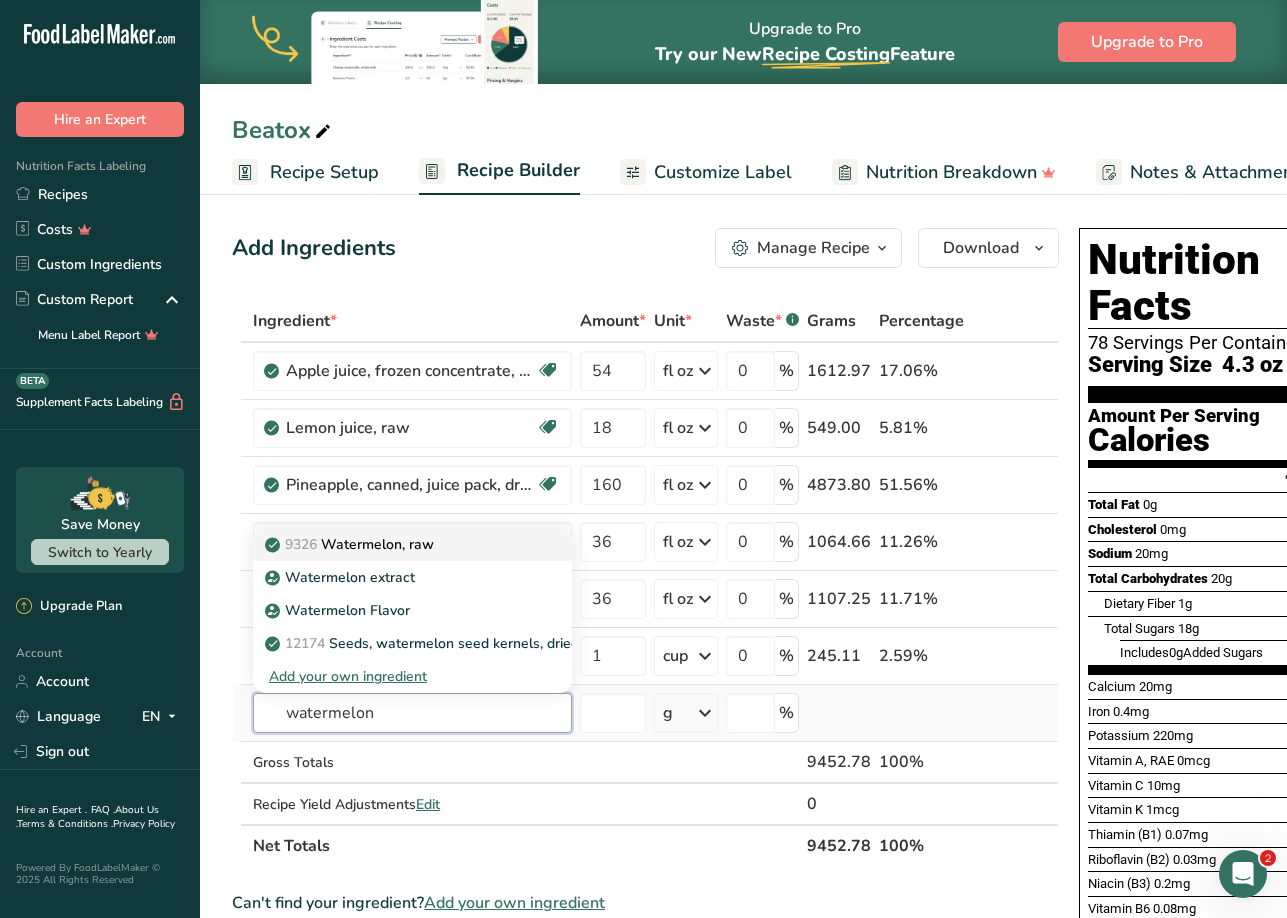 type on "watermelon" 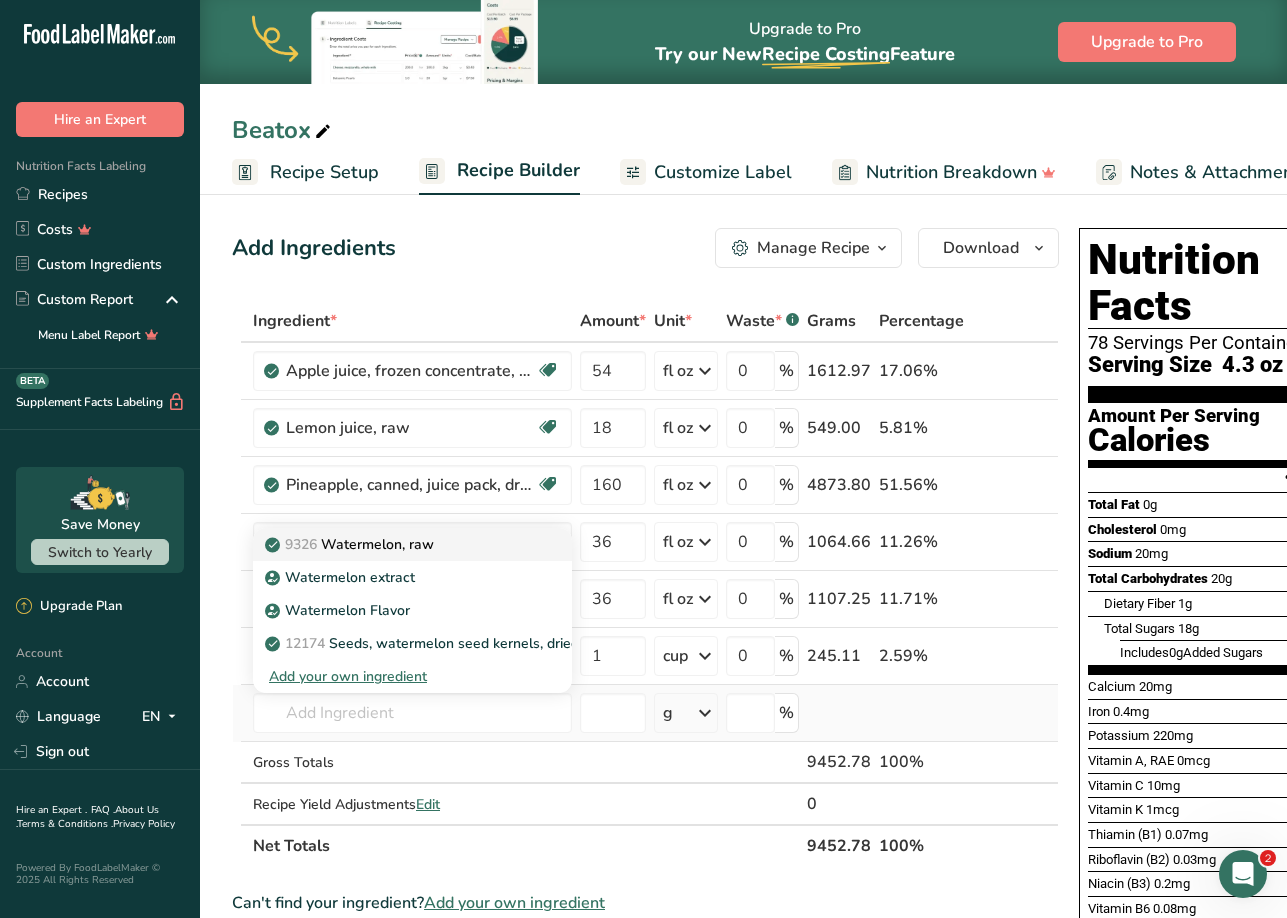 click on "9326
Watermelon, raw" at bounding box center [396, 544] 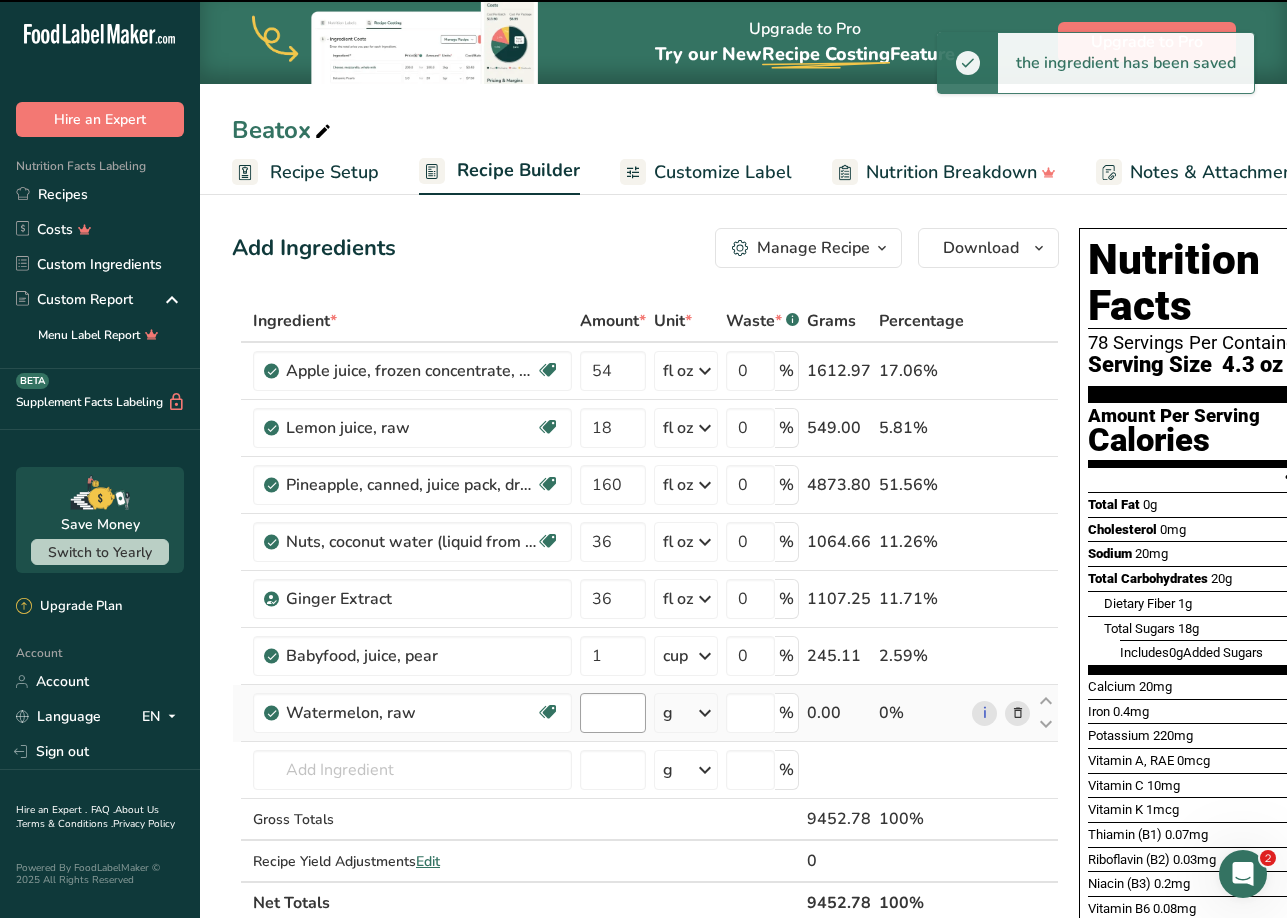 type on "0" 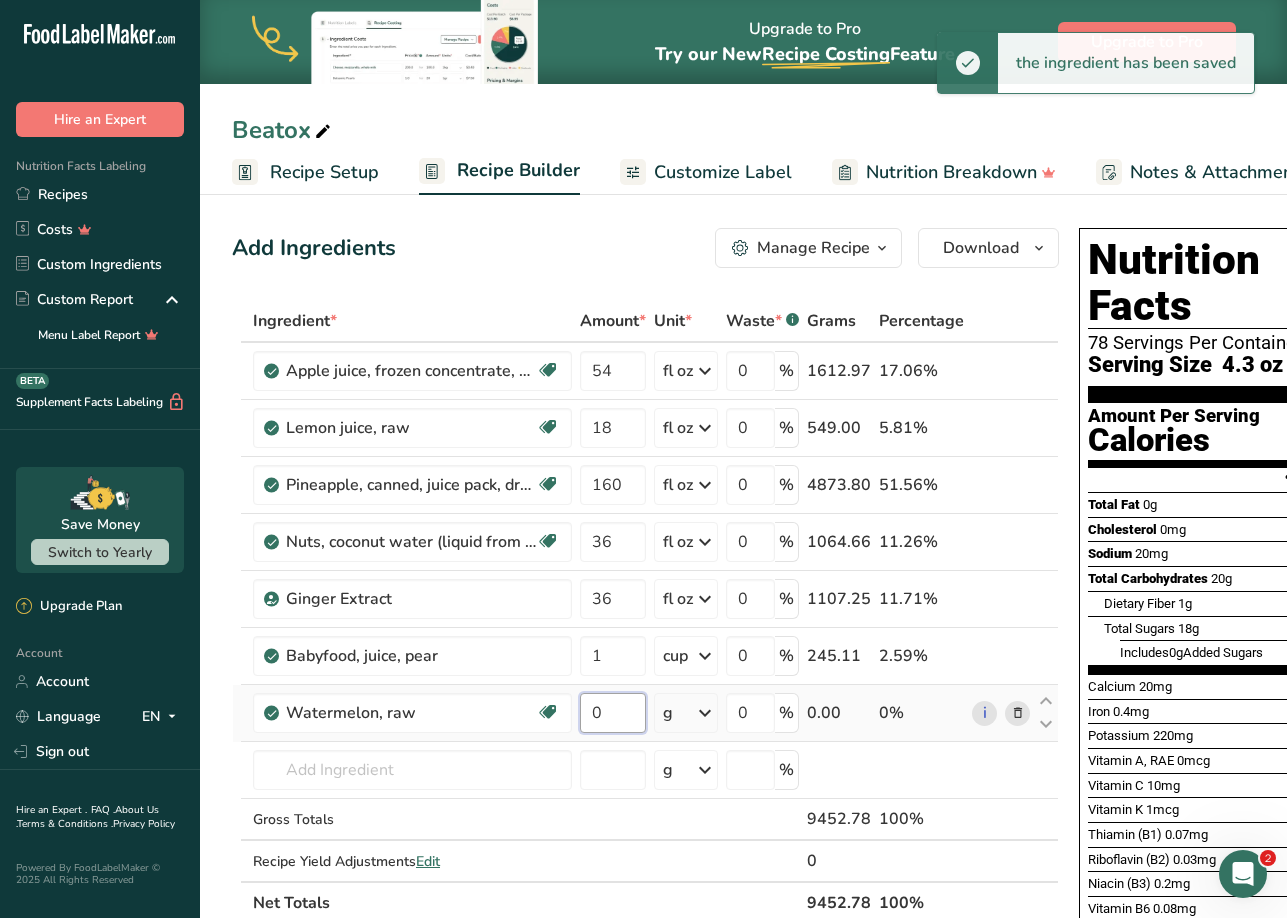 click on "0" at bounding box center (613, 713) 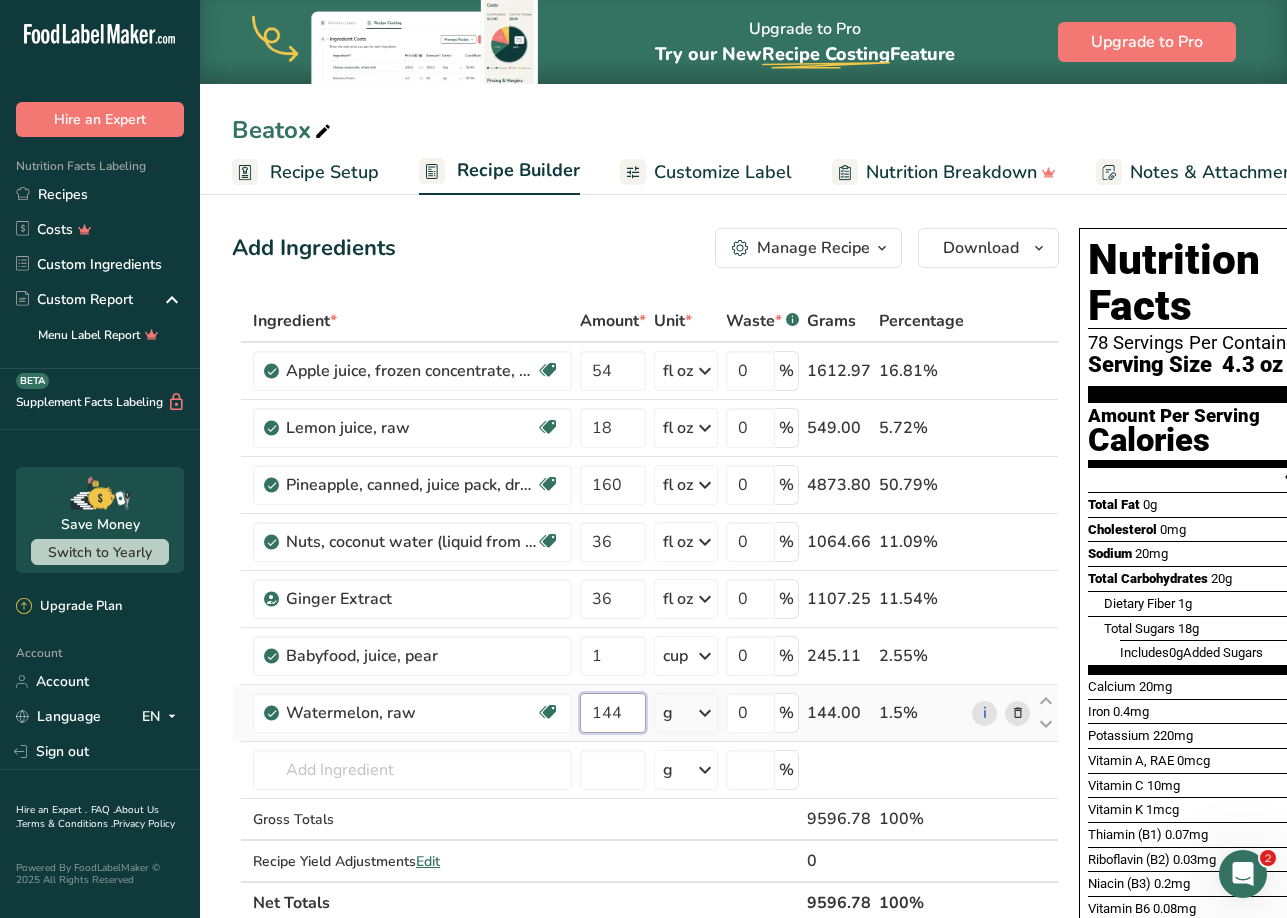 type on "144" 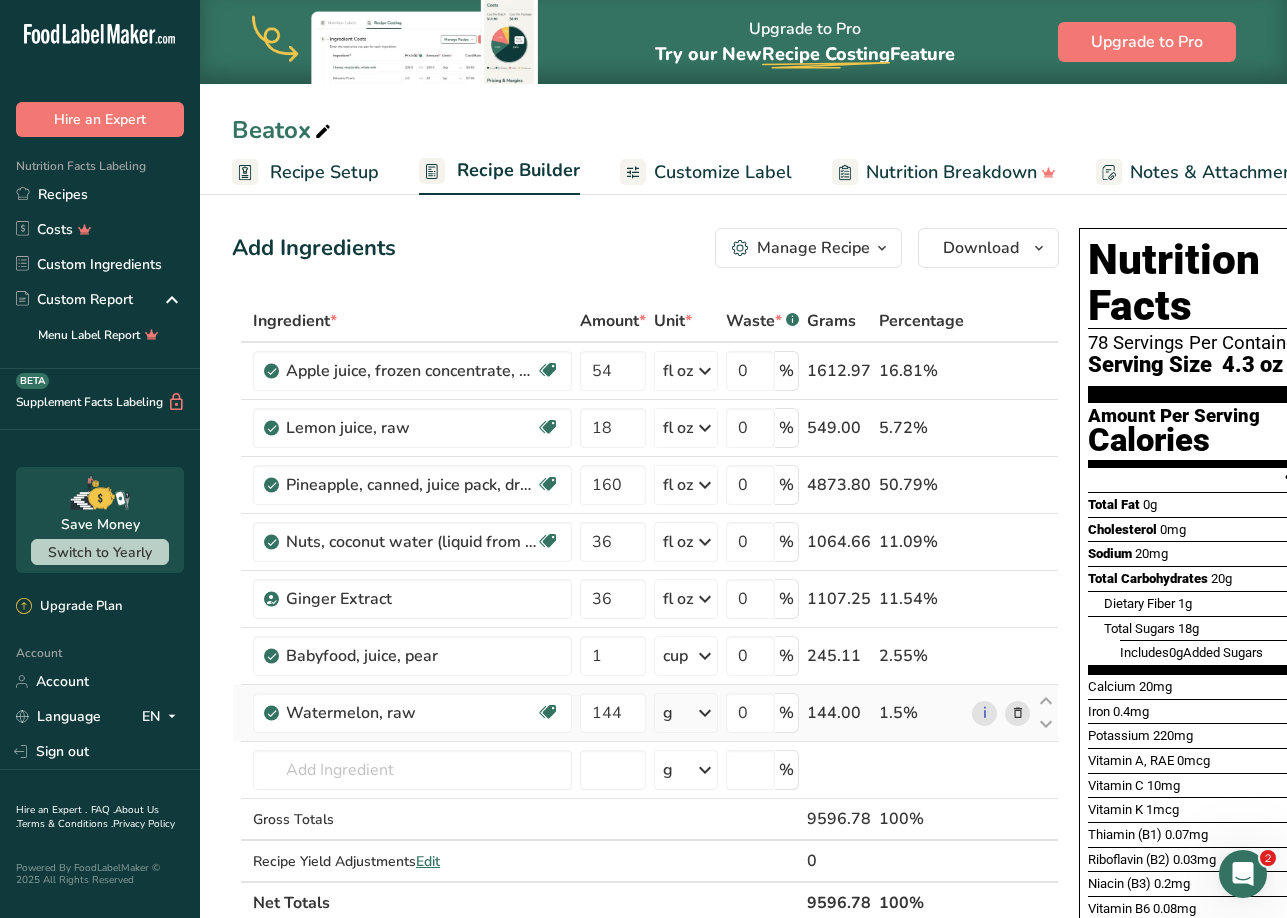 click on "Ingredient *
Amount *
Unit *
Waste *   .a-a{fill:#347362;}.b-a{fill:#fff;}          Grams
Percentage
Apple juice, frozen concentrate, unsweetened, undiluted, without added ascorbic acid
Dairy free
Gluten free
Vegan
Vegetarian
Soy free
54
fl oz
Portions
1 can (6 fl oz)
Weight Units
g
kg
mg
See more
Volume Units
l
Volume units require a density conversion. If you know your ingredient's density enter it below. Otherwise, click on "RIA" our AI Regulatory bot - she will be able to help you
1.01
lb/ft3
g/cm3
Confirm
mL" at bounding box center [645, 612] 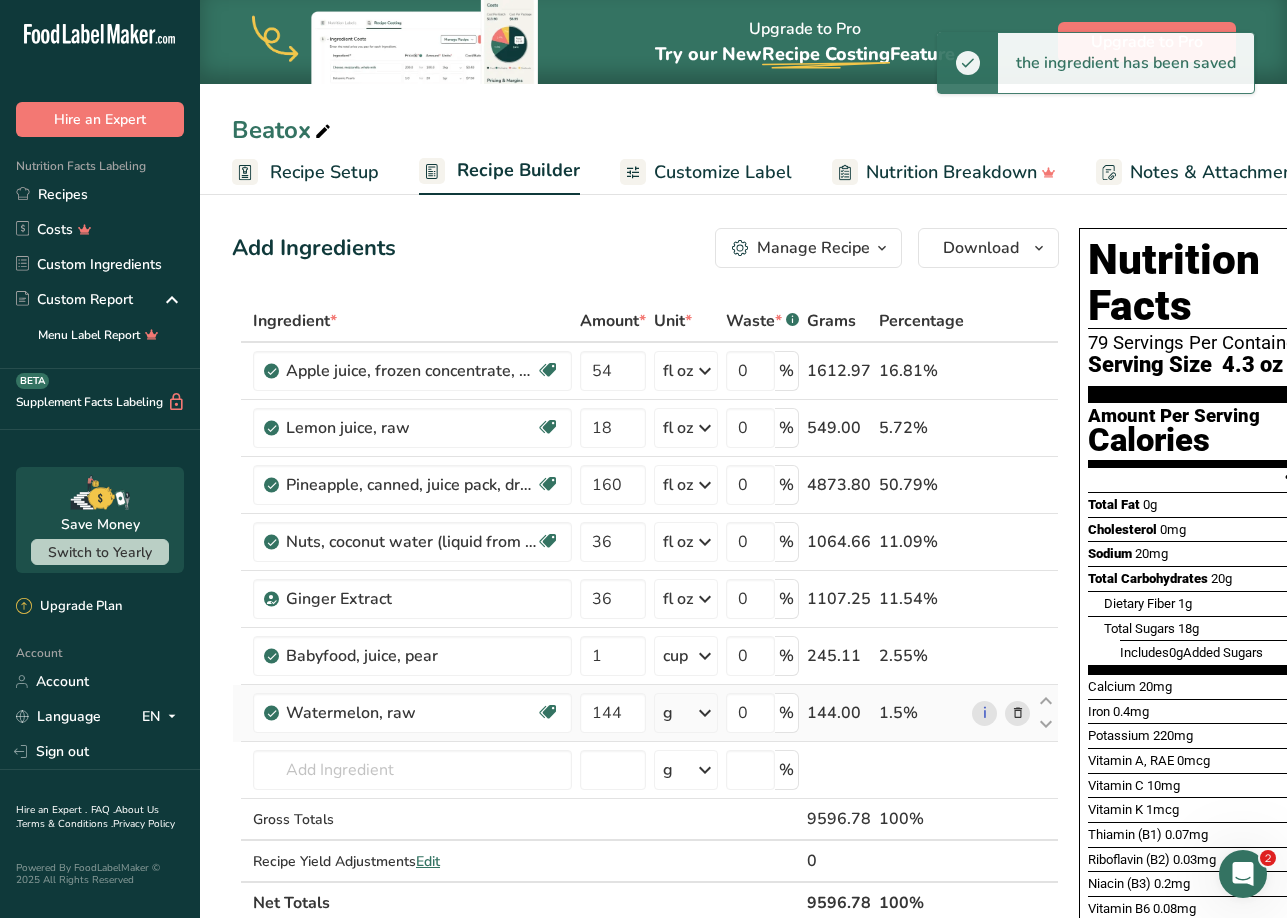 click at bounding box center (705, 713) 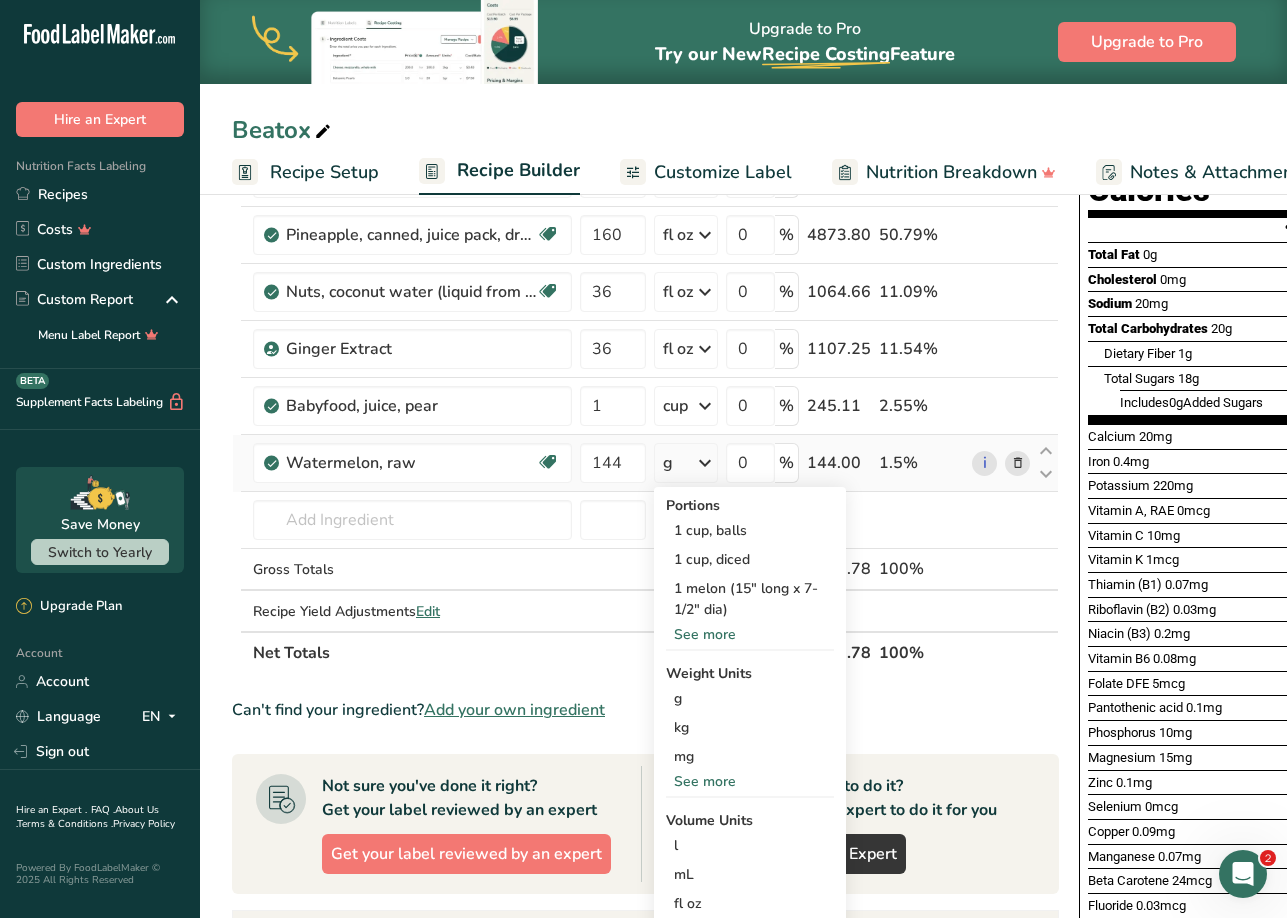 scroll, scrollTop: 300, scrollLeft: 0, axis: vertical 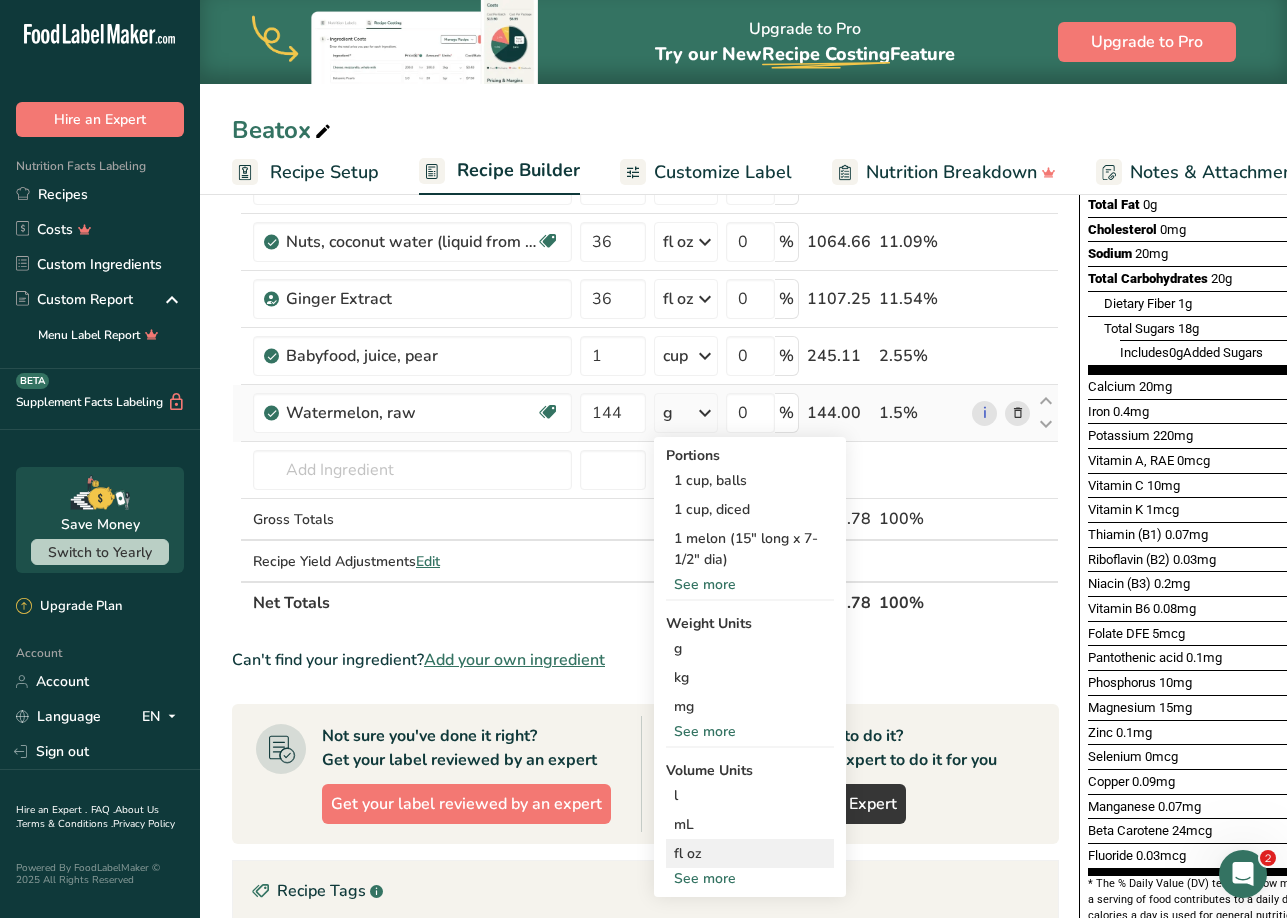 click on "fl oz" at bounding box center [750, 853] 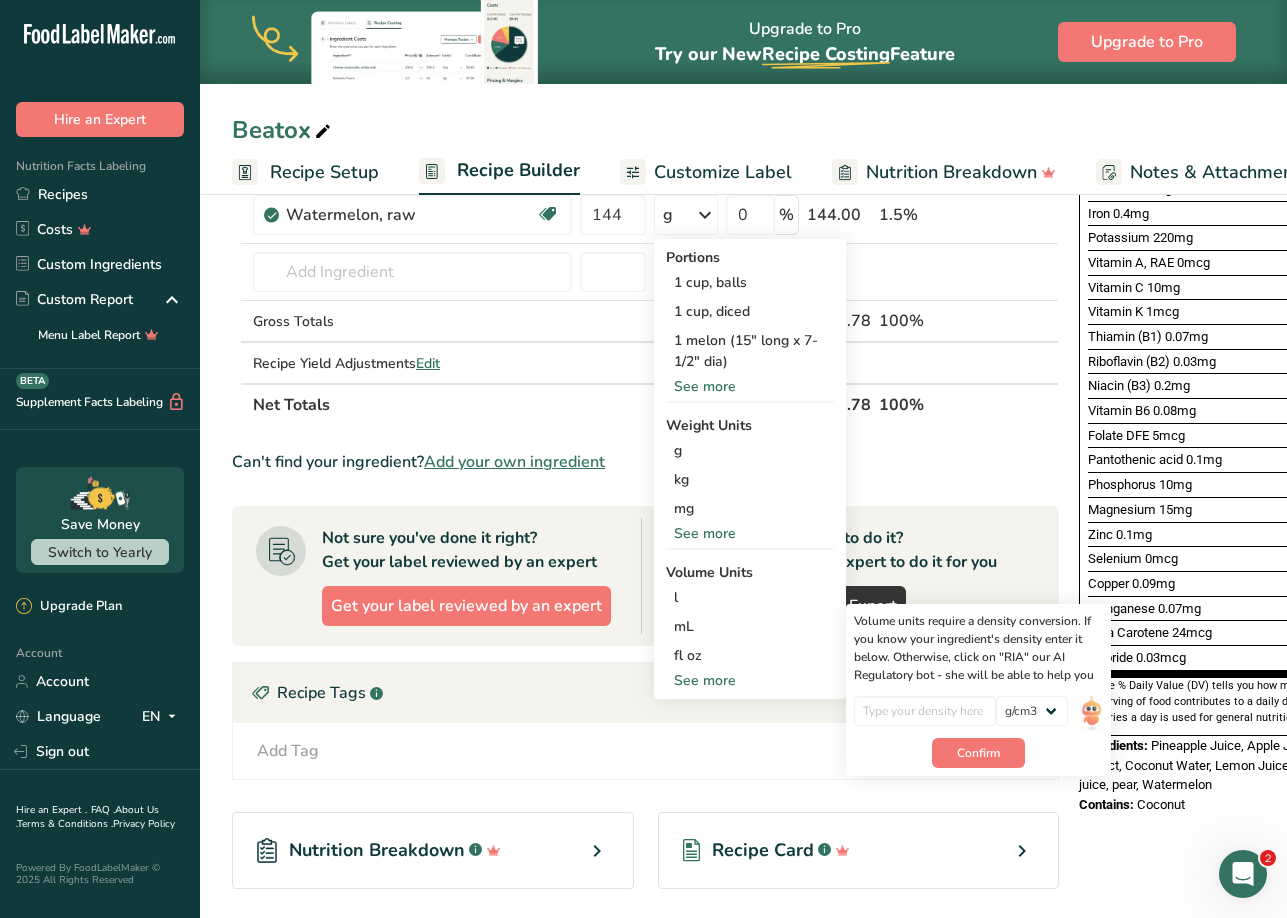scroll, scrollTop: 500, scrollLeft: 0, axis: vertical 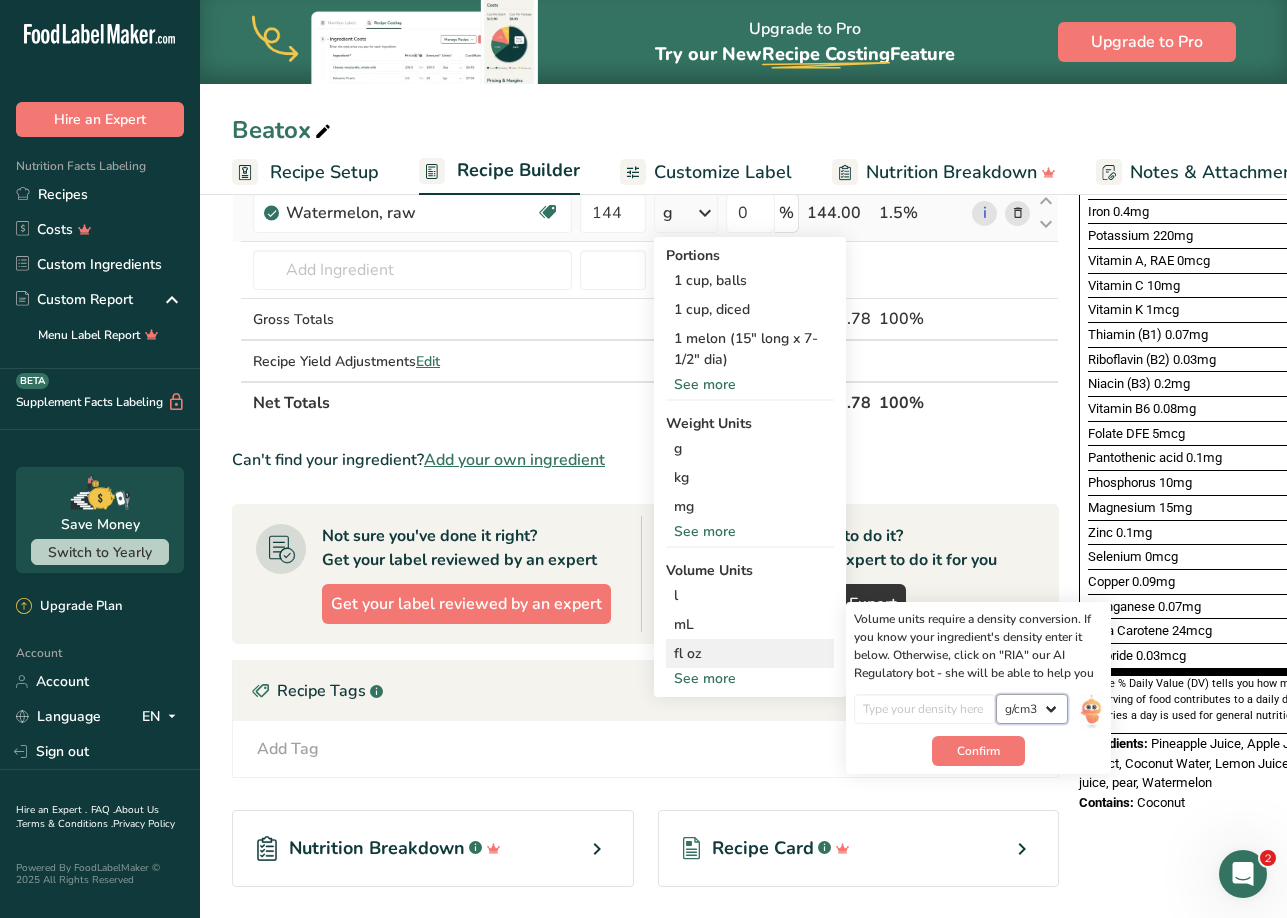 click on "lb/ft3
g/cm3" at bounding box center (1032, 709) 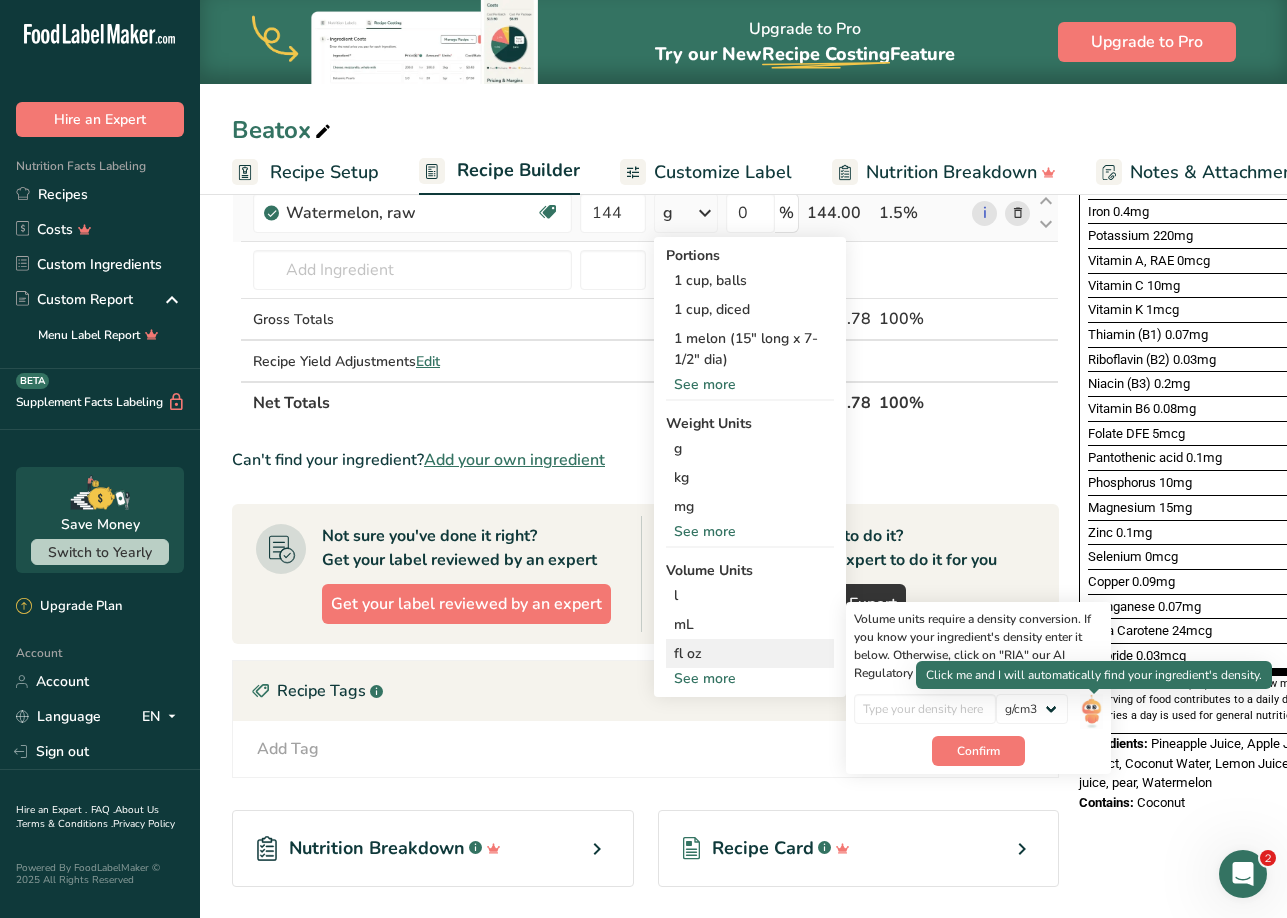click at bounding box center (1091, 711) 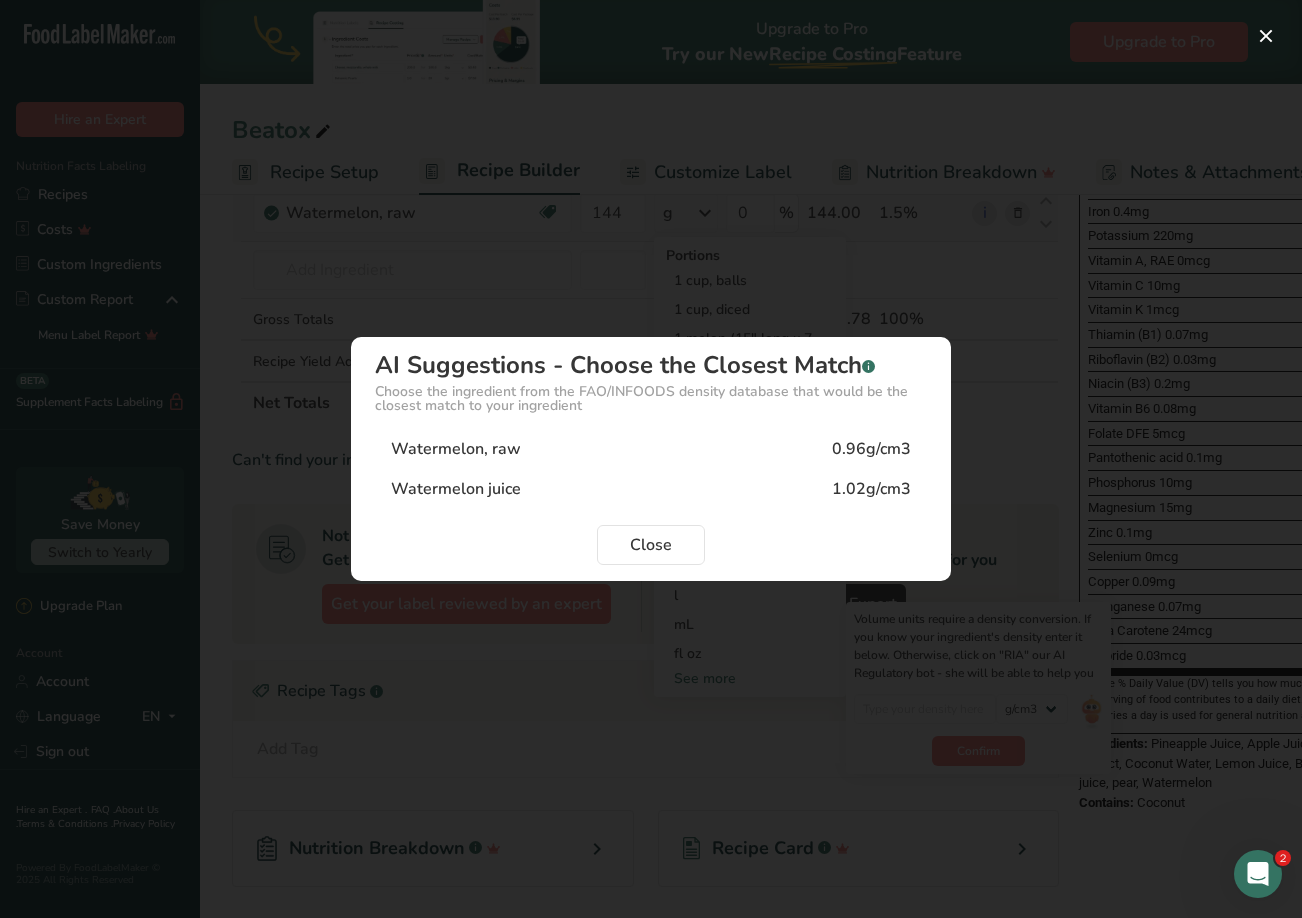click on "Watermelon juice" at bounding box center (456, 489) 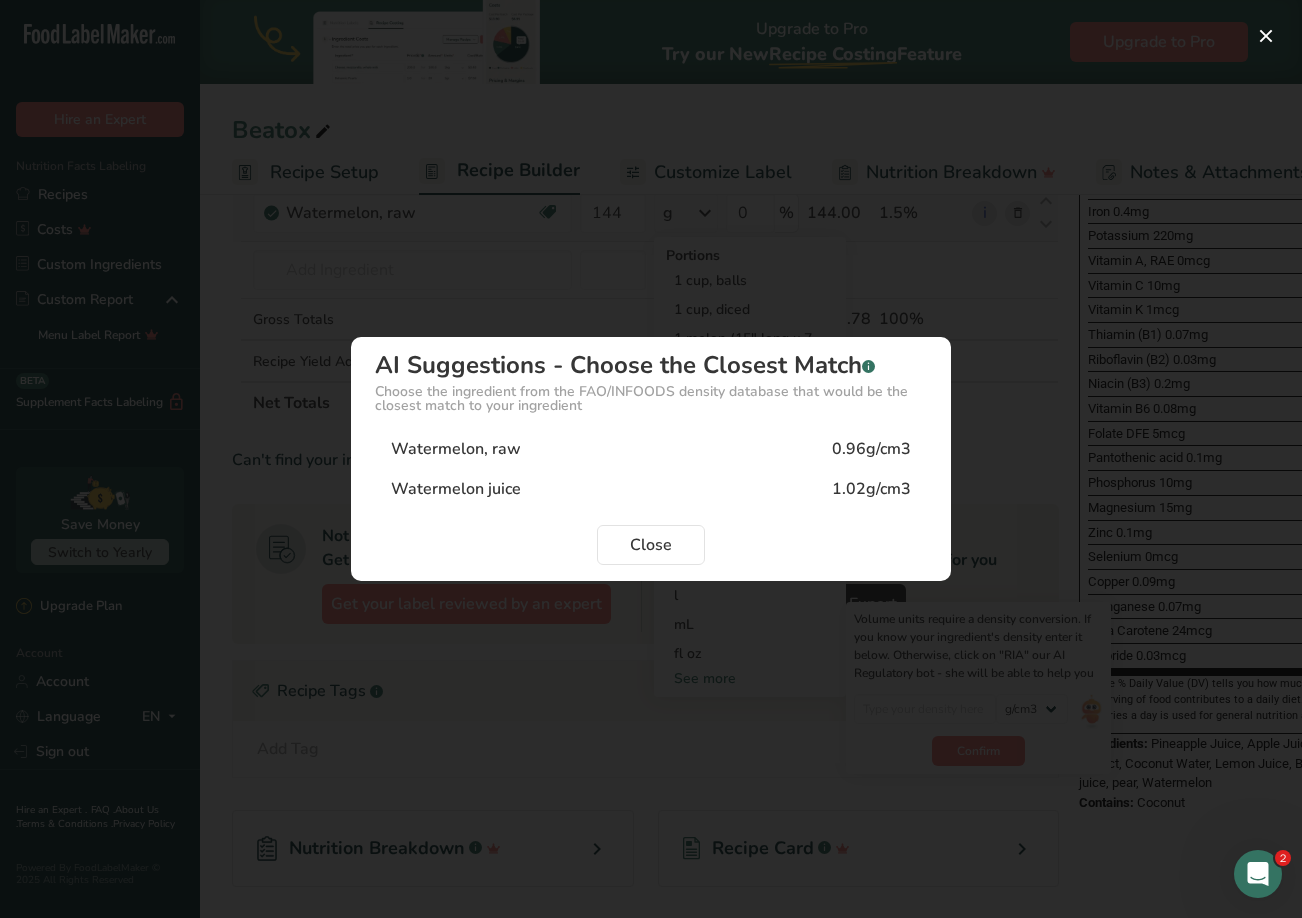type on "1.02" 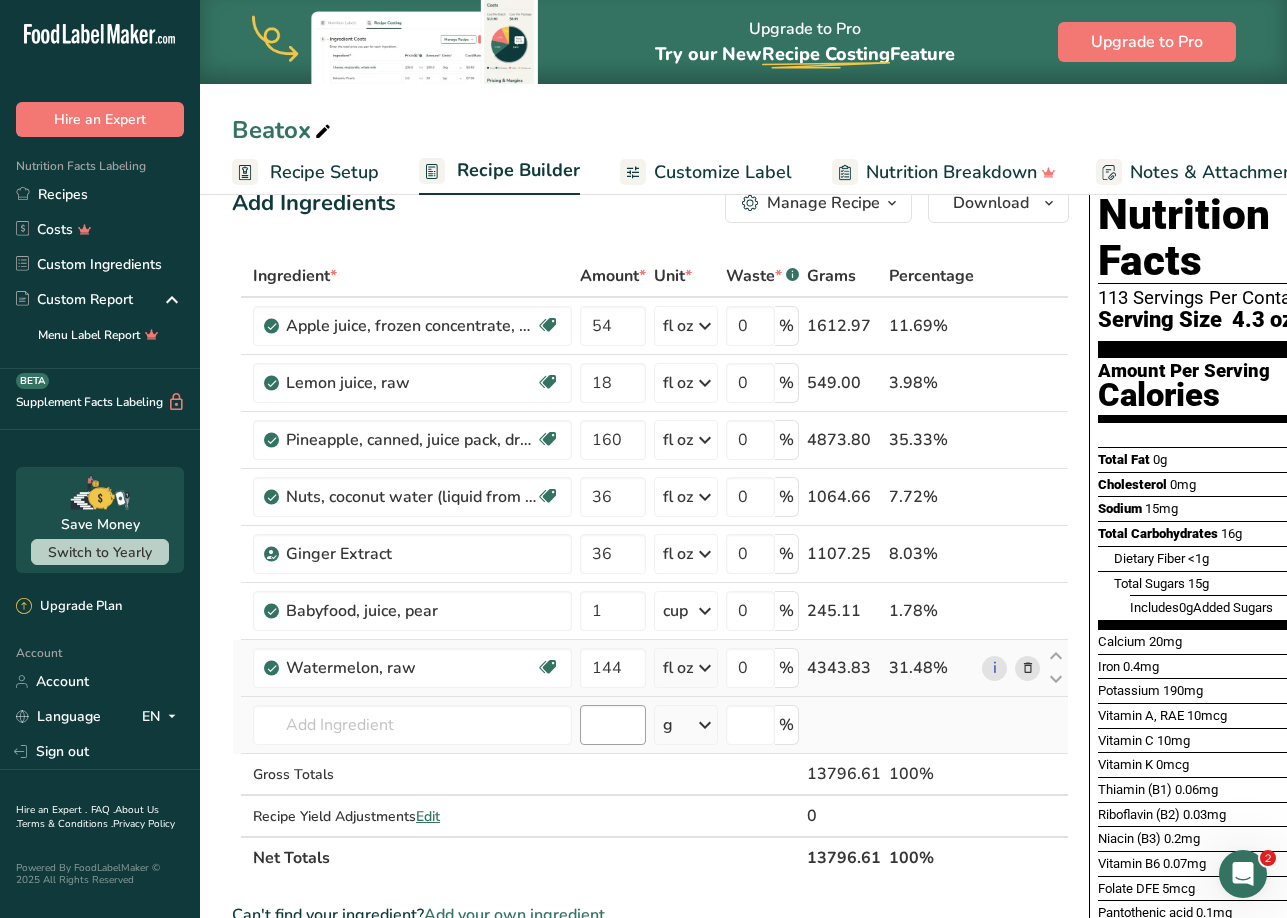 scroll, scrollTop: 0, scrollLeft: 0, axis: both 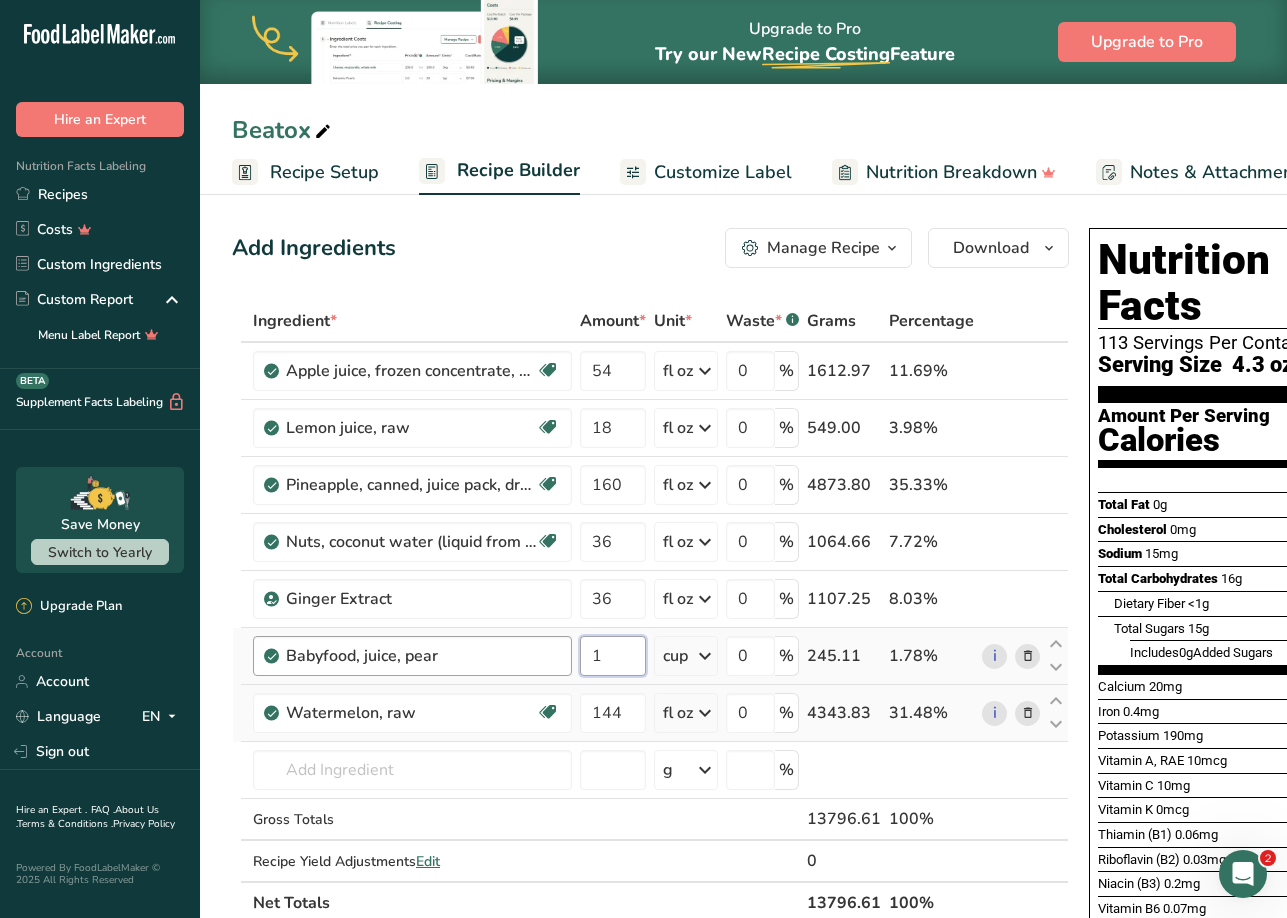 drag, startPoint x: 615, startPoint y: 656, endPoint x: 546, endPoint y: 657, distance: 69.00725 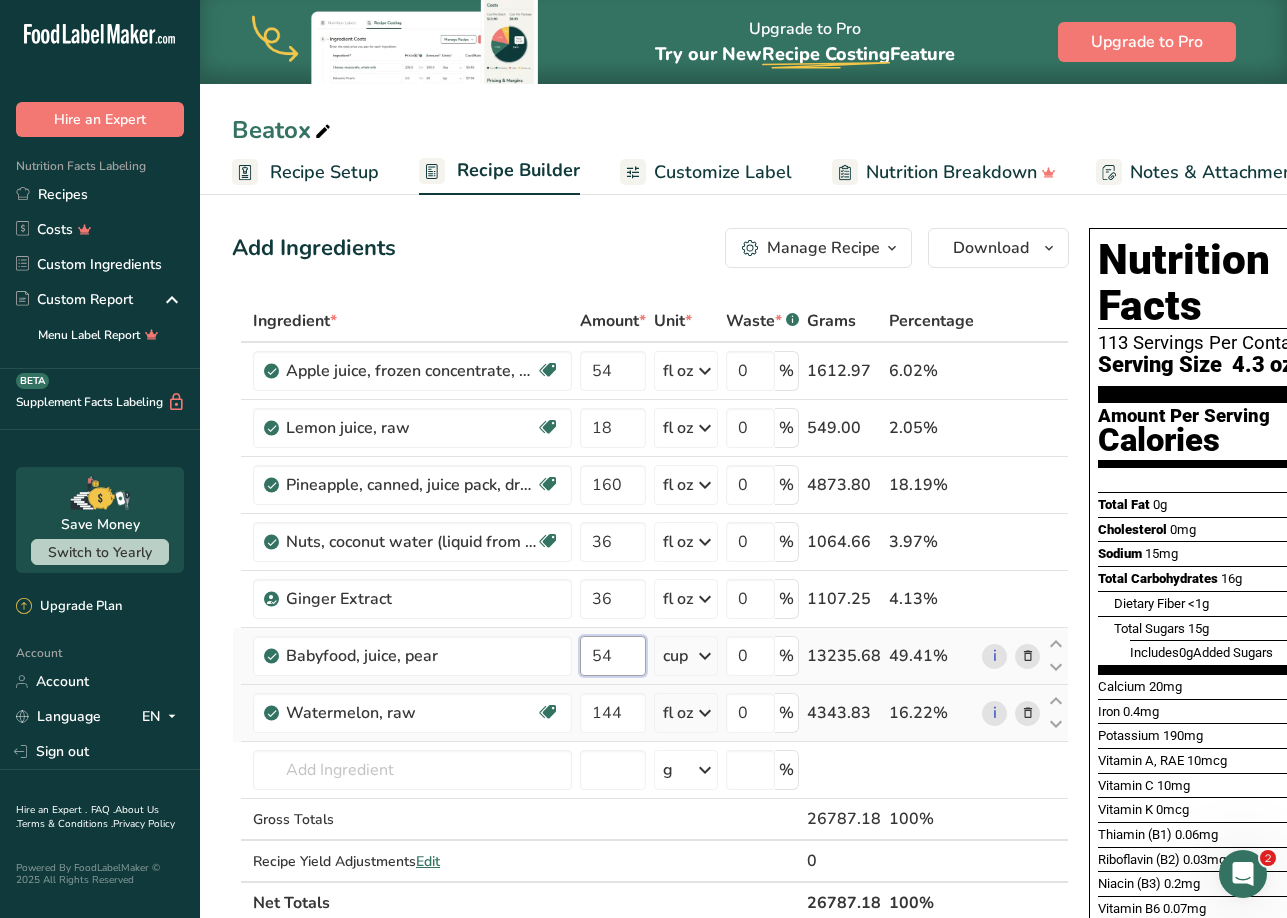 type on "54" 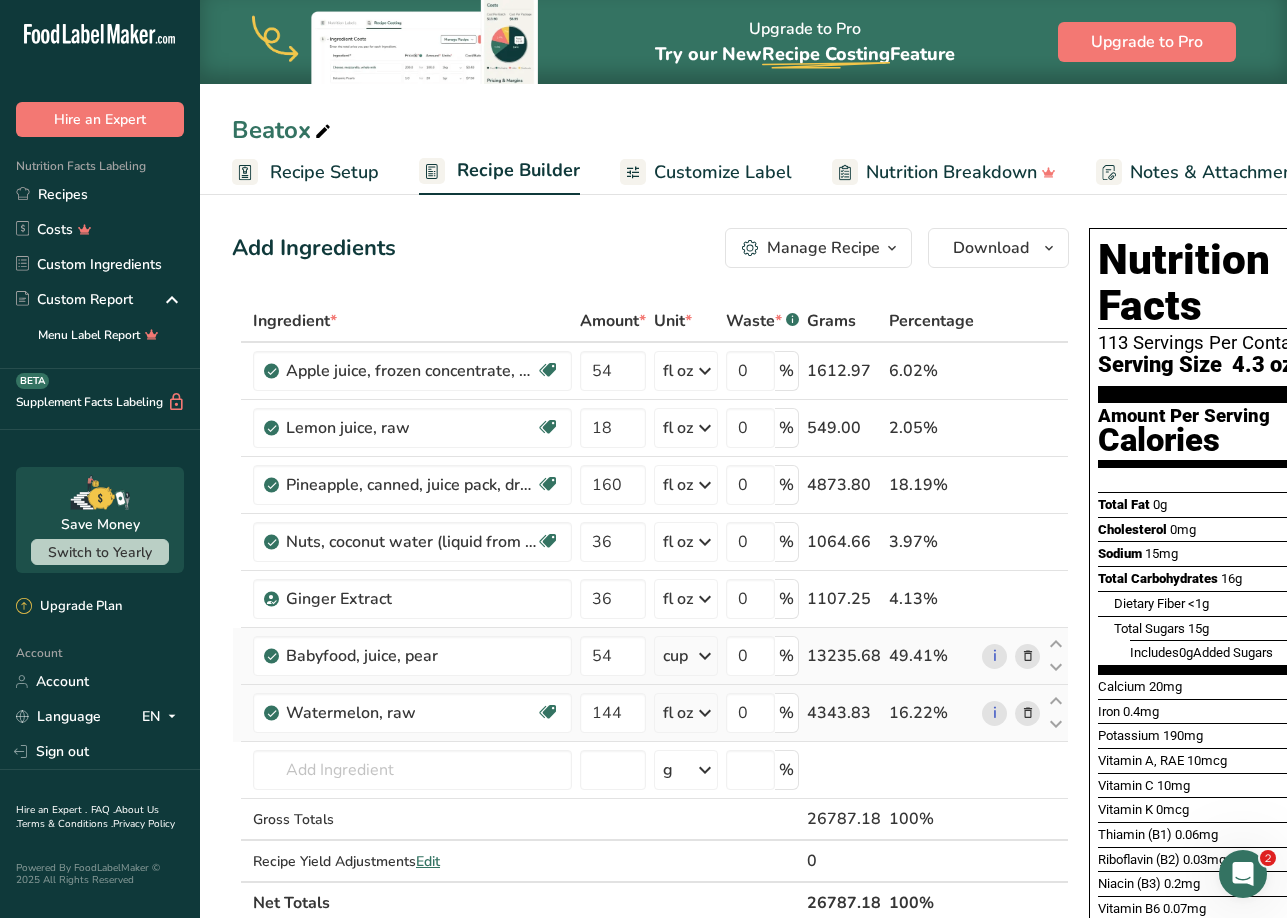 click on "Ingredient *
Amount *
Unit *
Waste *   .a-a{fill:#347362;}.b-a{fill:#fff;}          Grams
Percentage
Apple juice, frozen concentrate, unsweetened, undiluted, without added ascorbic acid
Dairy free
Gluten free
Vegan
Vegetarian
Soy free
54
fl oz
Portions
1 can (6 fl oz)
Weight Units
g
kg
mg
See more
Volume Units
l
Volume units require a density conversion. If you know your ingredient's density enter it below. Otherwise, click on "RIA" our AI Regulatory bot - she will be able to help you
1.01
lb/ft3
g/cm3
Confirm
mL" at bounding box center (650, 612) 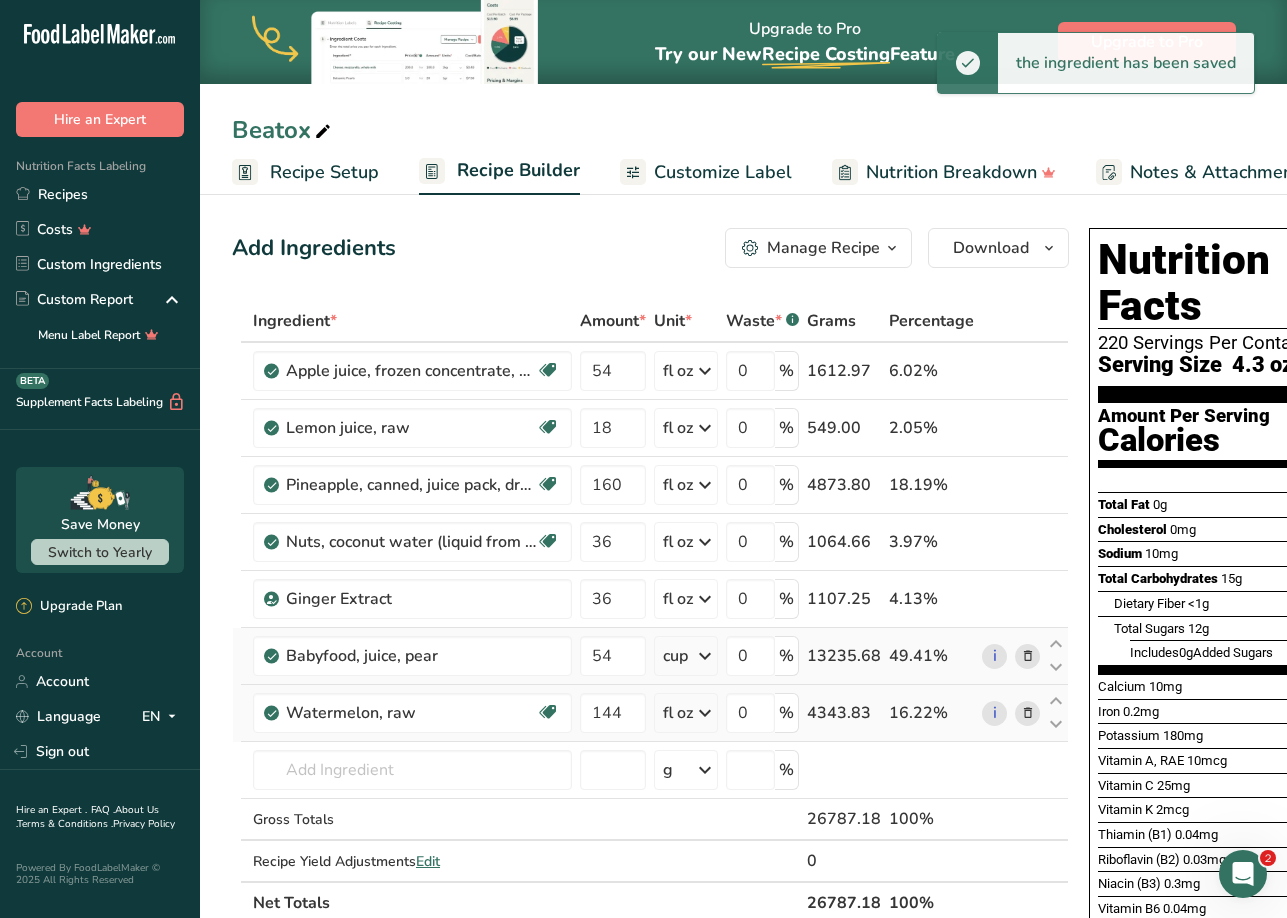 click at bounding box center (705, 656) 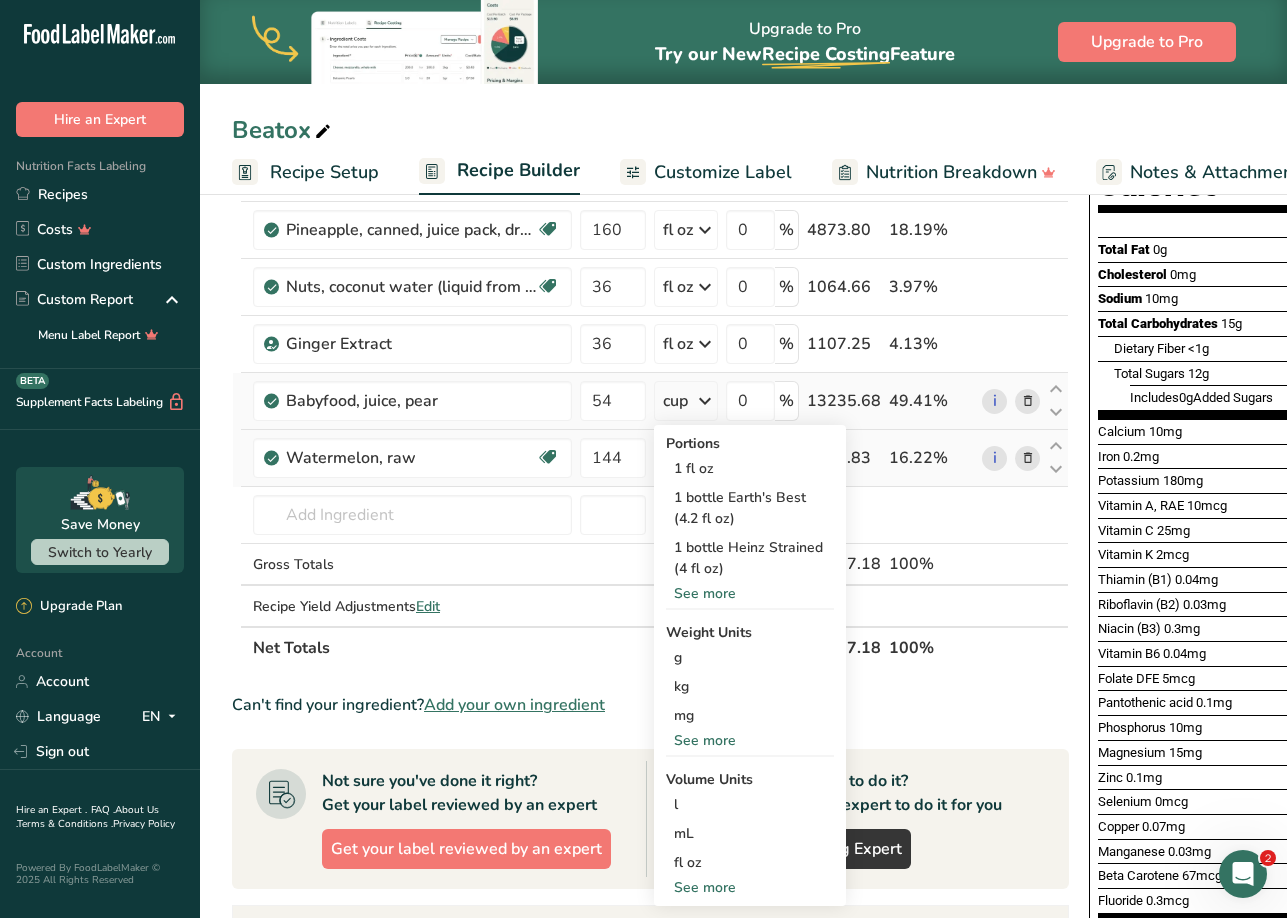 scroll, scrollTop: 300, scrollLeft: 0, axis: vertical 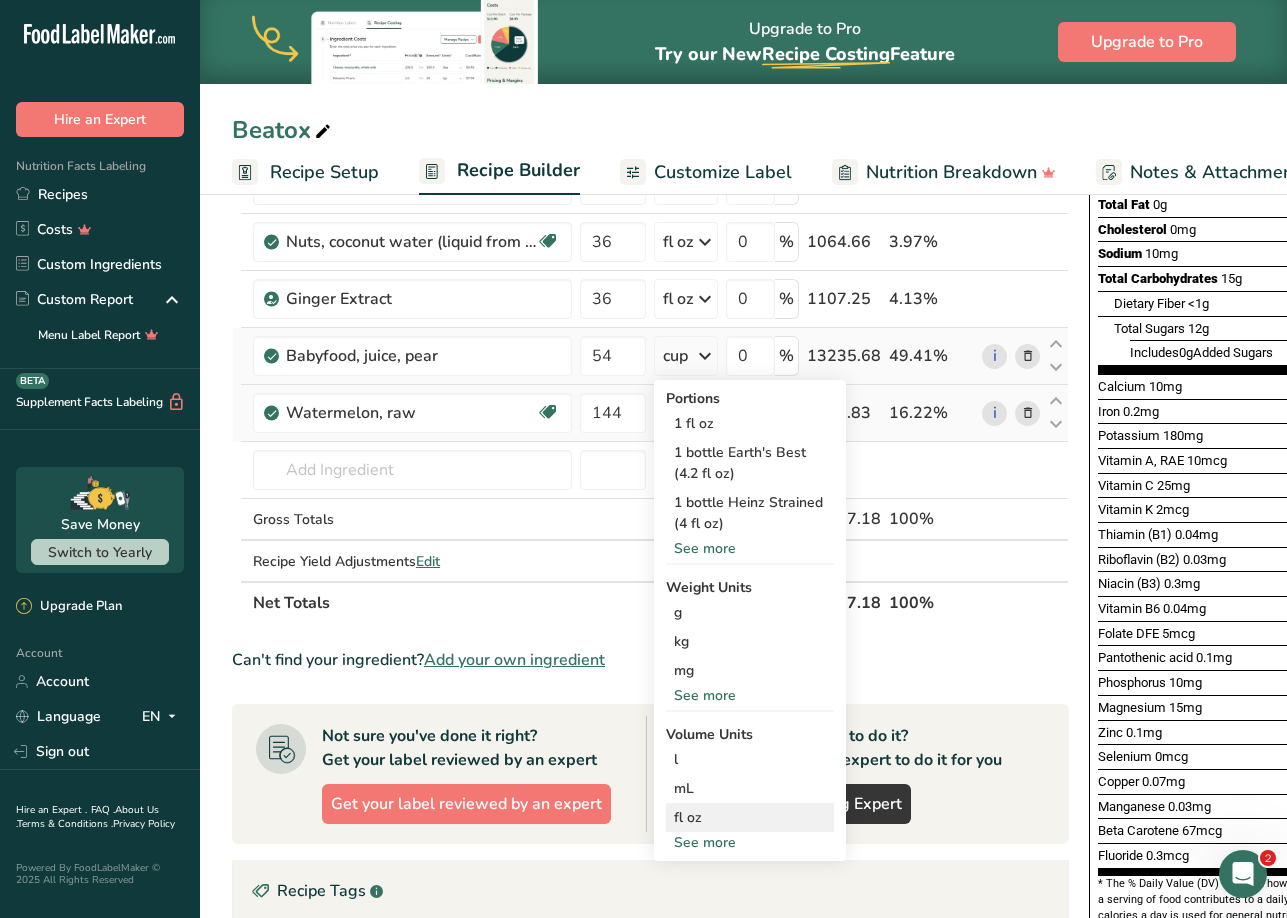 click on "fl oz" at bounding box center [750, 817] 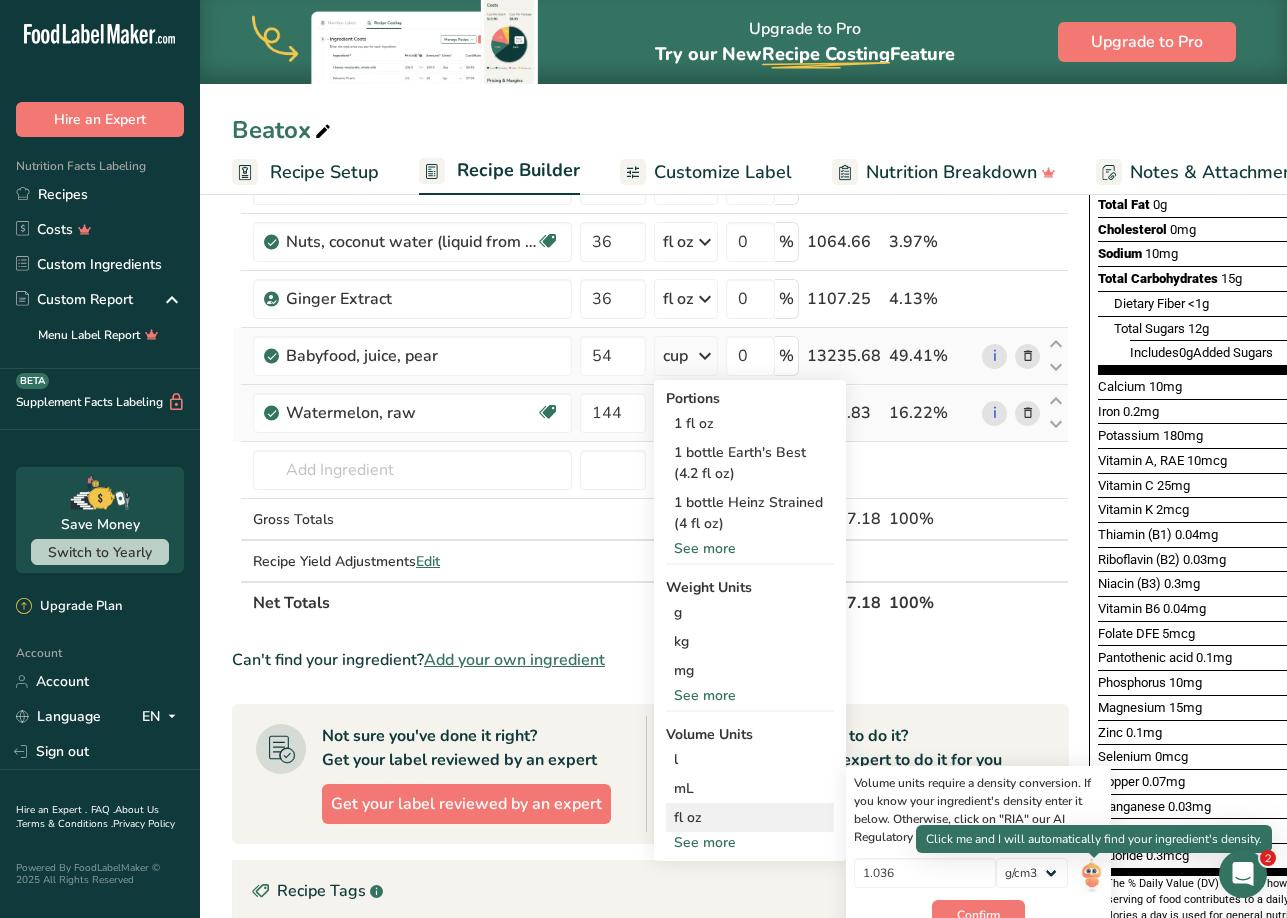 click at bounding box center [1091, 875] 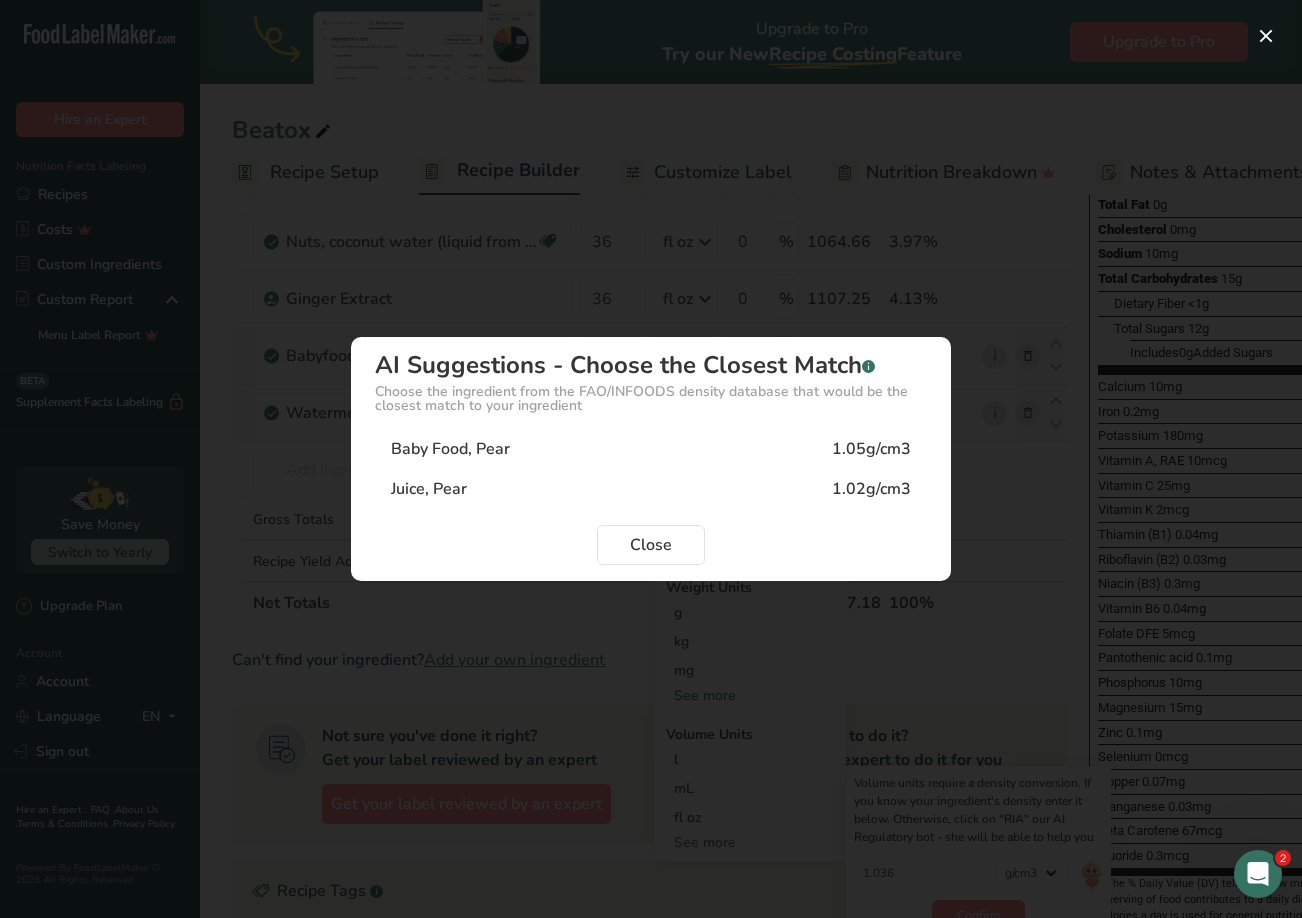 click on "Juice, Pear" at bounding box center [429, 489] 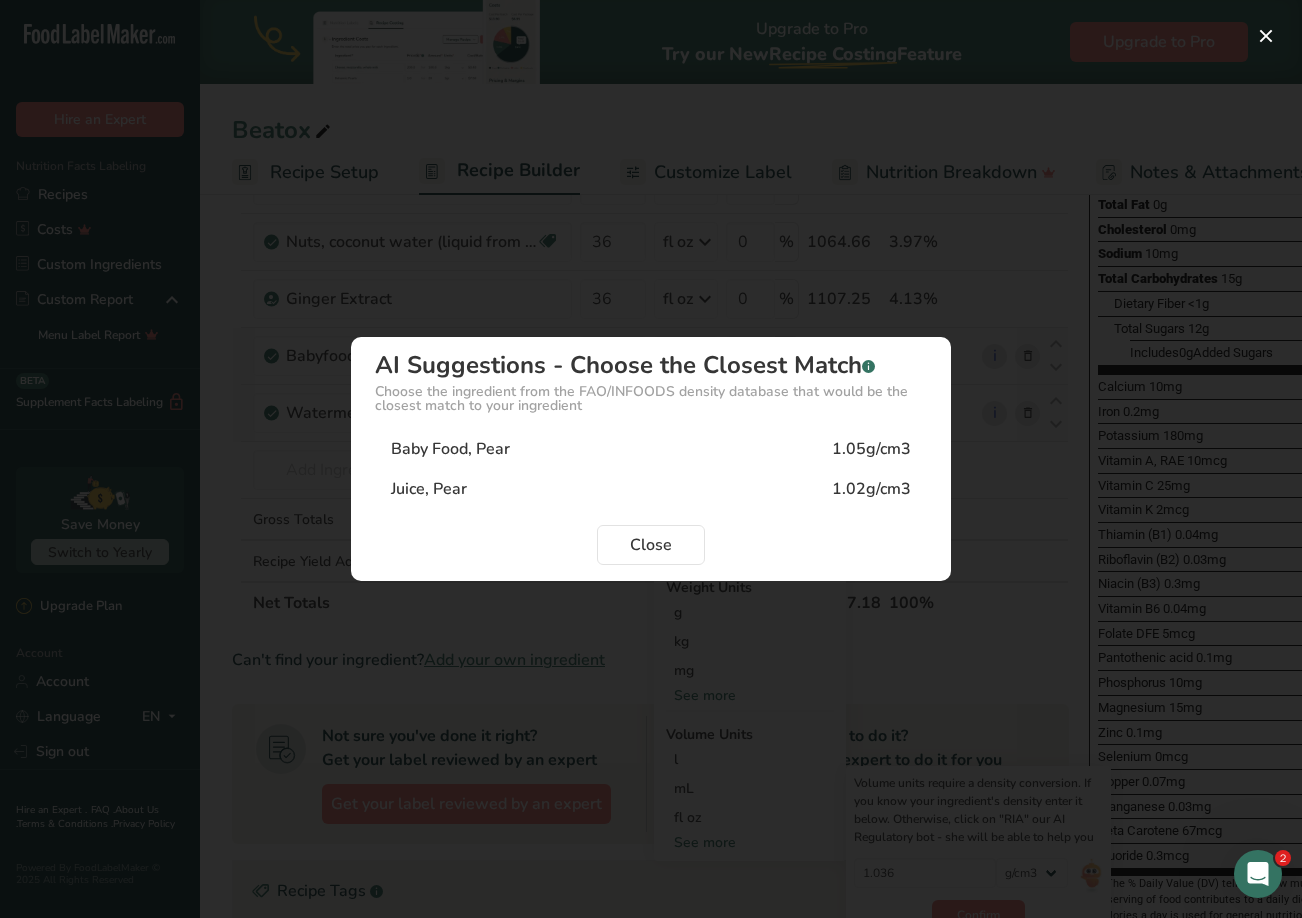type on "1.02" 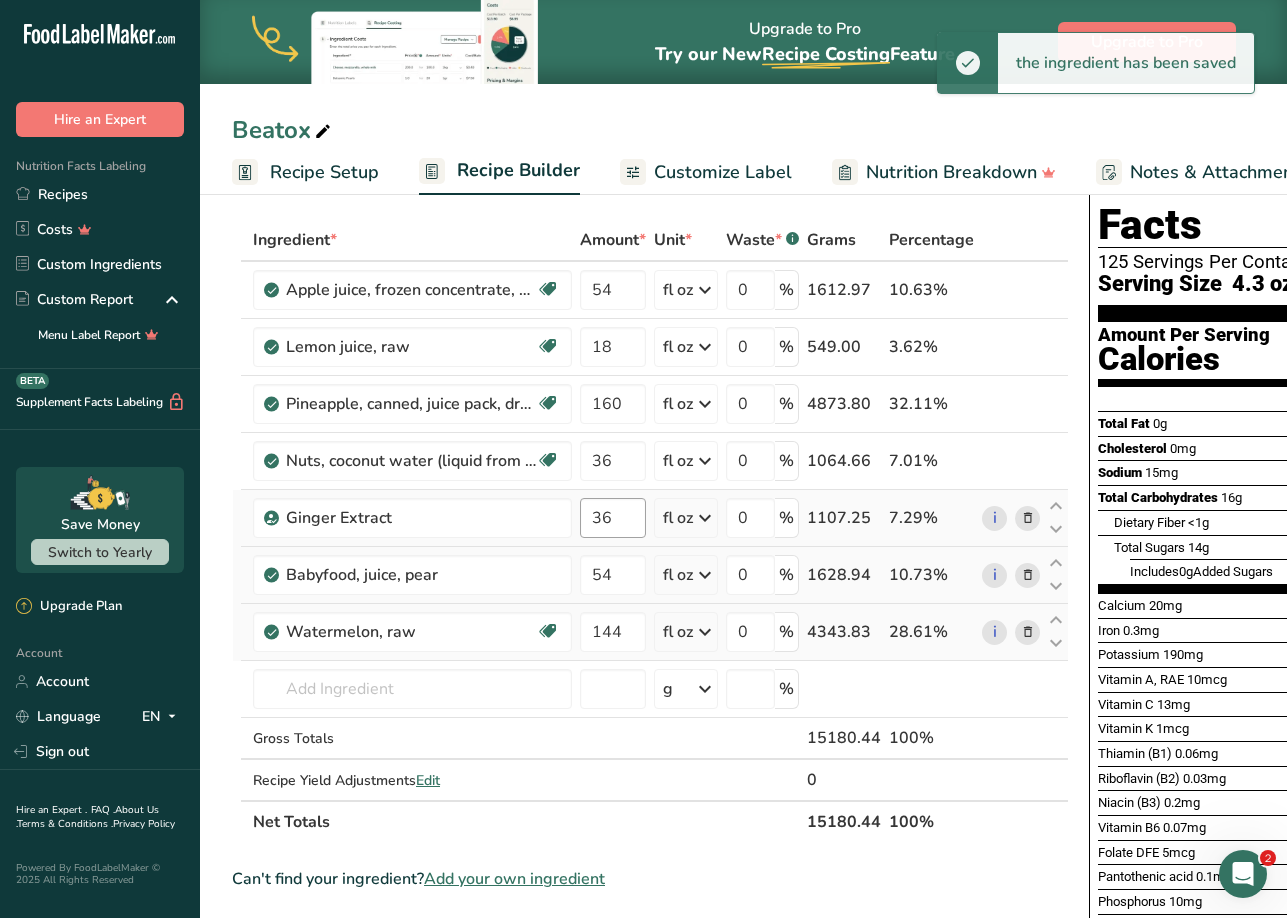 scroll, scrollTop: 0, scrollLeft: 0, axis: both 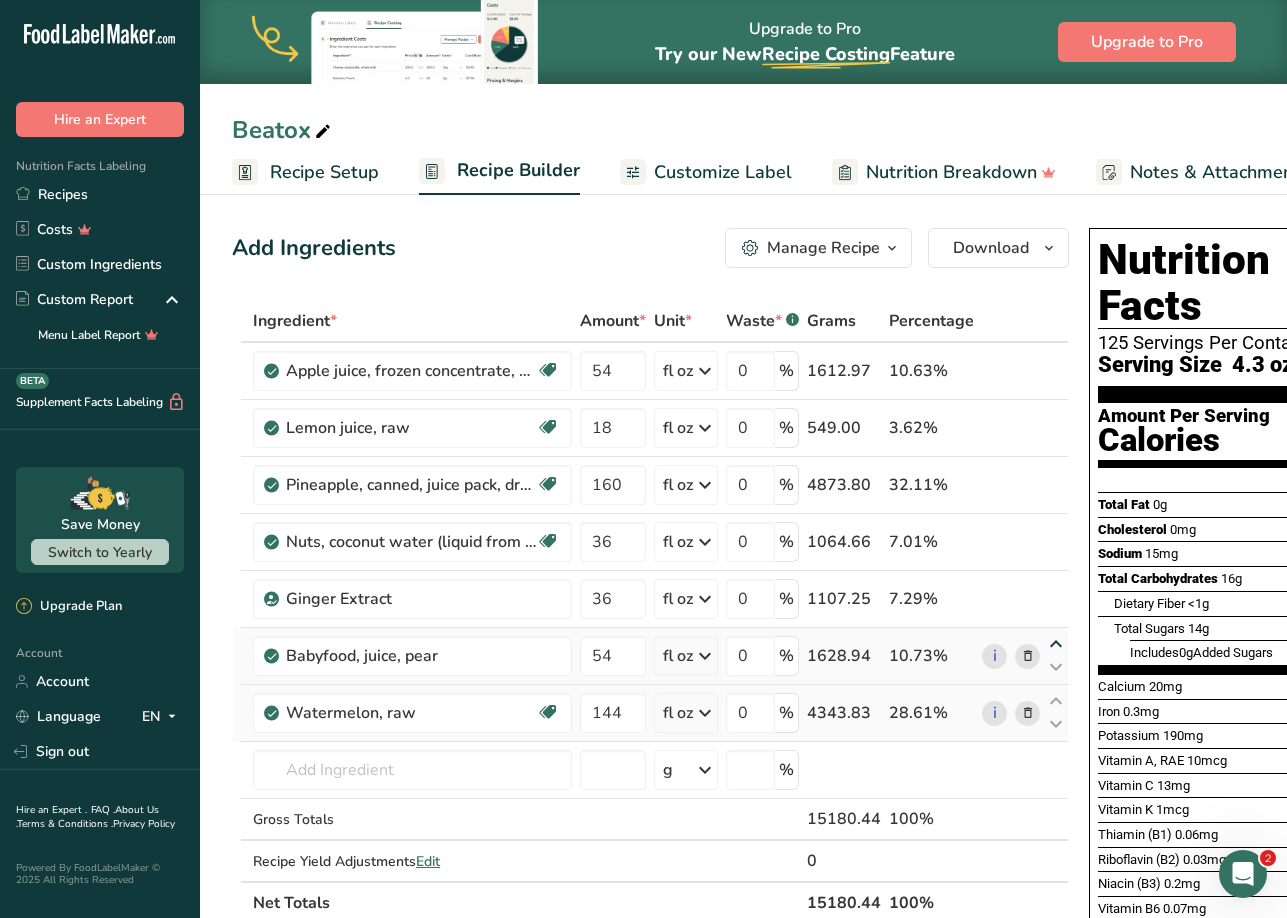 click at bounding box center (1056, 644) 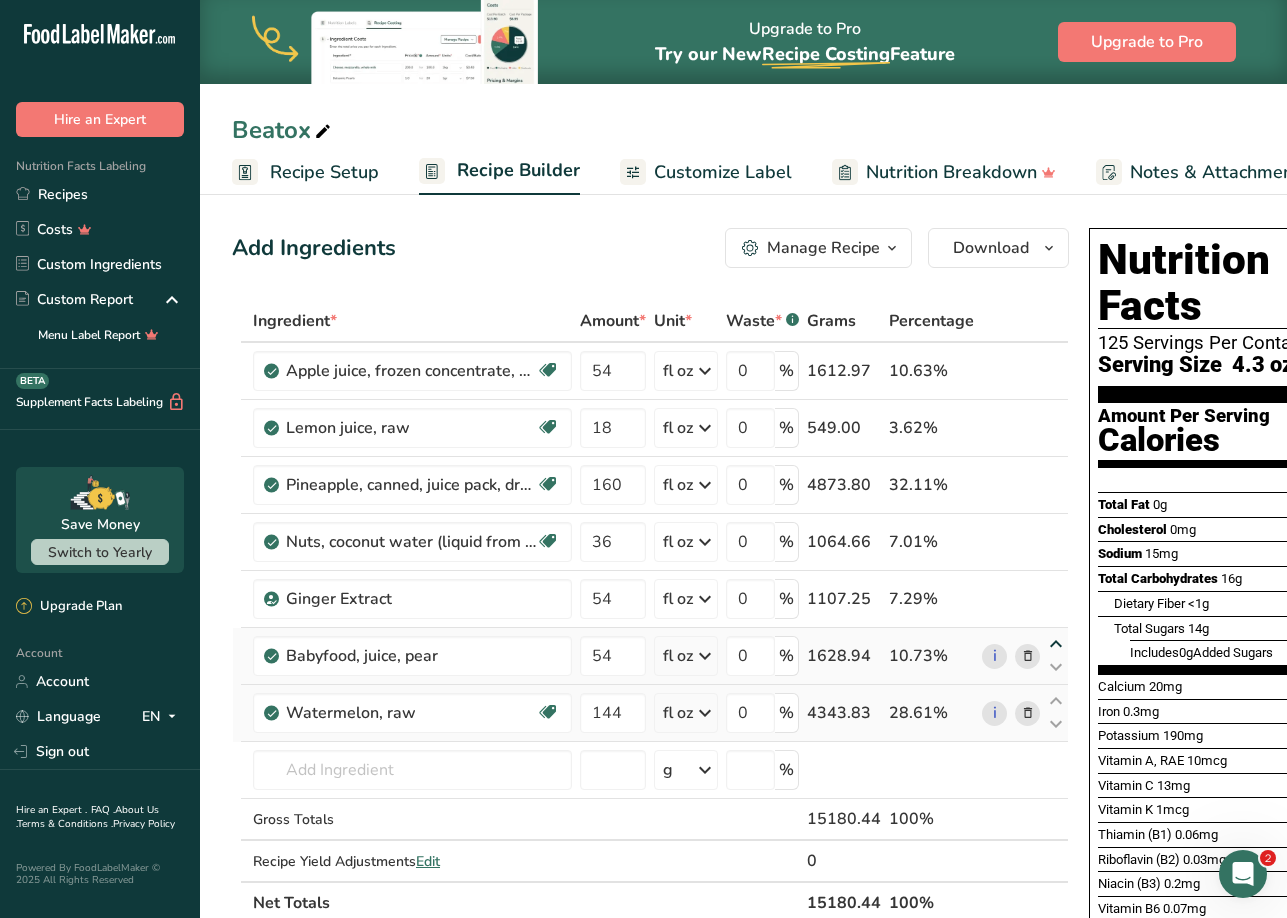 type on "36" 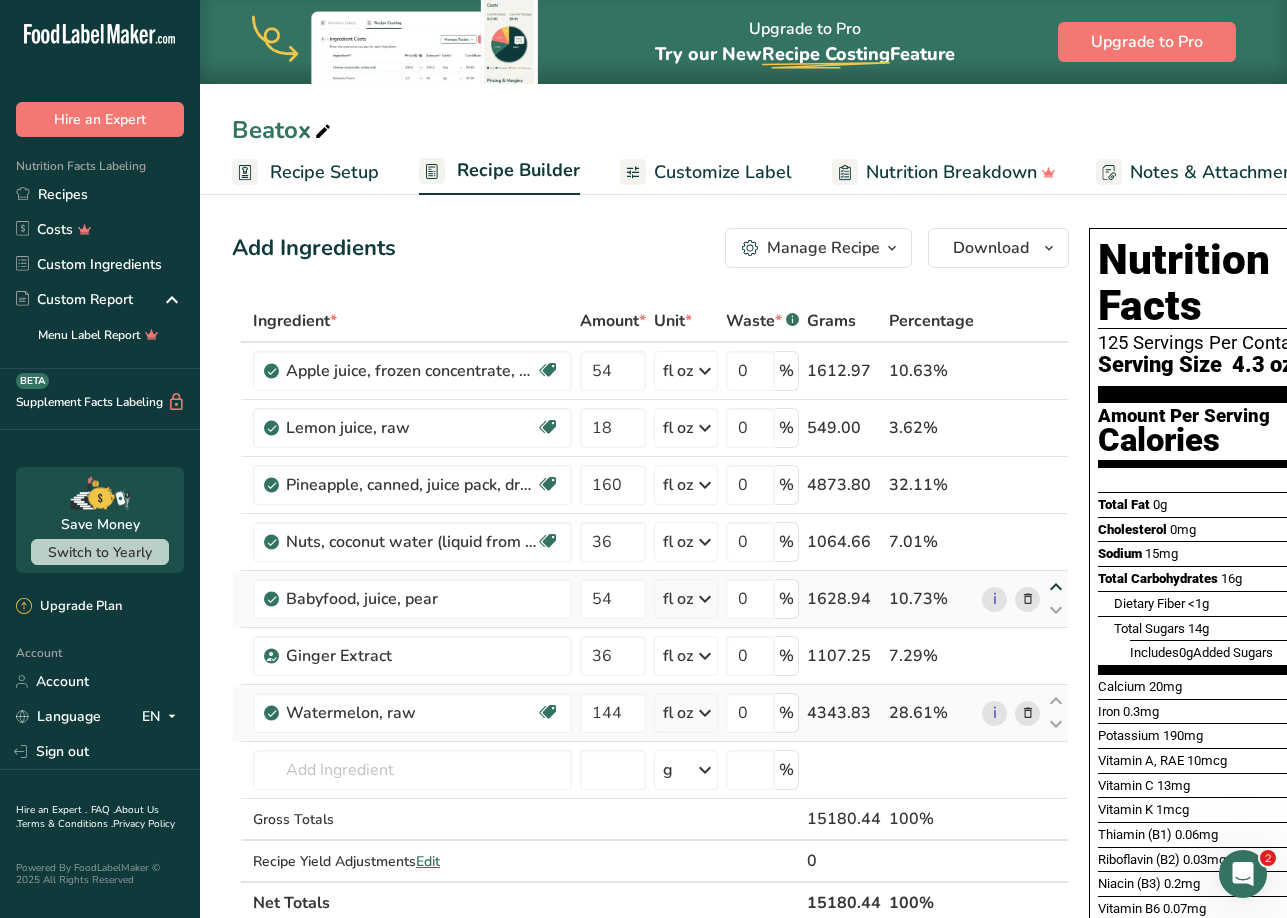 click at bounding box center (1056, 587) 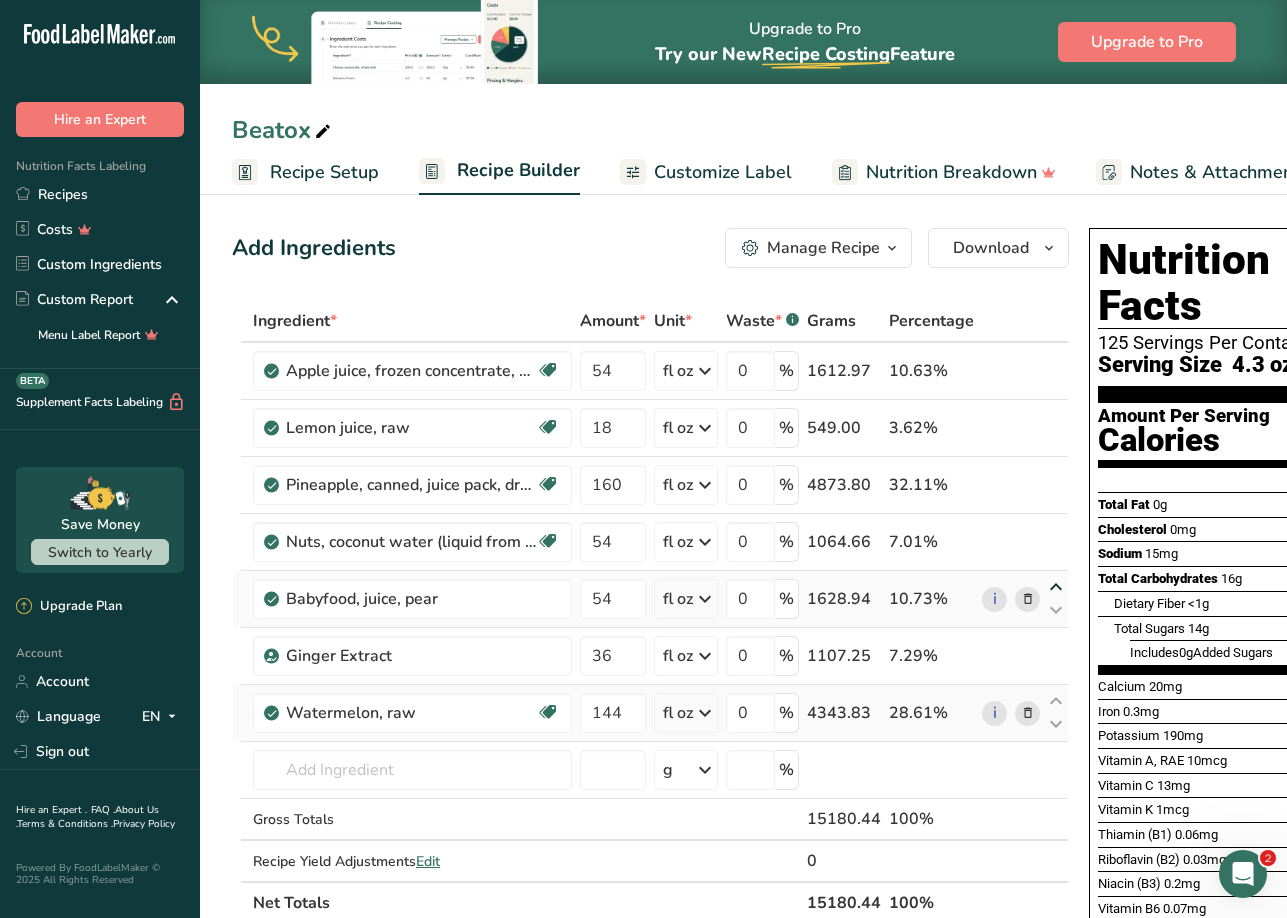 type on "36" 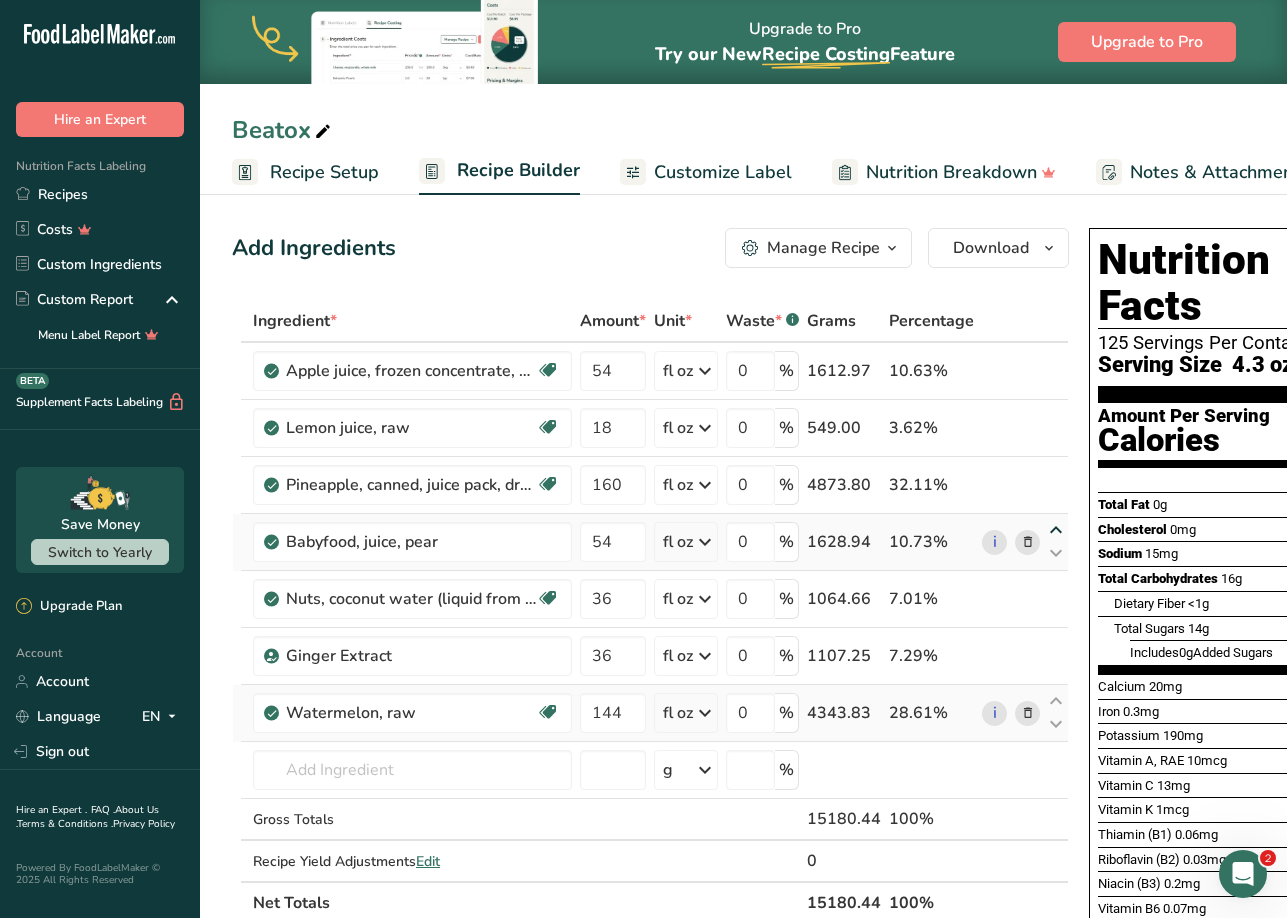 click at bounding box center [1056, 530] 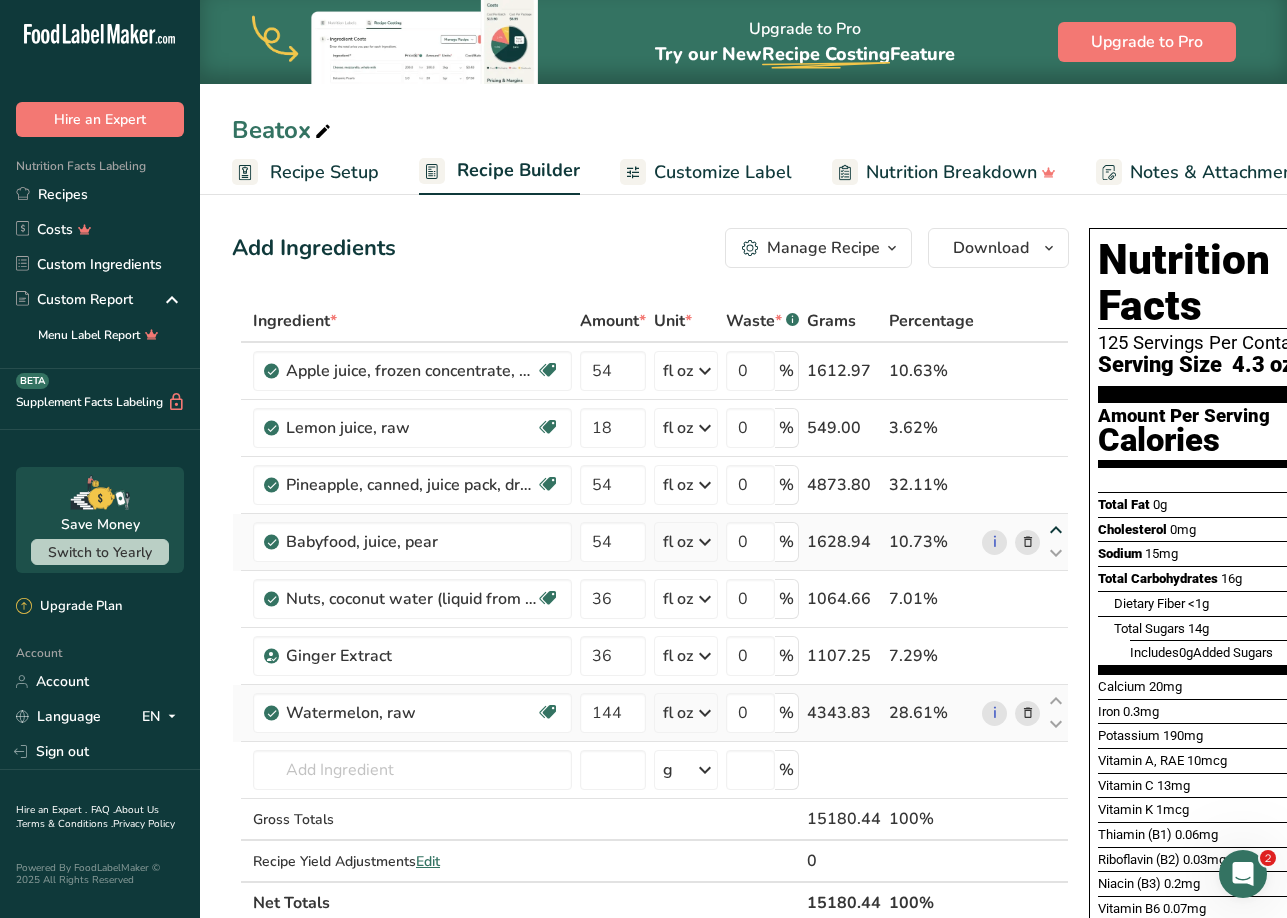type on "160" 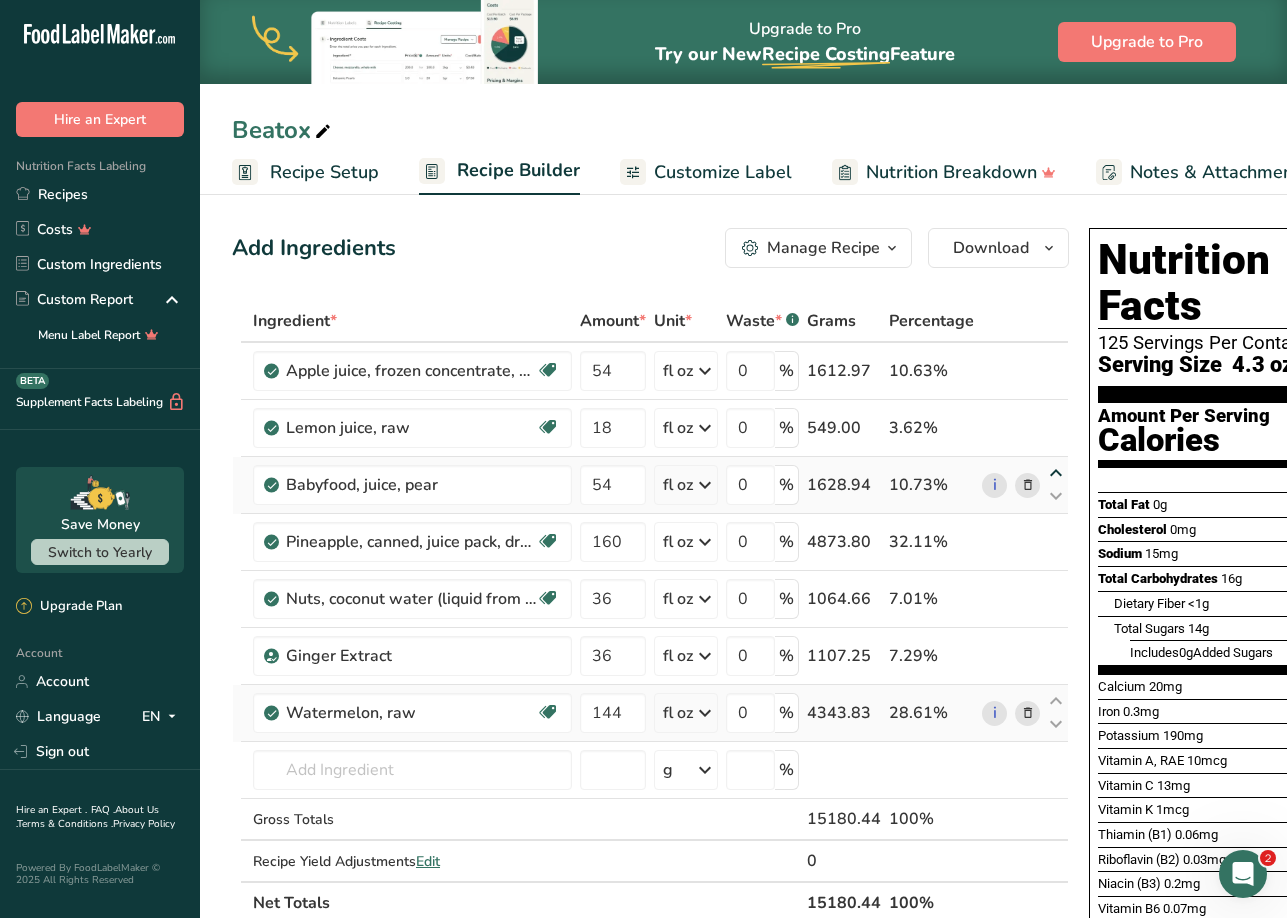 click at bounding box center [1056, 473] 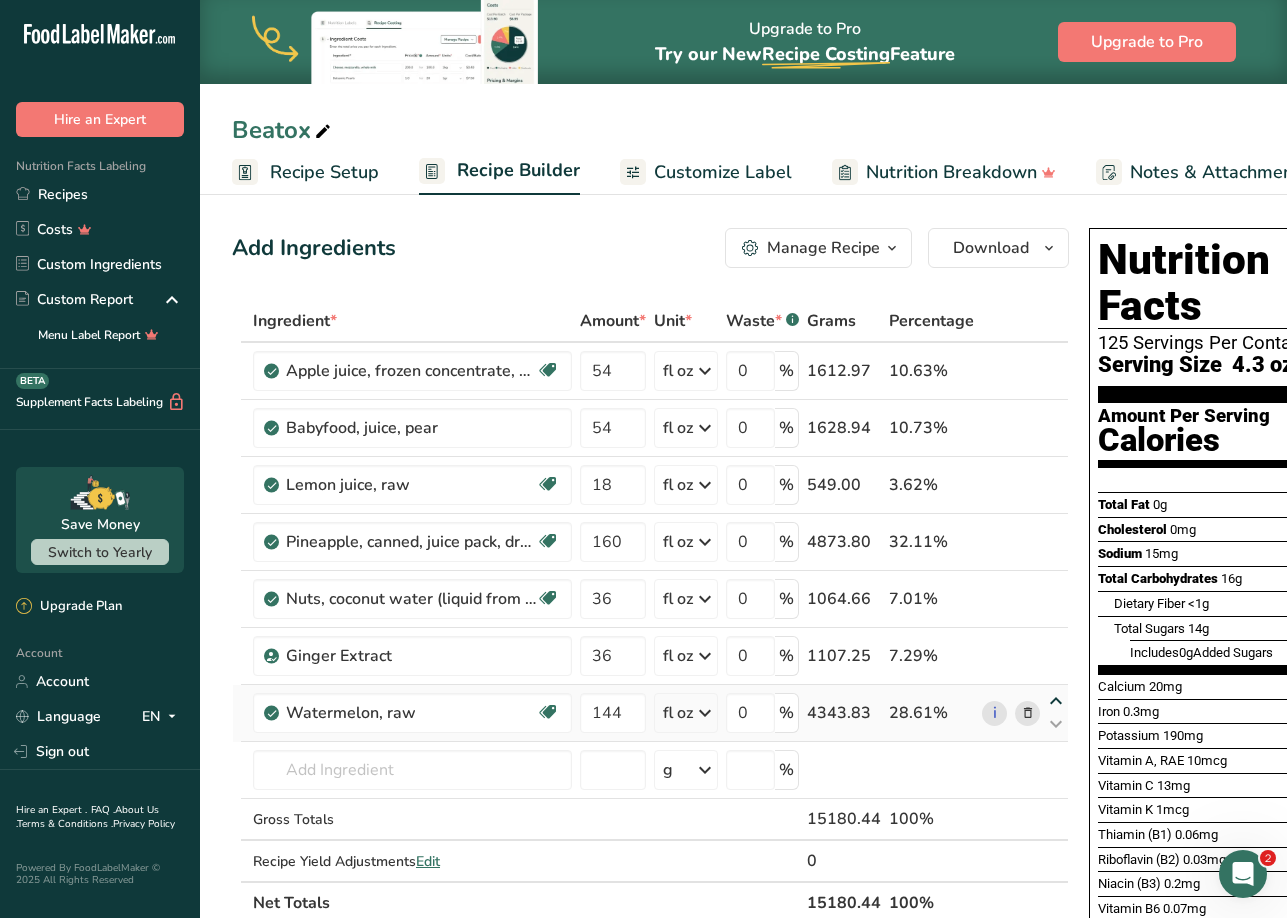 click at bounding box center [1056, 701] 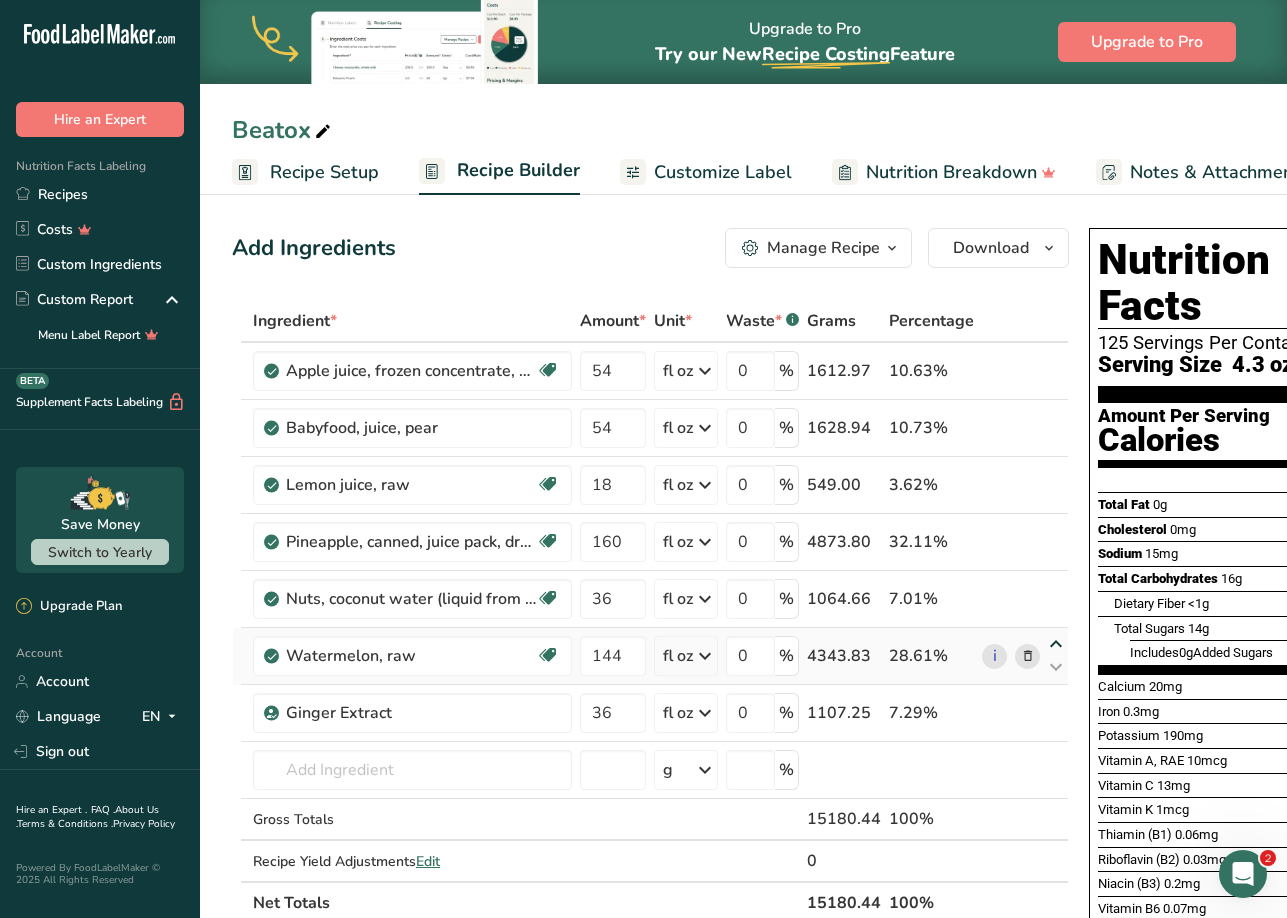 click at bounding box center [1056, 644] 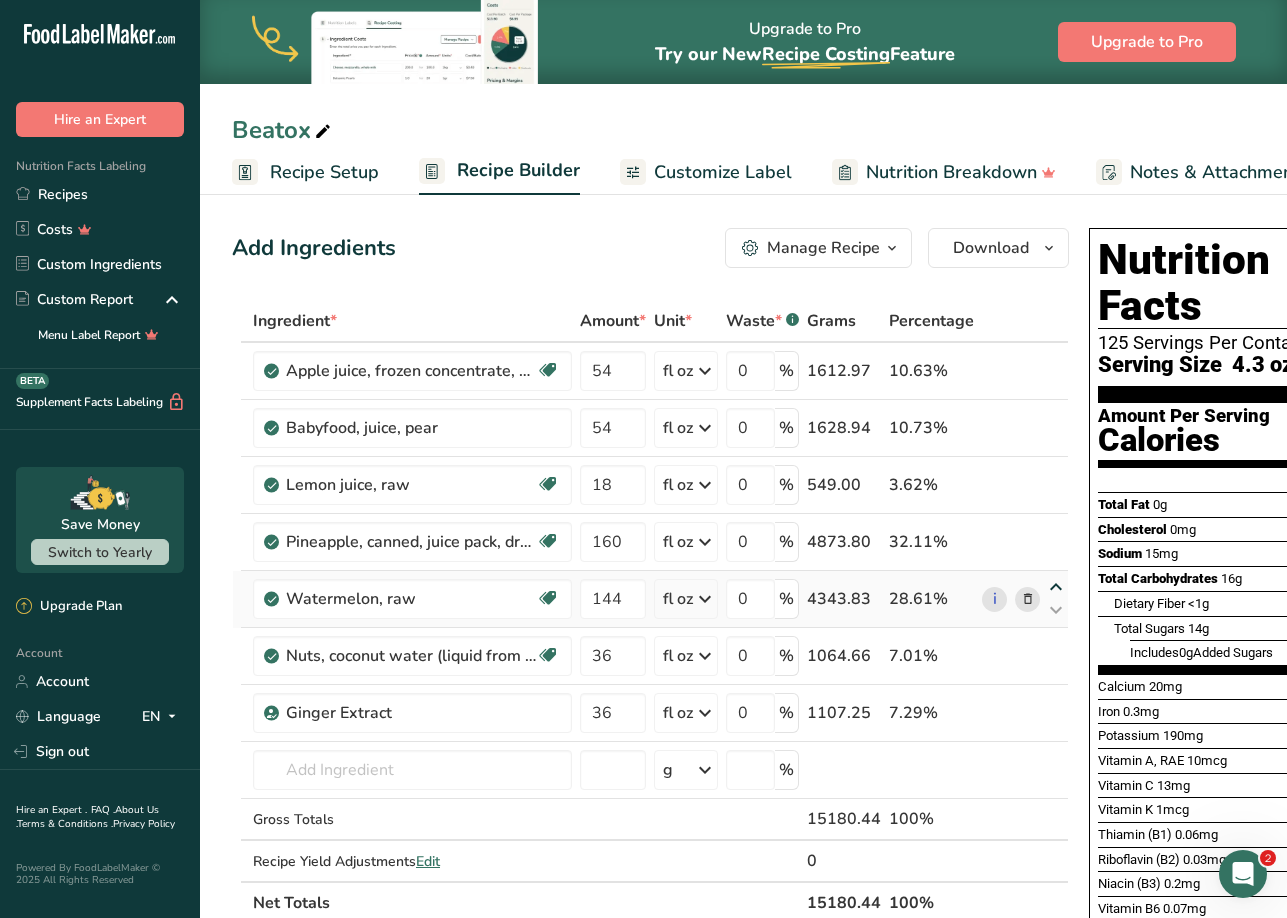 click at bounding box center [1056, 587] 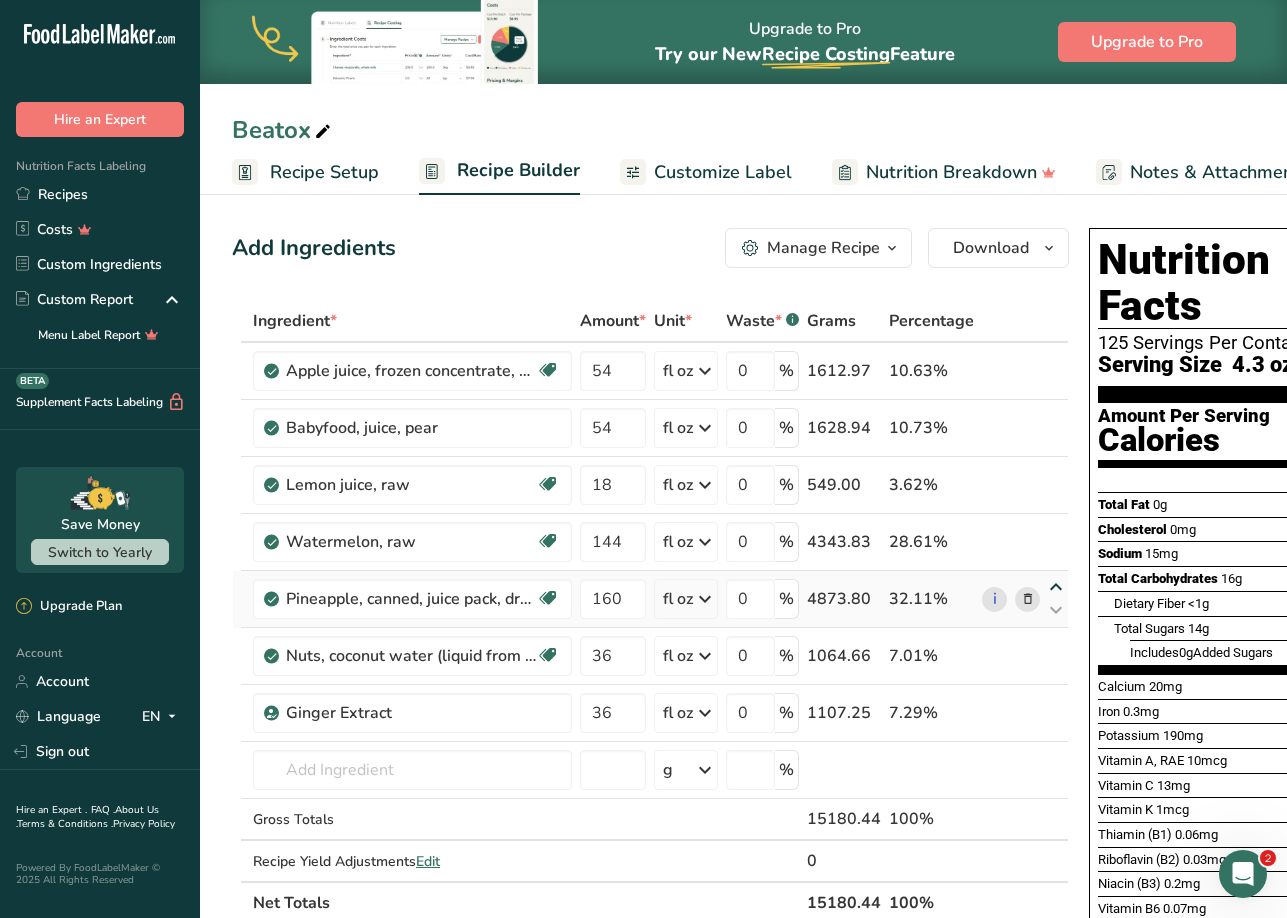 click at bounding box center [1056, 587] 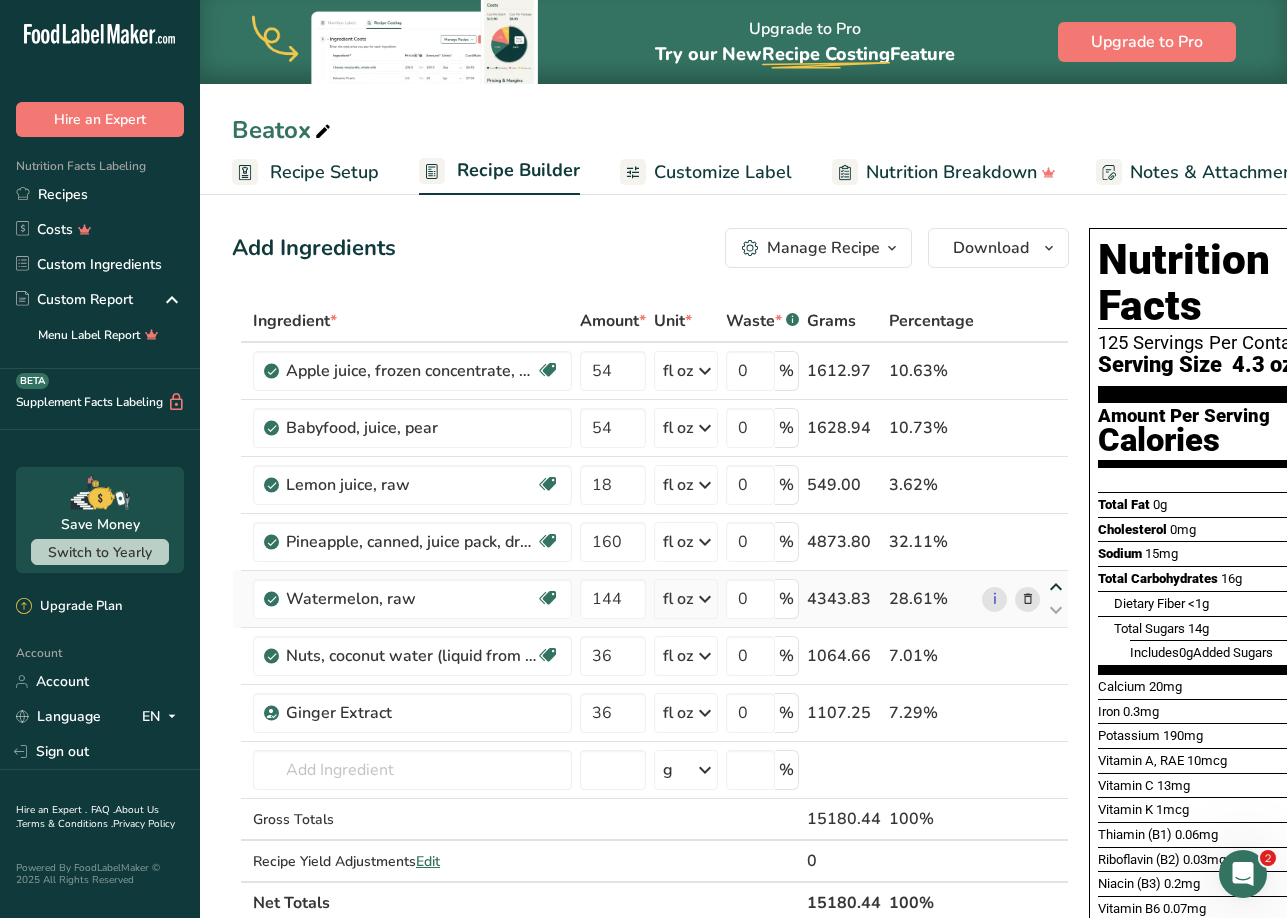 click at bounding box center (1056, 587) 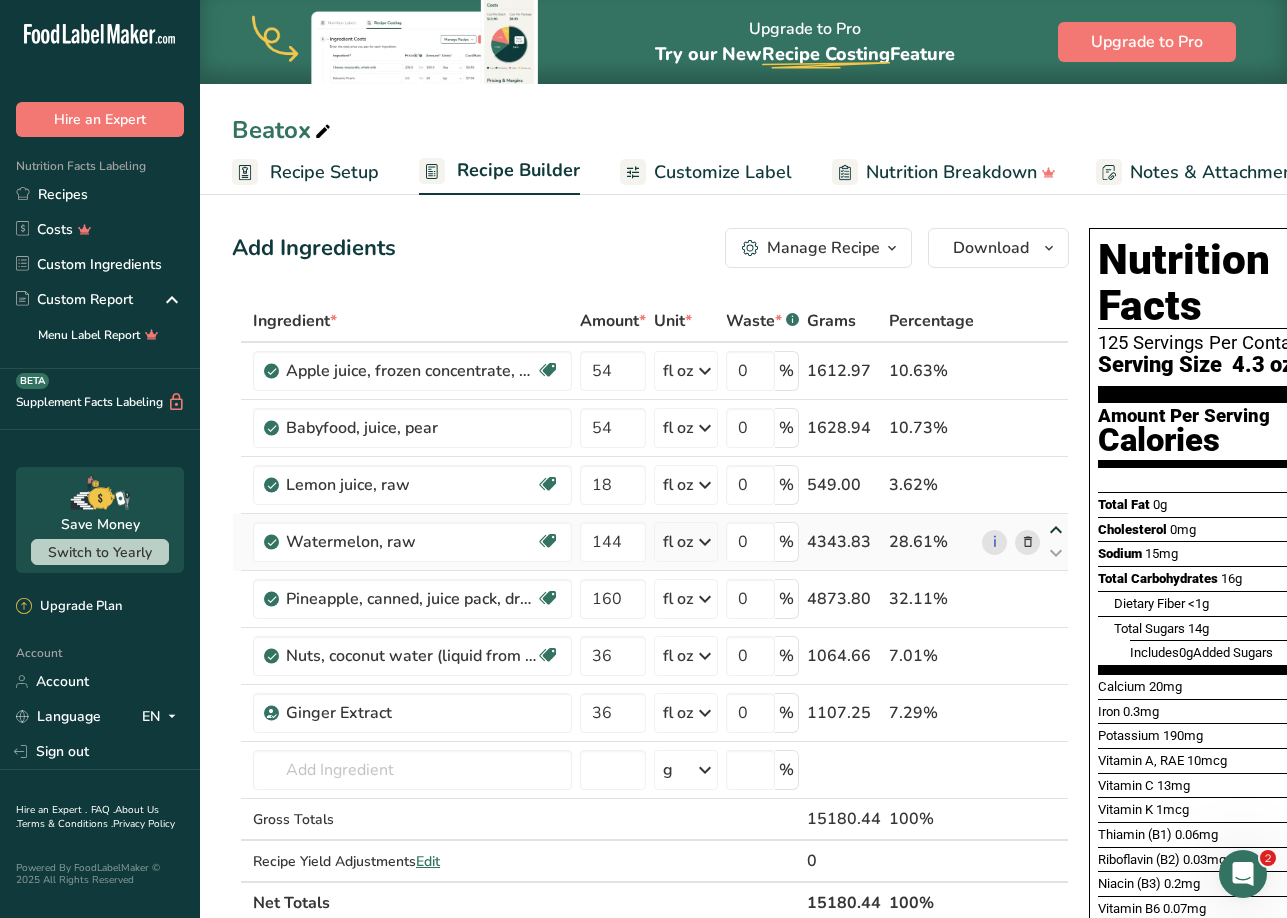 click at bounding box center (1056, 530) 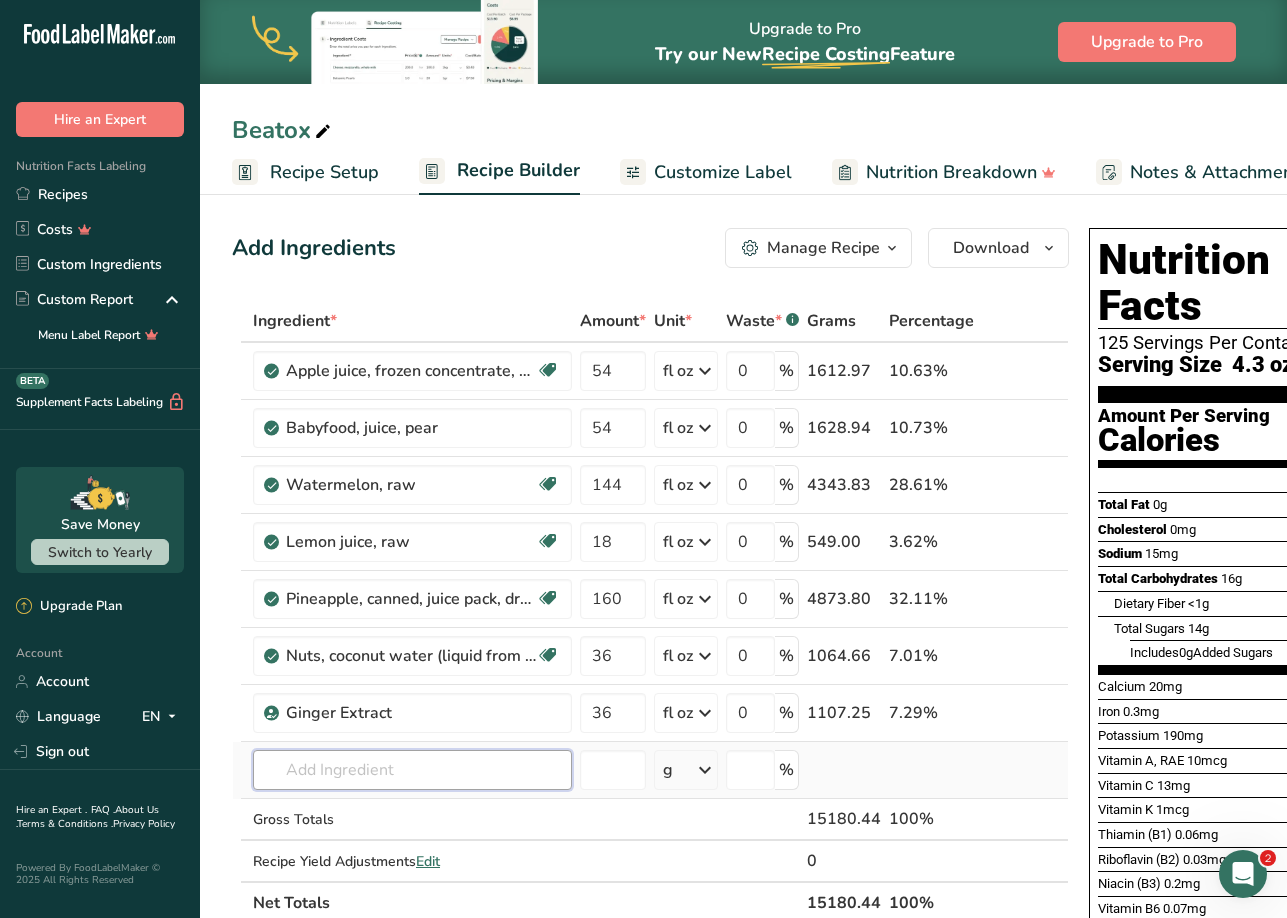 click at bounding box center (412, 770) 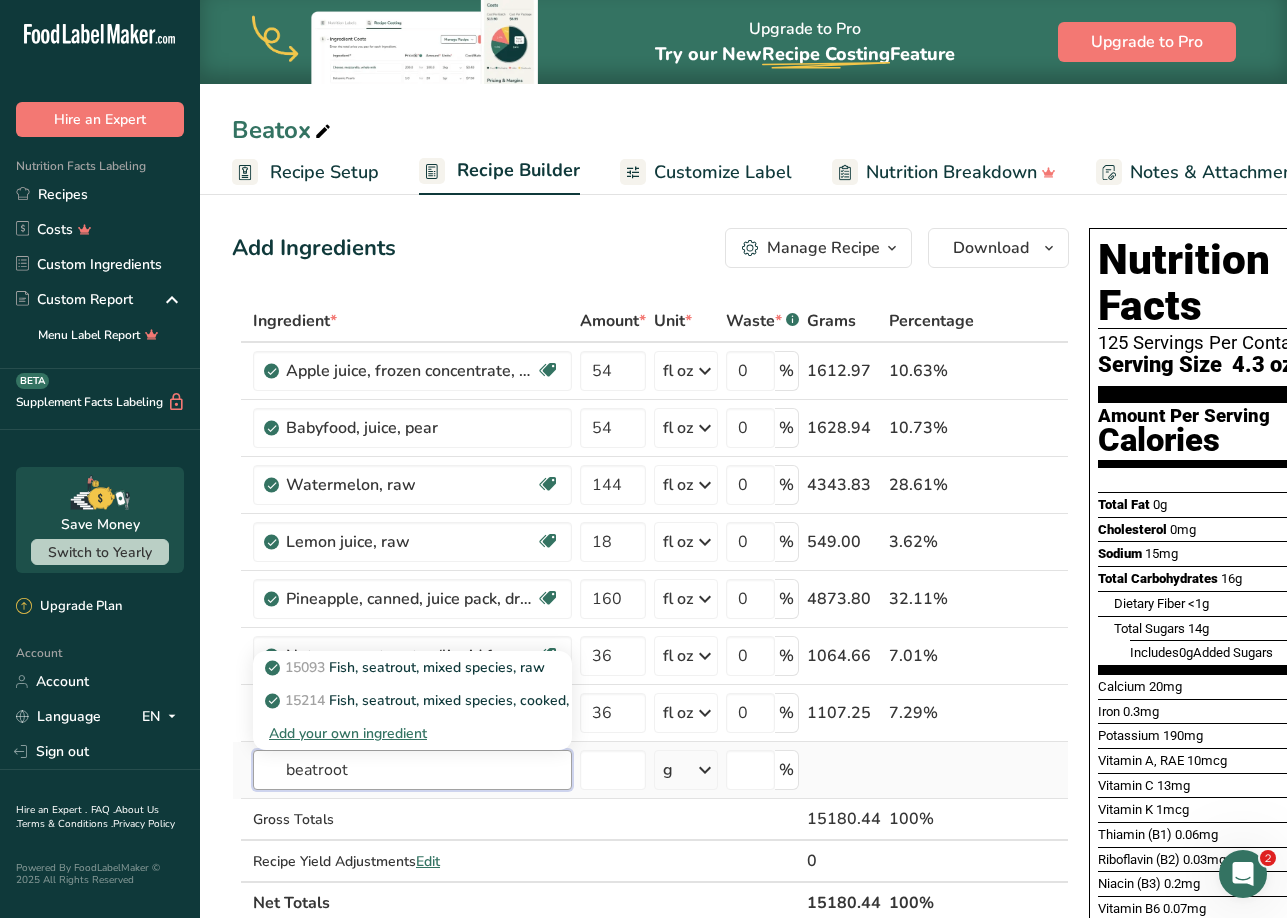 type on "beatroot" 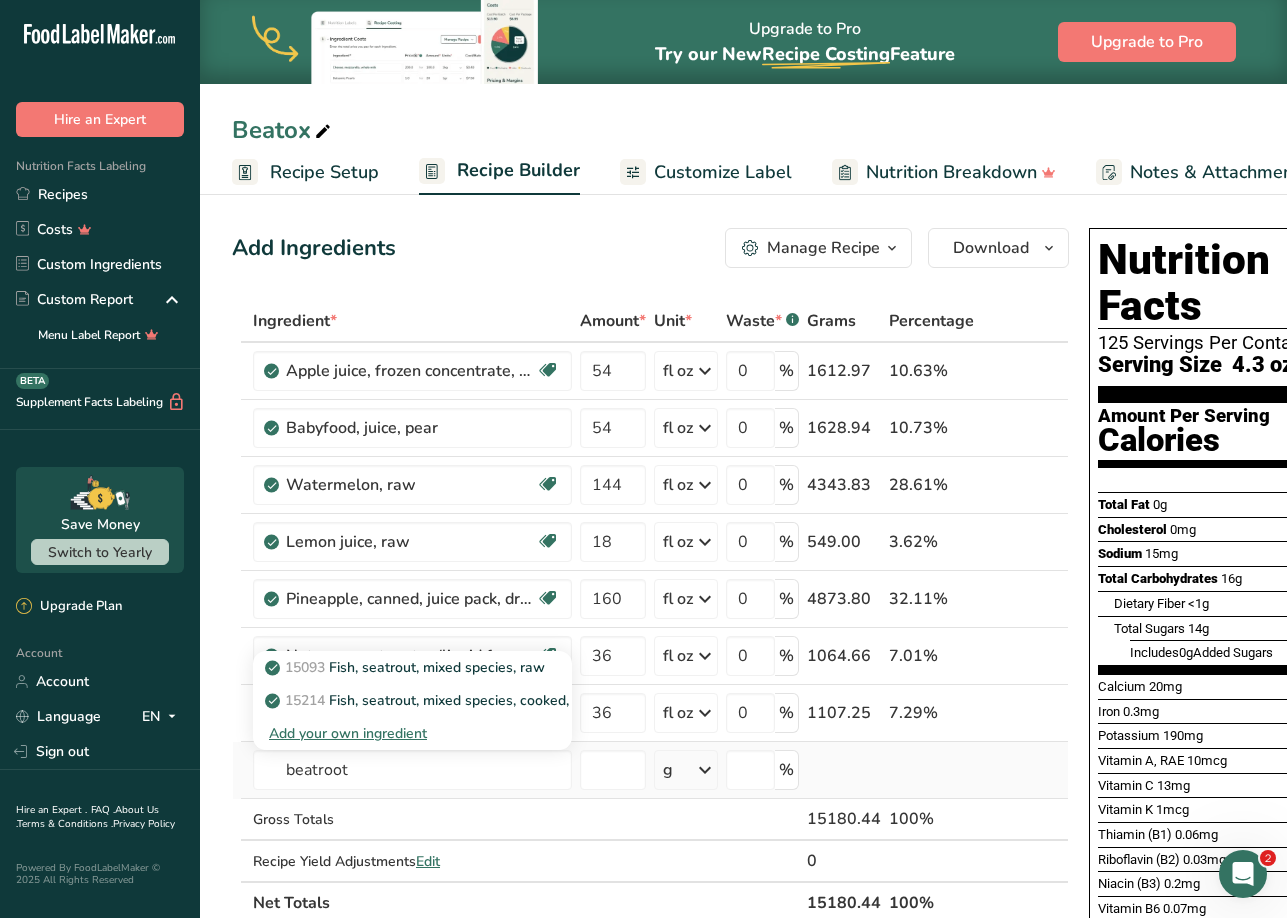 type 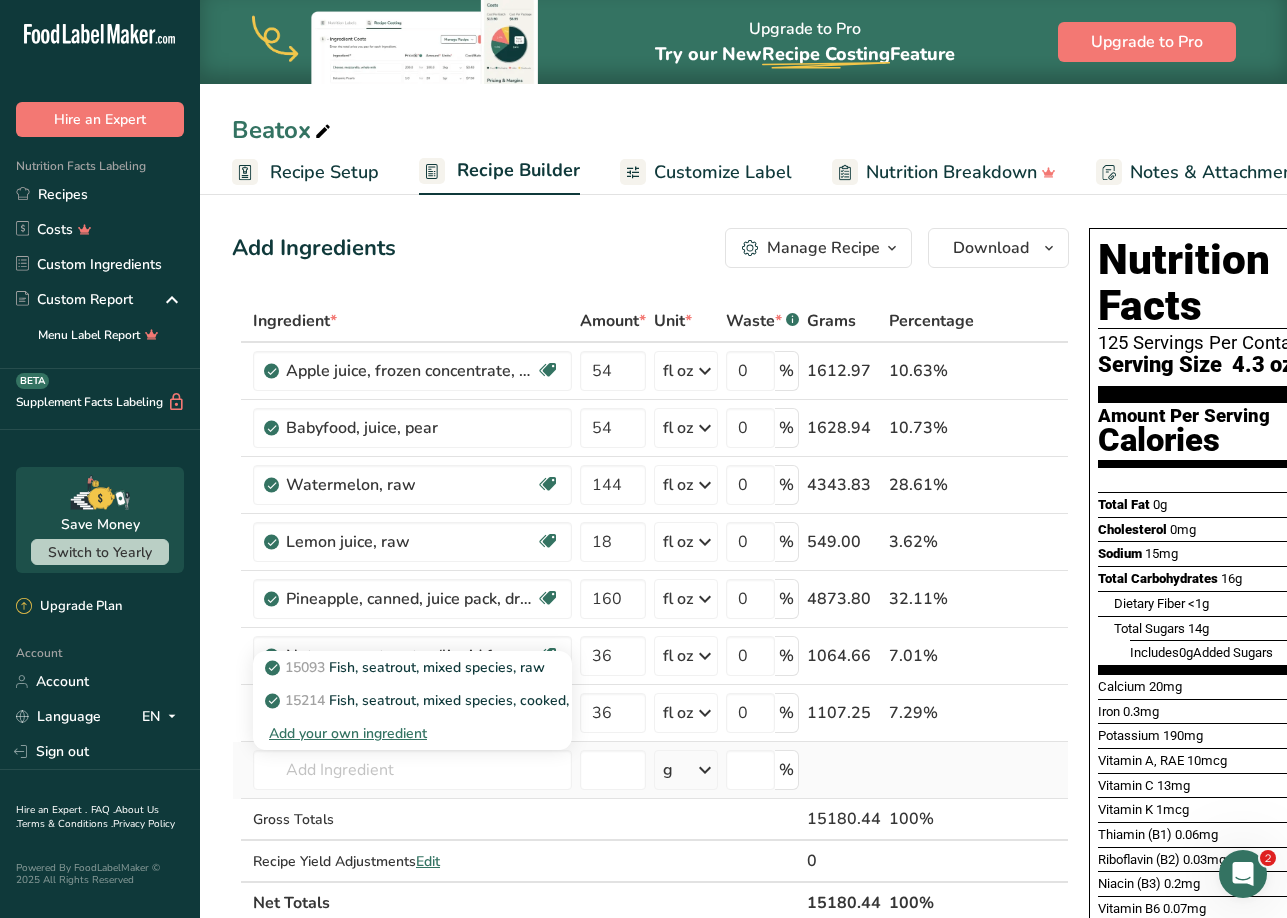 click on "Add your own ingredient" at bounding box center (412, 733) 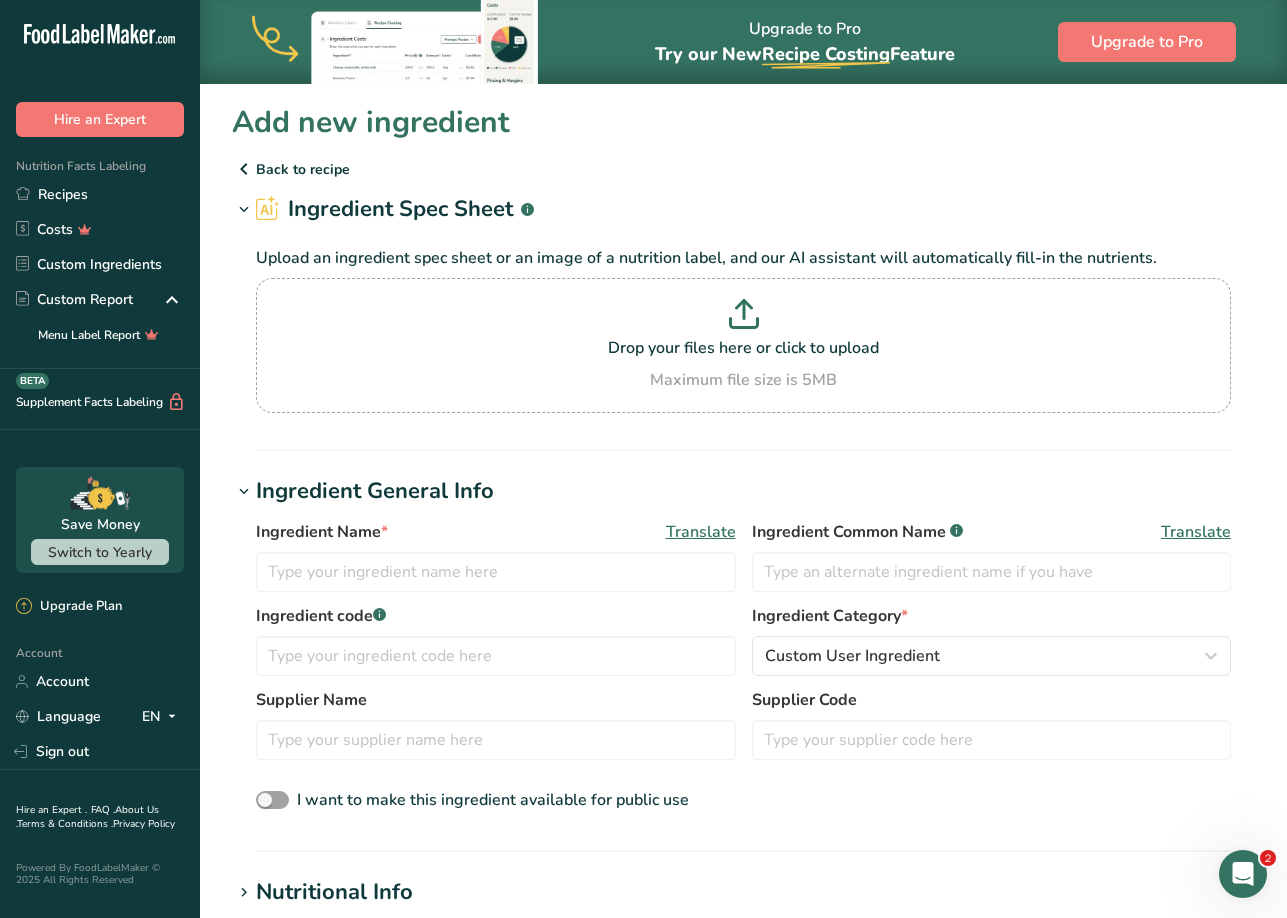 click at bounding box center [244, 169] 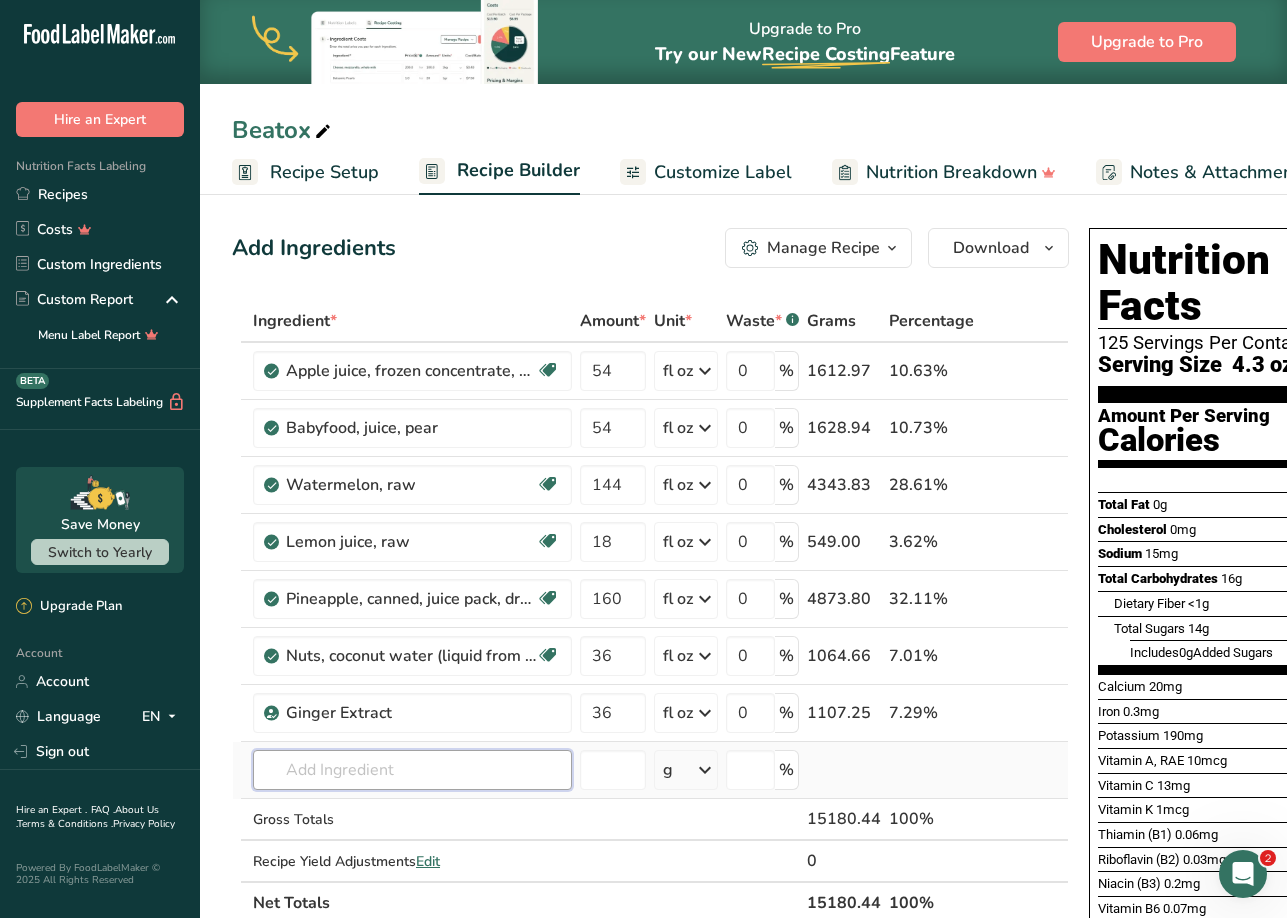 click at bounding box center [412, 770] 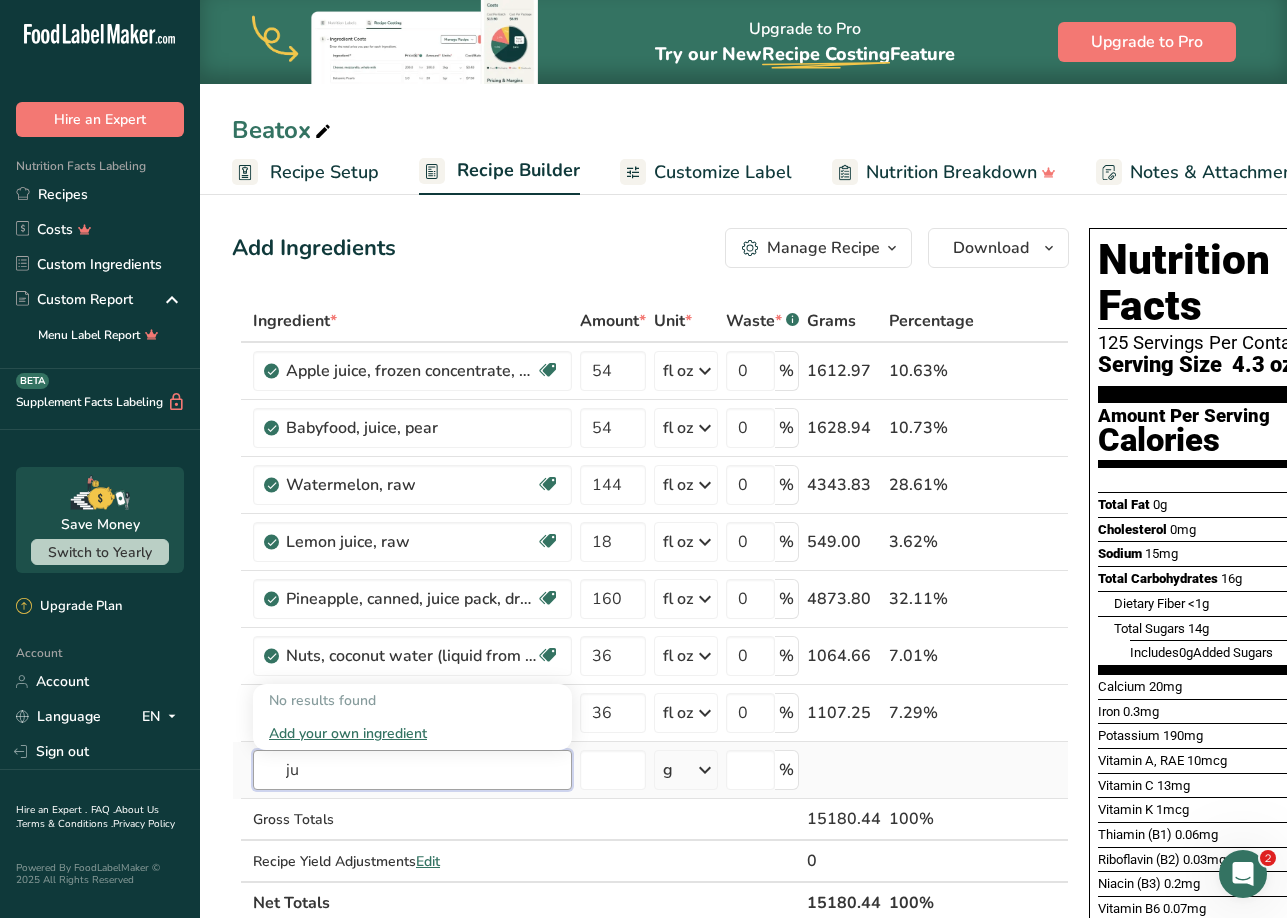 type on "j" 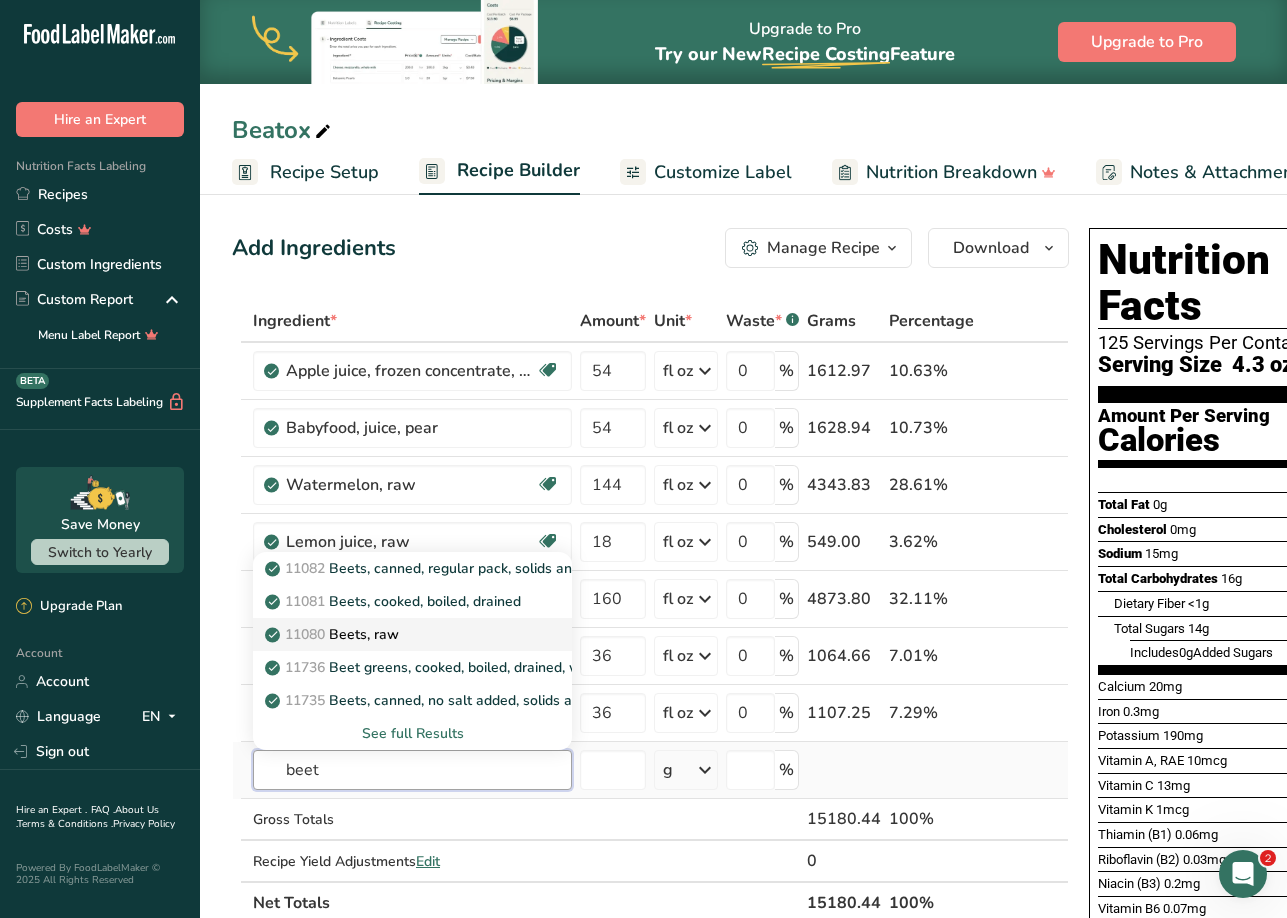 type on "beet" 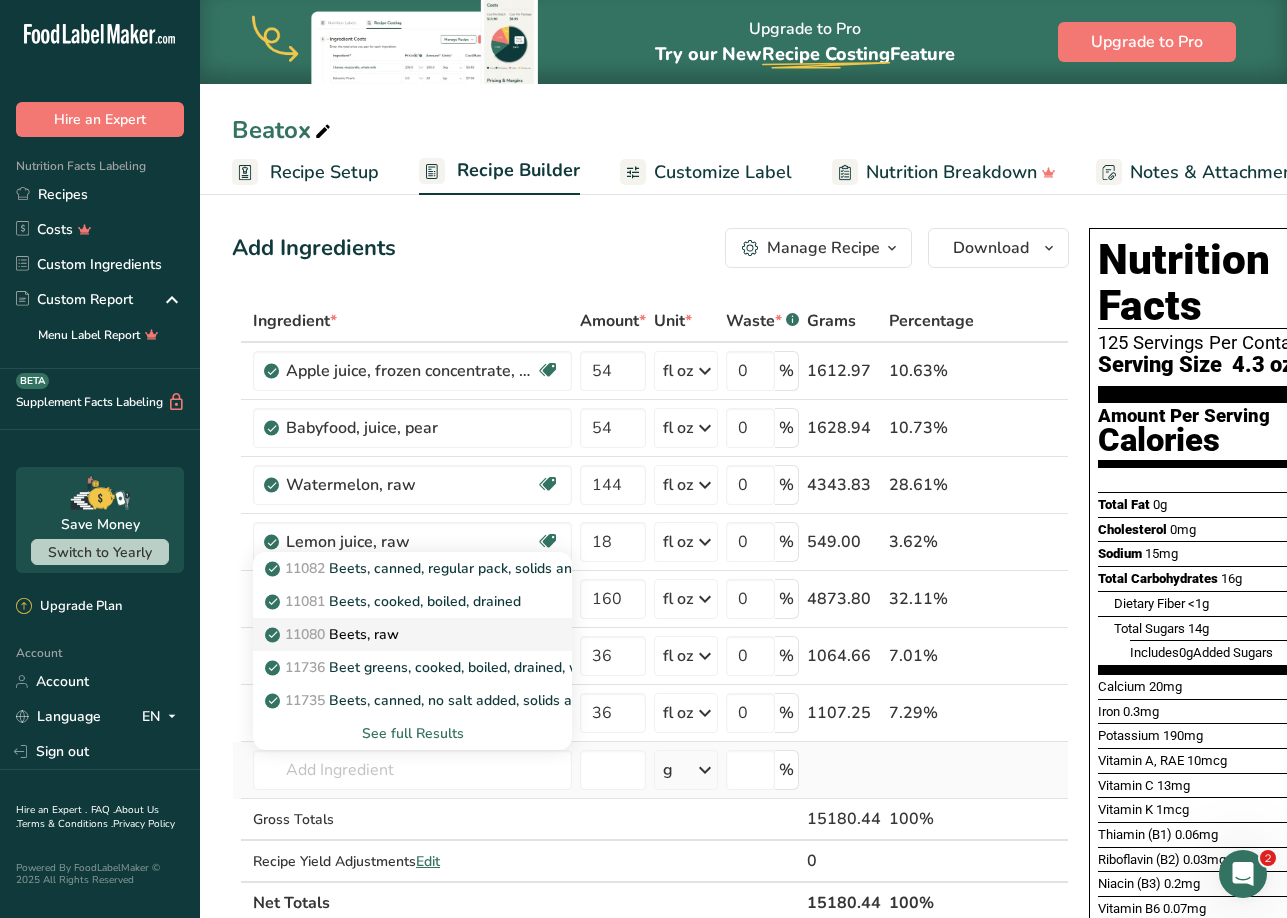 click on "11080
Beets, raw" at bounding box center [396, 634] 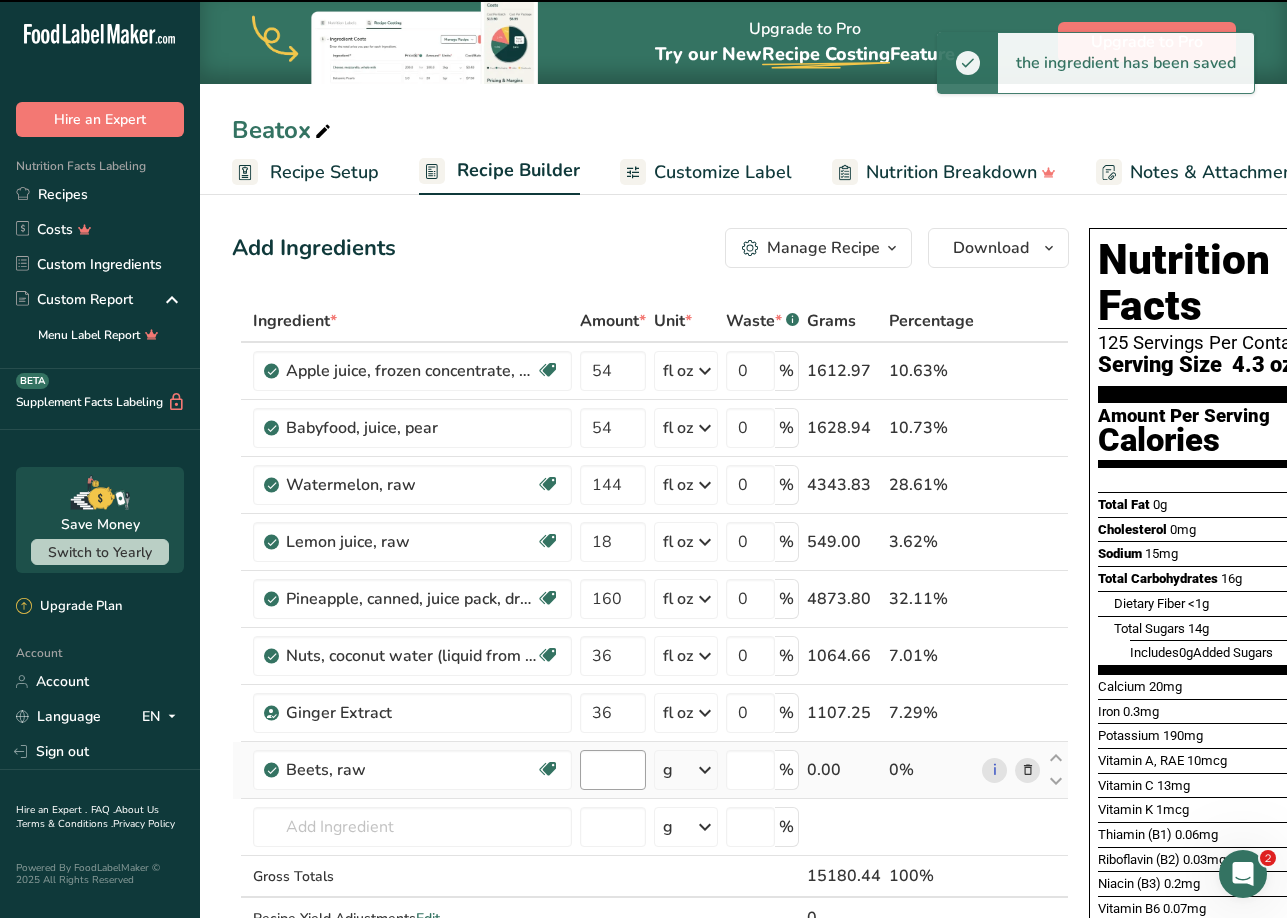 type on "0" 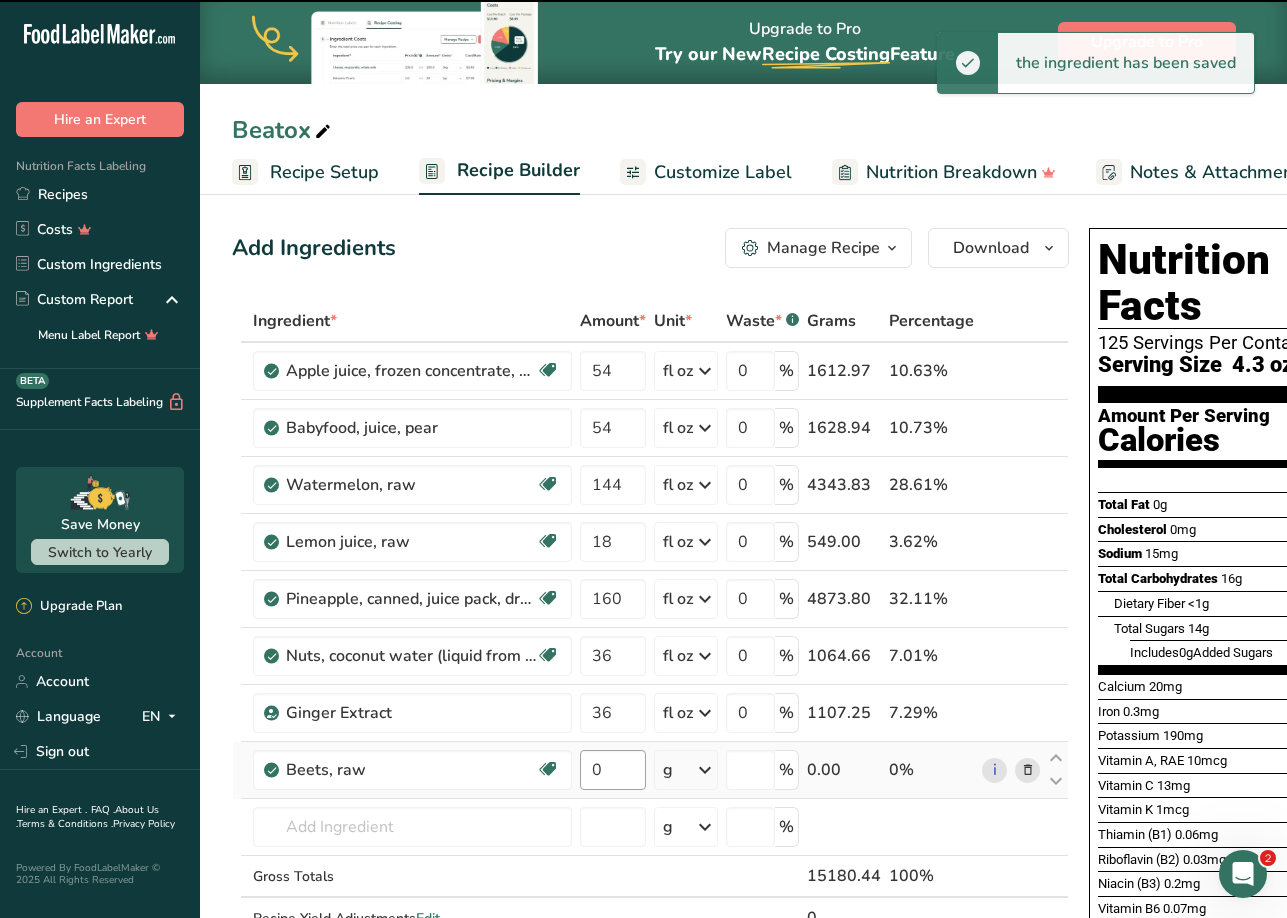 type on "0" 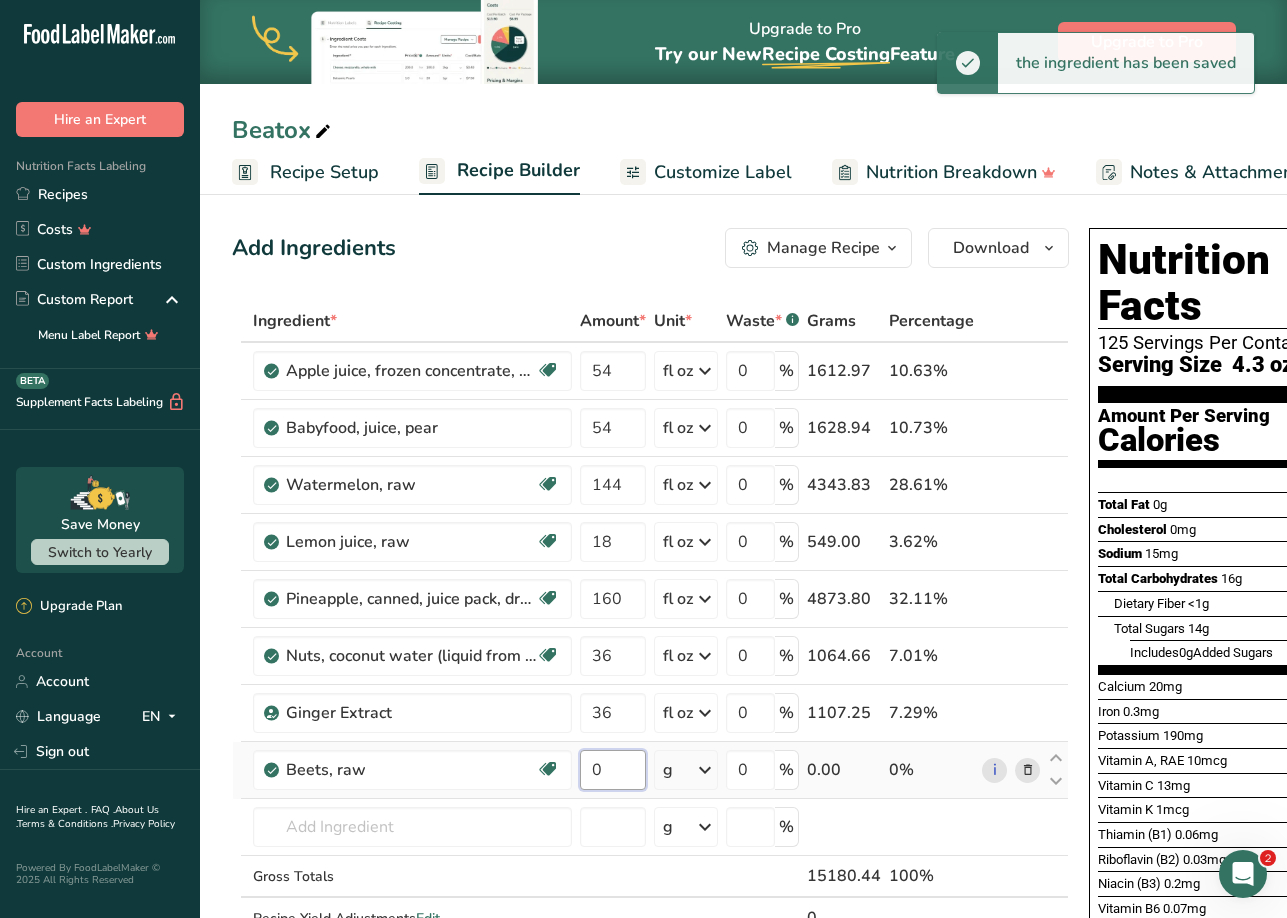 drag, startPoint x: 623, startPoint y: 772, endPoint x: 578, endPoint y: 772, distance: 45 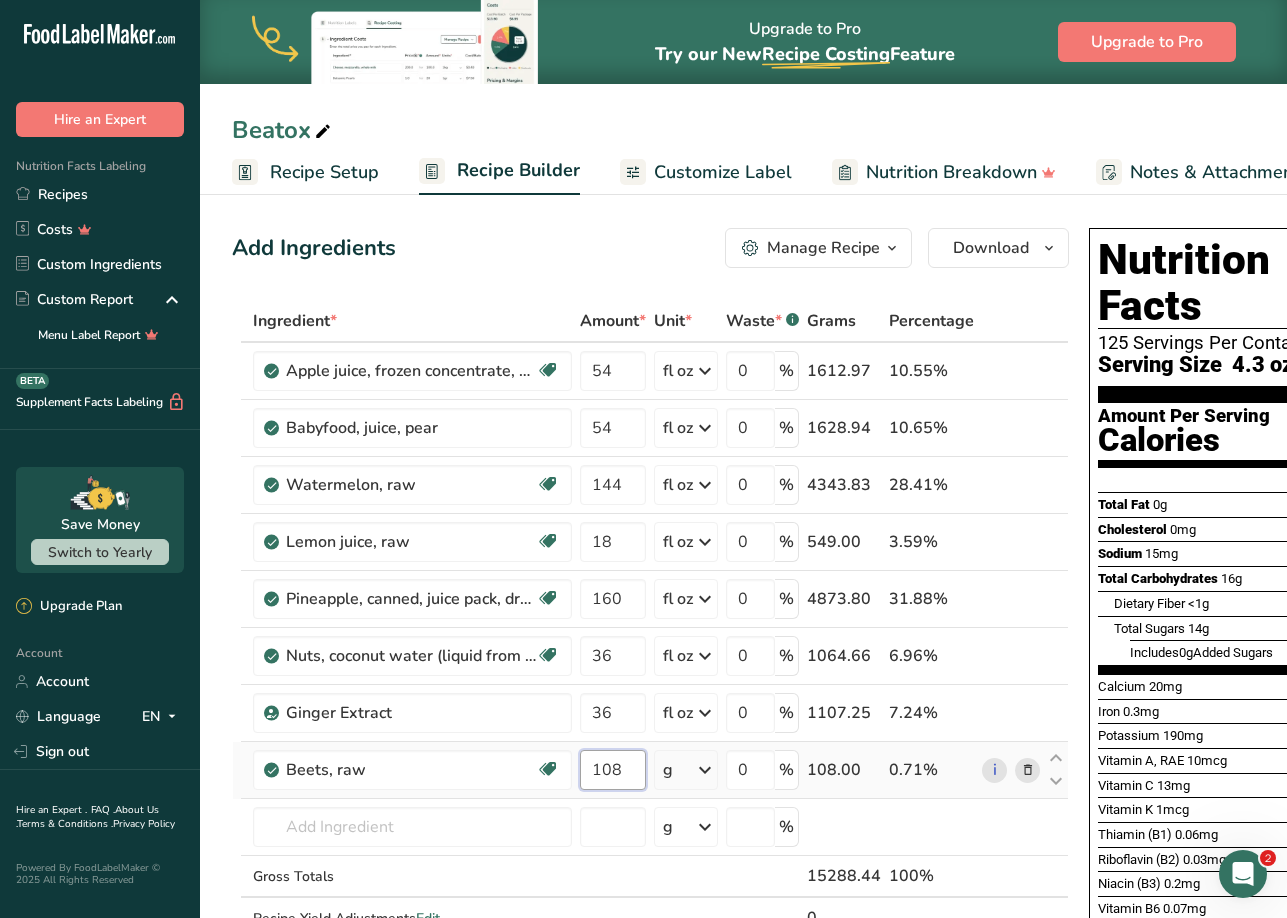 type on "108" 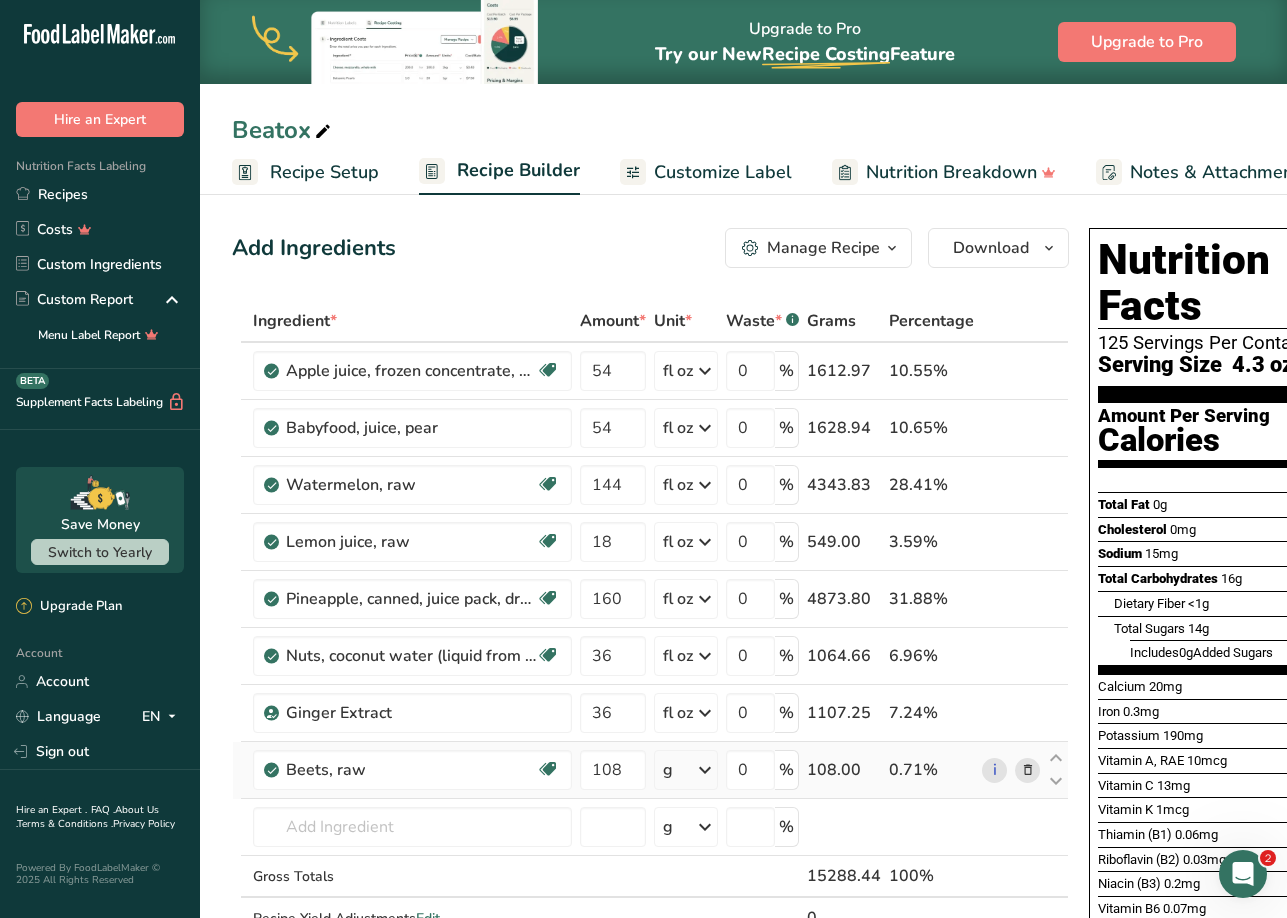 click on "Ingredient *
Amount *
Unit *
Waste *   .a-a{fill:#347362;}.b-a{fill:#fff;}          Grams
Percentage
Apple juice, frozen concentrate, unsweetened, undiluted, without added ascorbic acid
Dairy free
Gluten free
Vegan
Vegetarian
Soy free
54
fl oz
Portions
1 can (6 fl oz)
Weight Units
g
kg
mg
See more
Volume Units
l
Volume units require a density conversion. If you know your ingredient's density enter it below. Otherwise, click on "RIA" our AI Regulatory bot - she will be able to help you
1.01
lb/ft3
g/cm3
Confirm
mL" at bounding box center [650, 640] 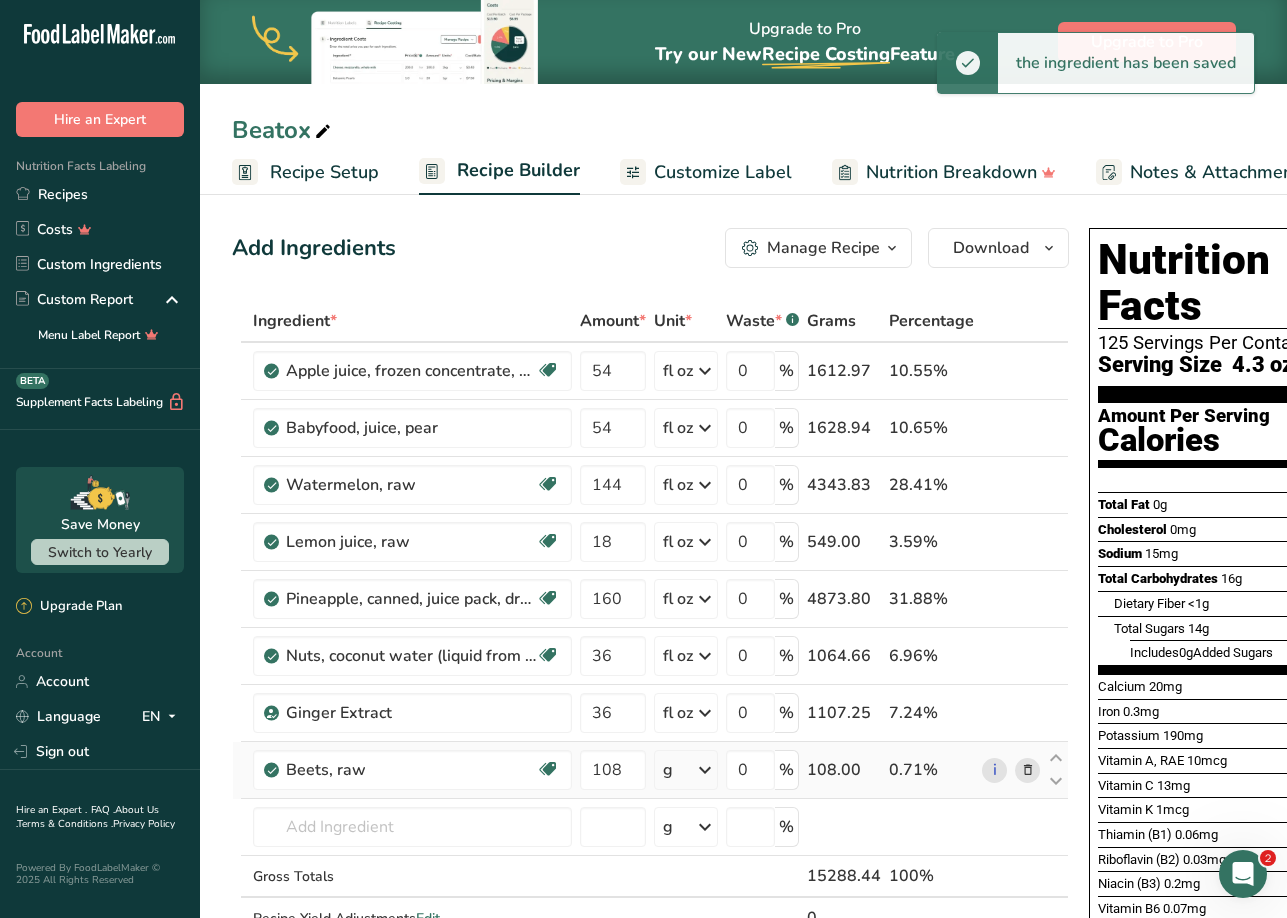 click at bounding box center [705, 770] 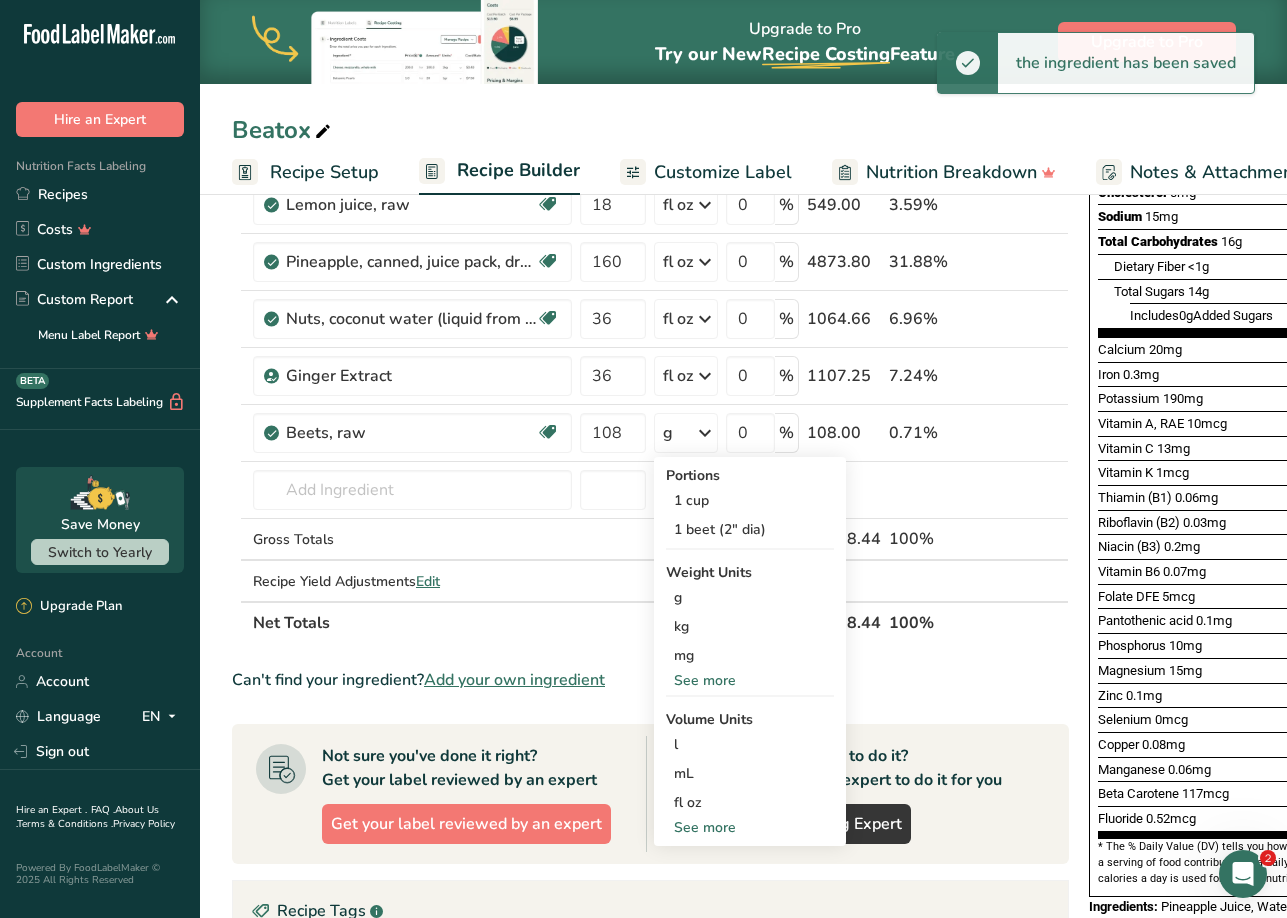 scroll, scrollTop: 400, scrollLeft: 0, axis: vertical 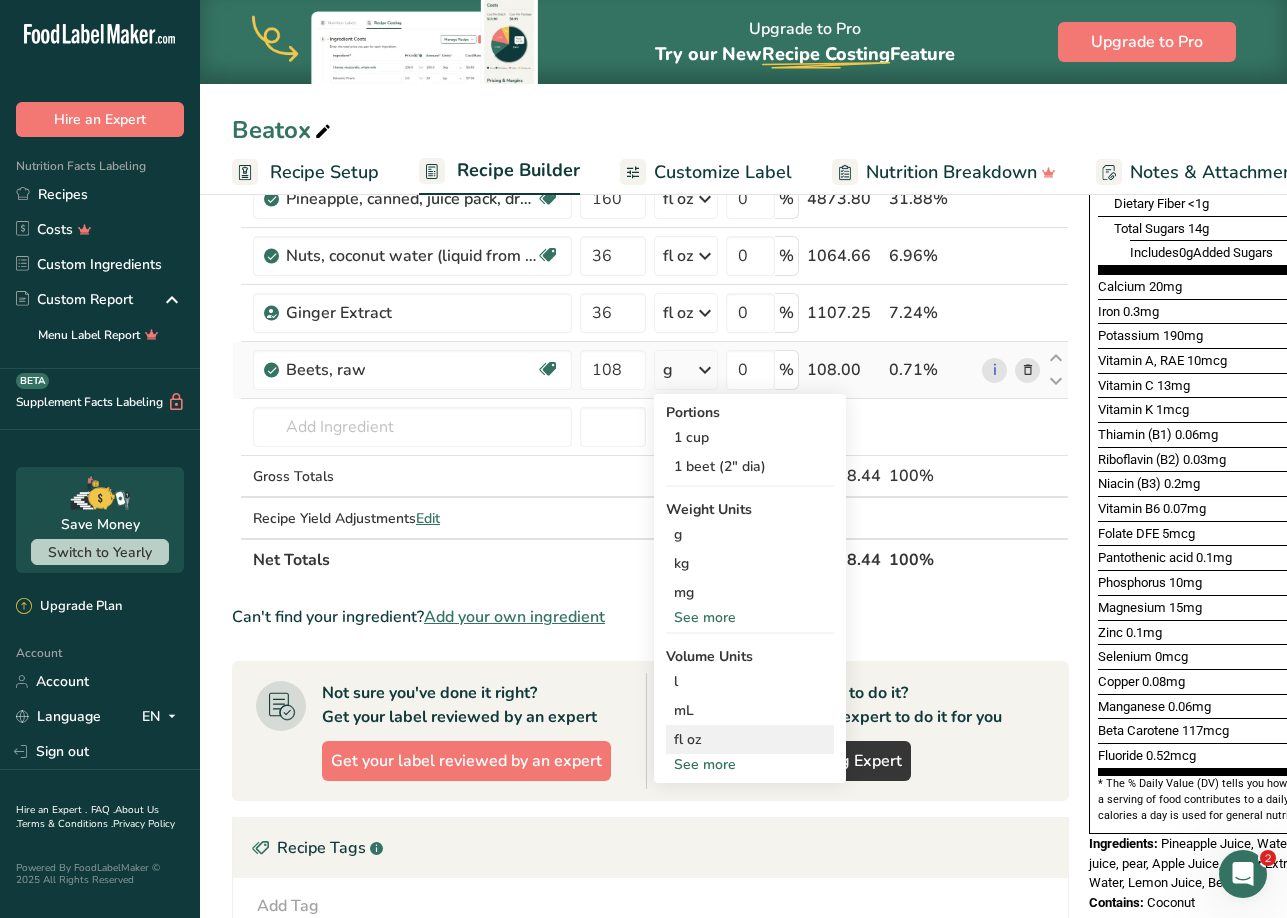 click on "fl oz" at bounding box center (750, 739) 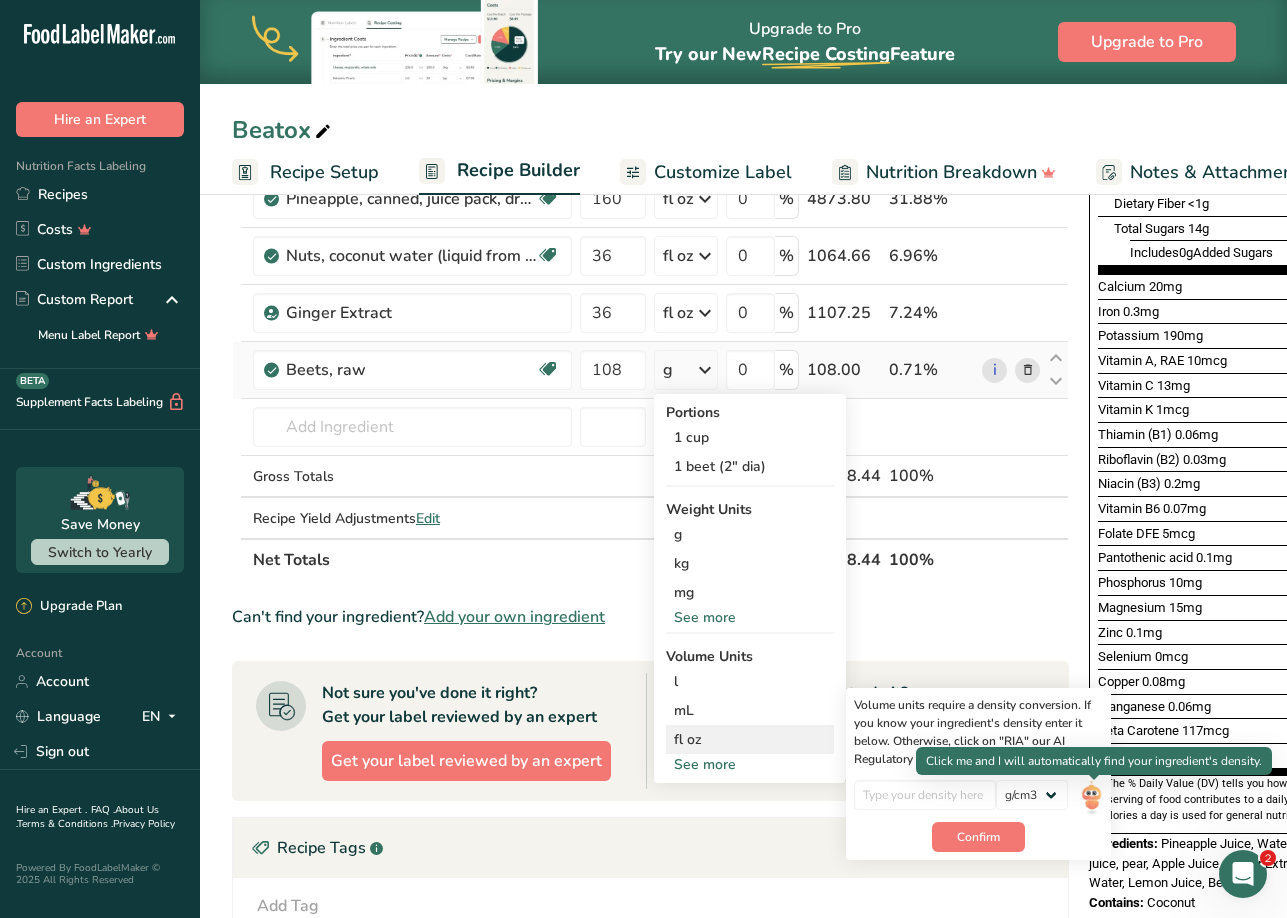 click at bounding box center [1091, 797] 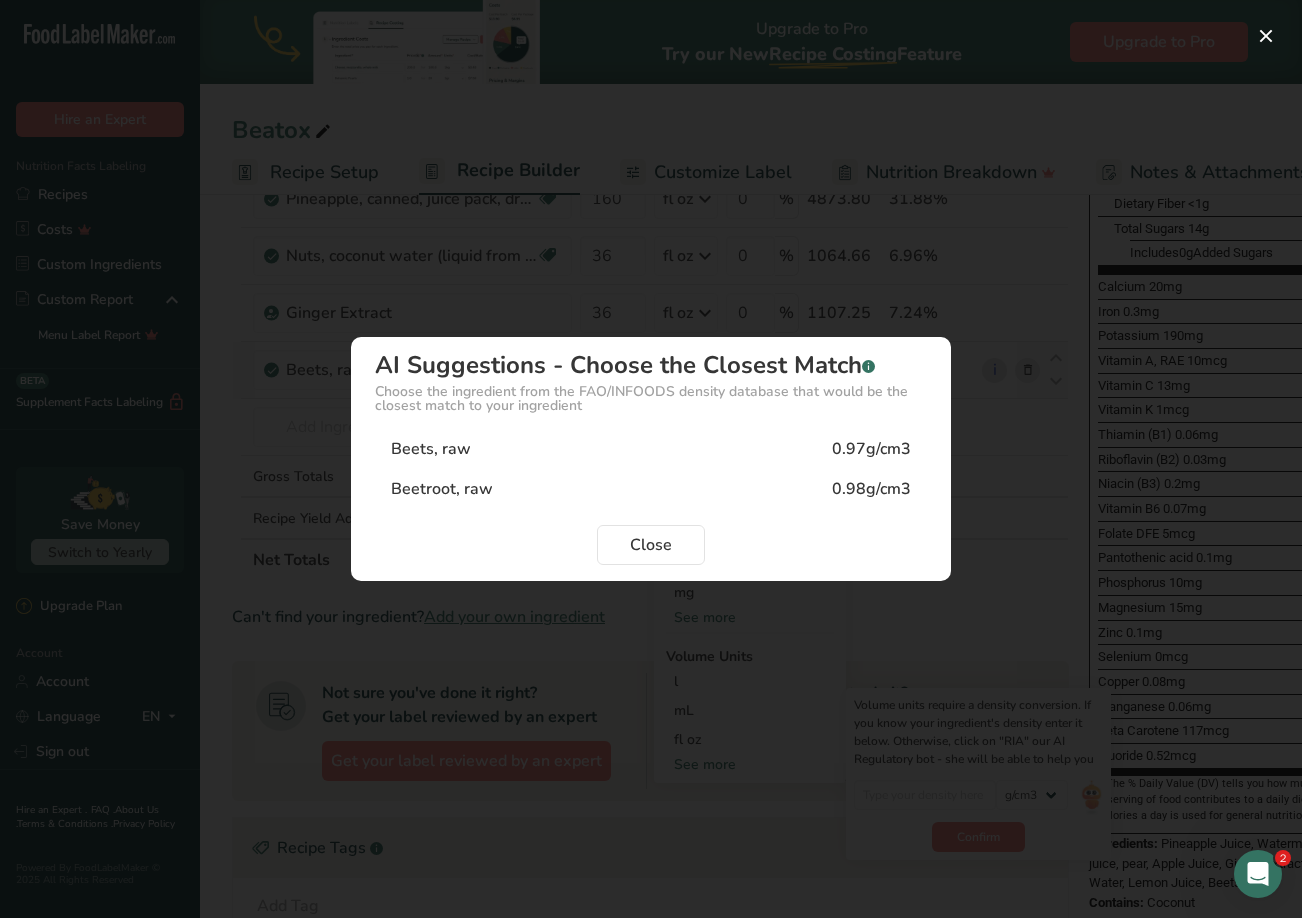 click on "Beetroot, raw" at bounding box center [442, 489] 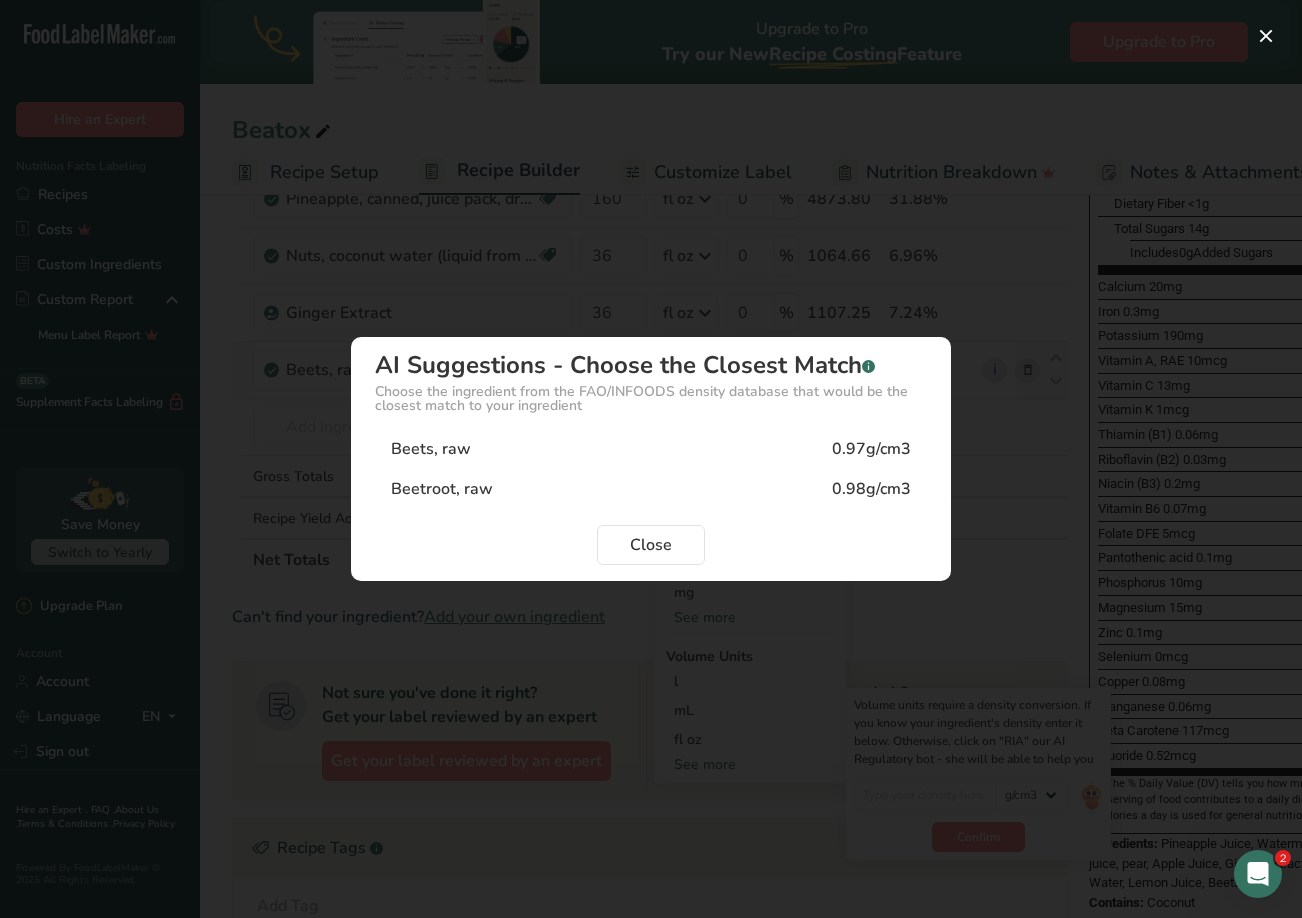 type on "0.98" 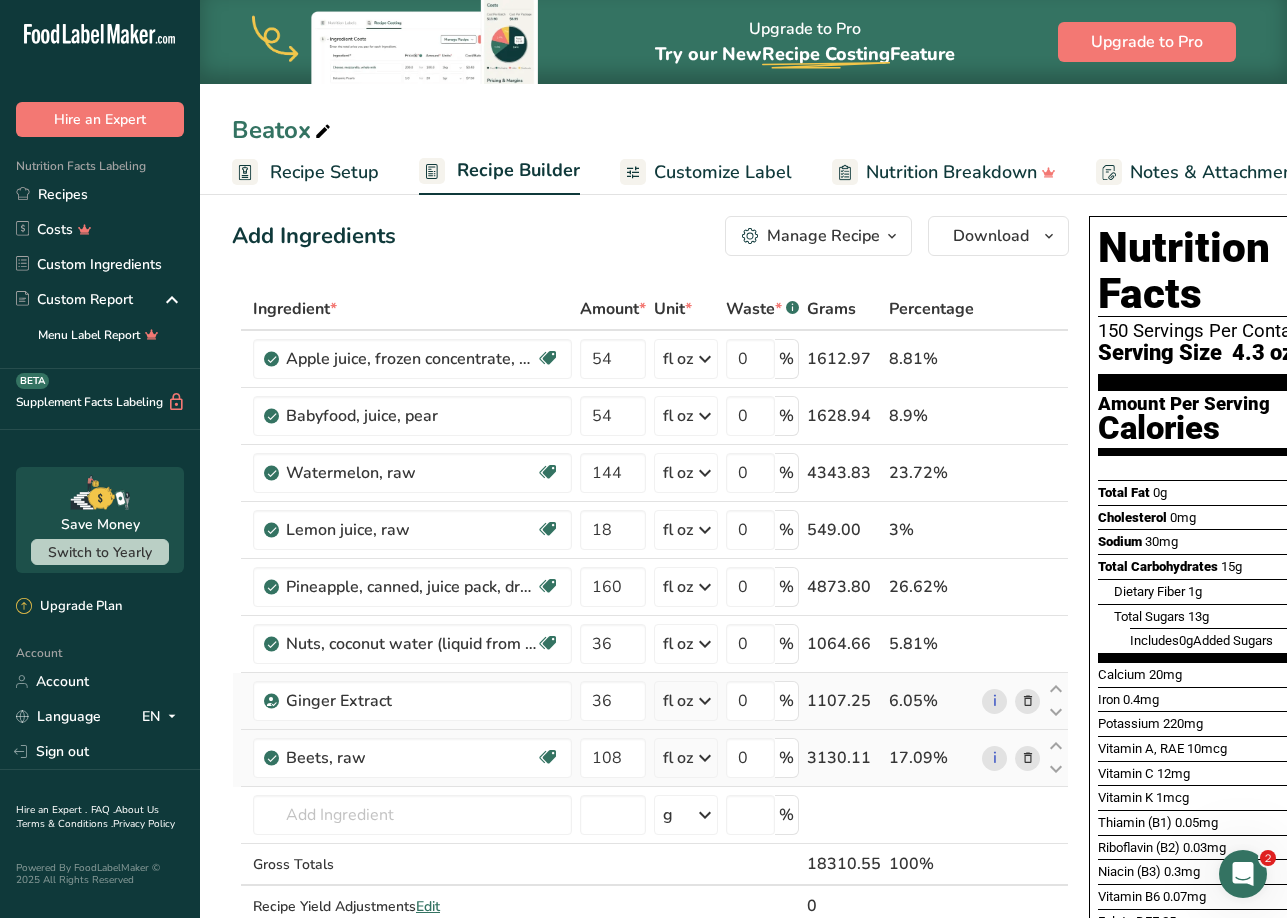 scroll, scrollTop: 0, scrollLeft: 0, axis: both 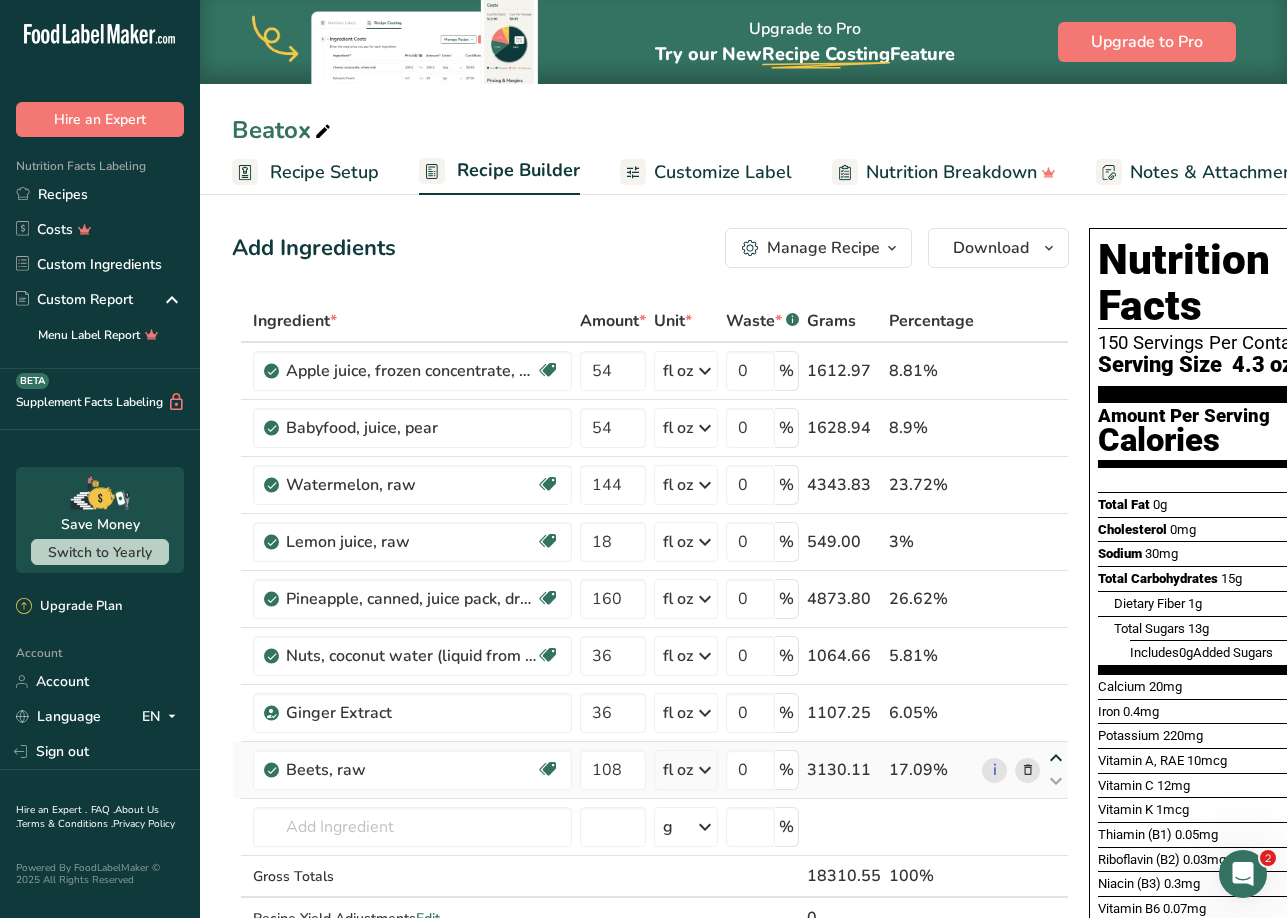 click at bounding box center [1056, 758] 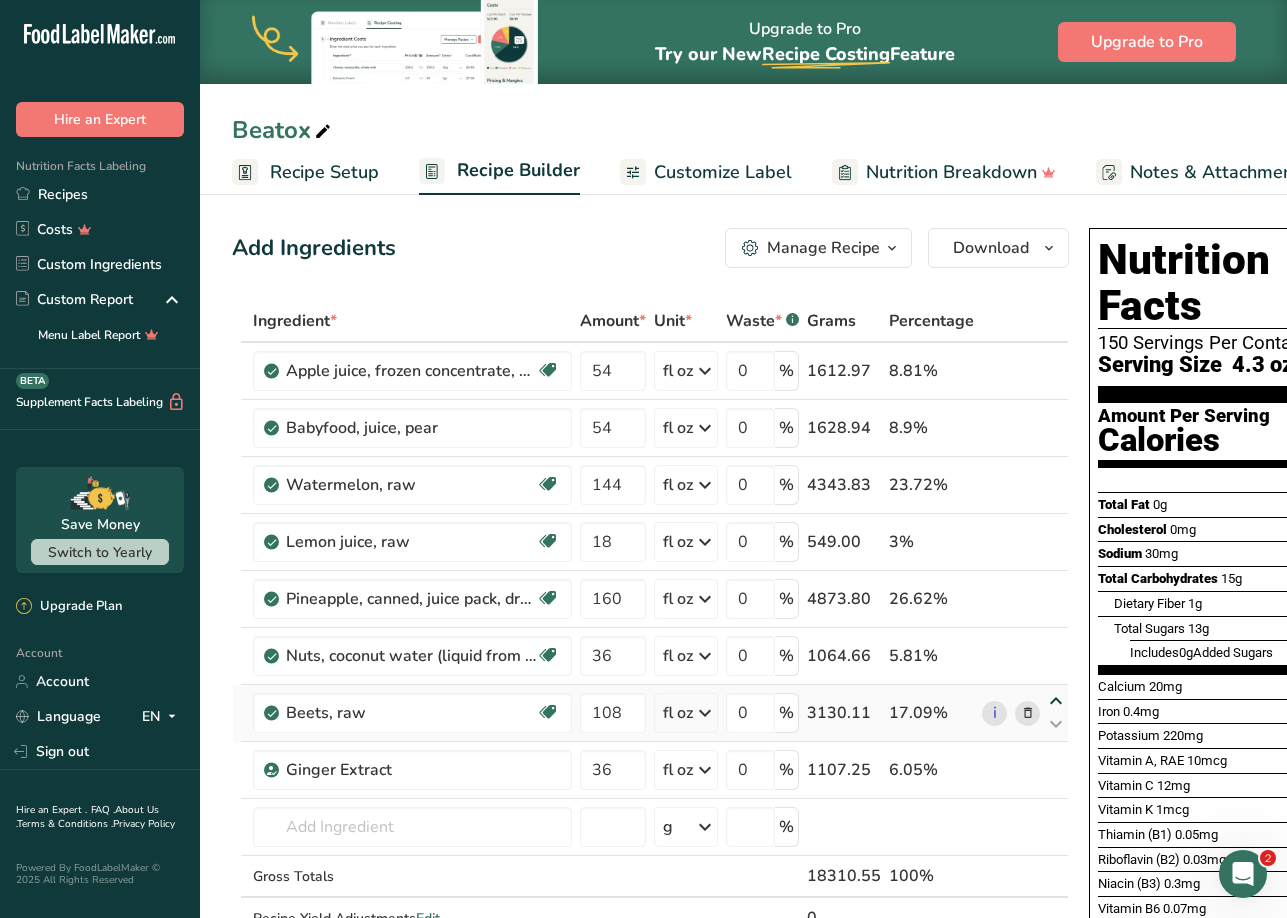 click at bounding box center [1056, 701] 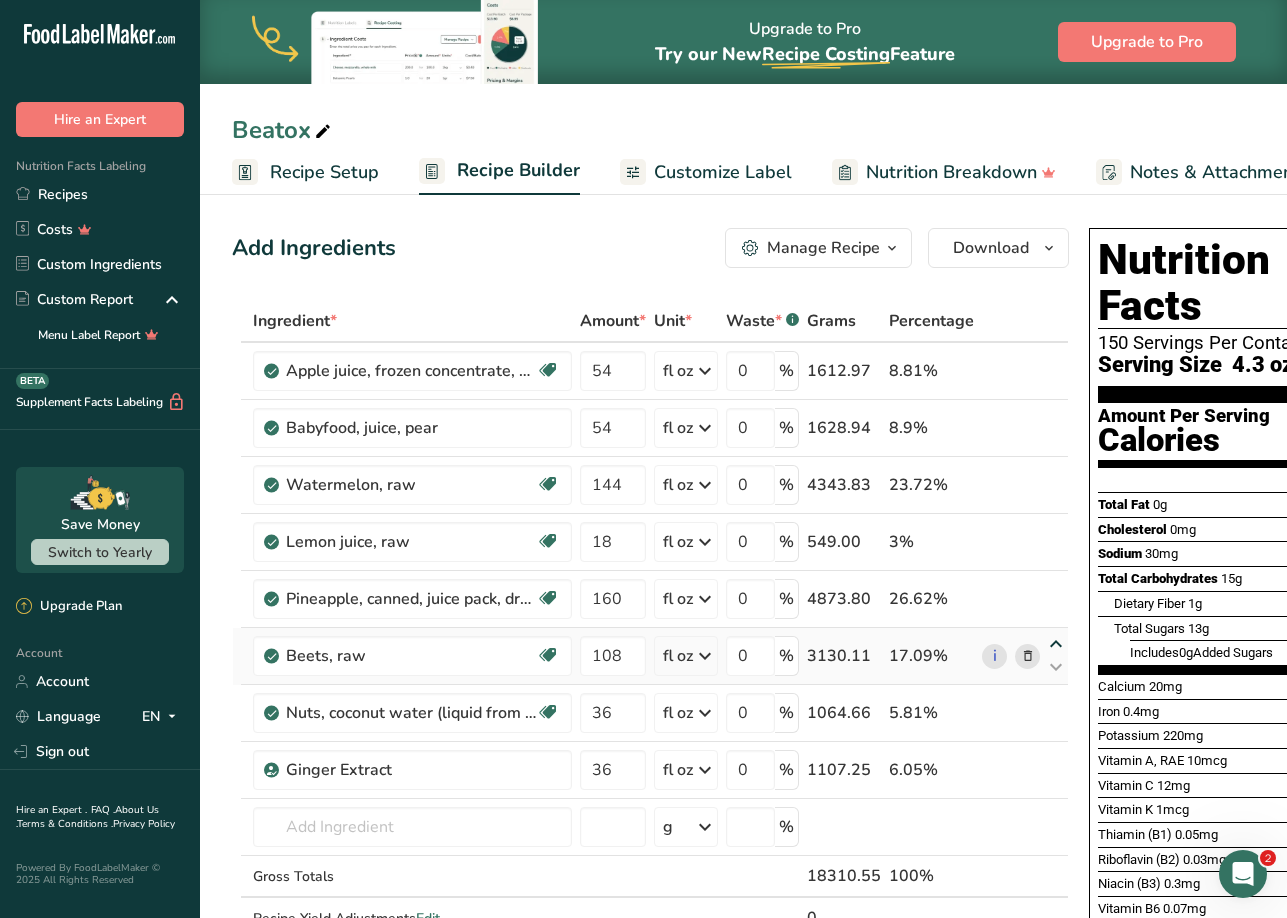 click at bounding box center [1056, 644] 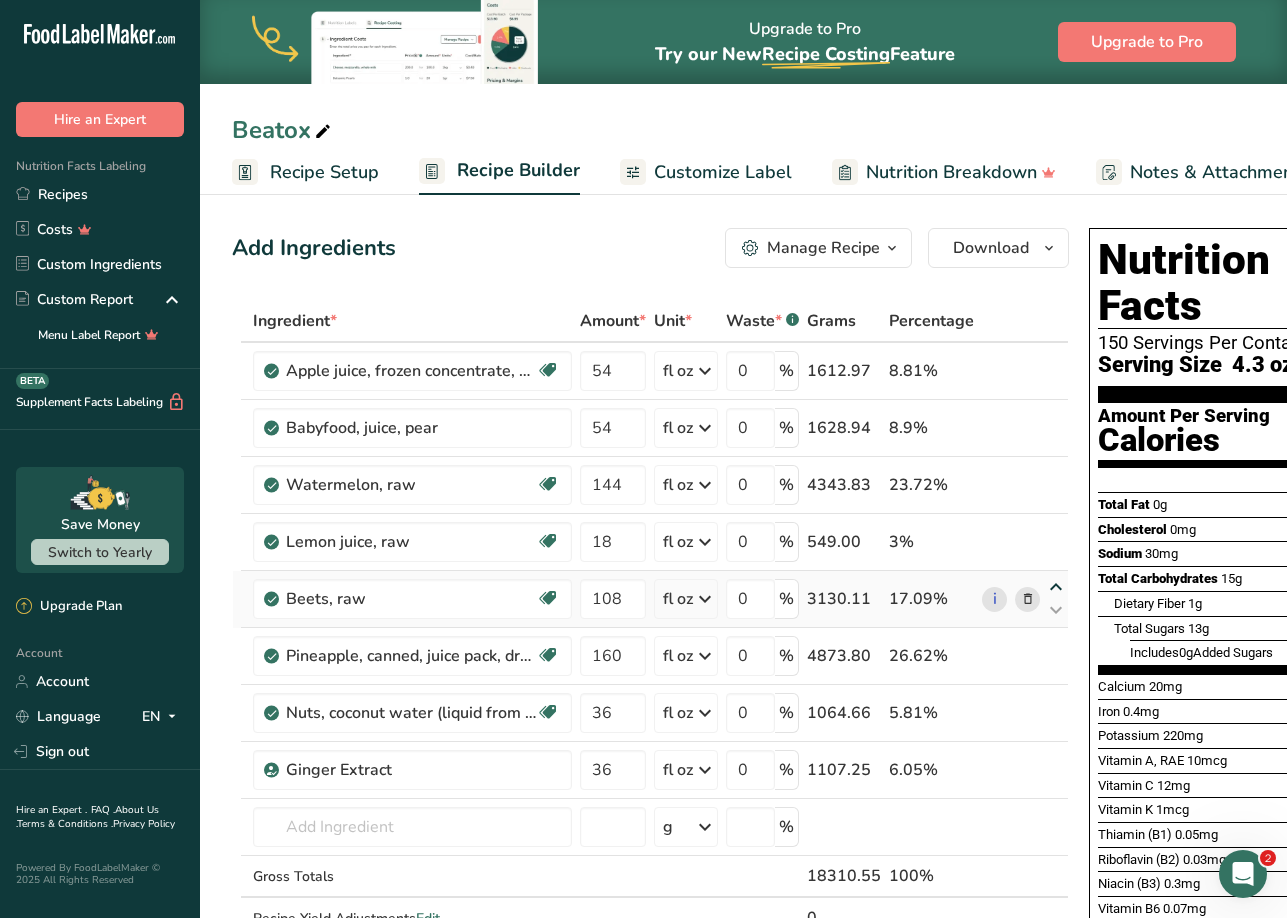 click at bounding box center [1056, 587] 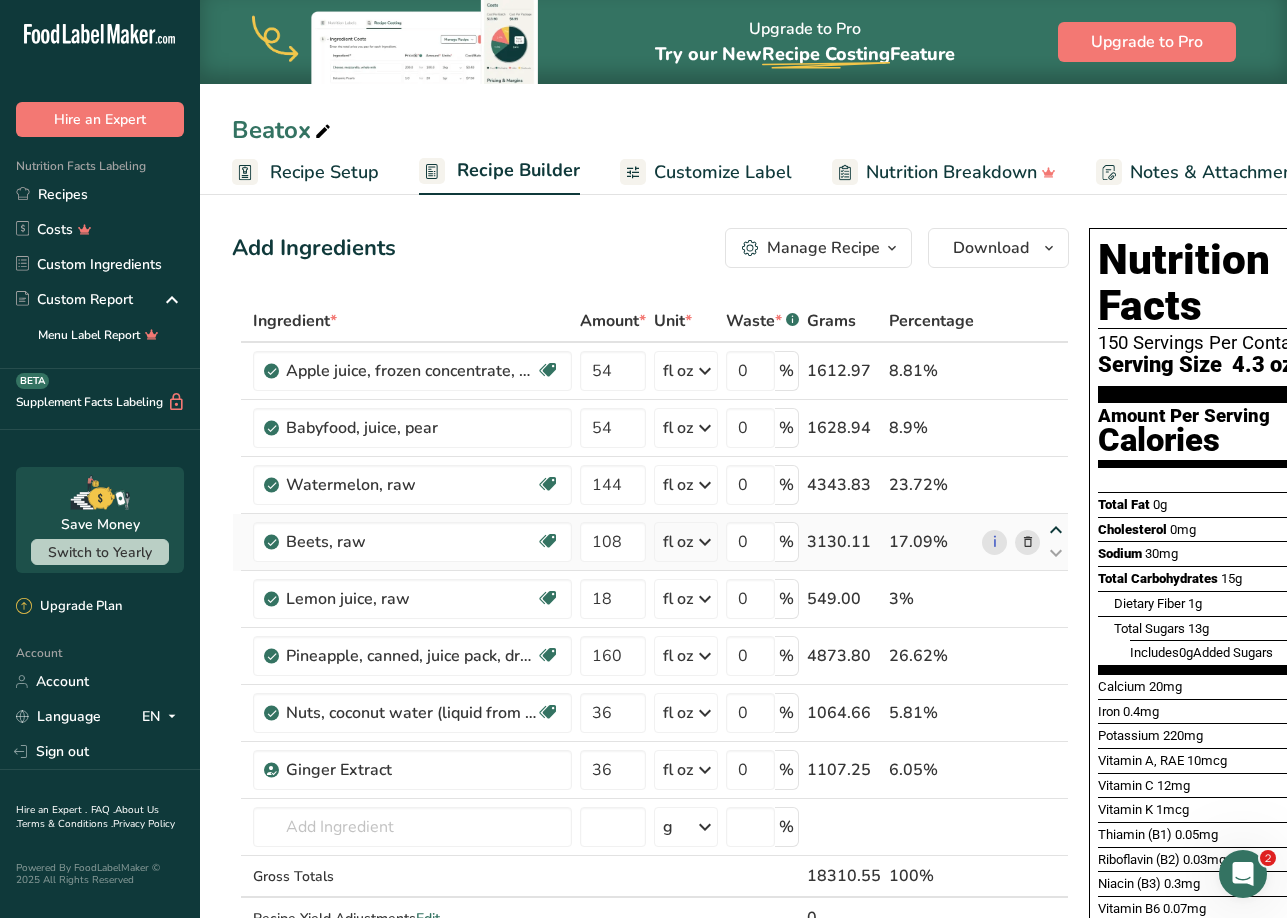 click at bounding box center [1056, 530] 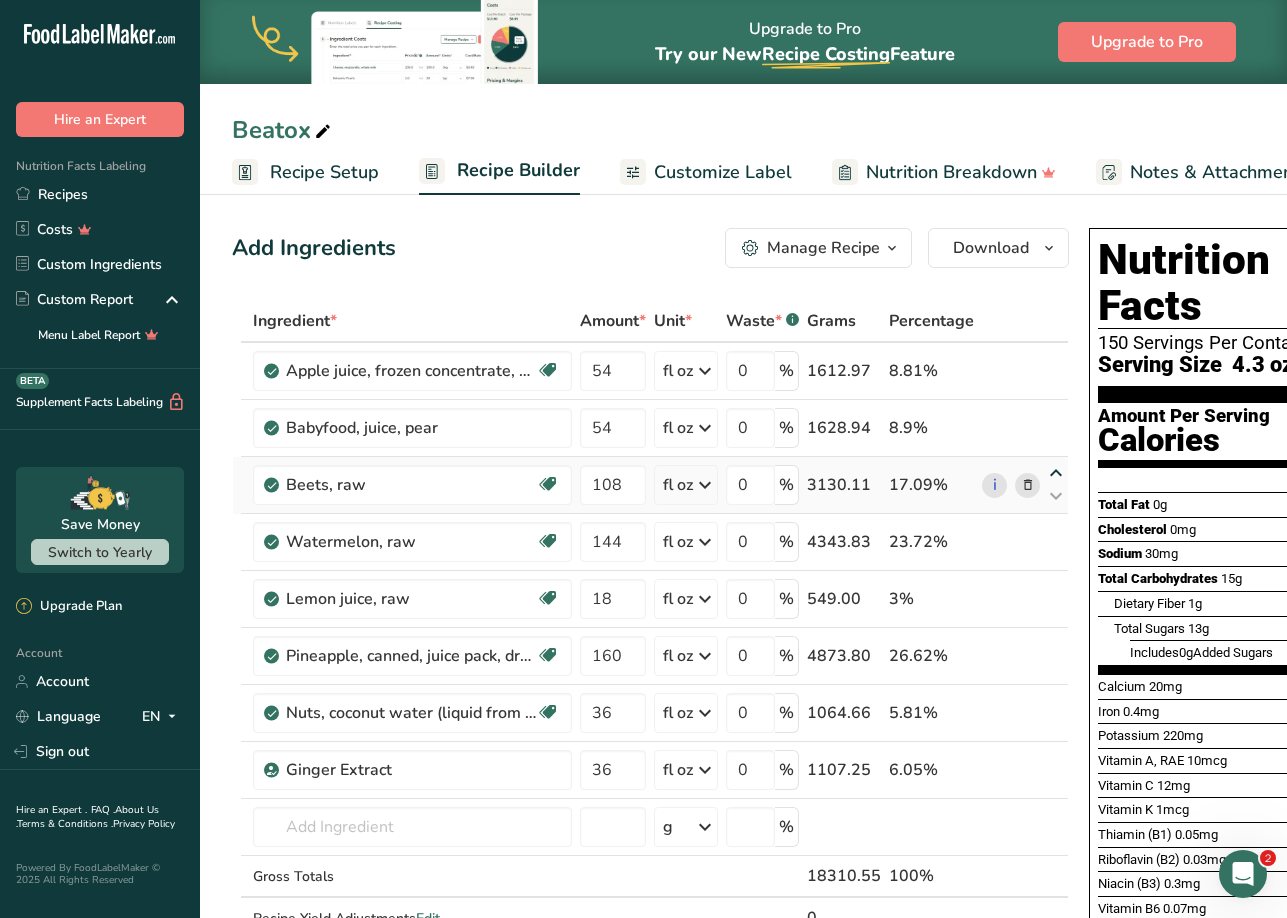 click at bounding box center (1056, 473) 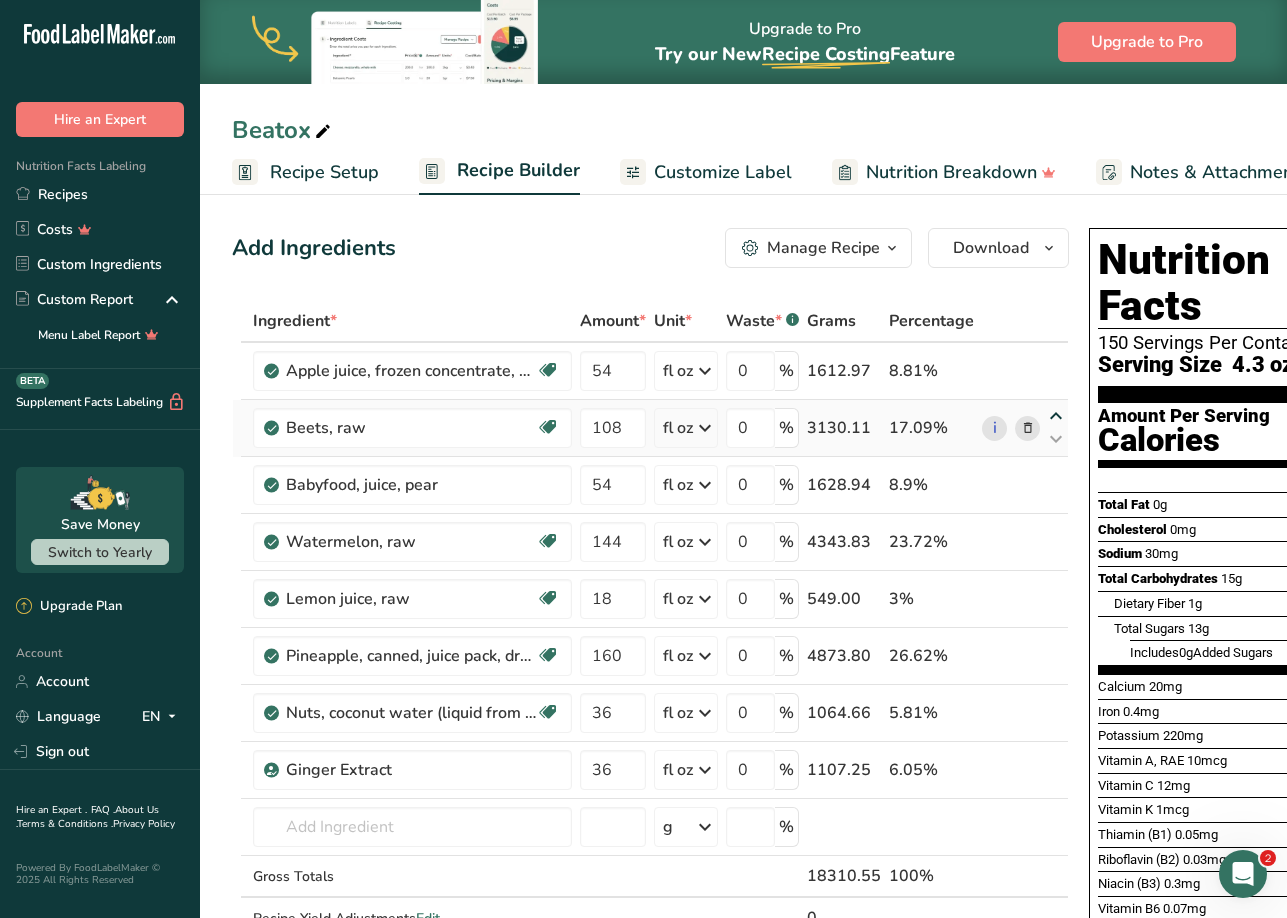 click at bounding box center (1056, 416) 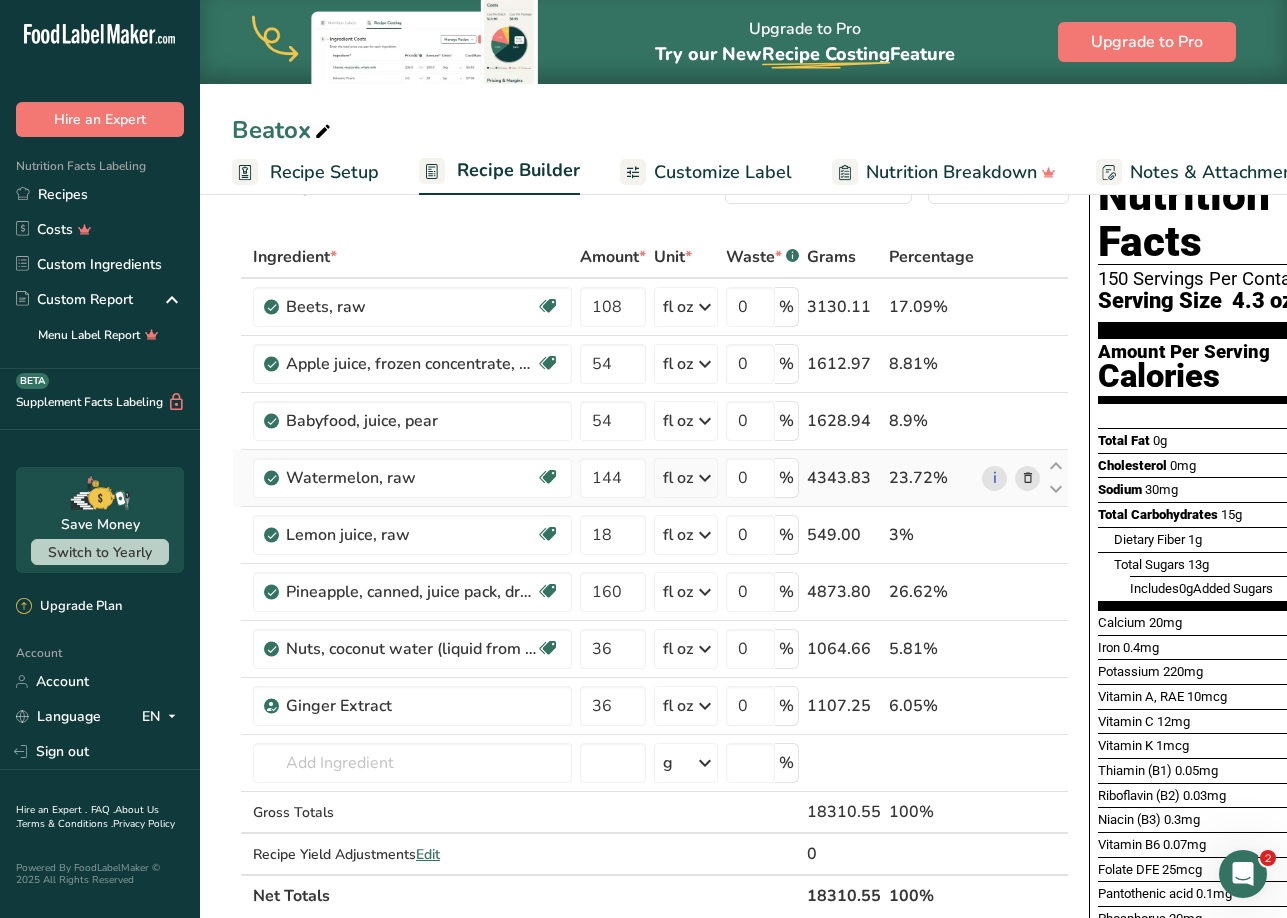 scroll, scrollTop: 0, scrollLeft: 0, axis: both 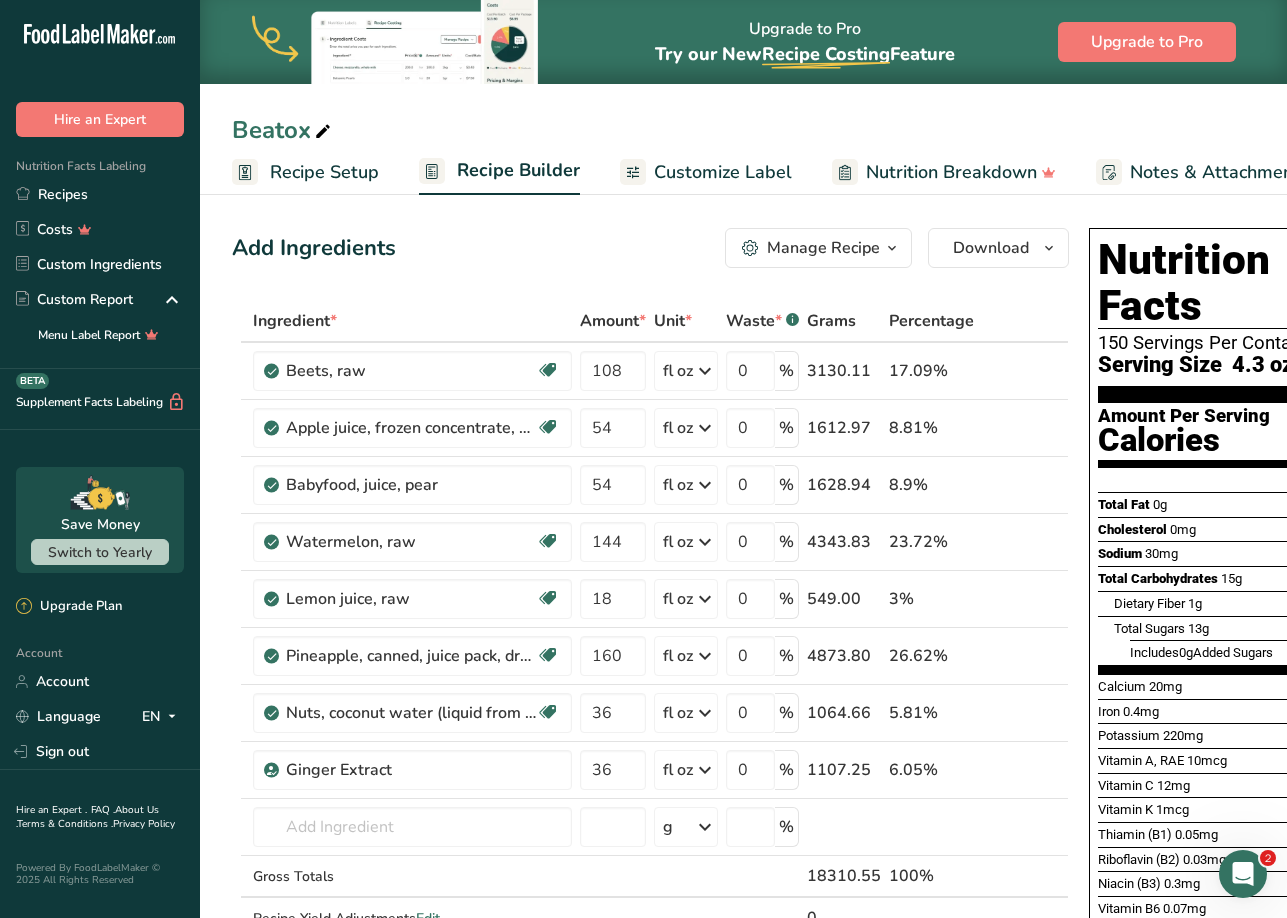 click on "Customize Label" at bounding box center (723, 172) 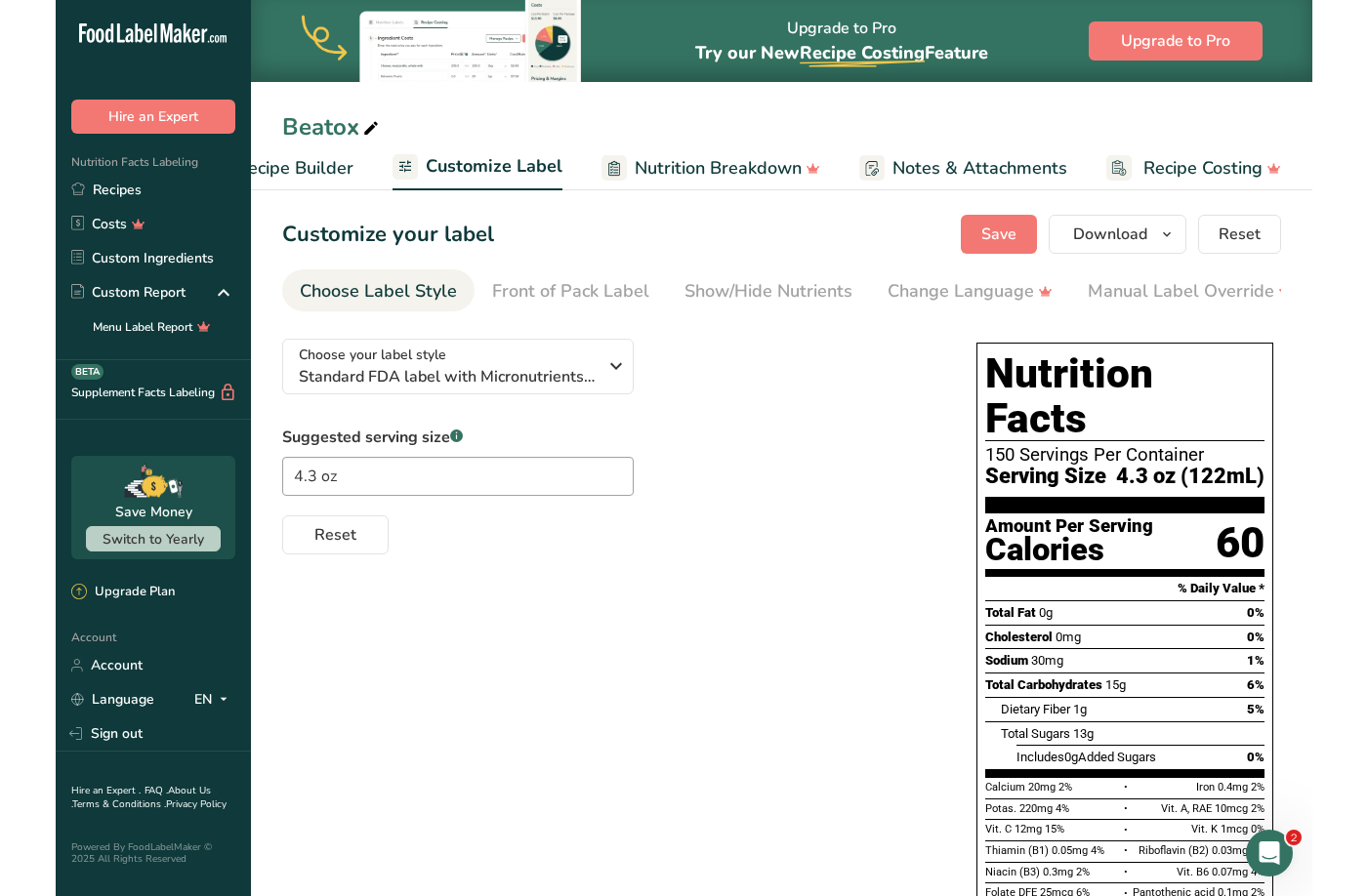scroll, scrollTop: 0, scrollLeft: 154, axis: horizontal 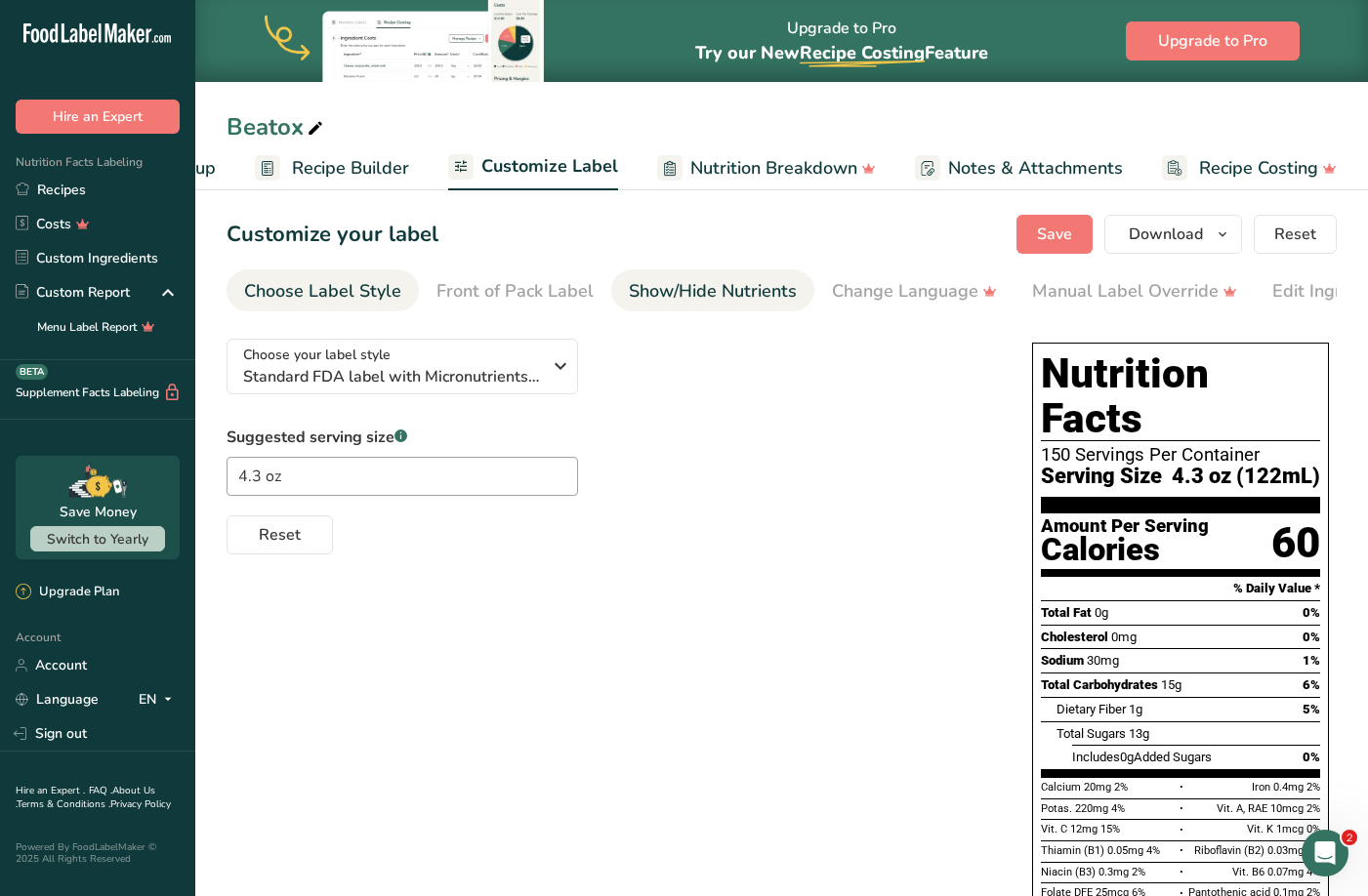 click on "Show/Hide Nutrients" at bounding box center [713, 291] 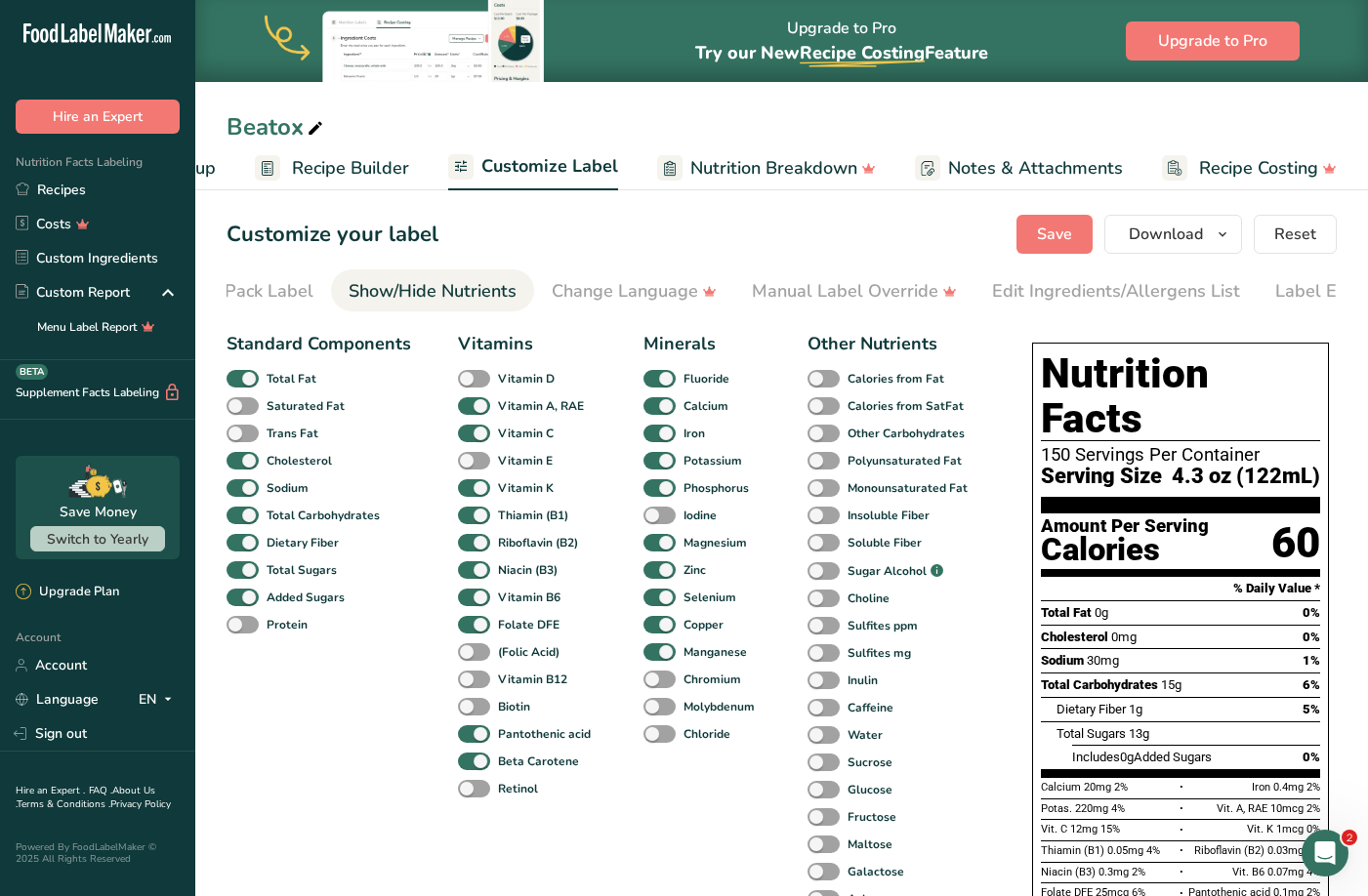 scroll, scrollTop: 0, scrollLeft: 355, axis: horizontal 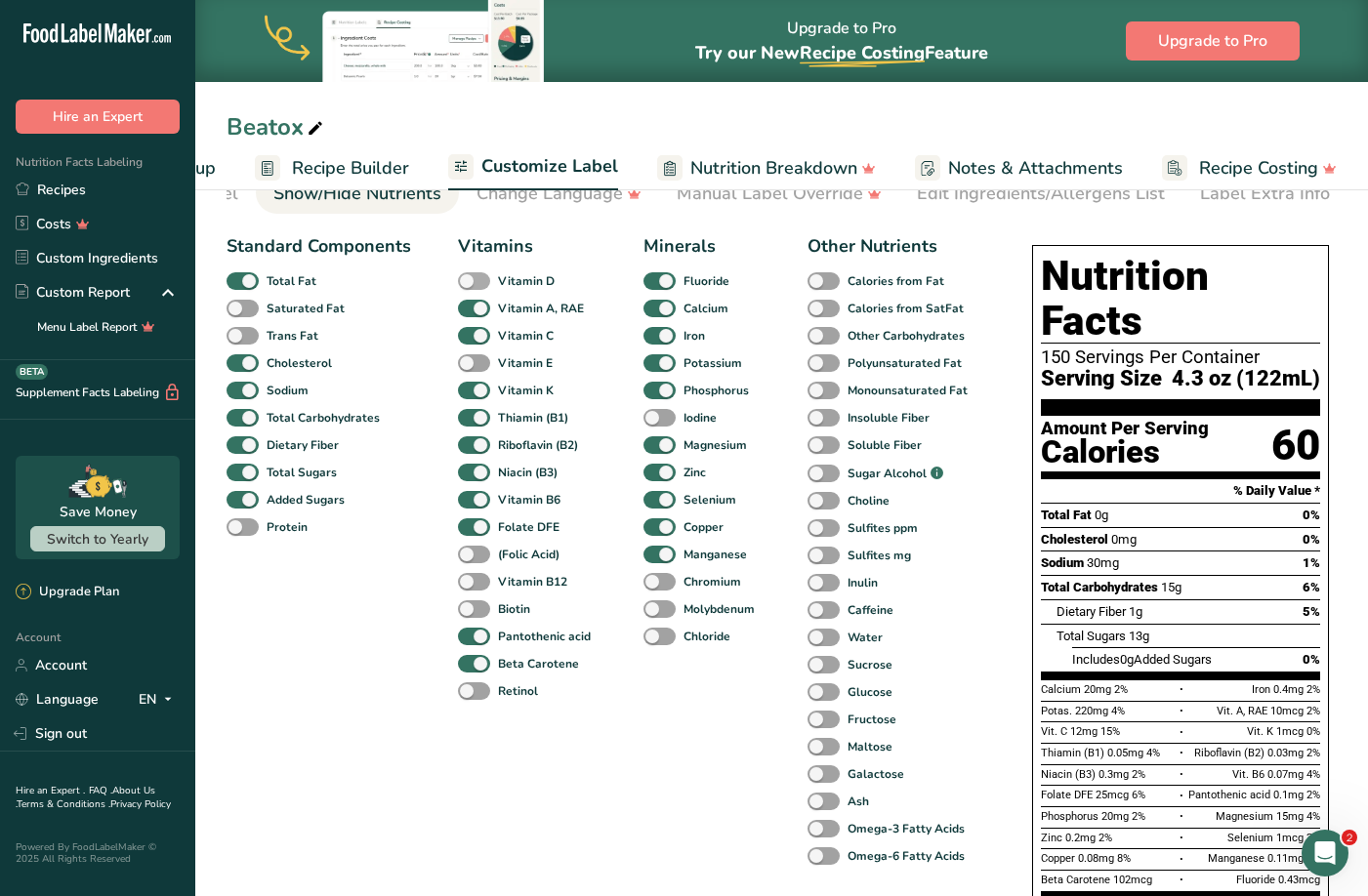 click at bounding box center [474, 281] 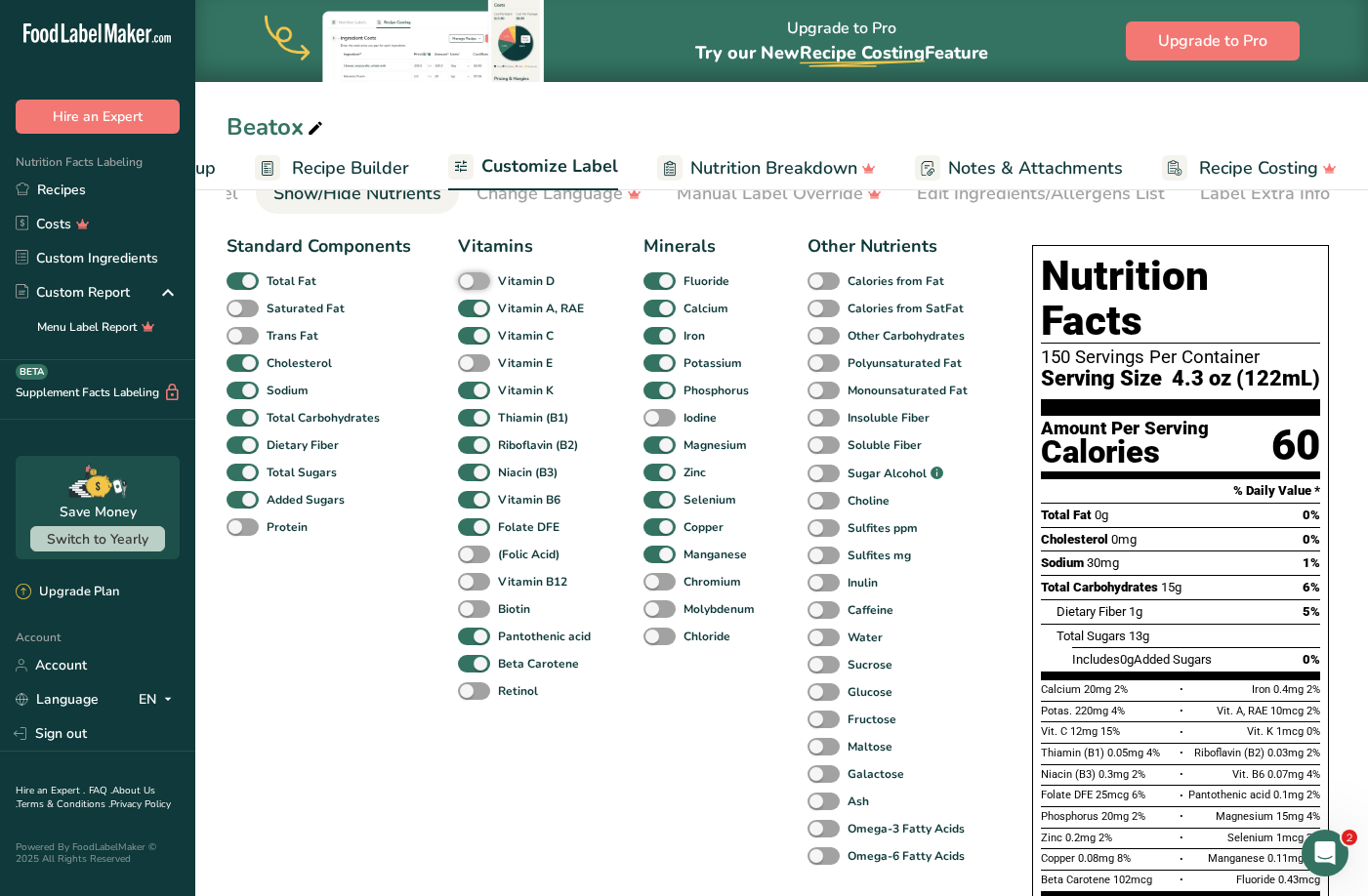 click on "Vitamin D" at bounding box center [464, 280] 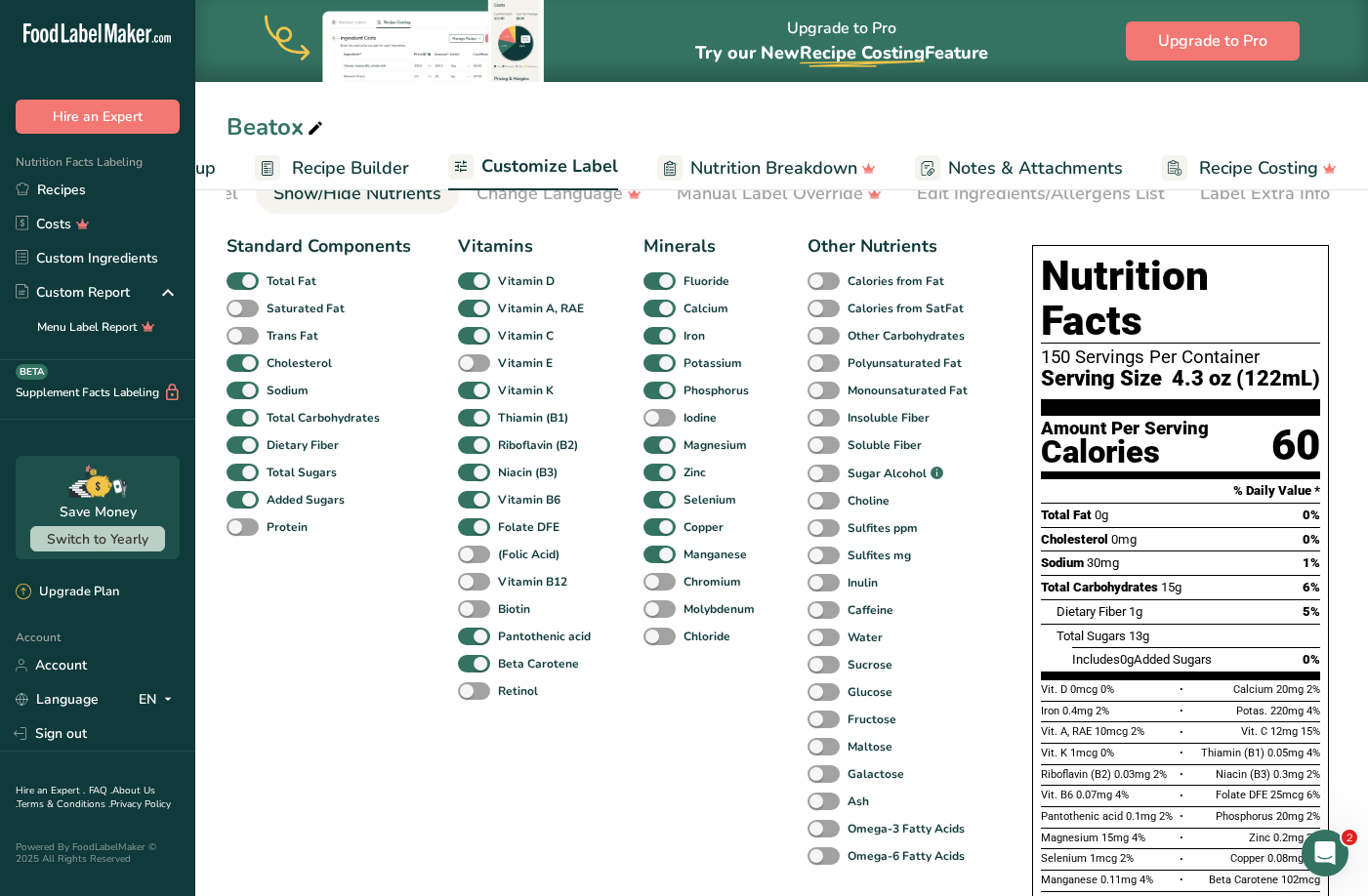 drag, startPoint x: 475, startPoint y: 363, endPoint x: 454, endPoint y: 366, distance: 21.213203 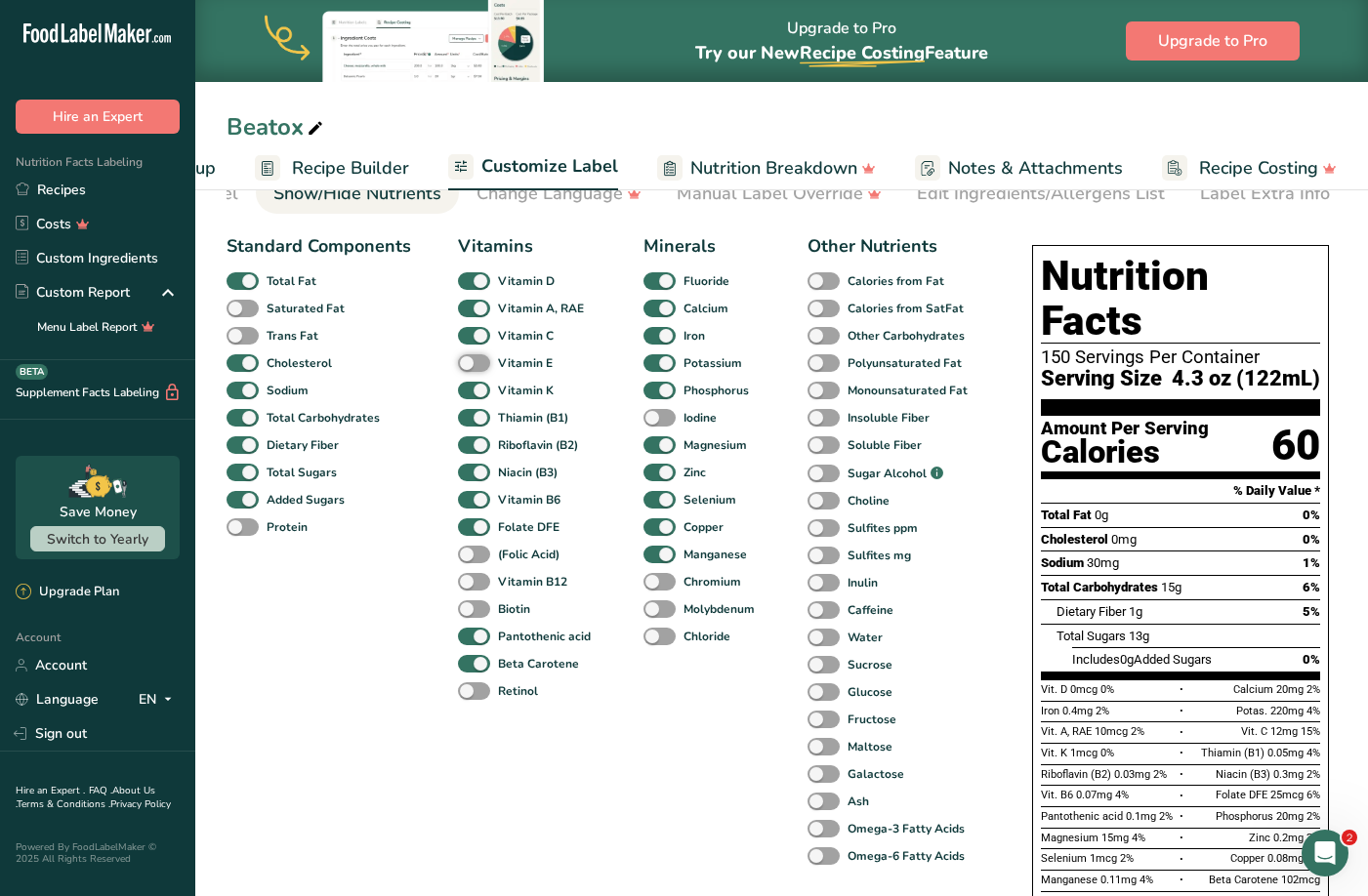 click on "Vitamin E" at bounding box center (464, 362) 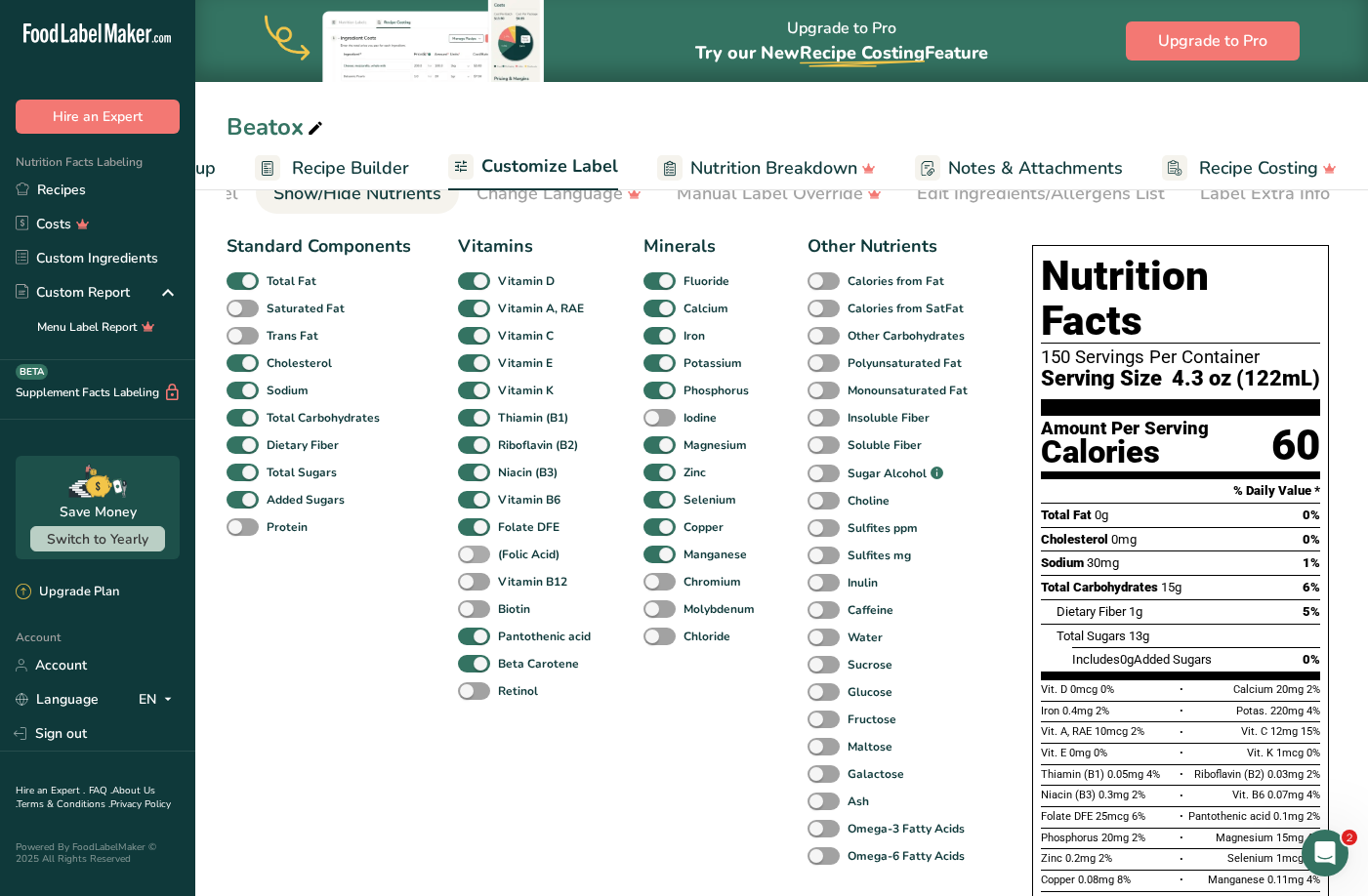 click at bounding box center (474, 554) 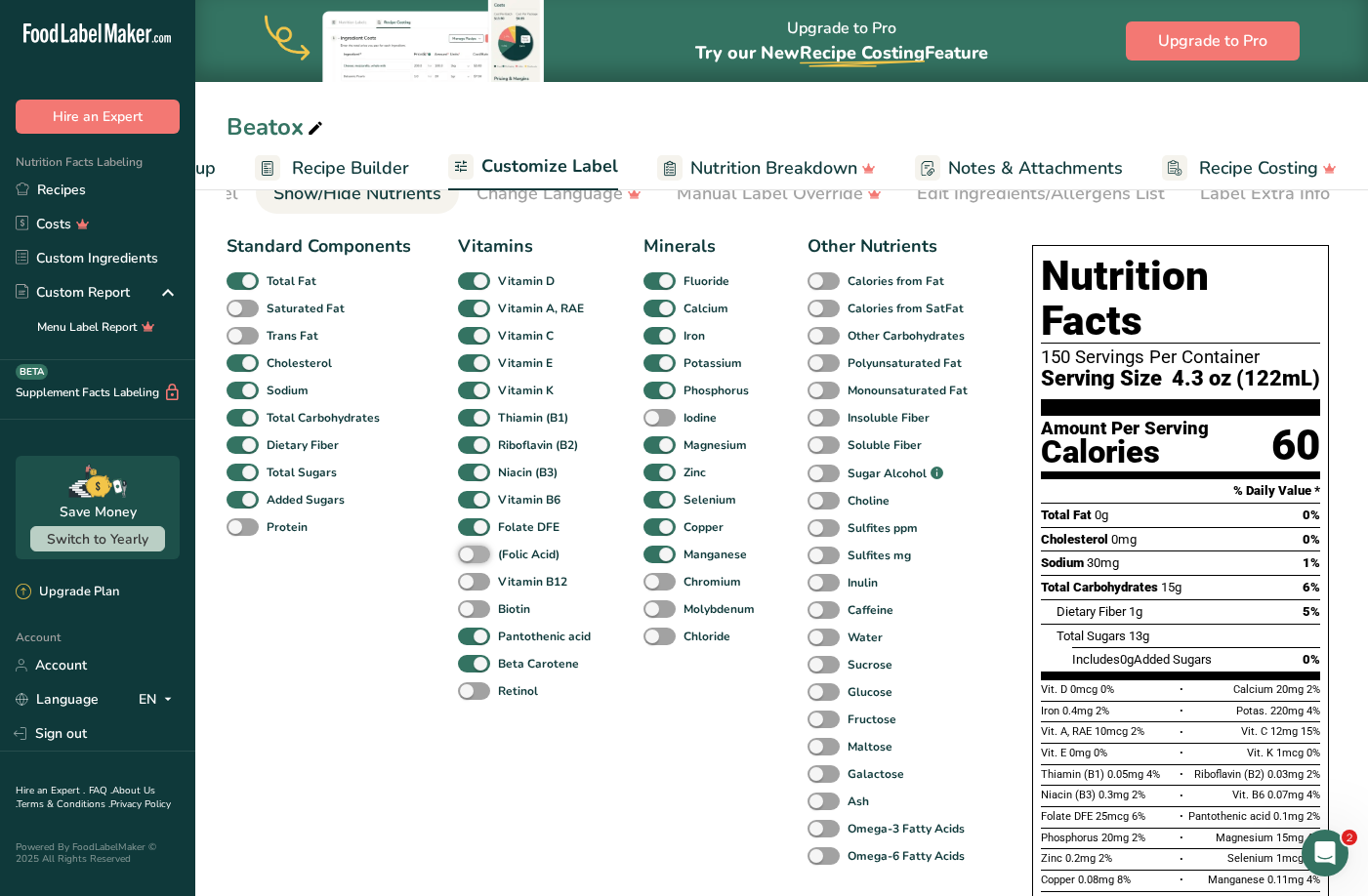 click on "(Folic Acid)" at bounding box center [464, 553] 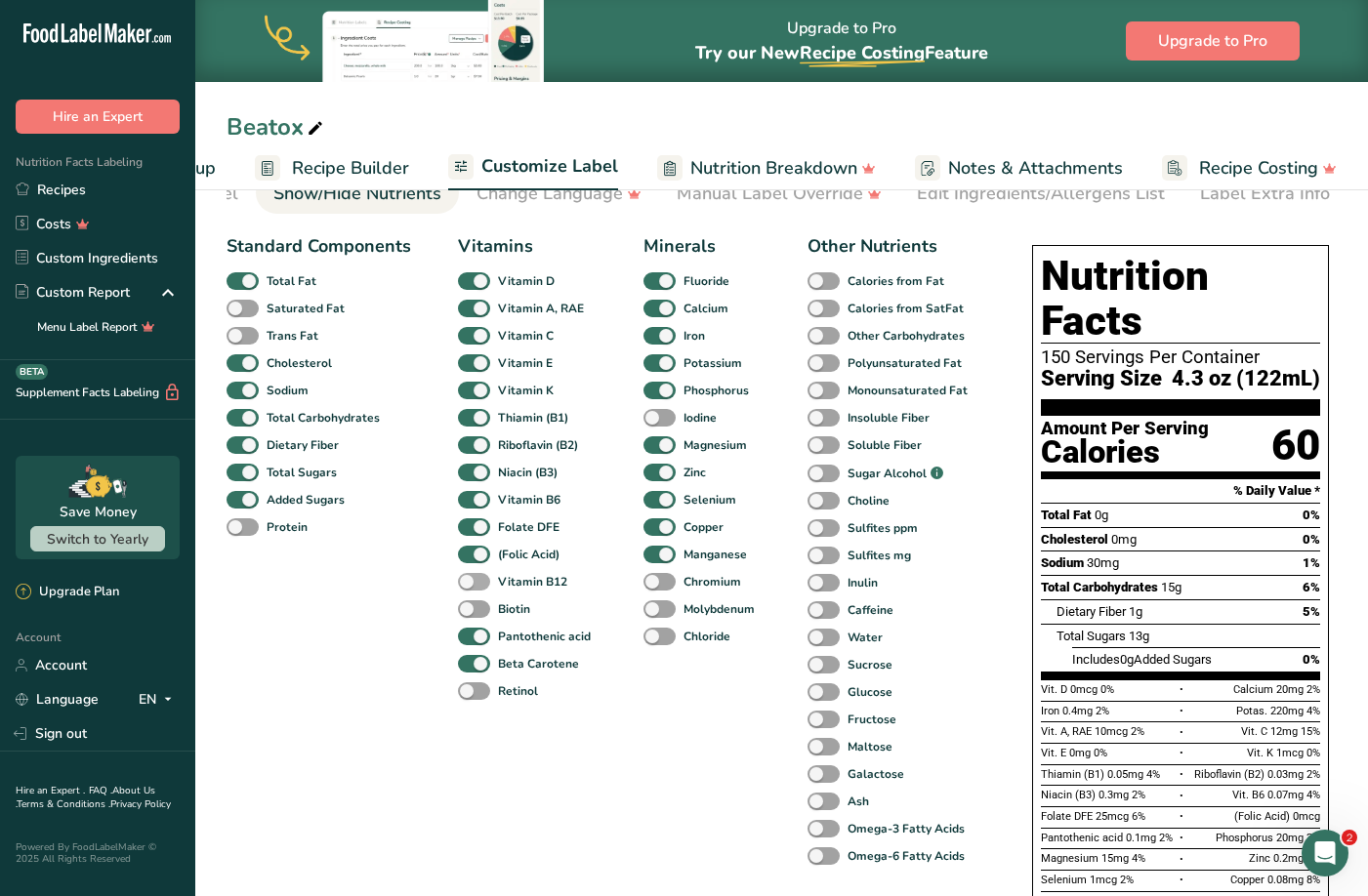 click at bounding box center [474, 582] 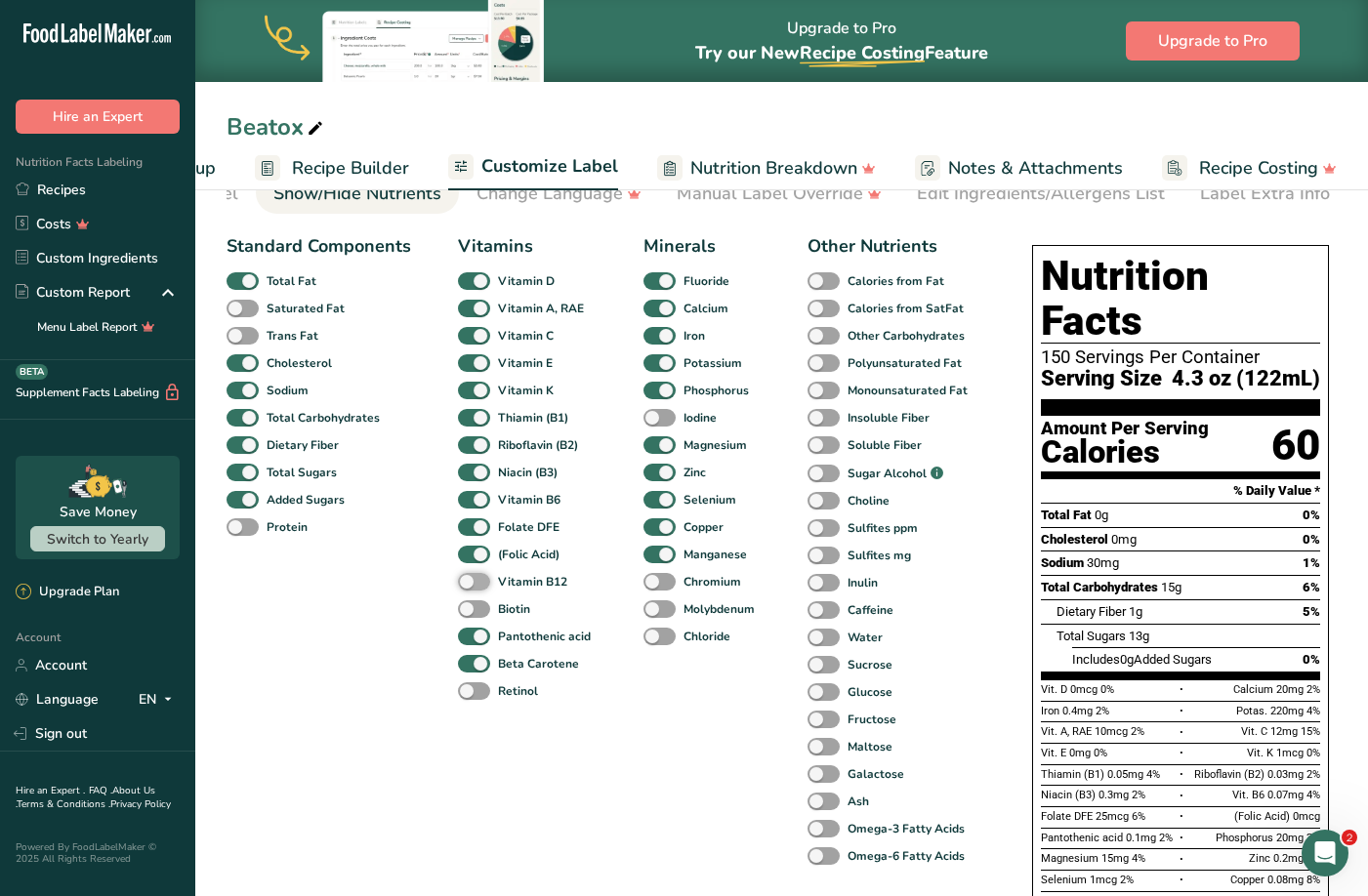 click on "Vitamin B12" at bounding box center (464, 581) 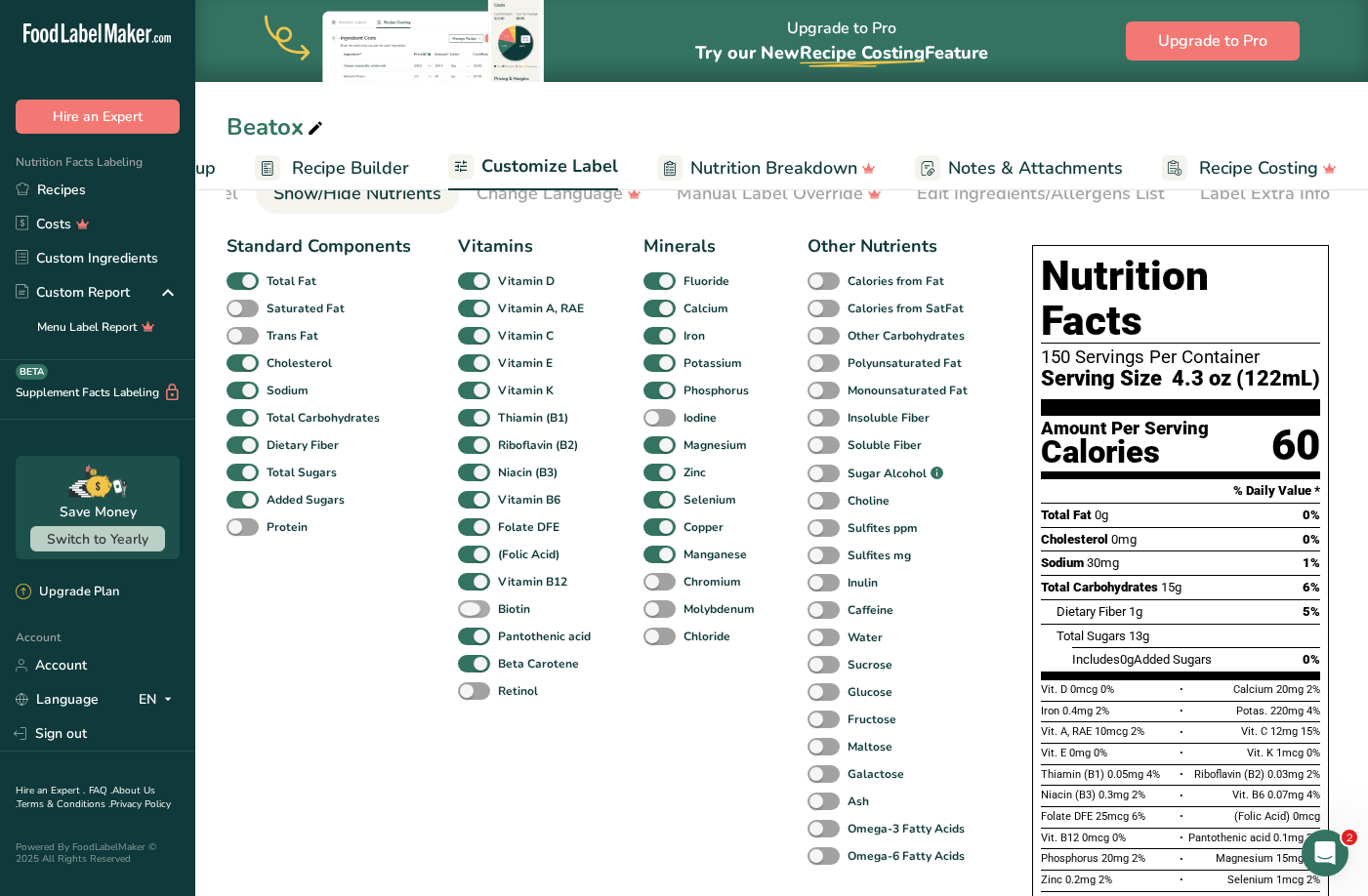 click at bounding box center (474, 609) 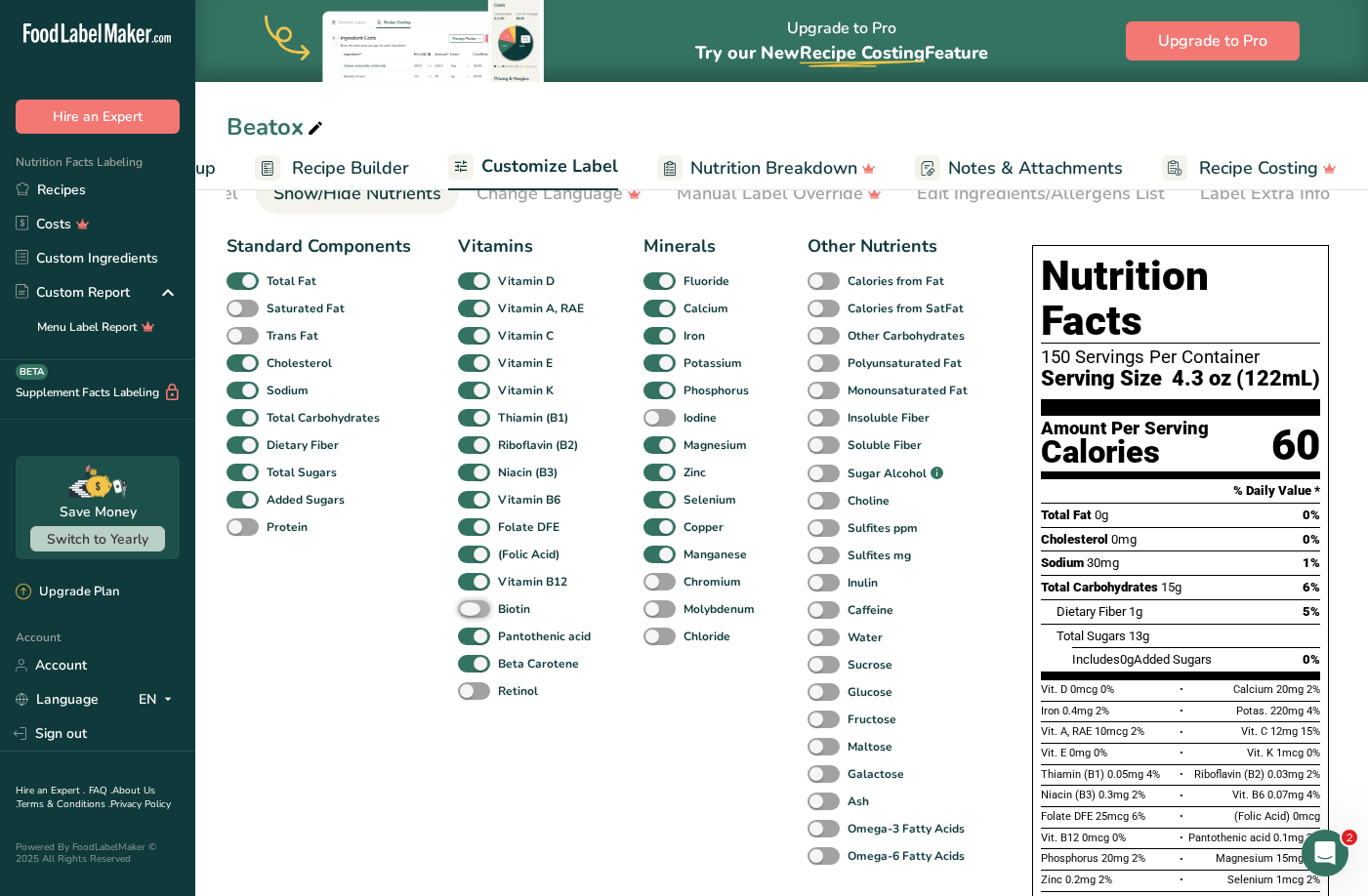 click on "Biotin" at bounding box center [464, 608] 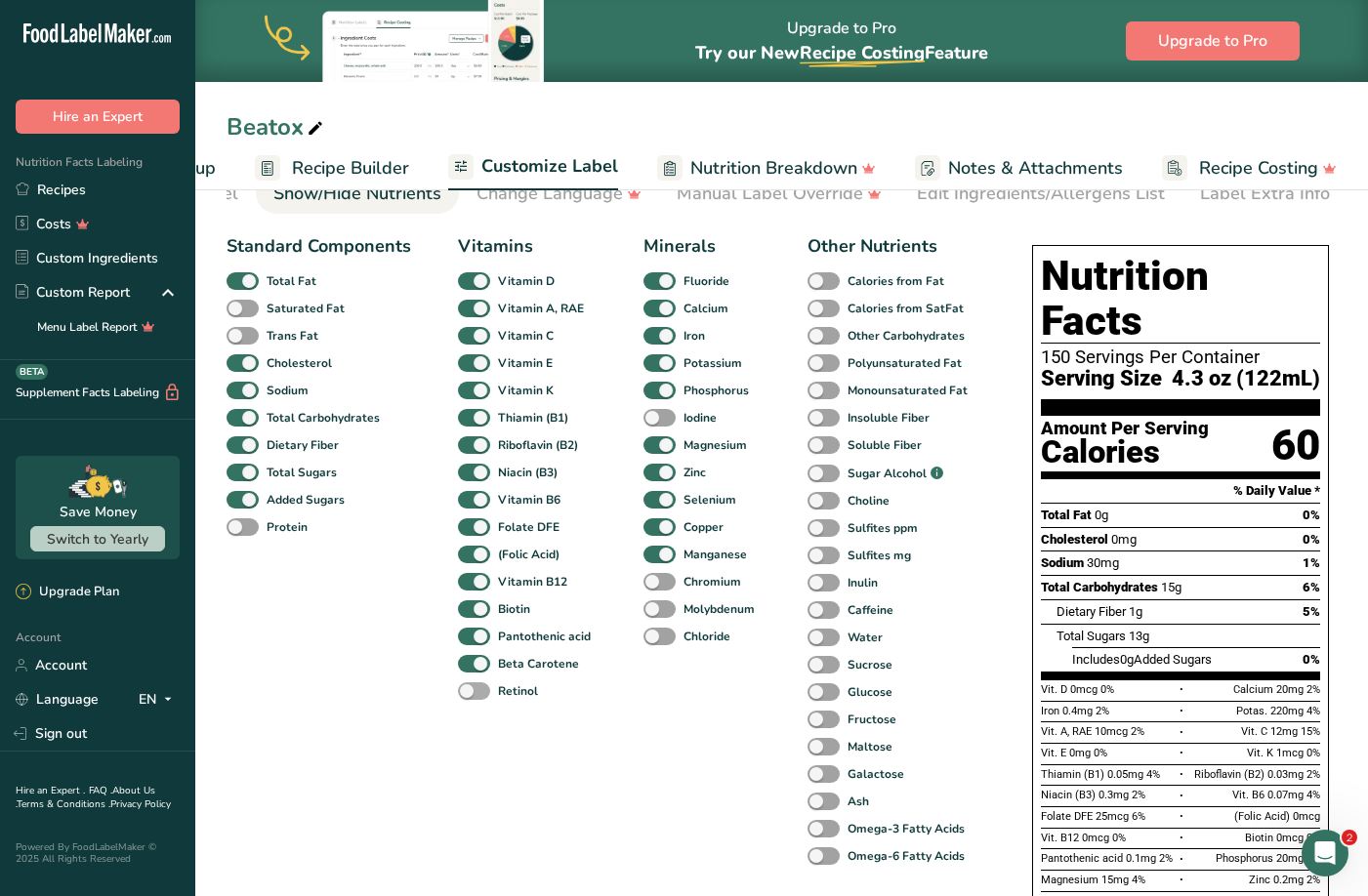 click at bounding box center [474, 691] 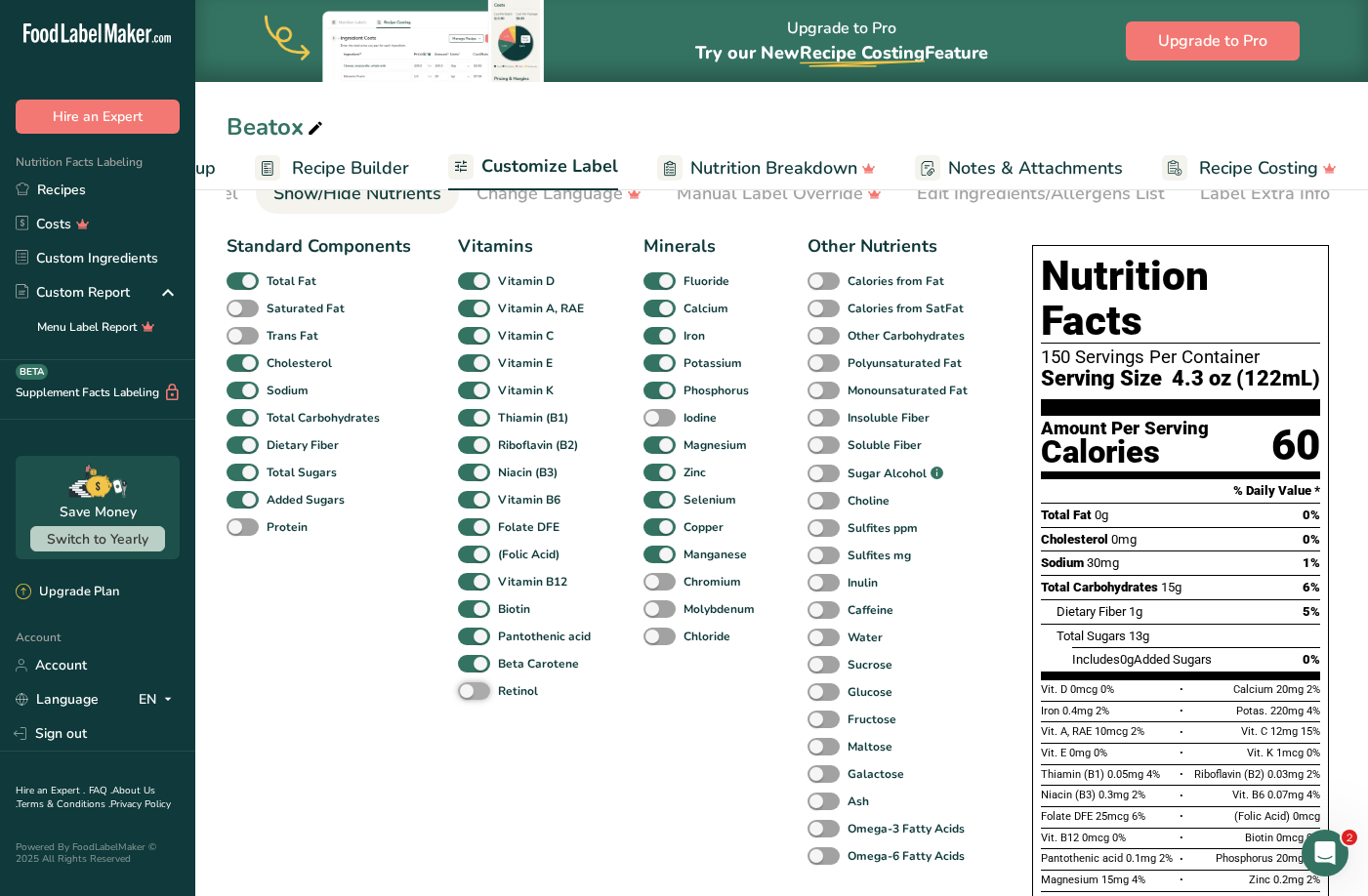 click on "Retinol" at bounding box center (464, 690) 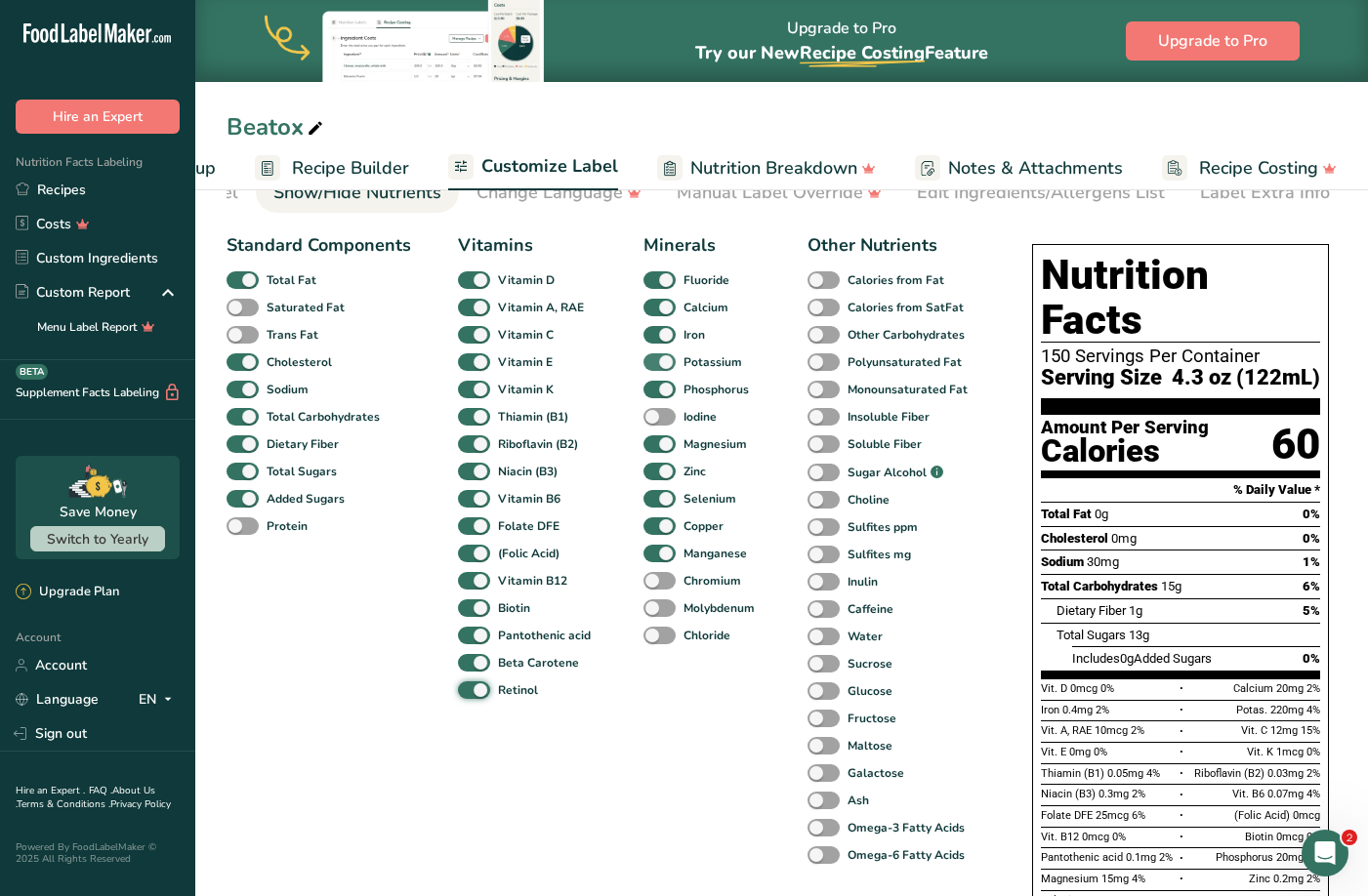 scroll, scrollTop: 98, scrollLeft: 0, axis: vertical 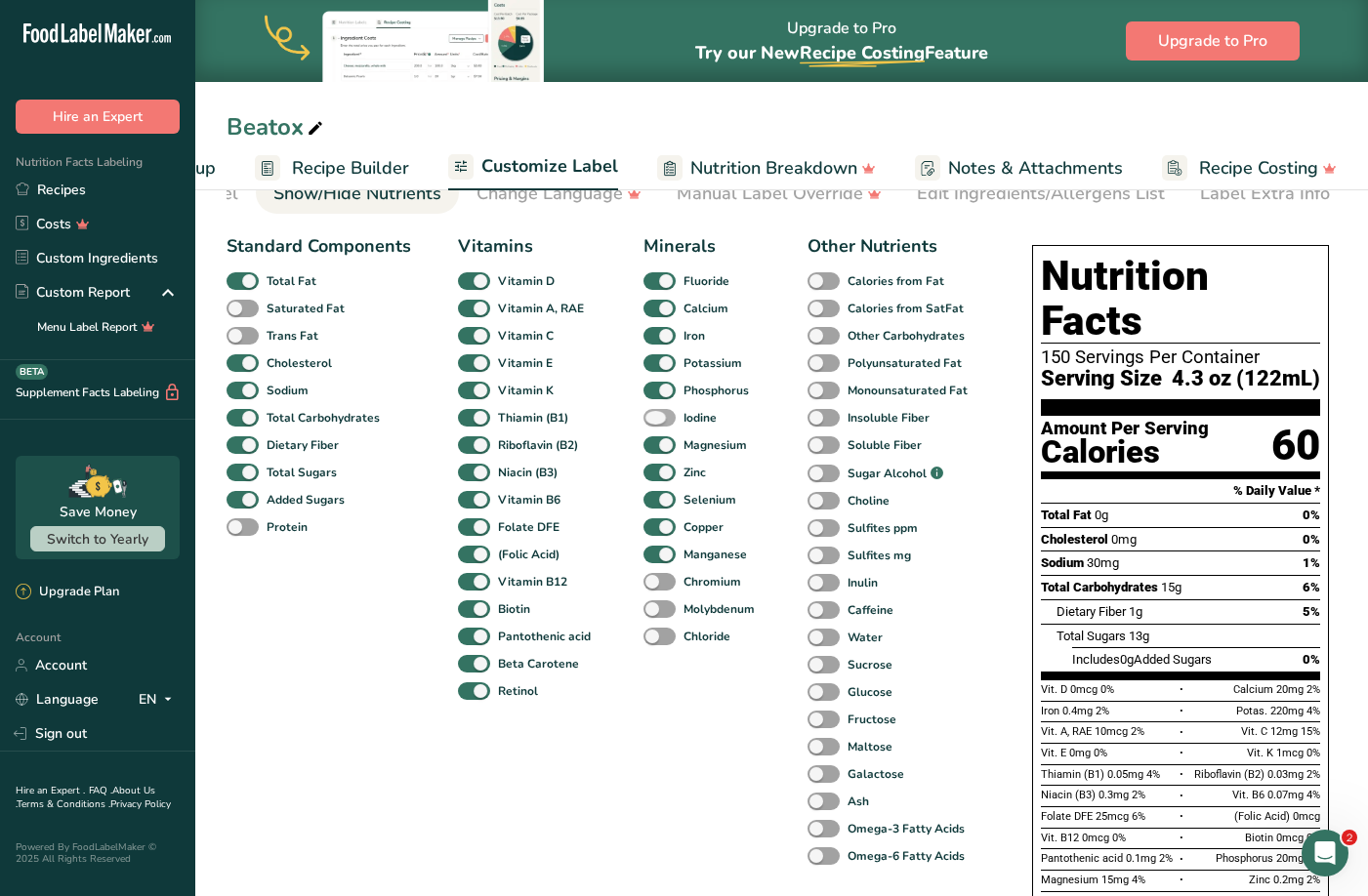 click at bounding box center [659, 418] 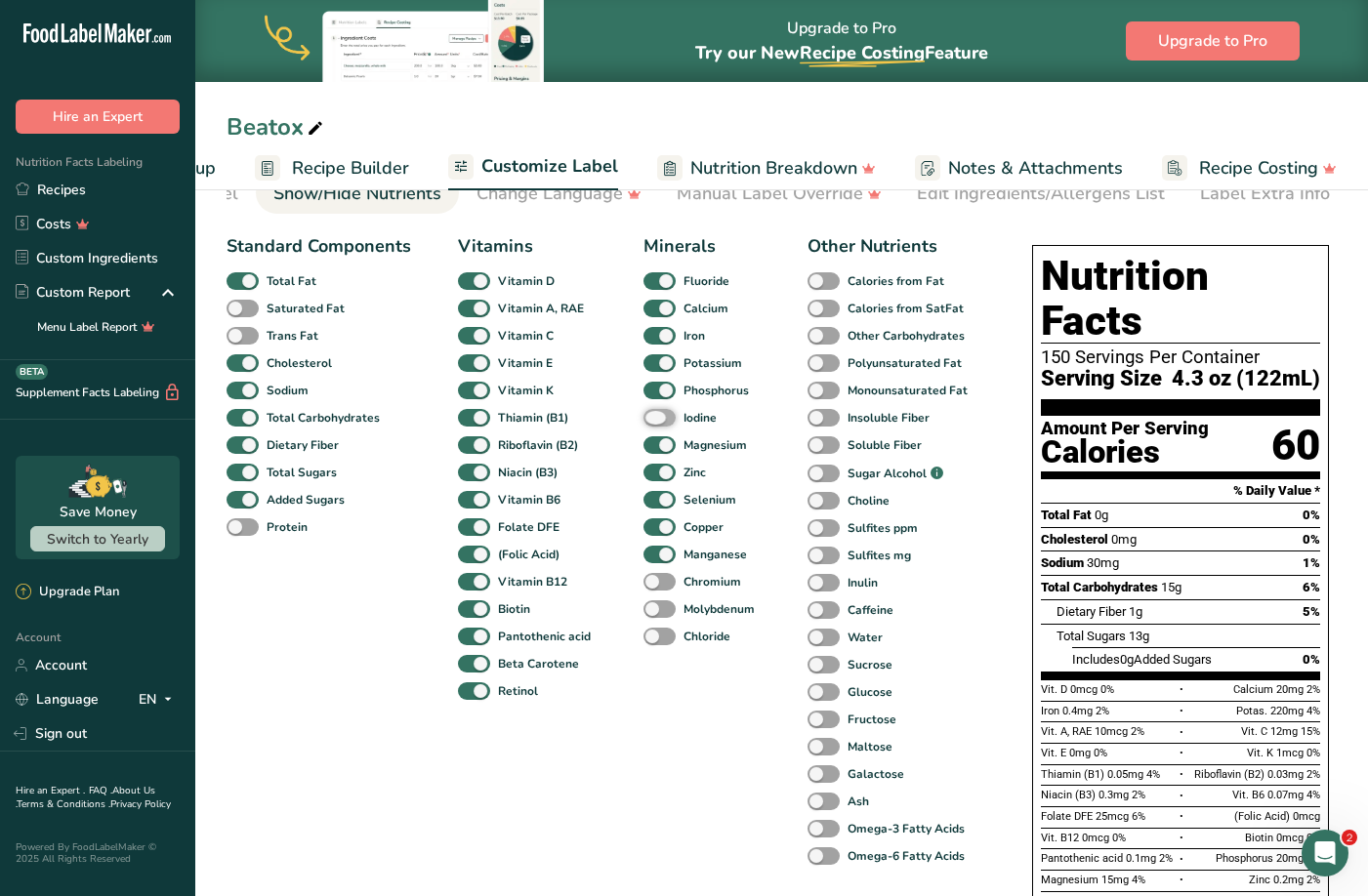 click on "Iodine" at bounding box center [649, 417] 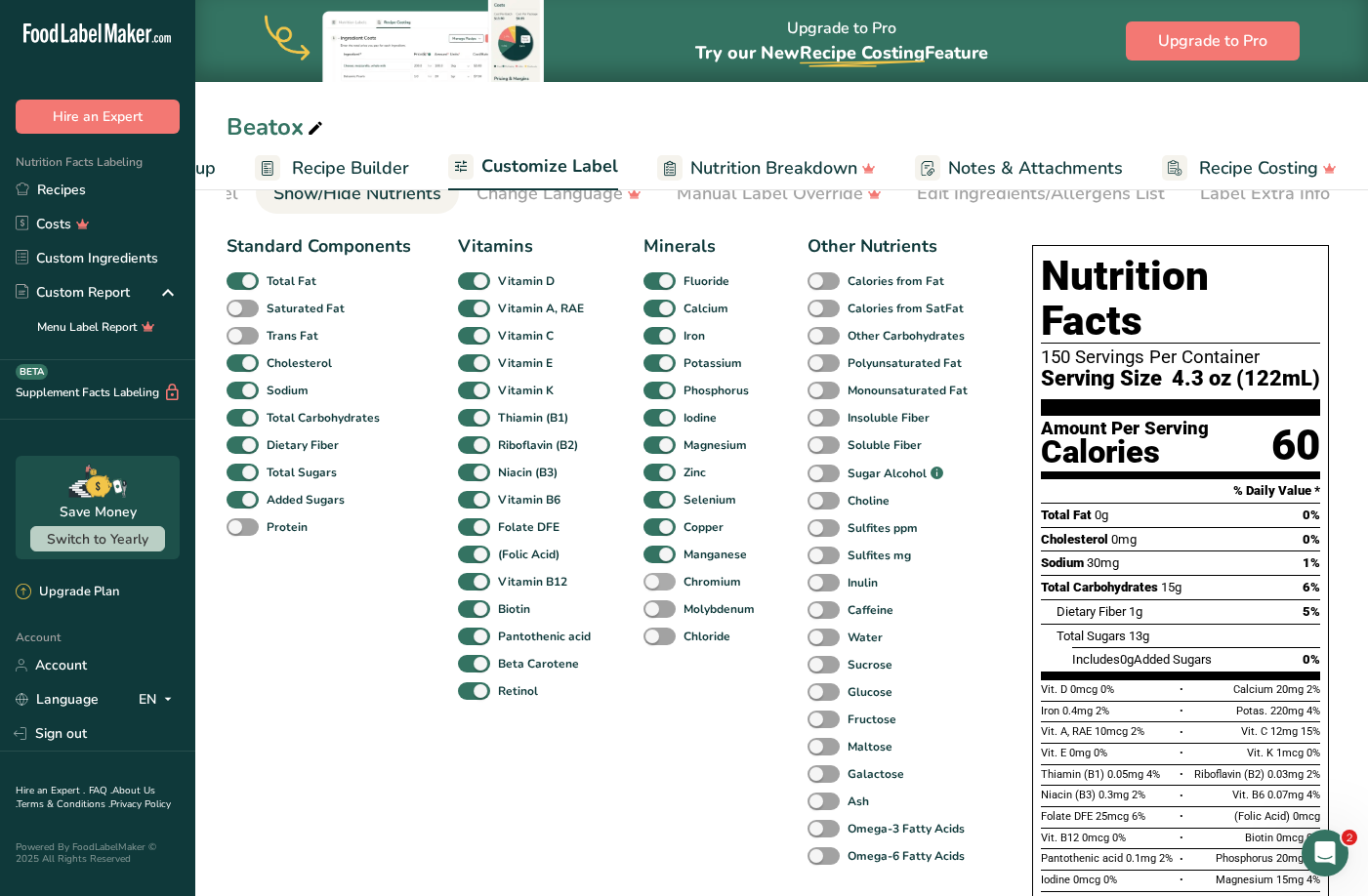 click at bounding box center [659, 582] 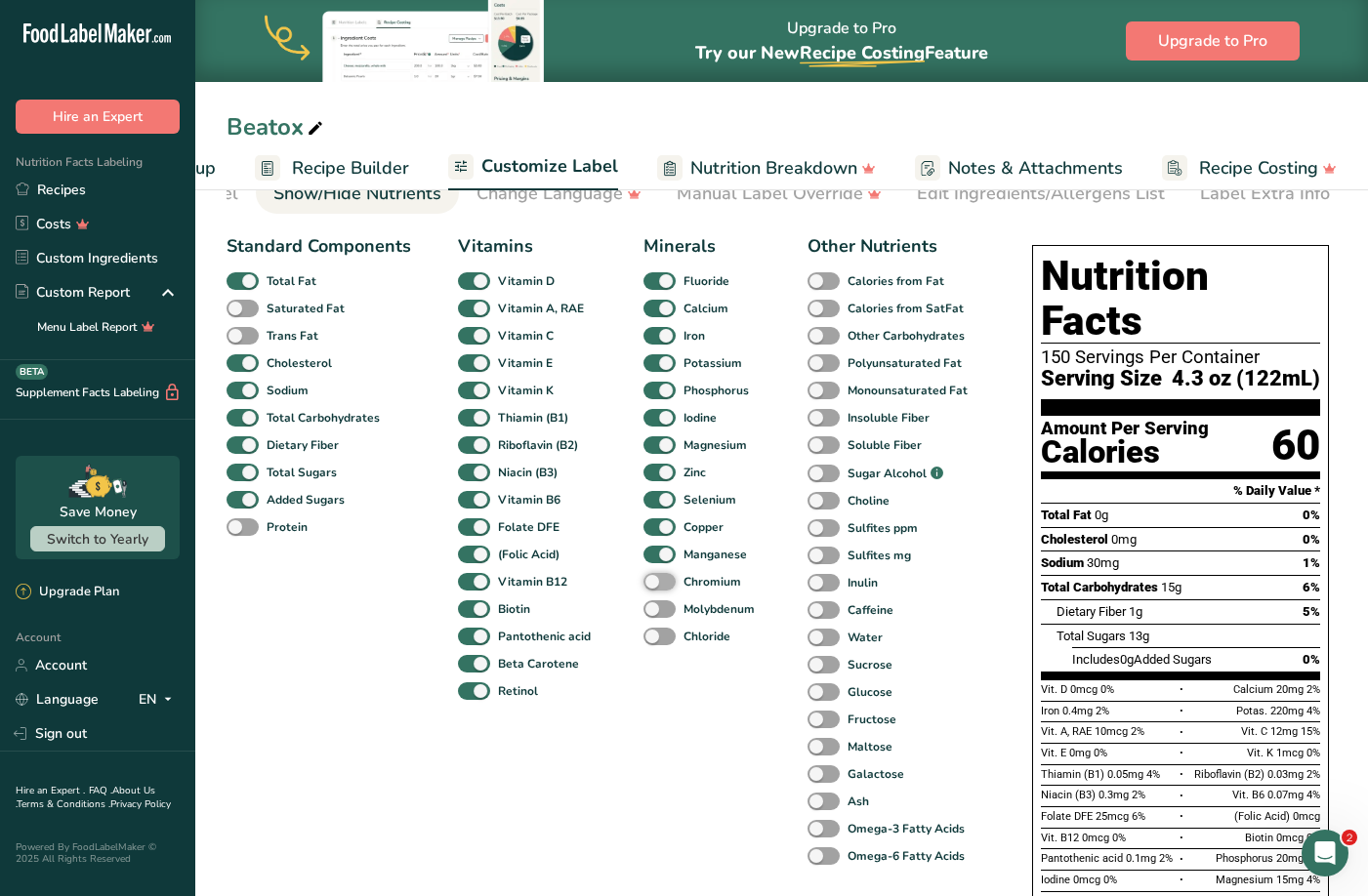 click on "Chromium" at bounding box center [649, 581] 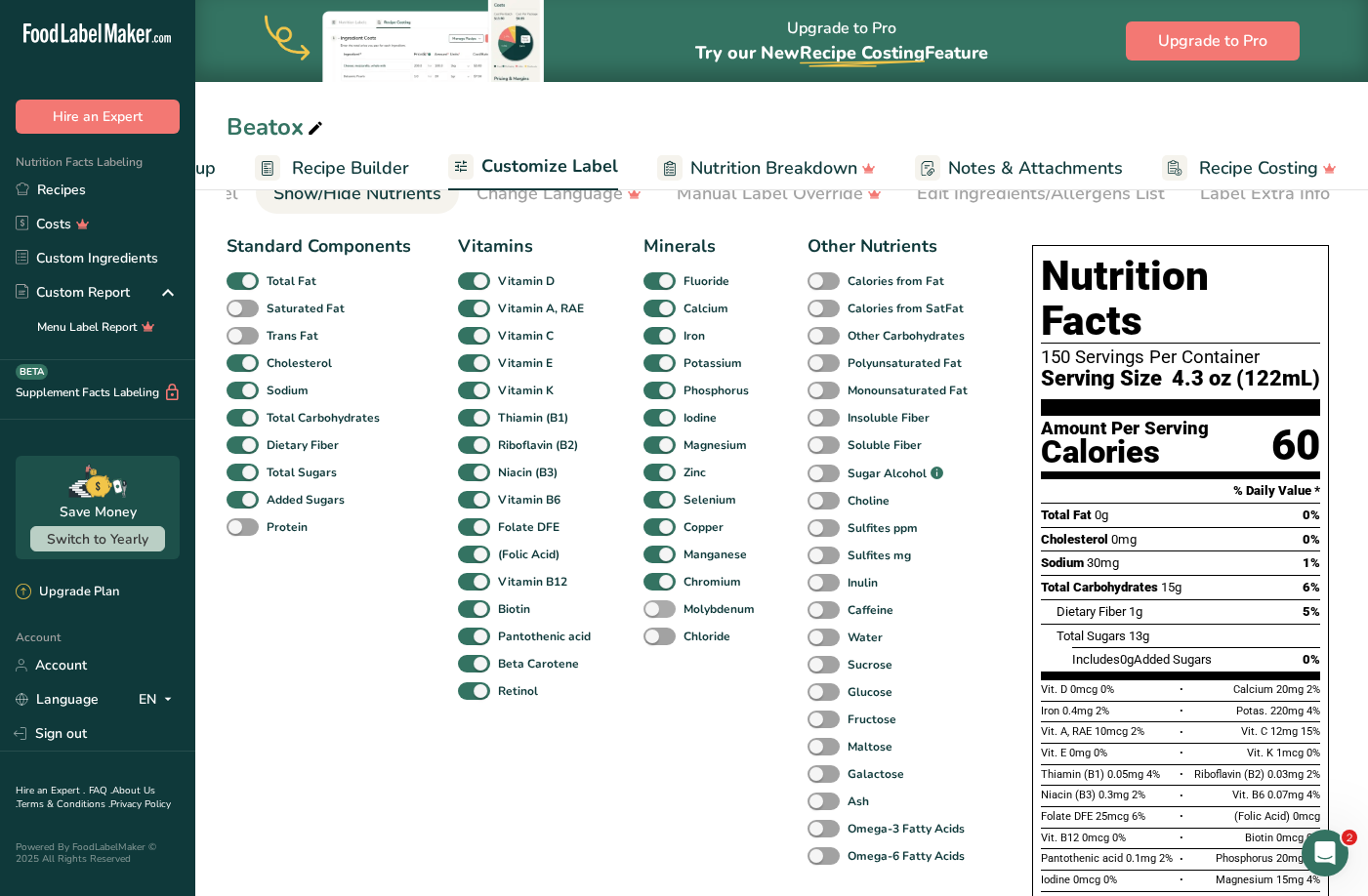 click at bounding box center (659, 609) 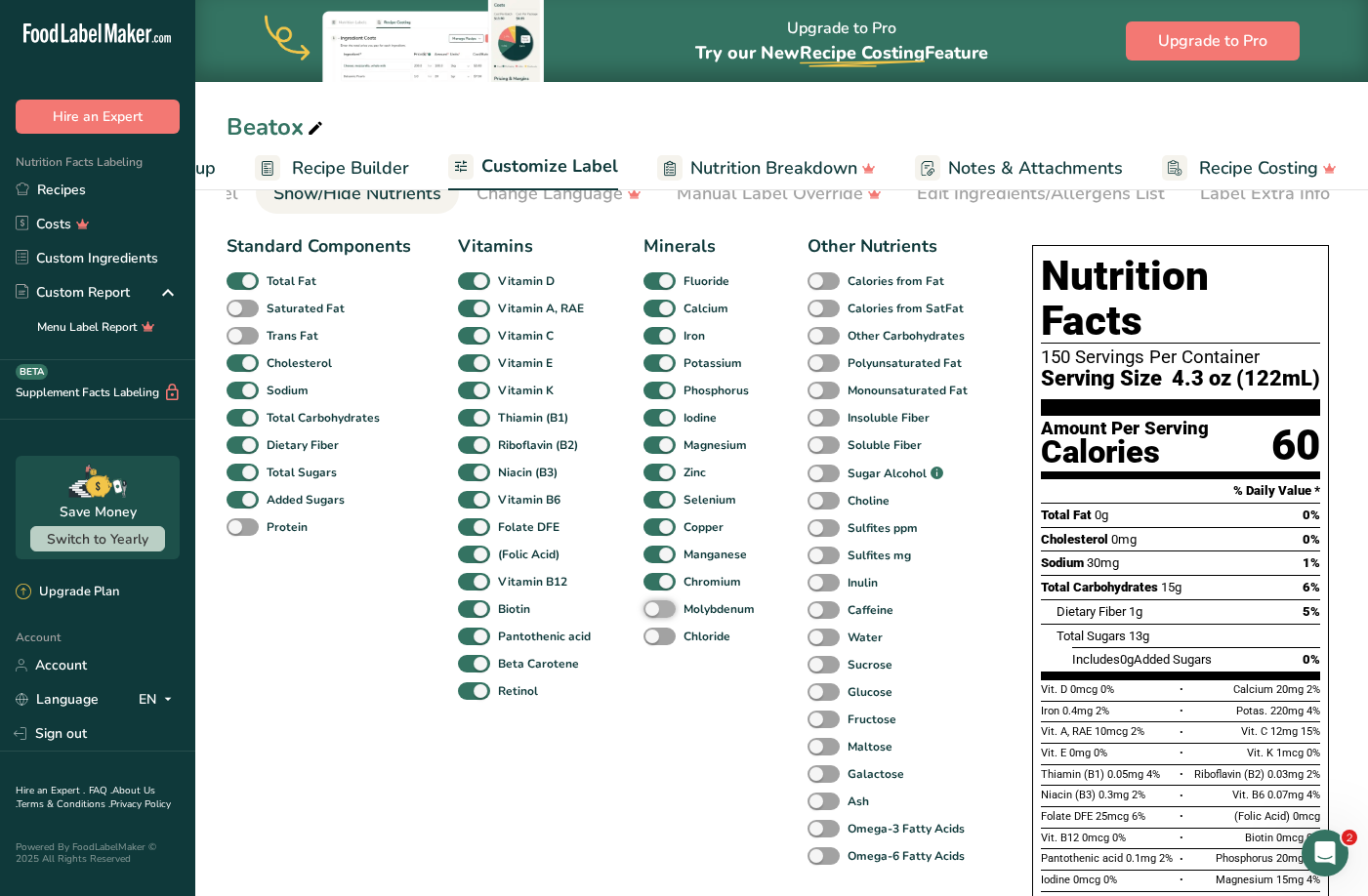 click on "Molybdenum" at bounding box center (649, 608) 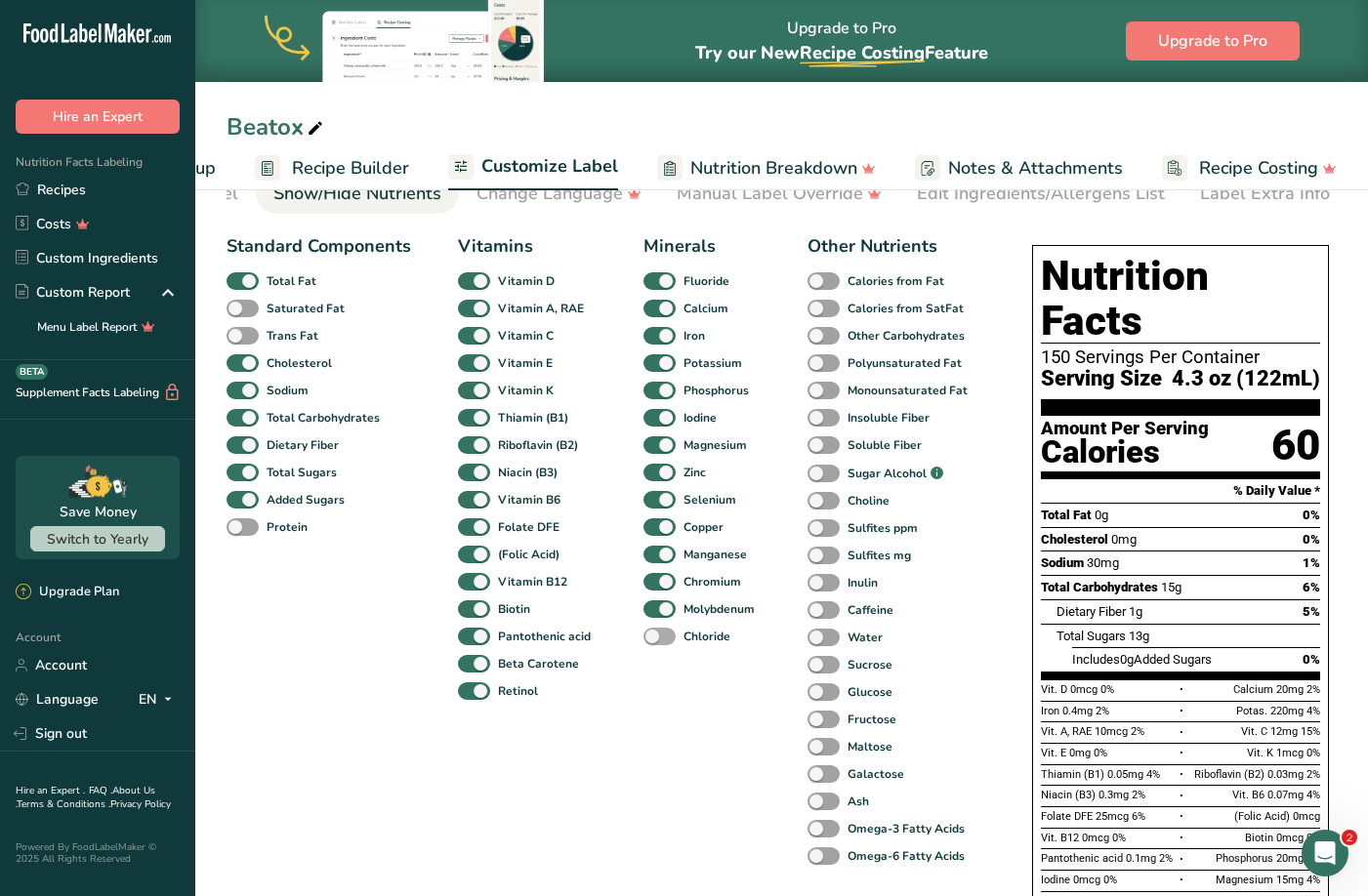 click at bounding box center [659, 636] 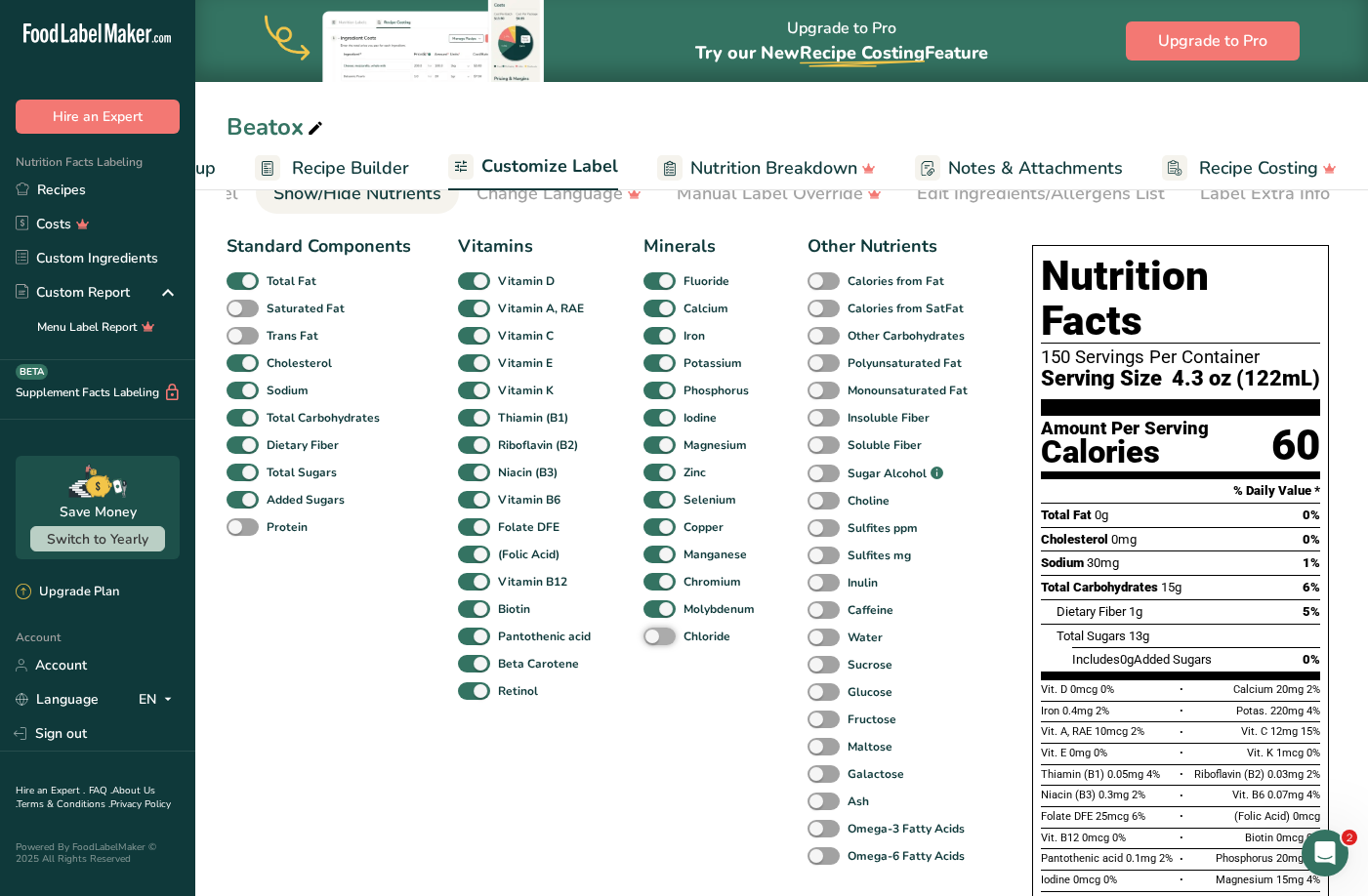 click on "Chloride" at bounding box center (649, 635) 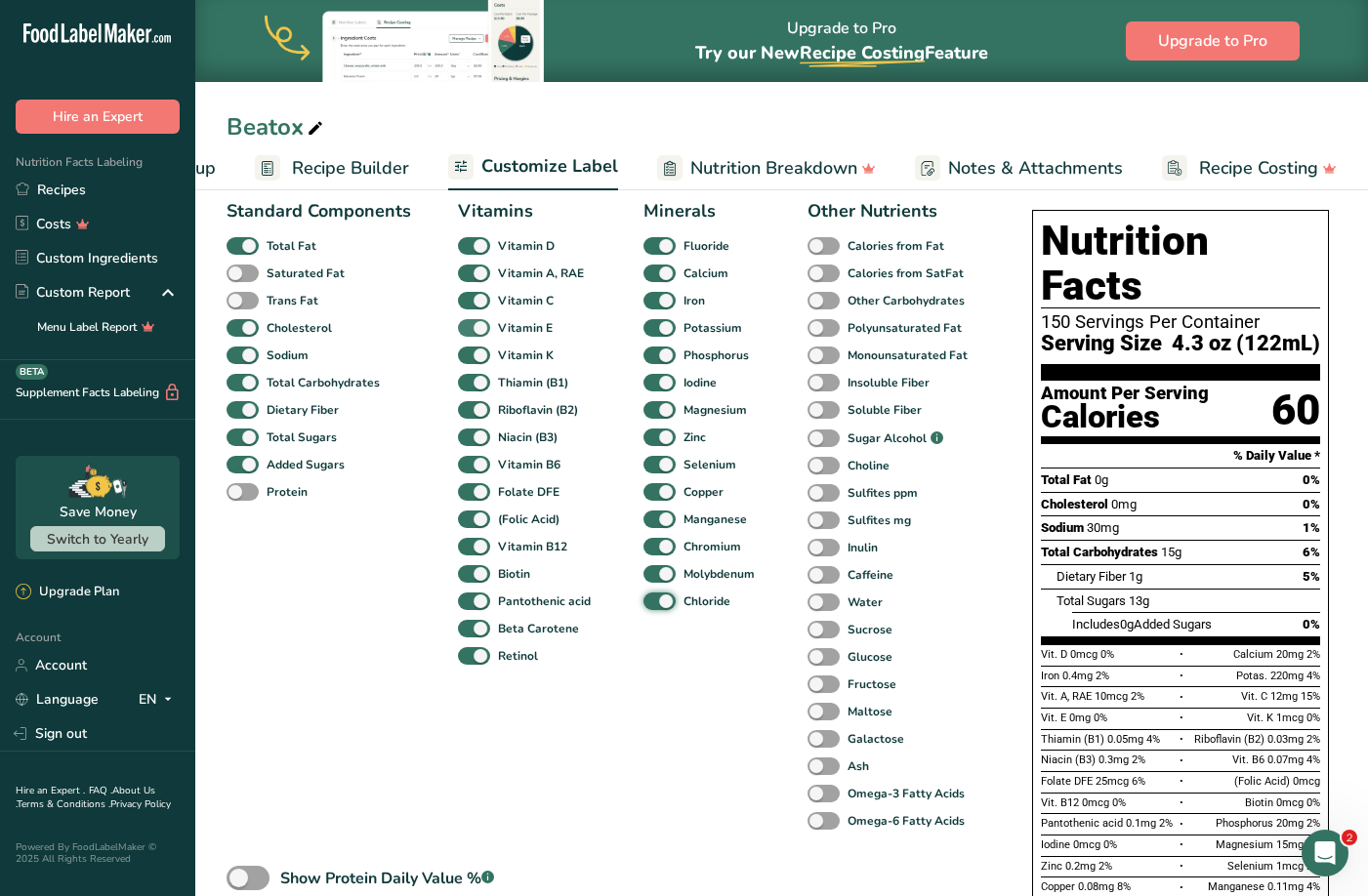 scroll, scrollTop: 98, scrollLeft: 0, axis: vertical 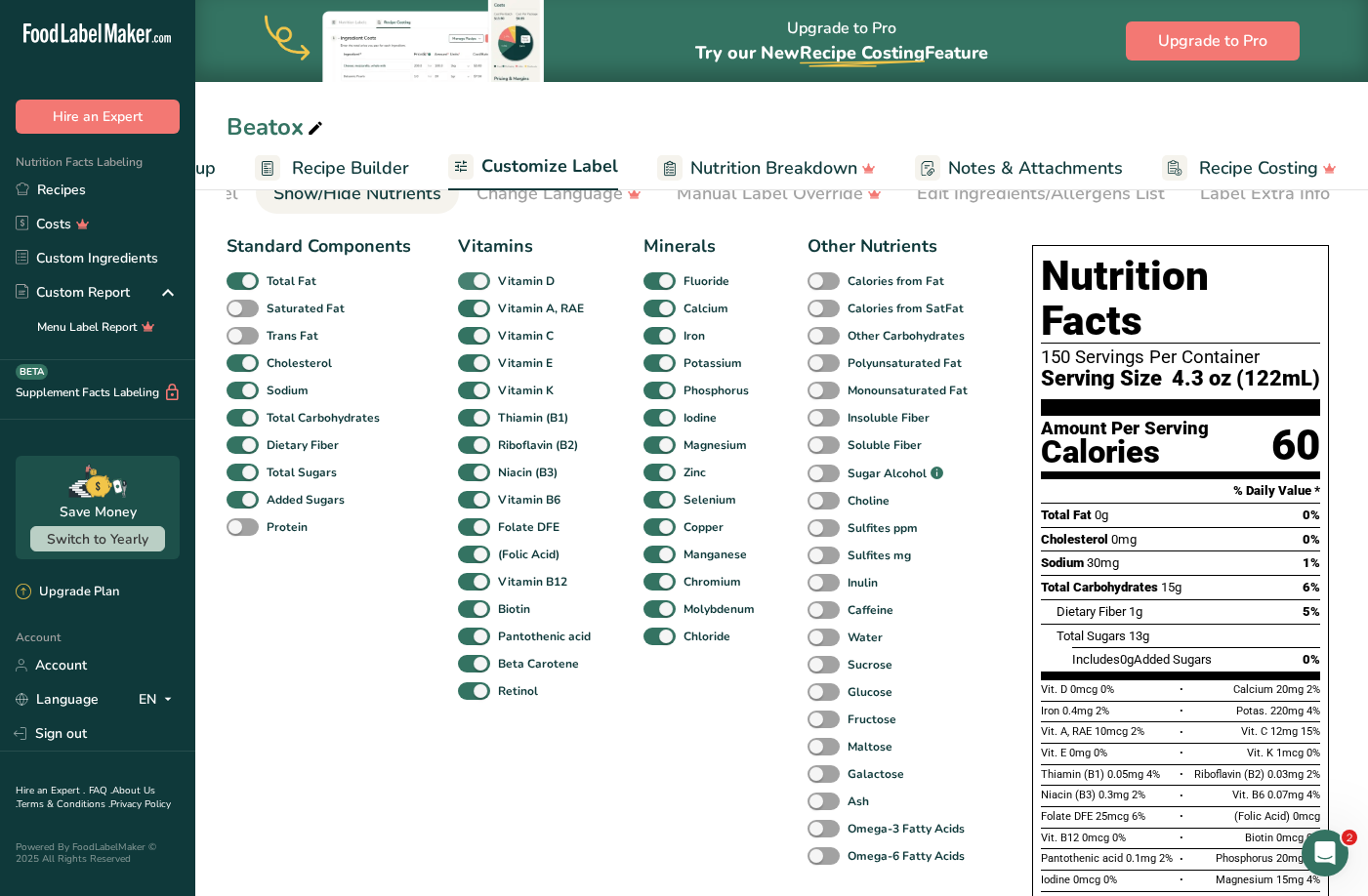 click at bounding box center [474, 281] 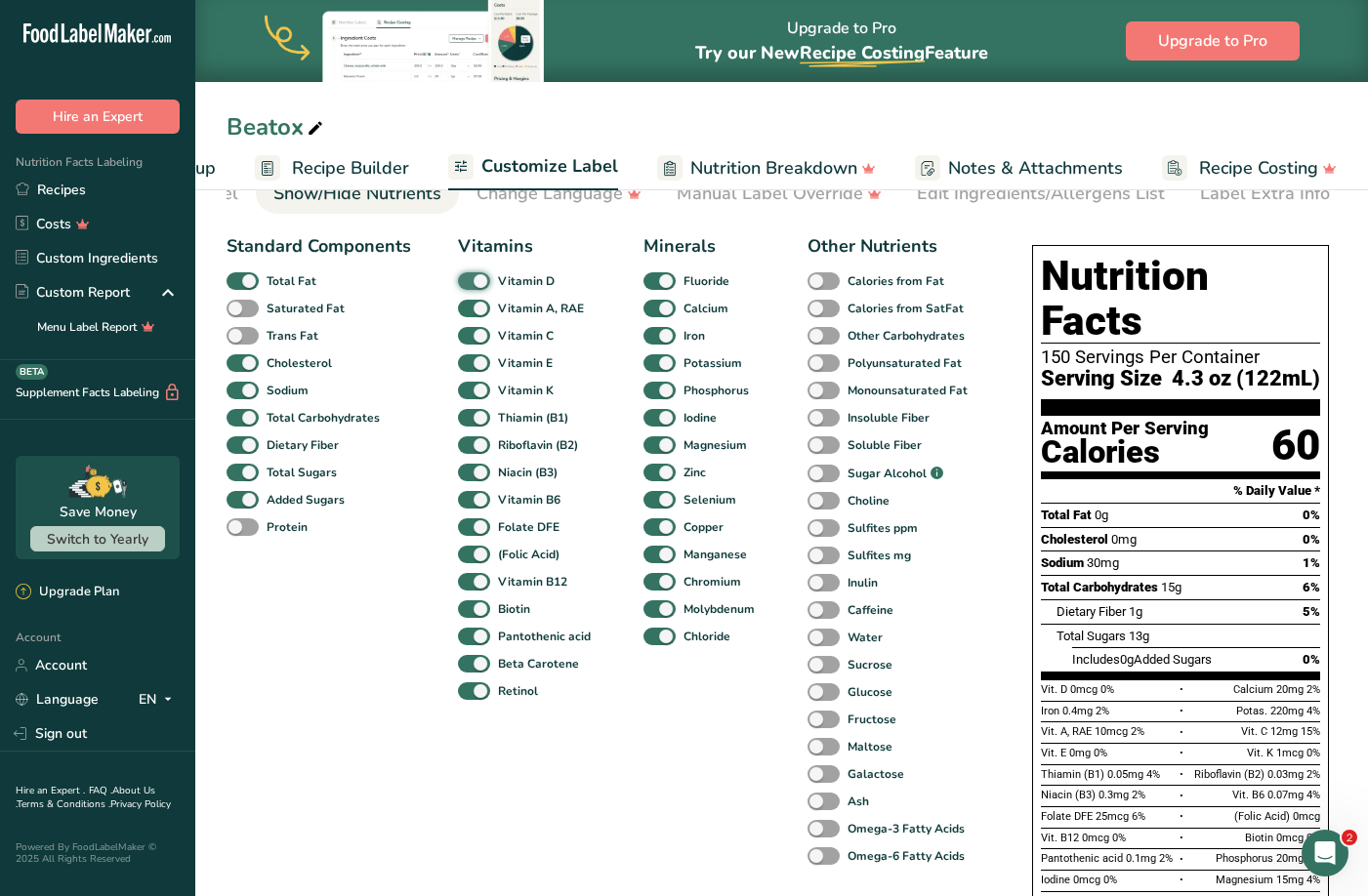 click on "Vitamin D" at bounding box center (464, 280) 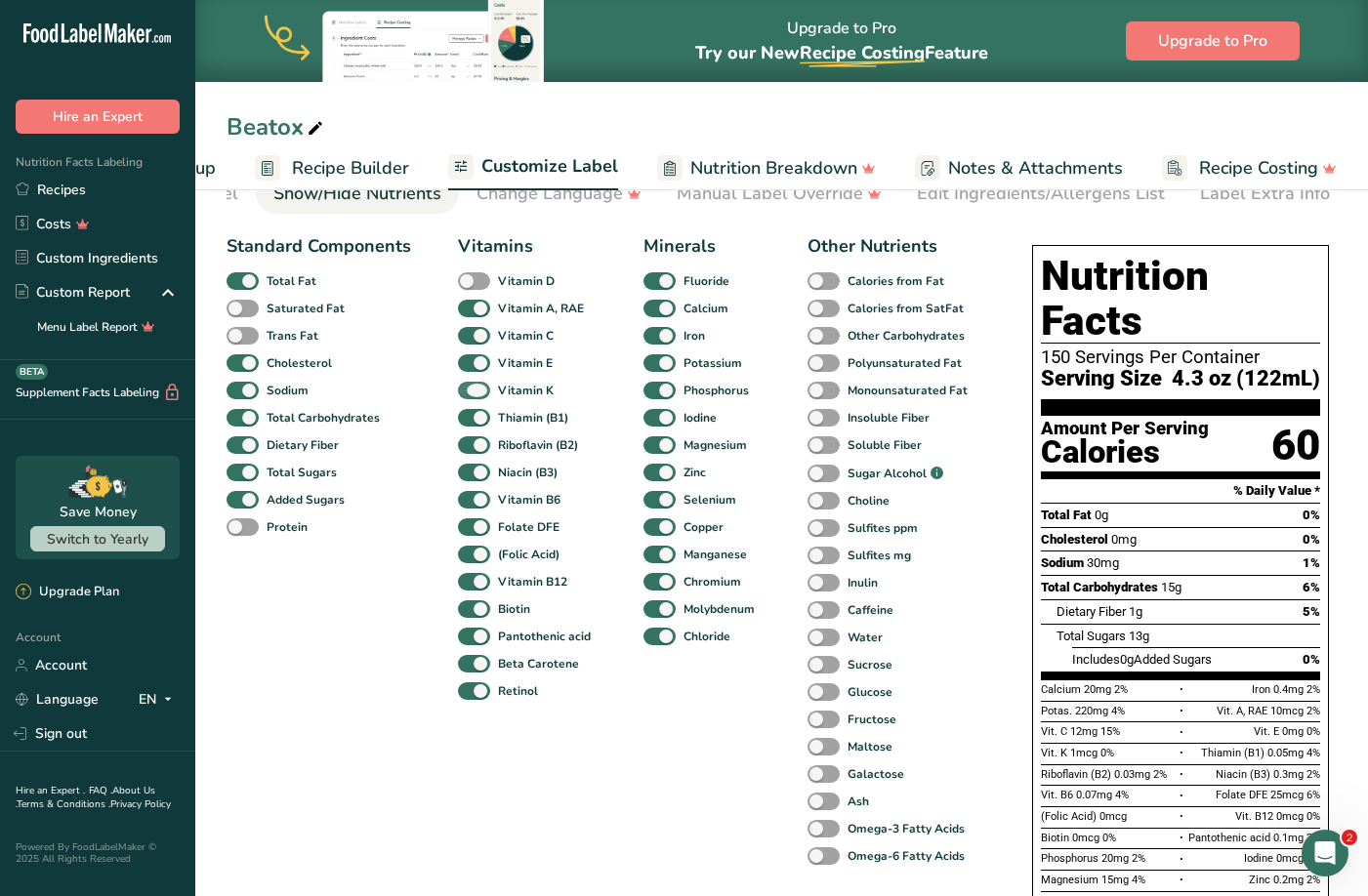 click at bounding box center (474, 390) 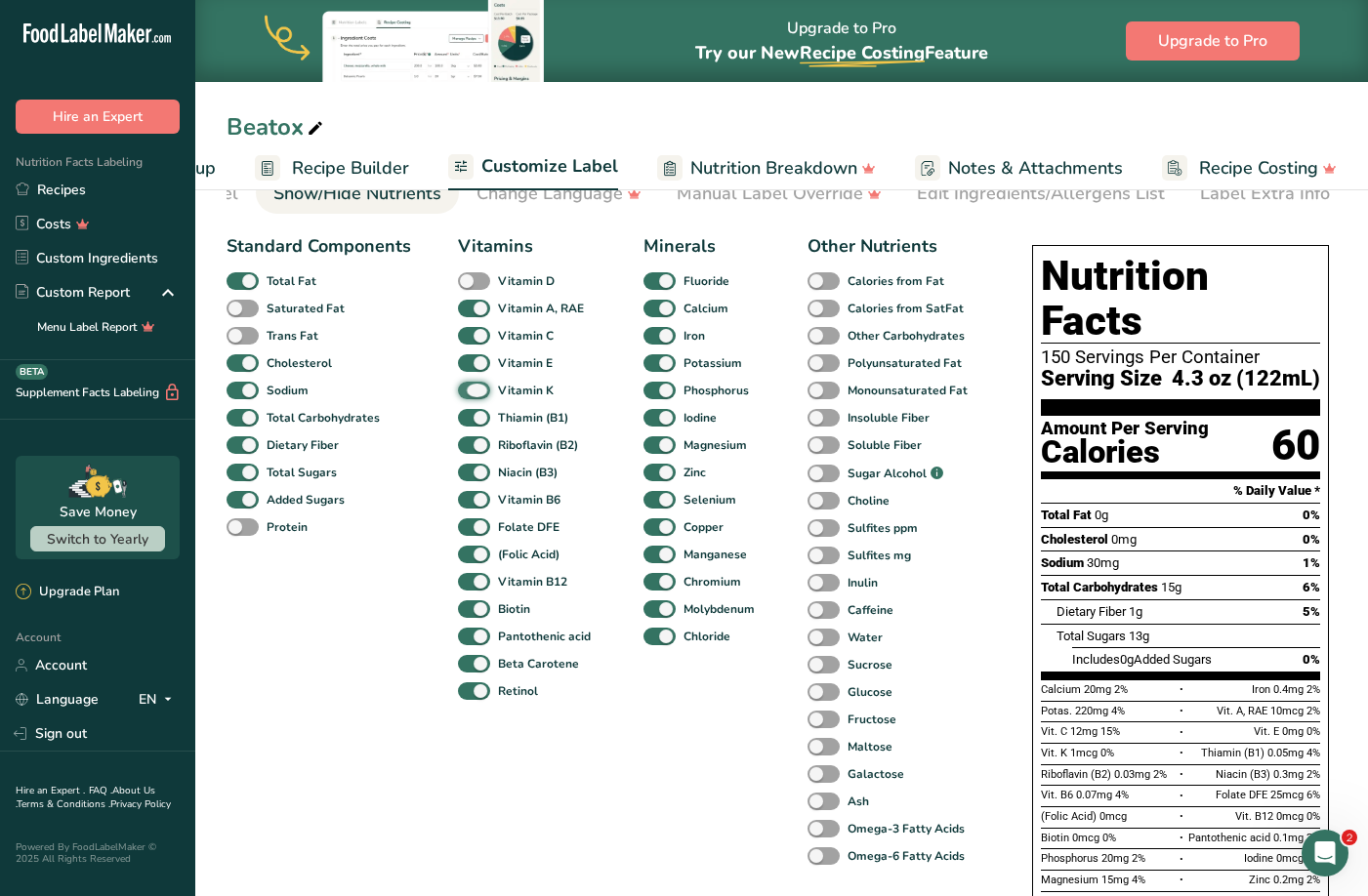 click on "Vitamin K" at bounding box center (464, 389) 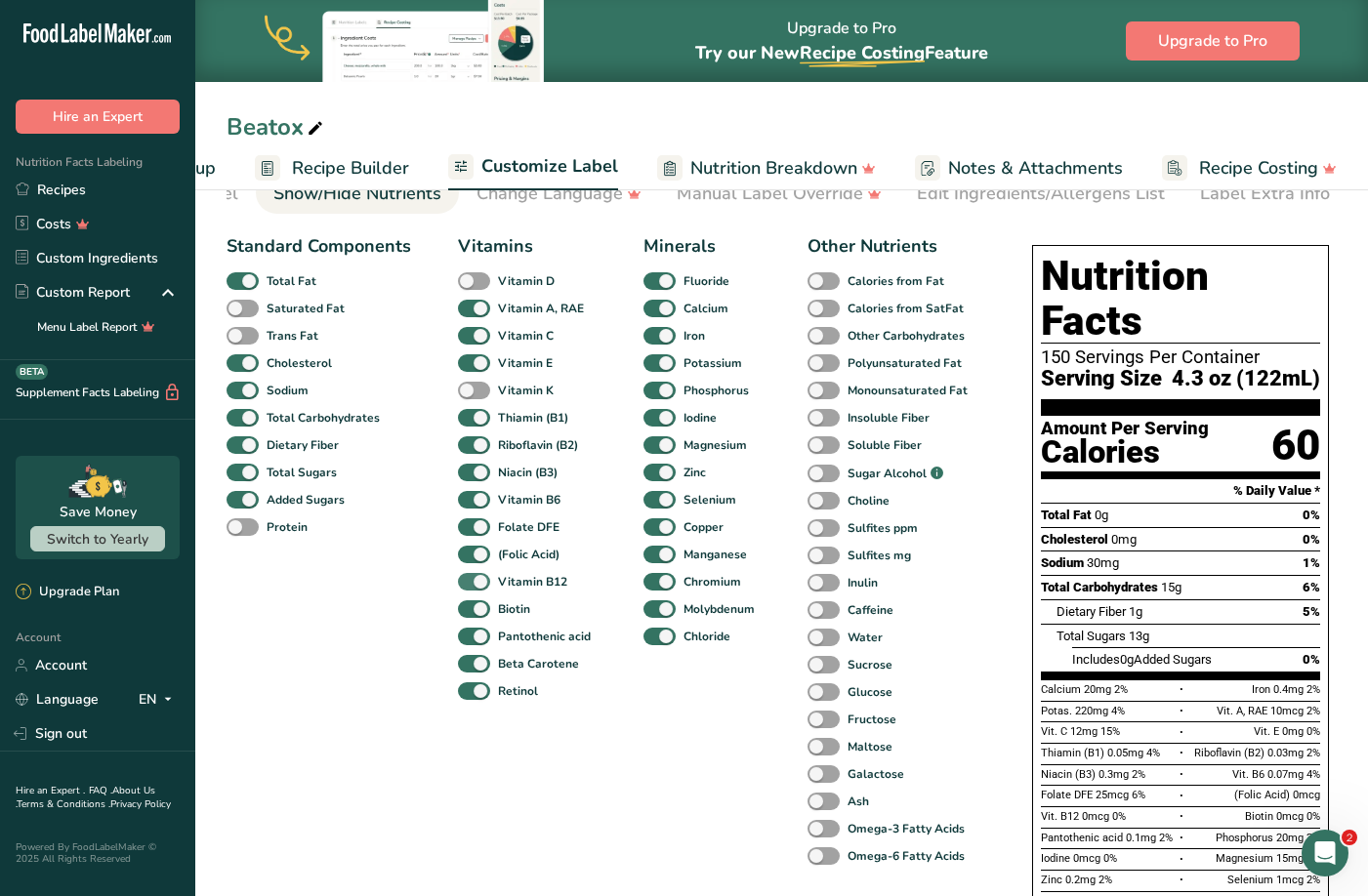 click at bounding box center (474, 582) 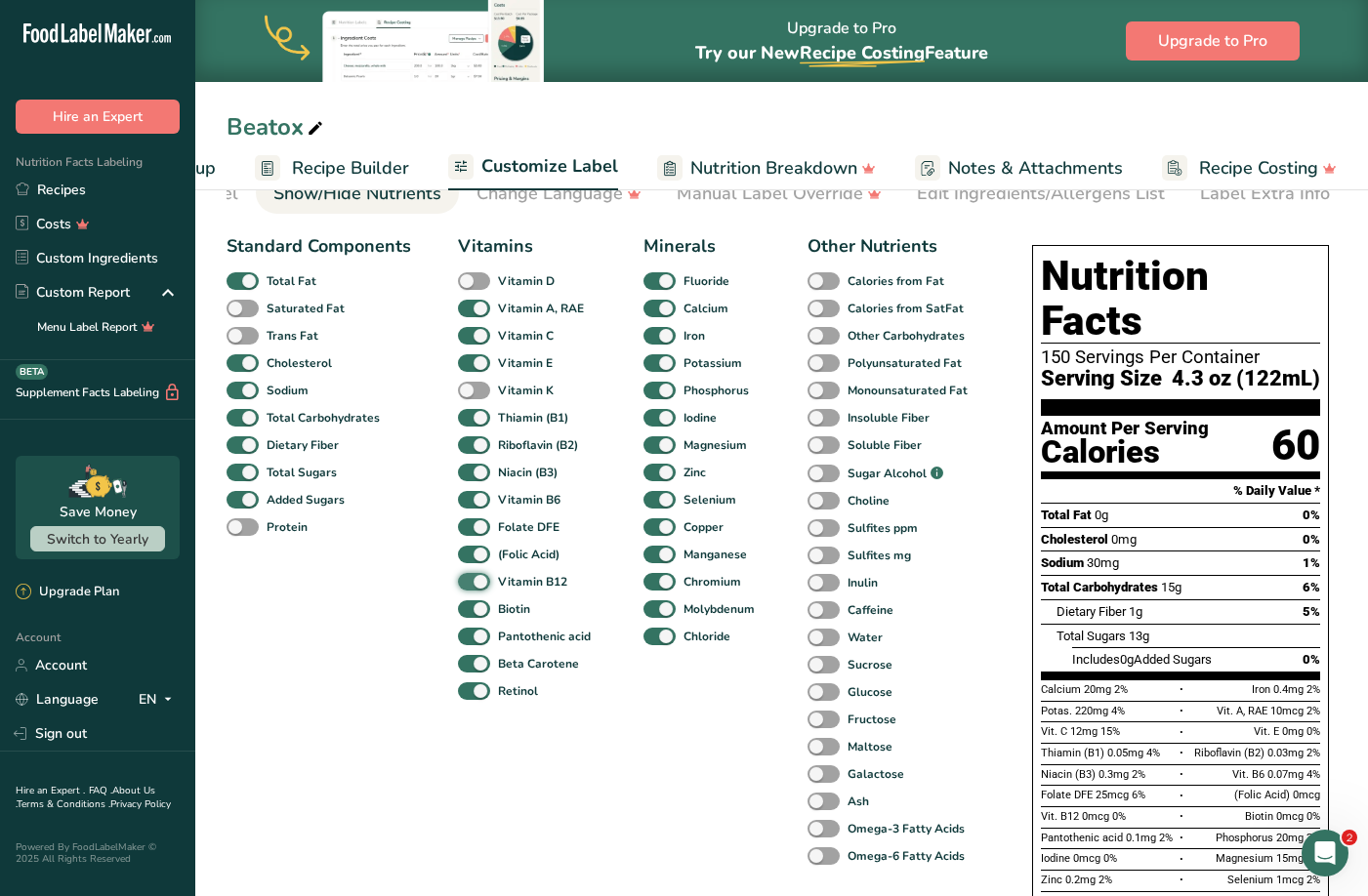 click on "Vitamin B12" at bounding box center (464, 581) 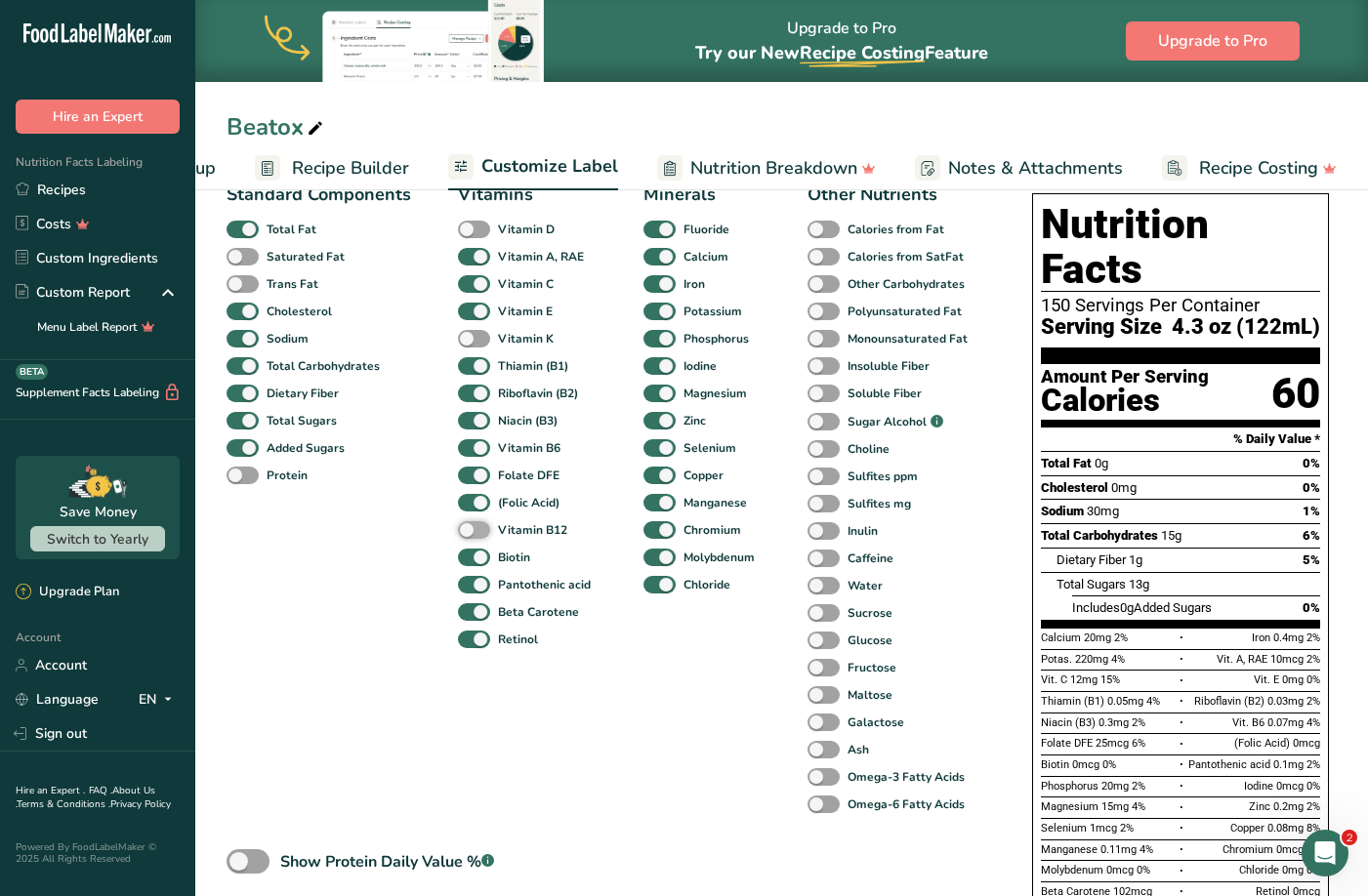 scroll, scrollTop: 195, scrollLeft: 0, axis: vertical 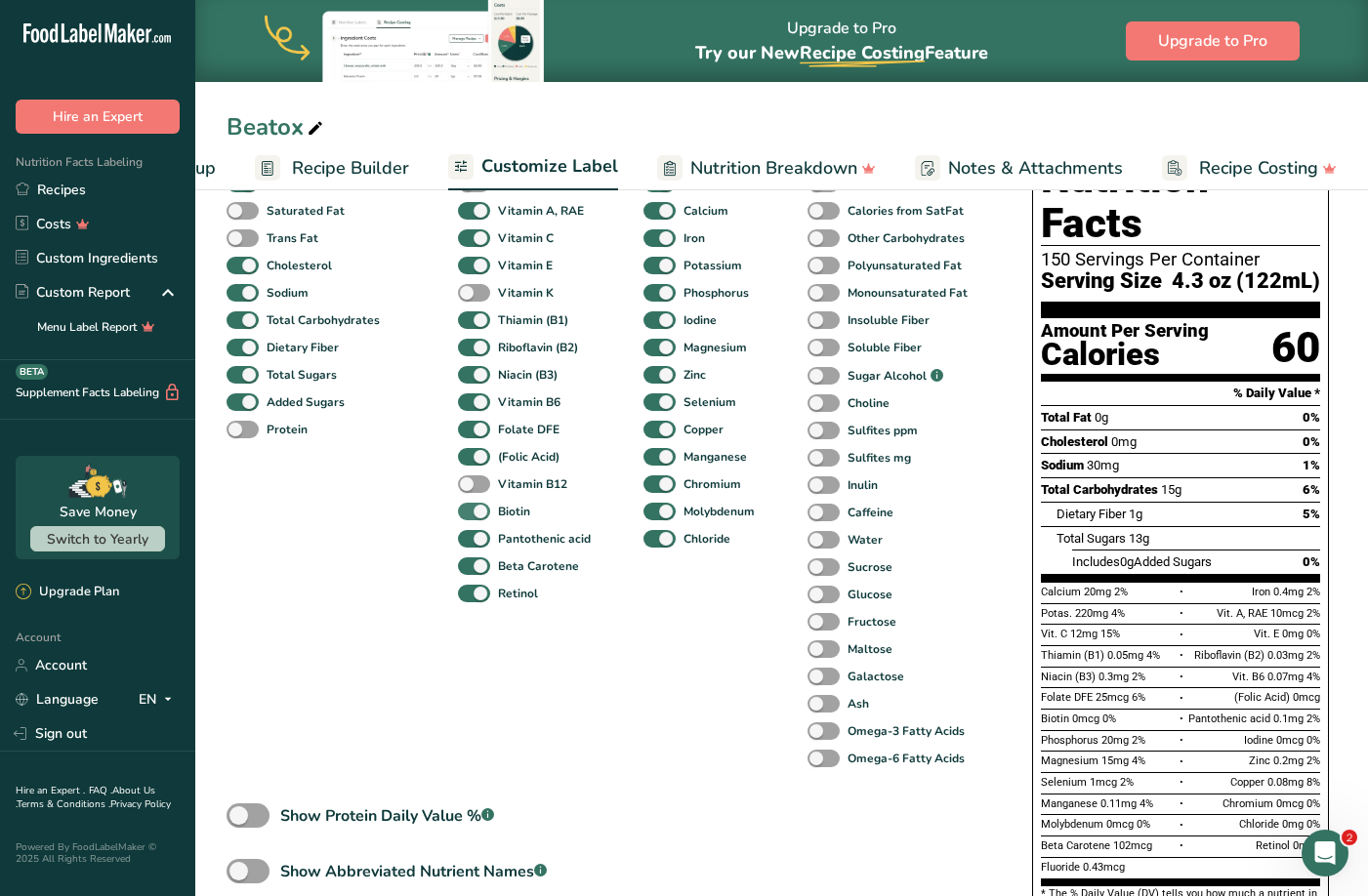click at bounding box center [474, 511] 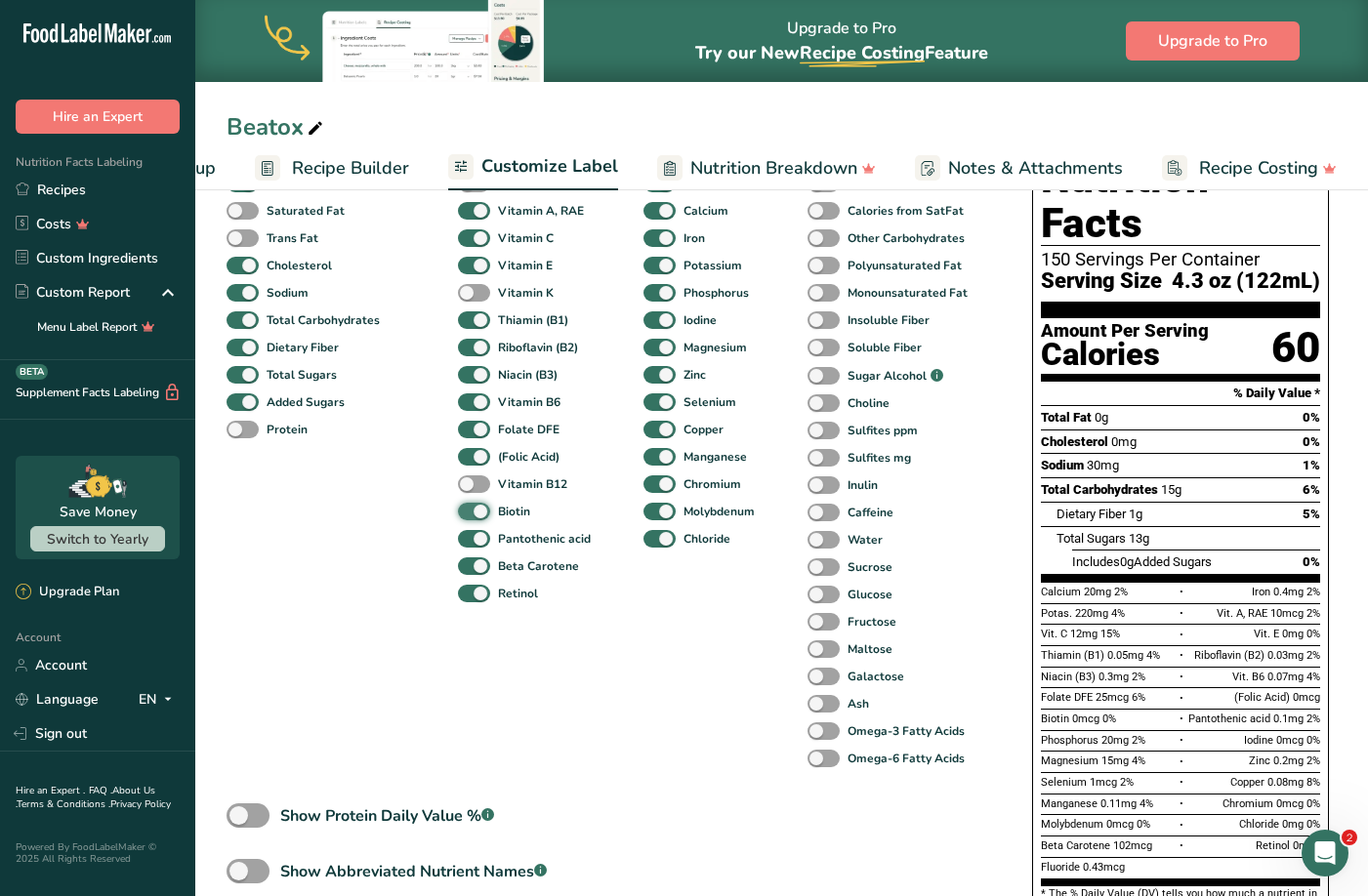 click on "Biotin" at bounding box center (464, 510) 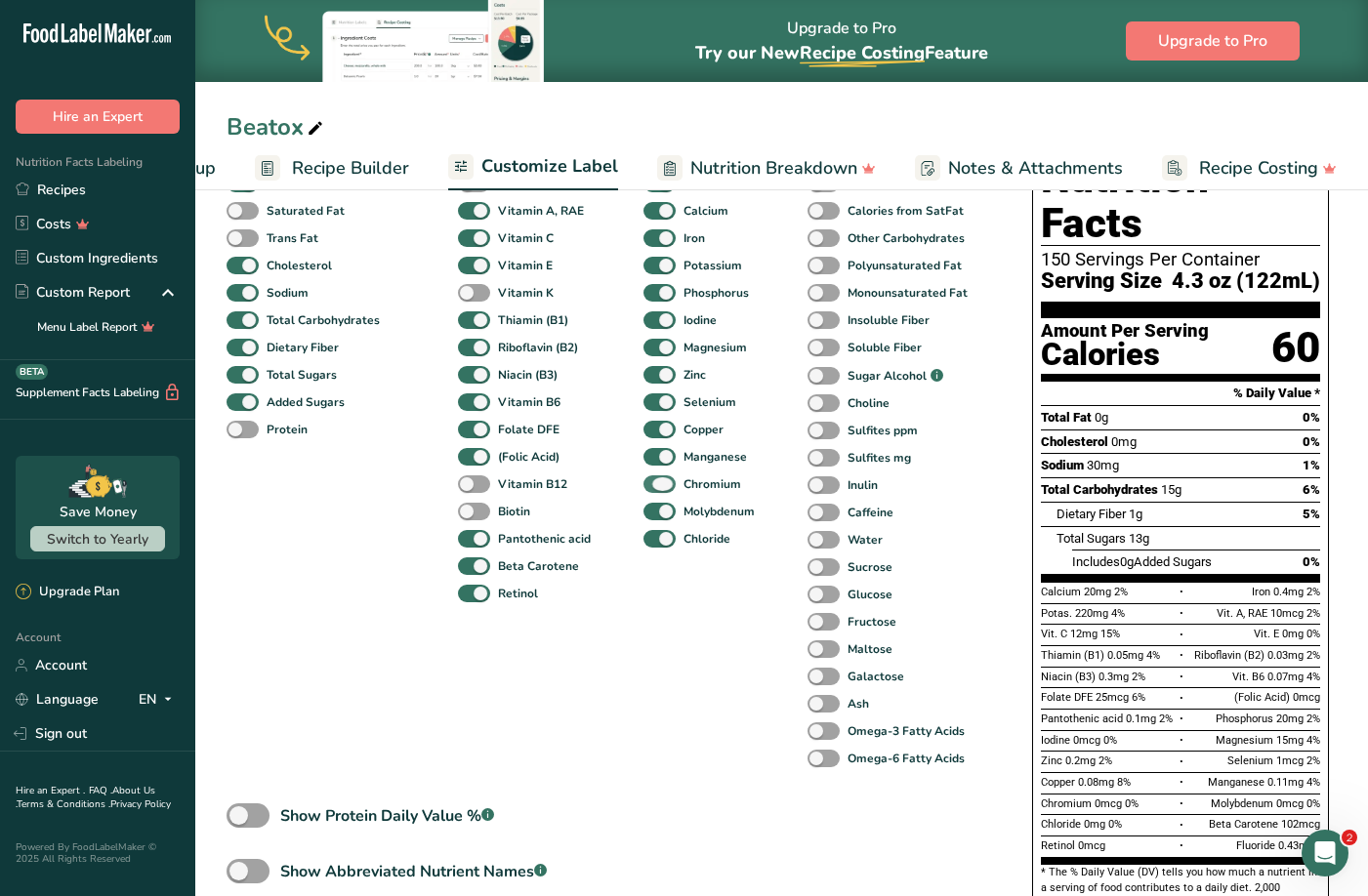 click at bounding box center [659, 484] 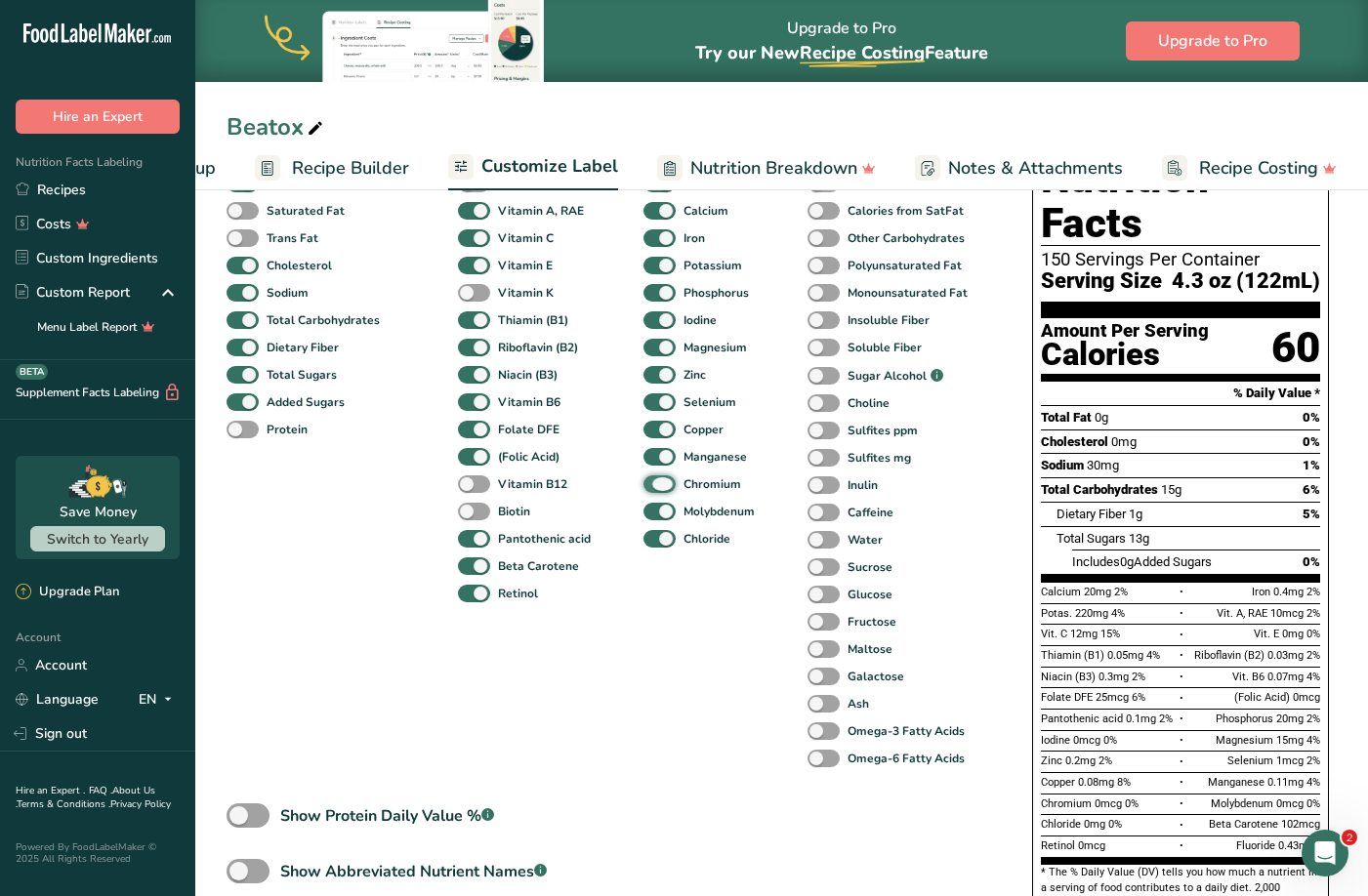click on "Chromium" at bounding box center (649, 483) 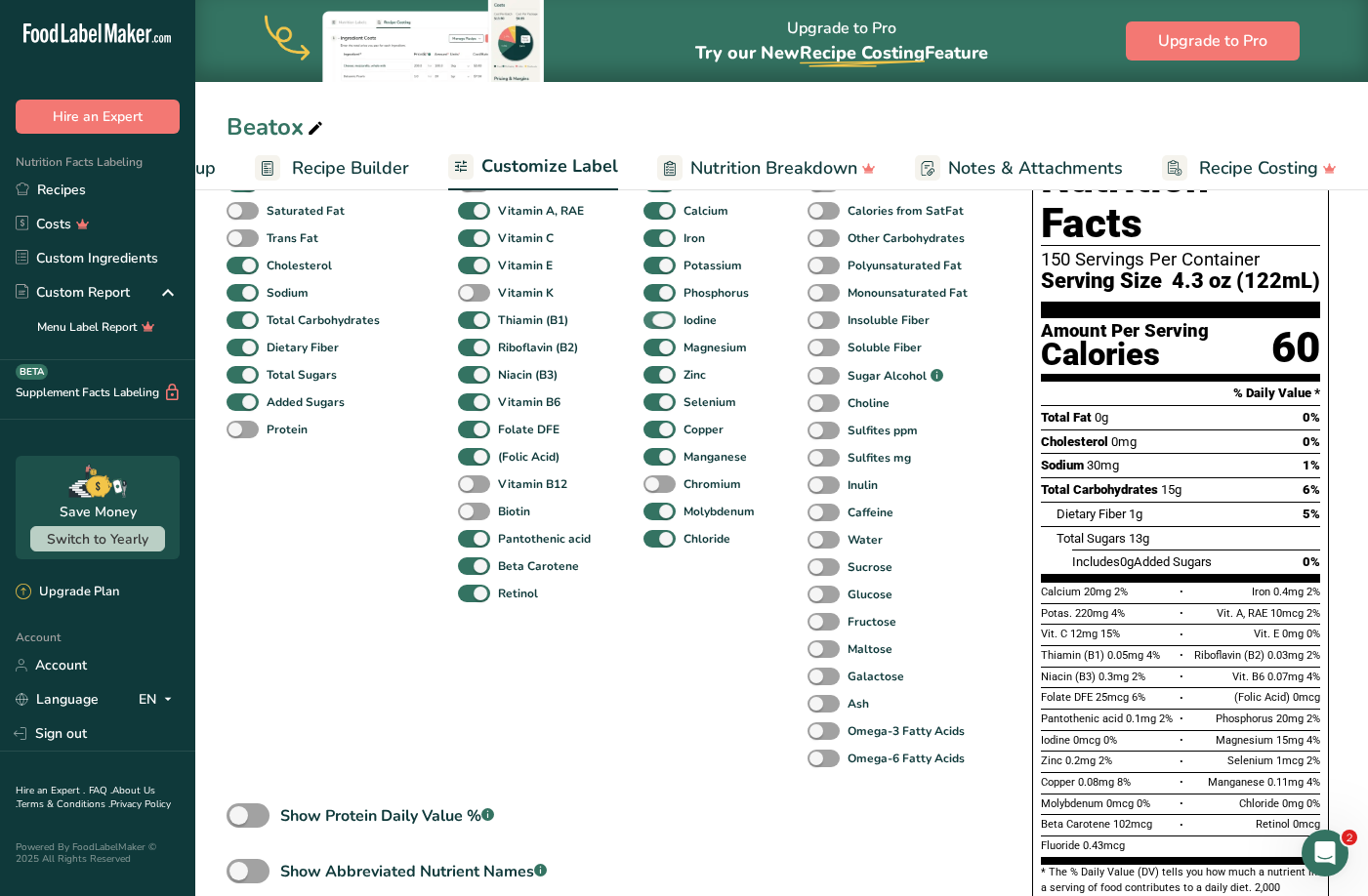 click at bounding box center (659, 320) 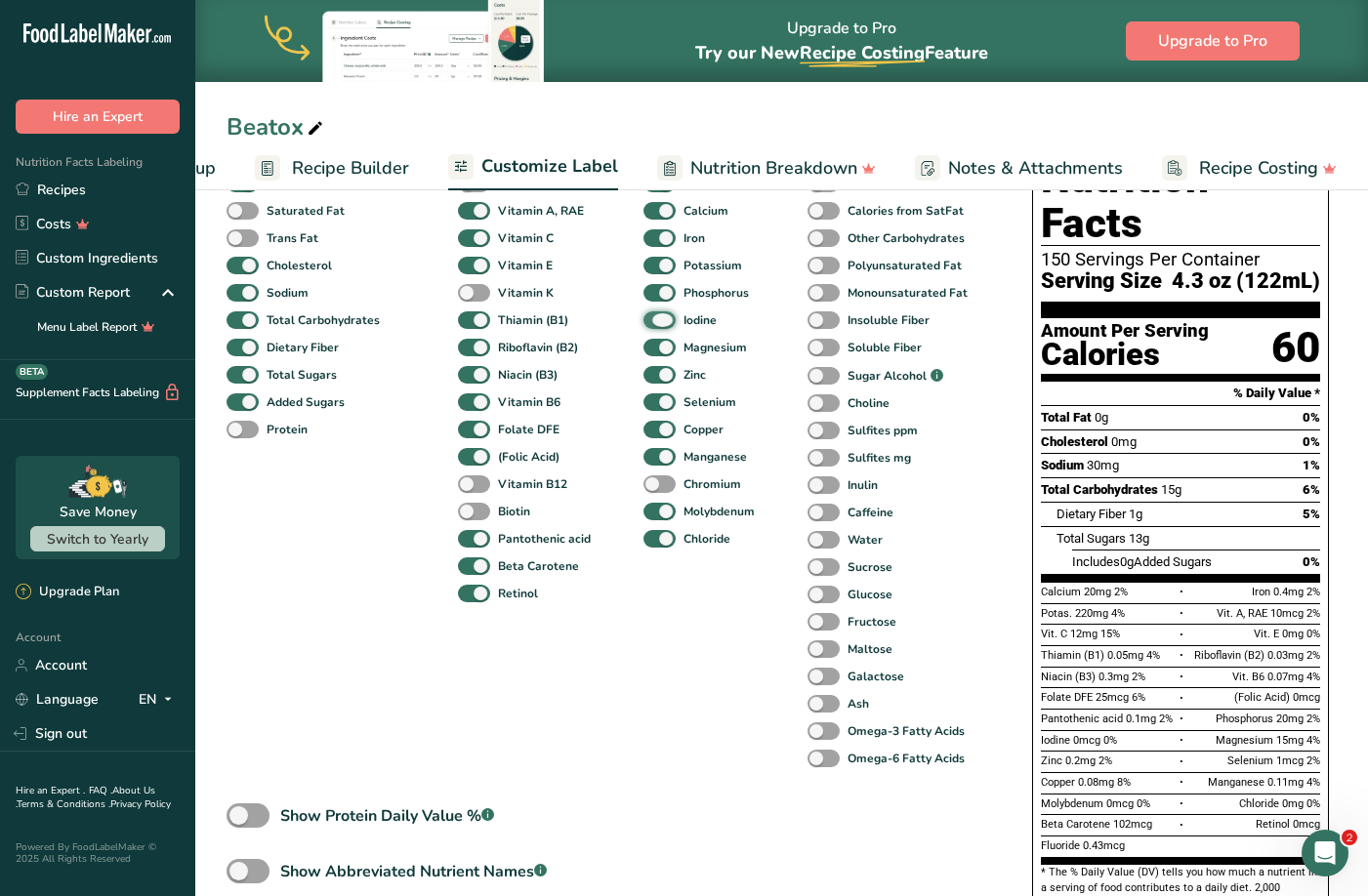 click on "Iodine" at bounding box center [649, 319] 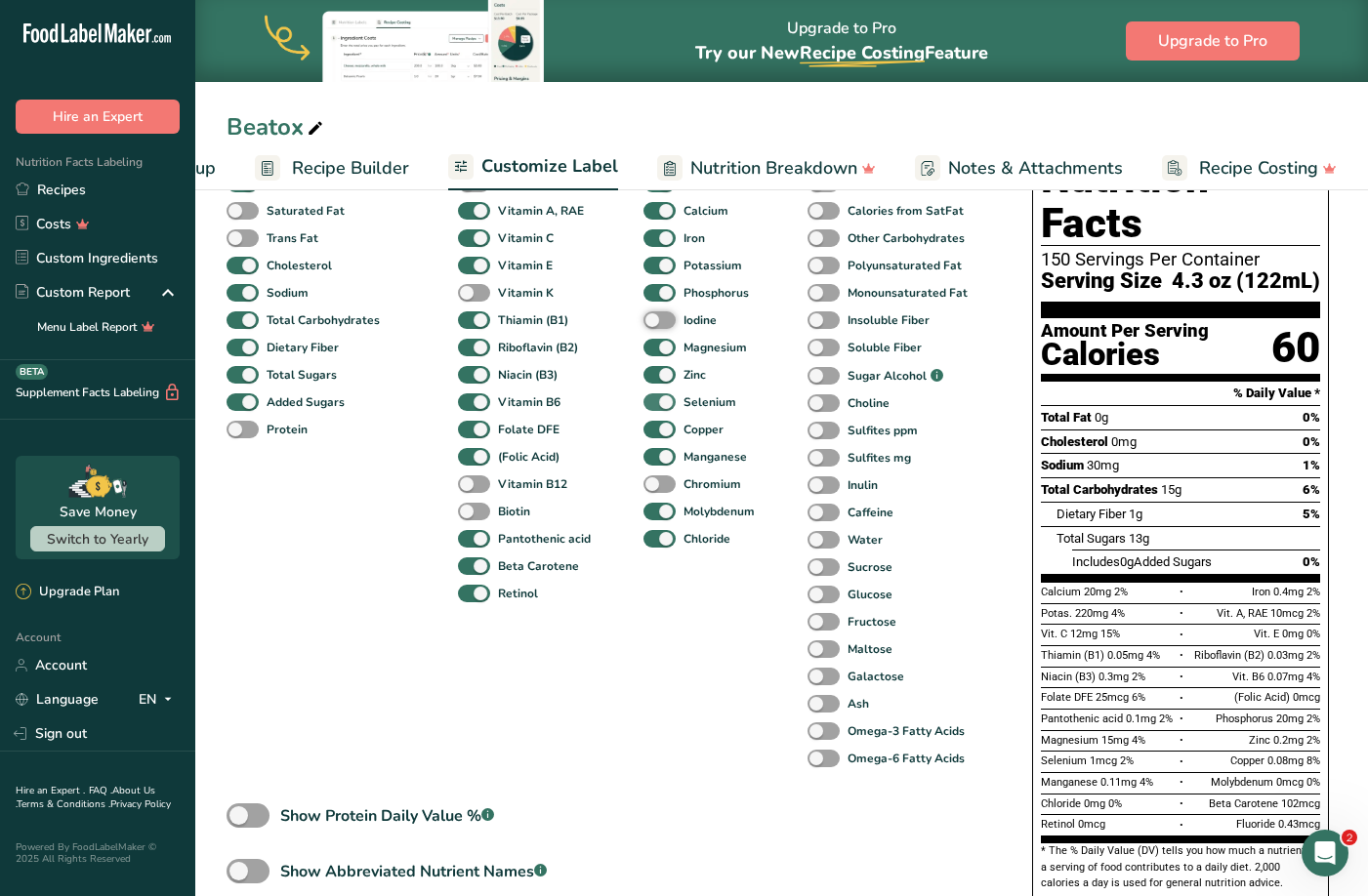 scroll, scrollTop: 98, scrollLeft: 0, axis: vertical 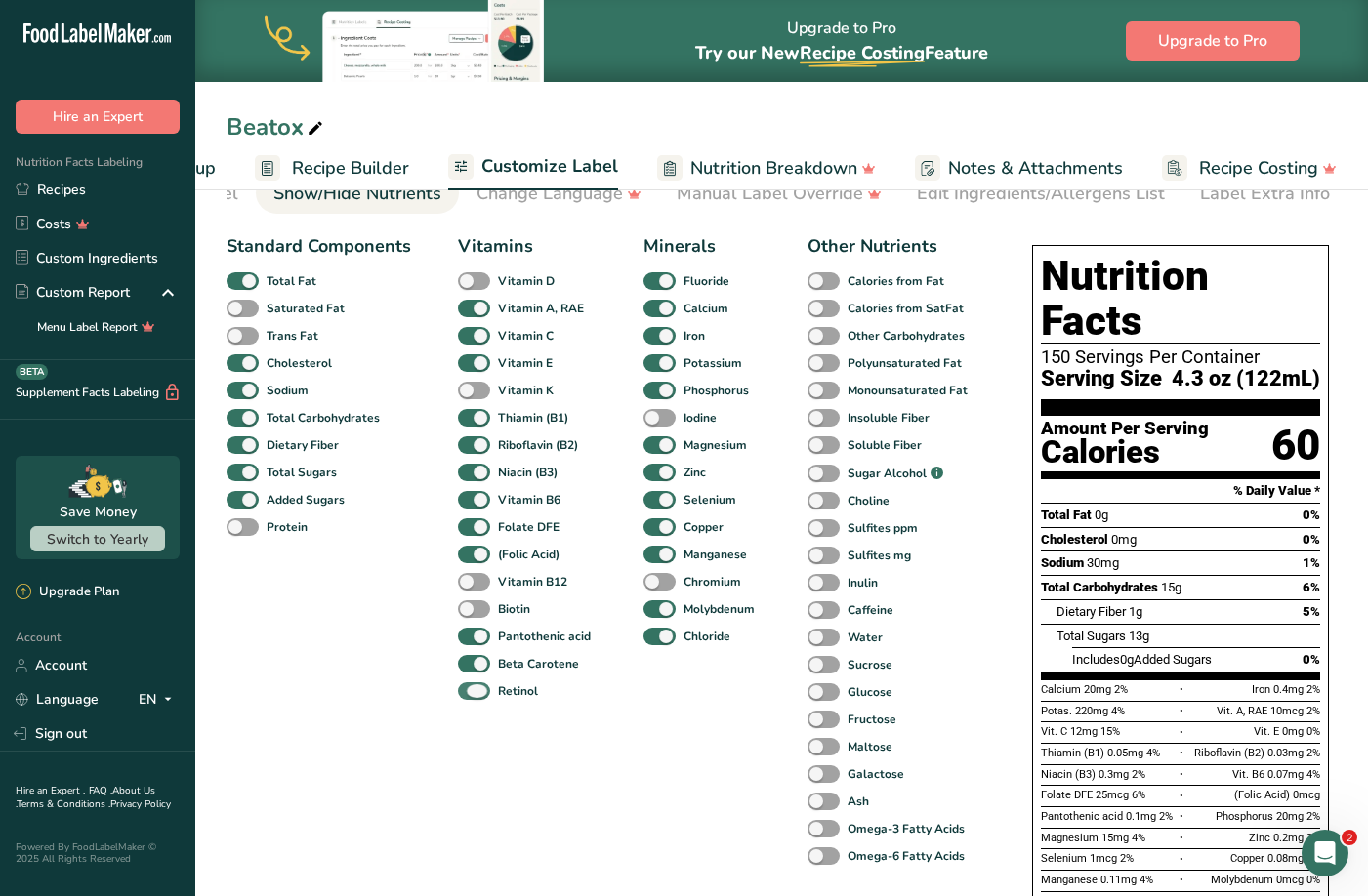 click at bounding box center [474, 691] 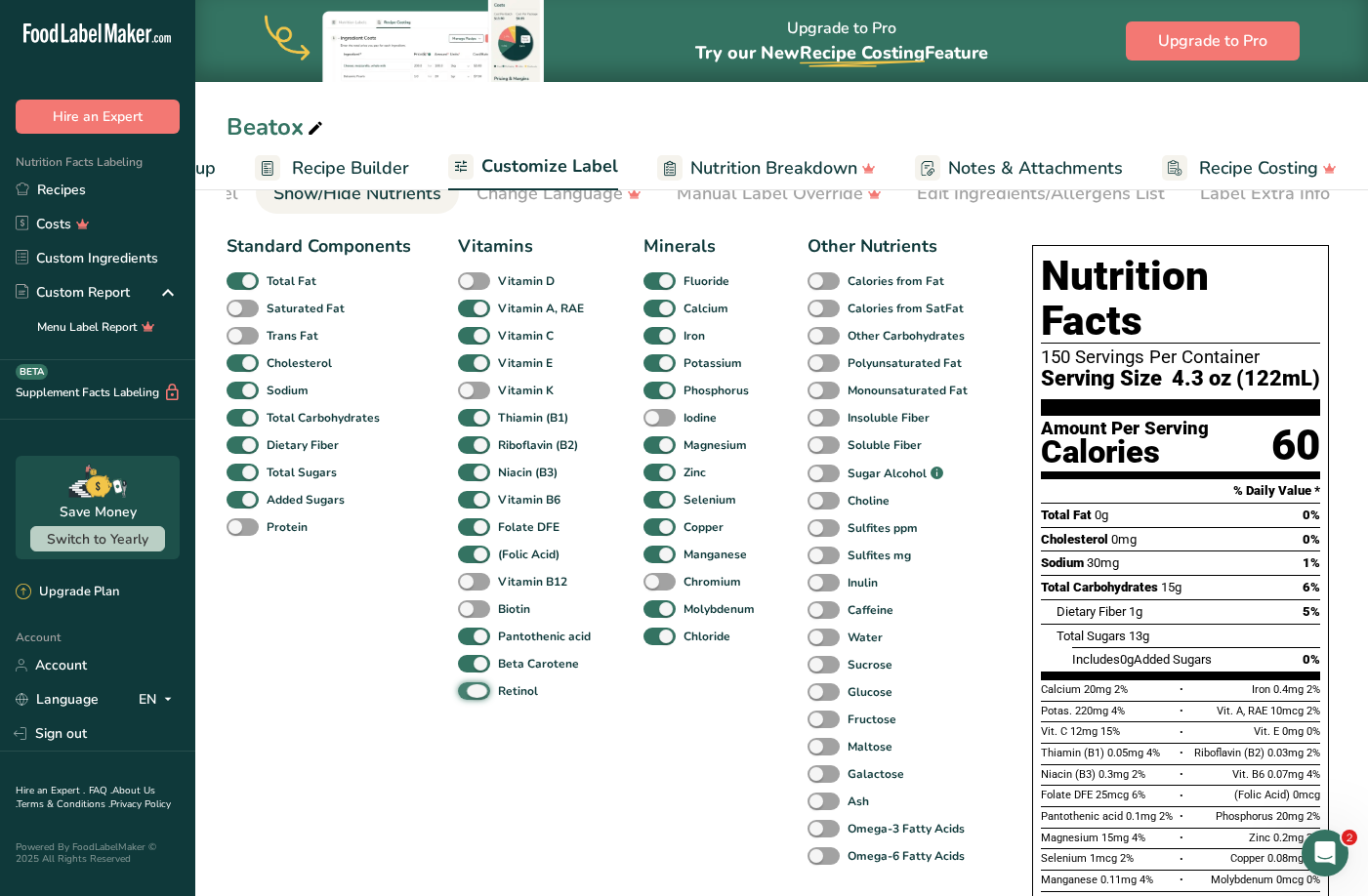 click on "Retinol" at bounding box center [464, 690] 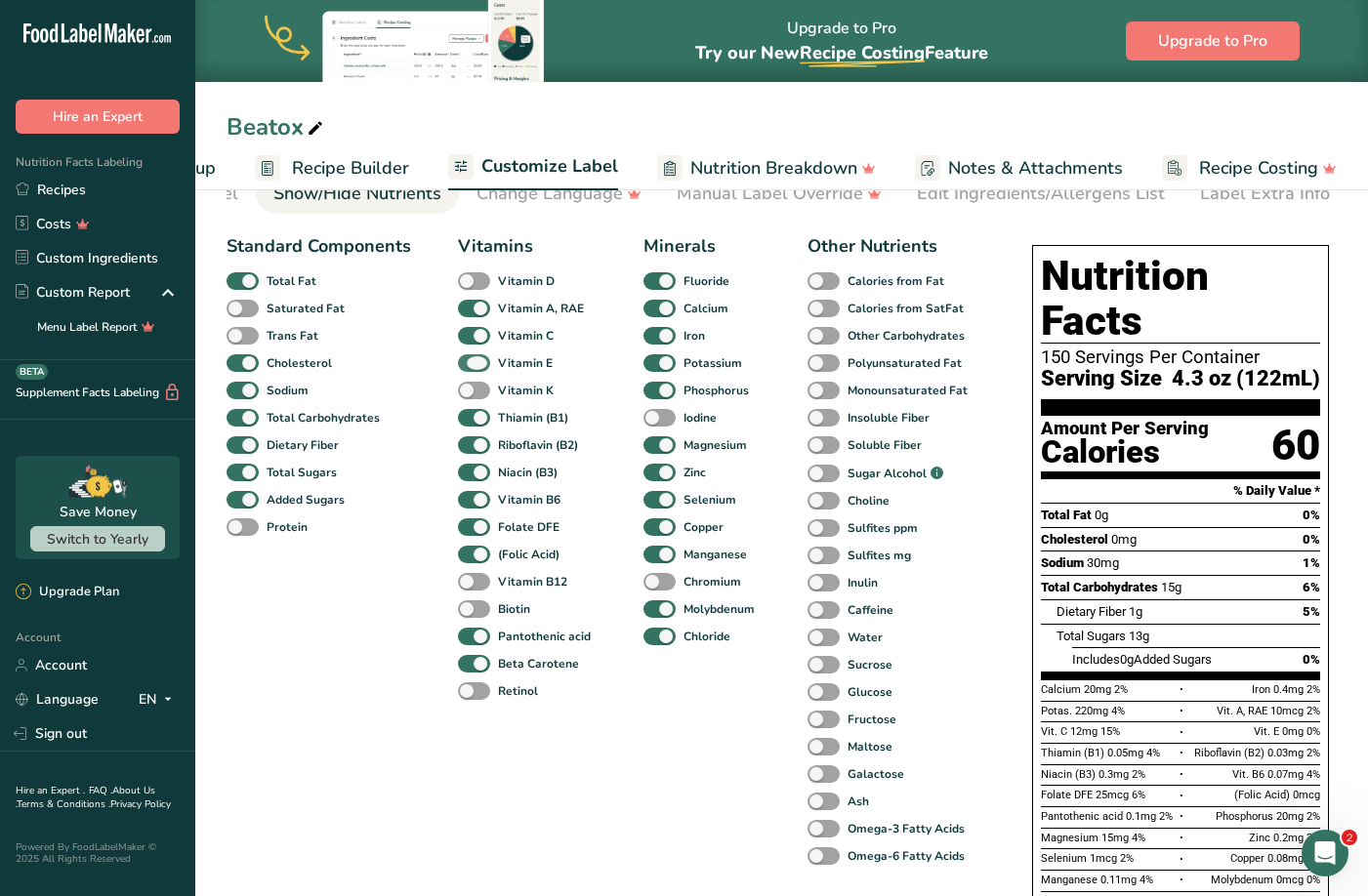 click at bounding box center [474, 363] 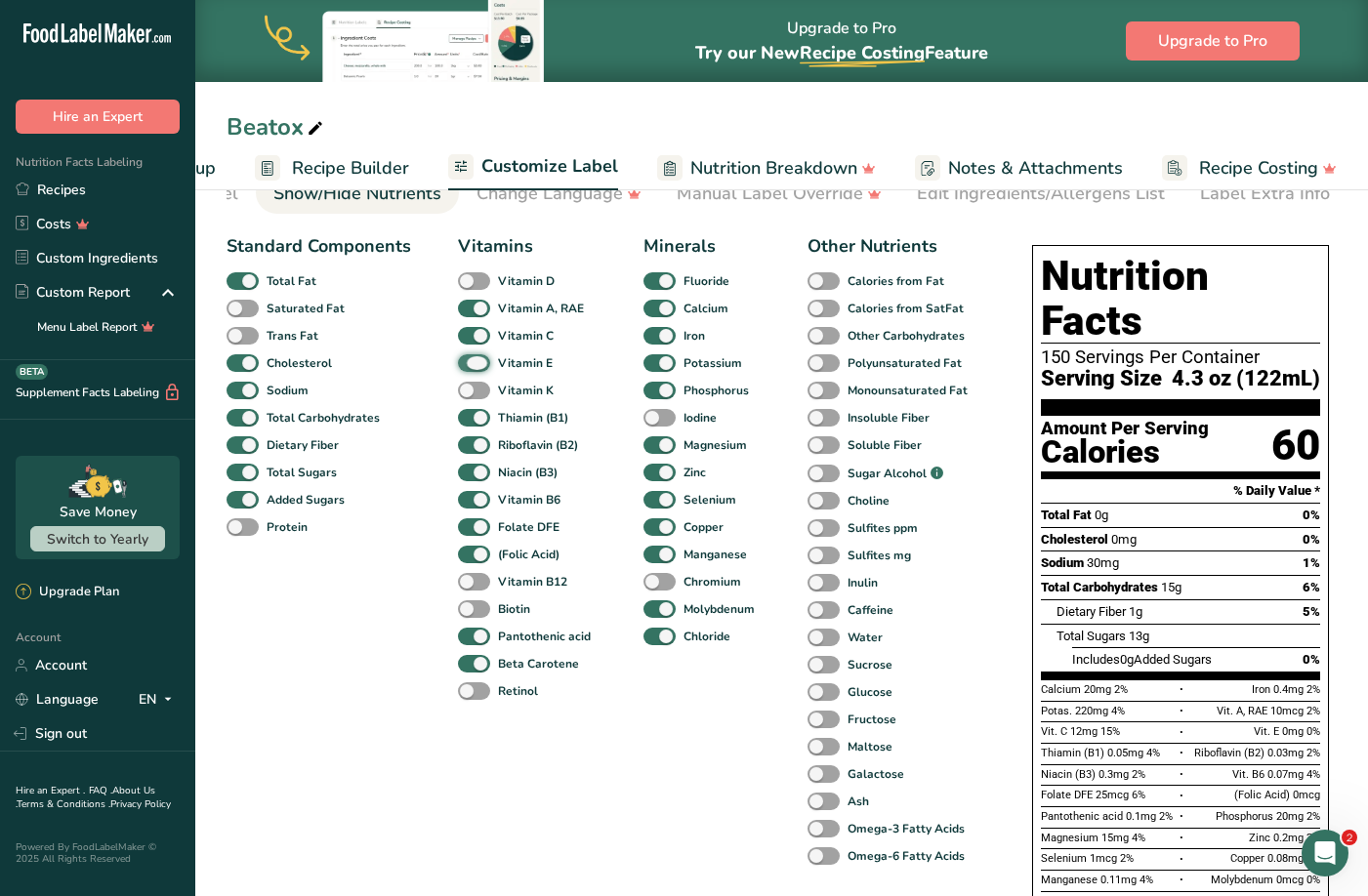 click on "Vitamin E" at bounding box center (464, 362) 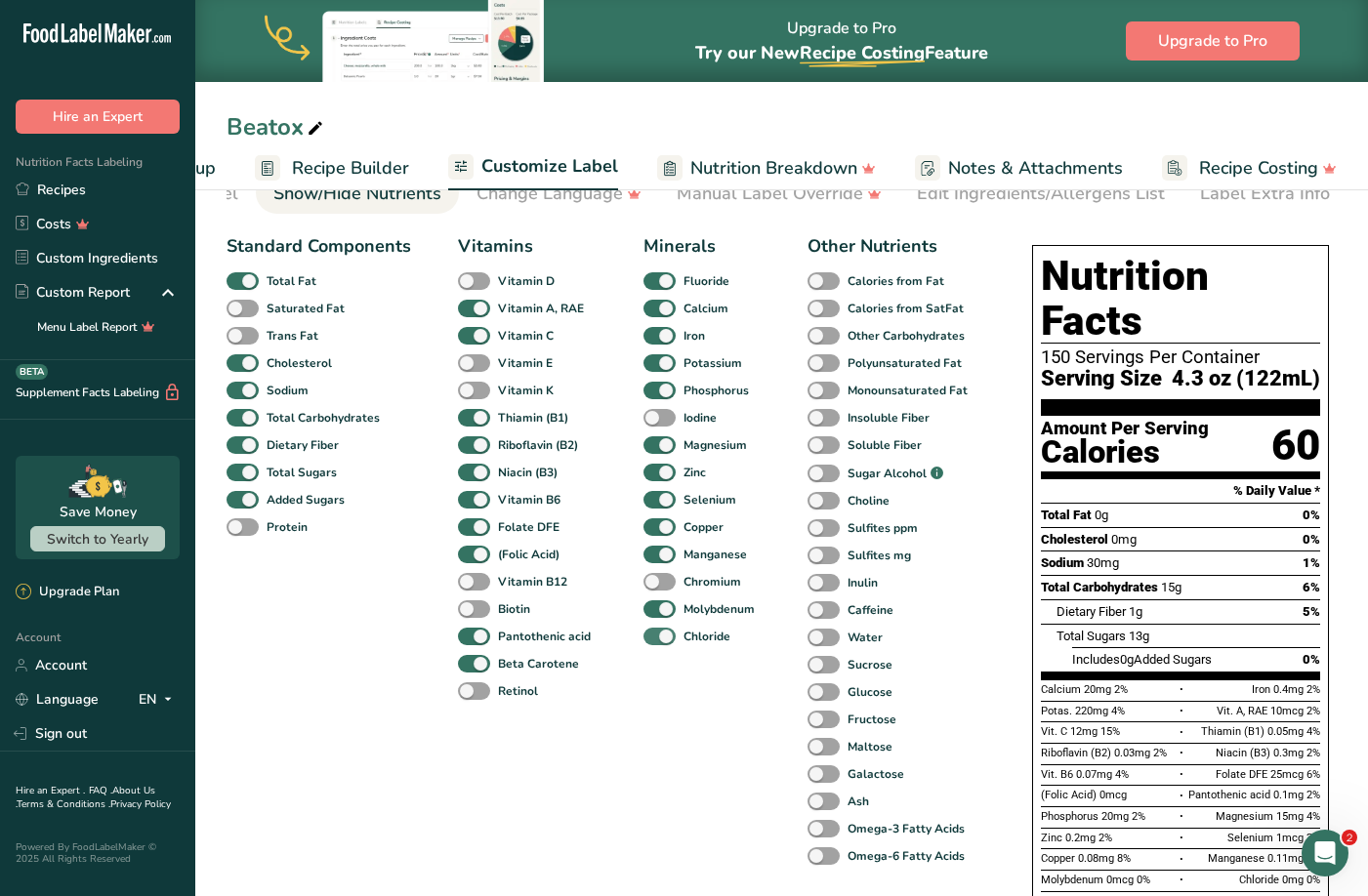 click at bounding box center [659, 636] 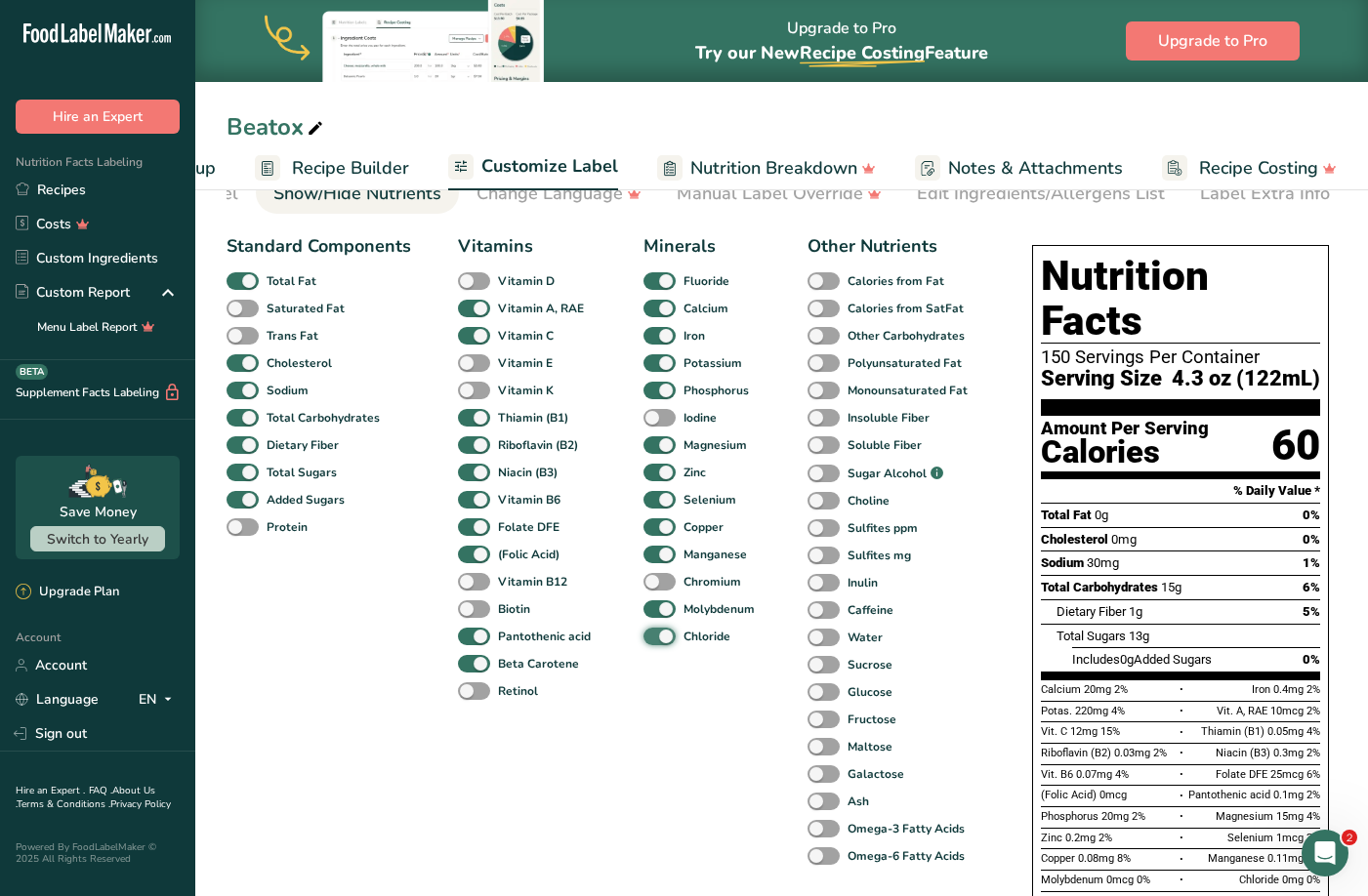 click on "Chloride" at bounding box center [649, 635] 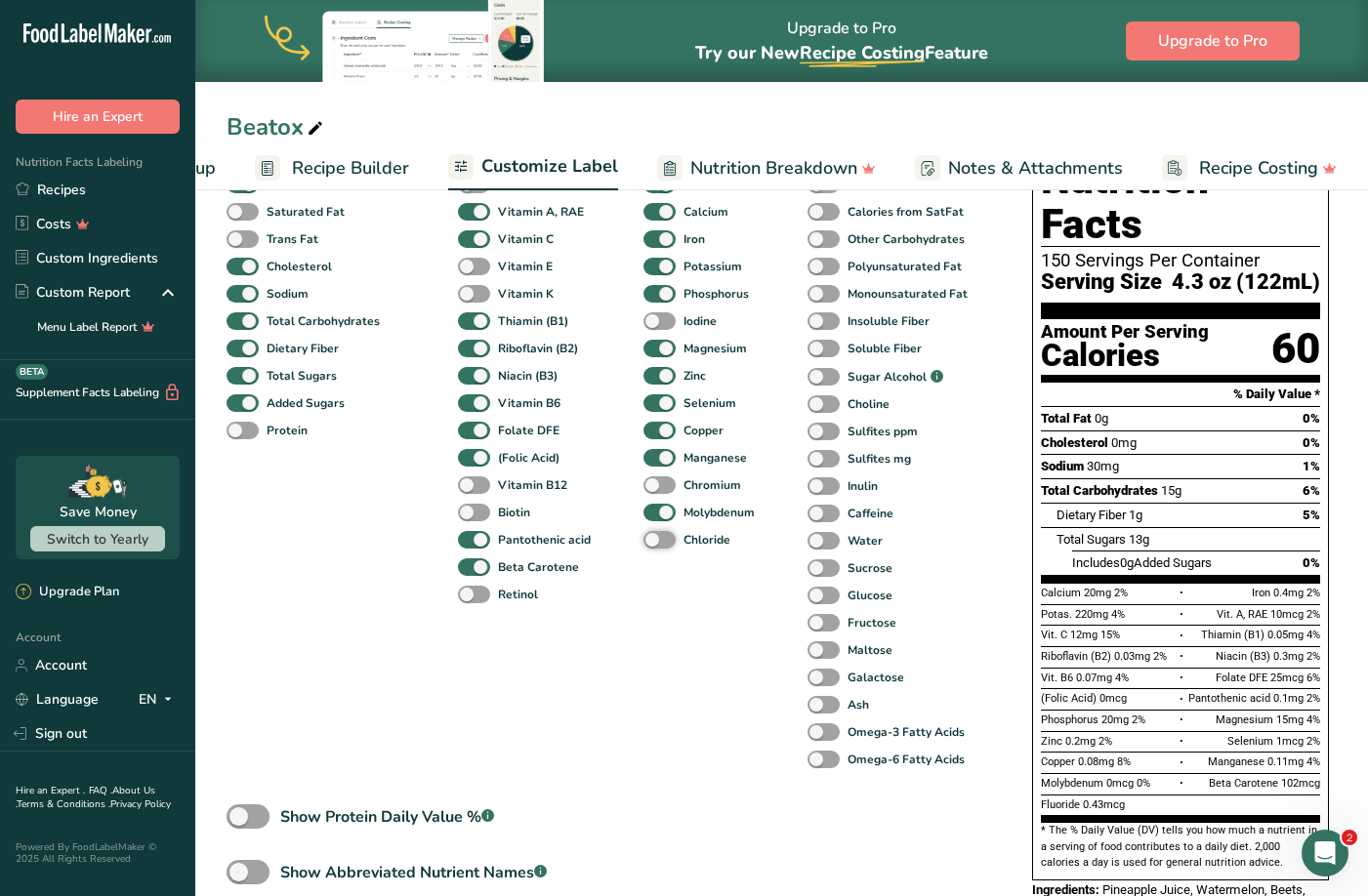 scroll, scrollTop: 195, scrollLeft: 0, axis: vertical 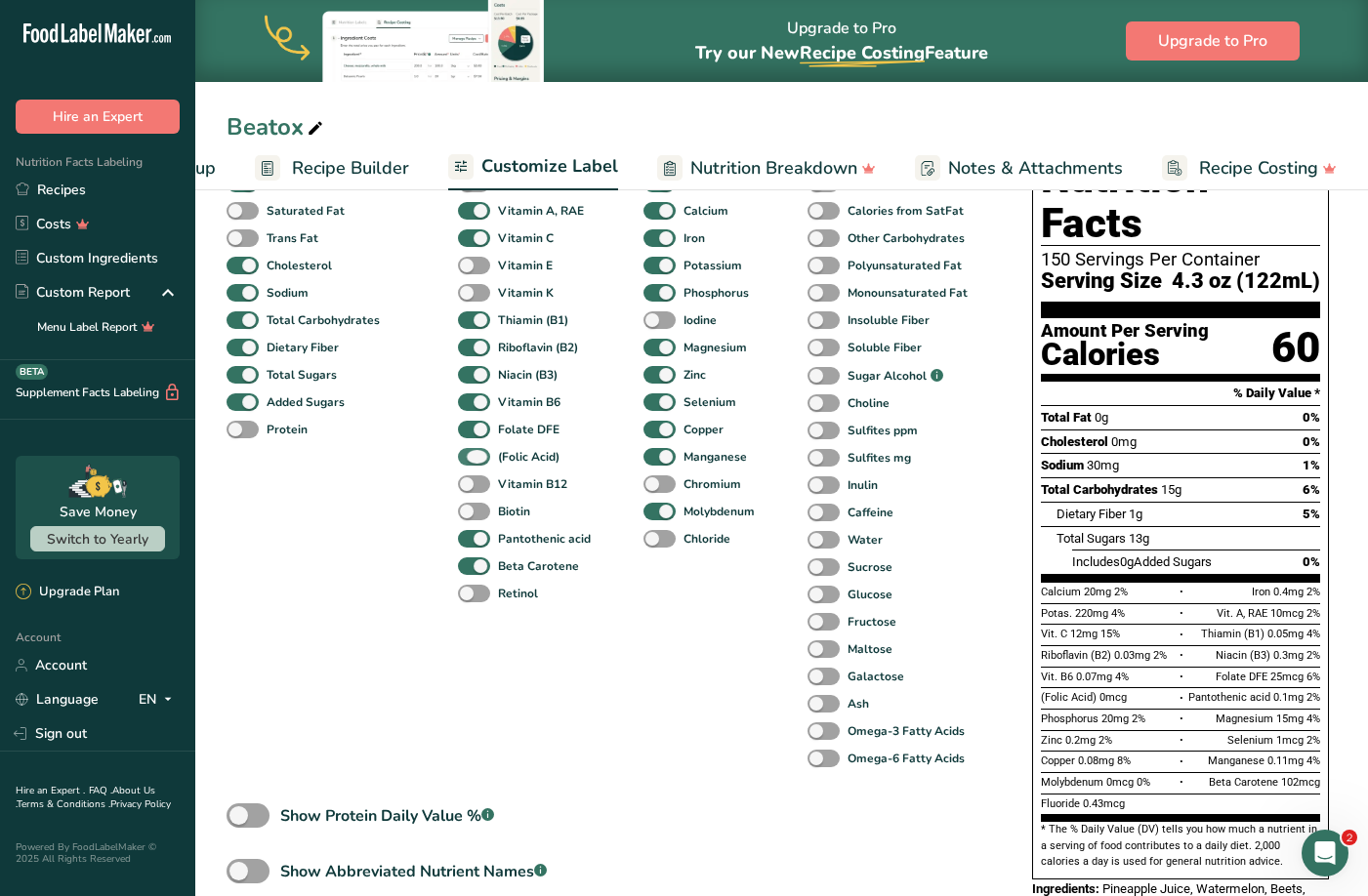 click at bounding box center (474, 457) 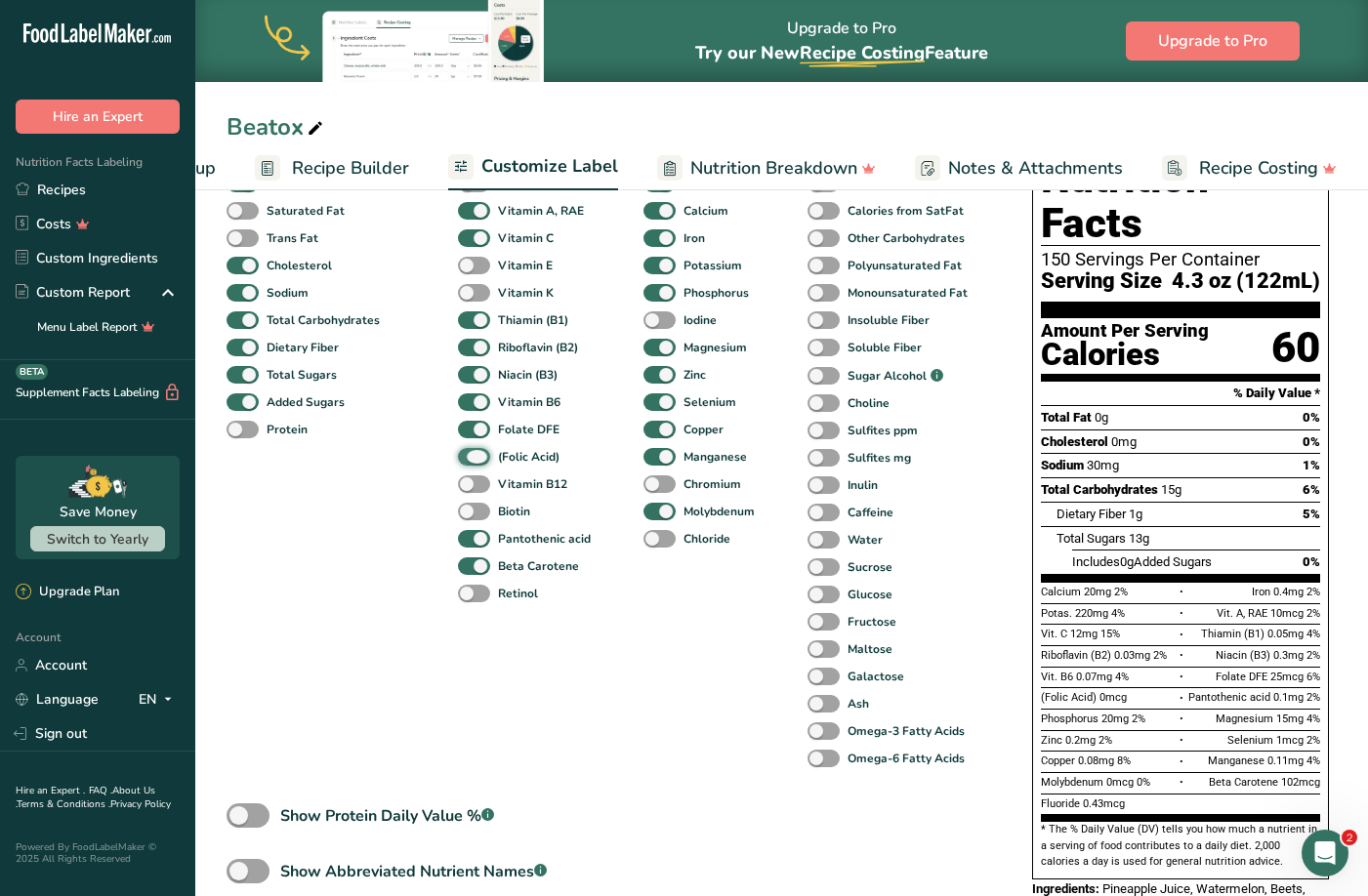 click on "(Folic Acid)" at bounding box center (464, 456) 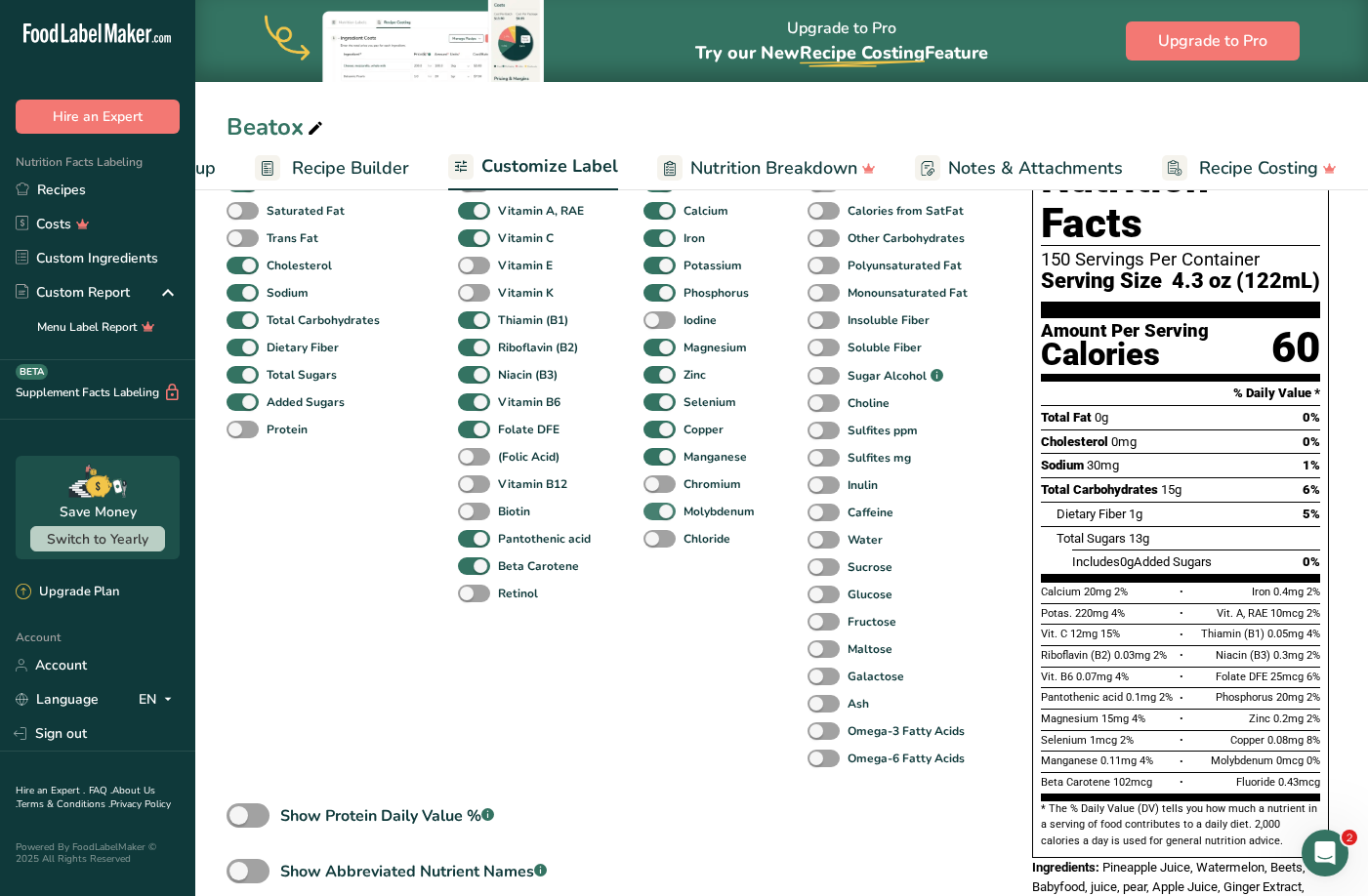 click at bounding box center [659, 511] 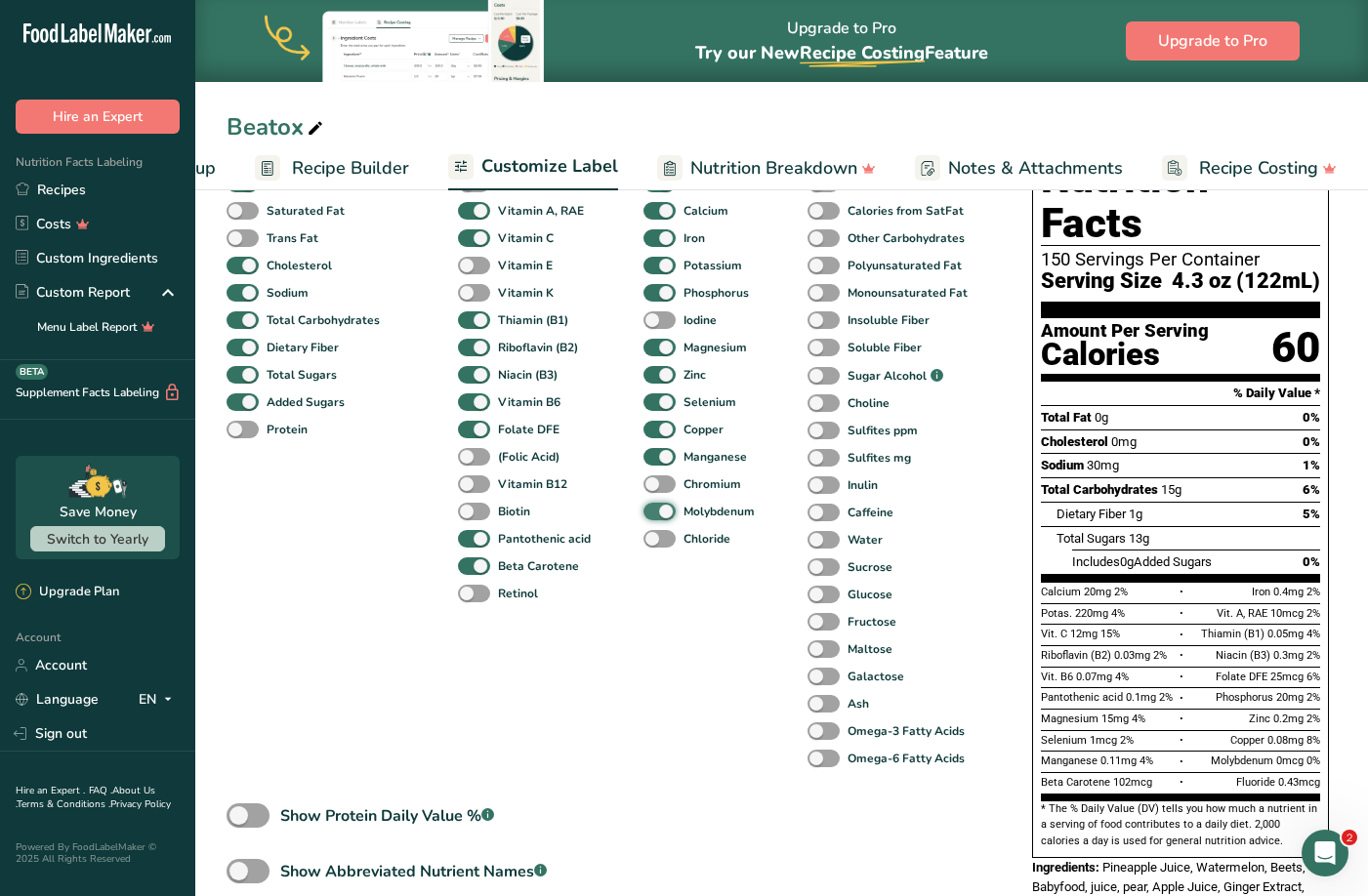 click on "Molybdenum" at bounding box center [649, 510] 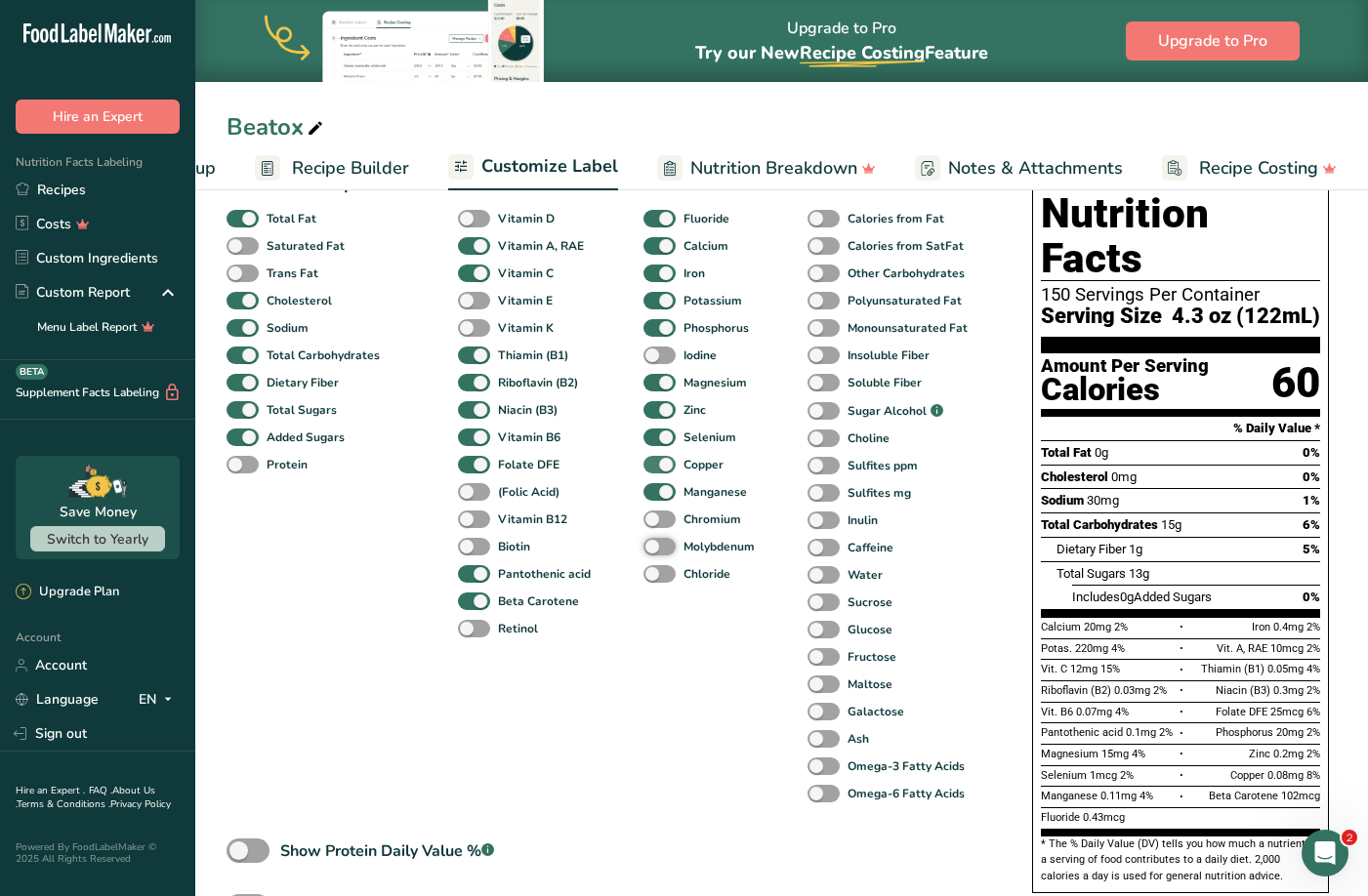 scroll, scrollTop: 195, scrollLeft: 0, axis: vertical 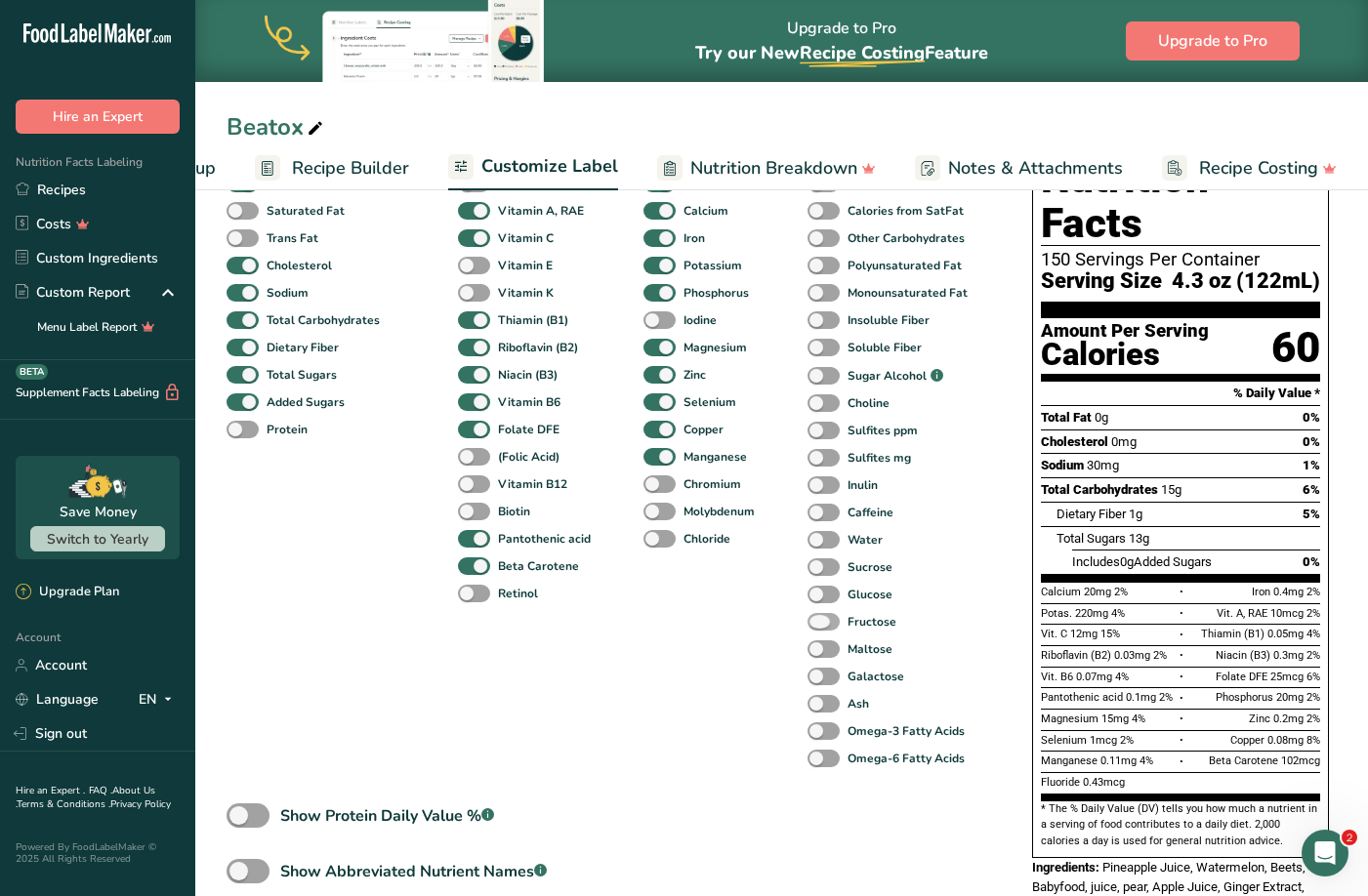 click at bounding box center (823, 622) 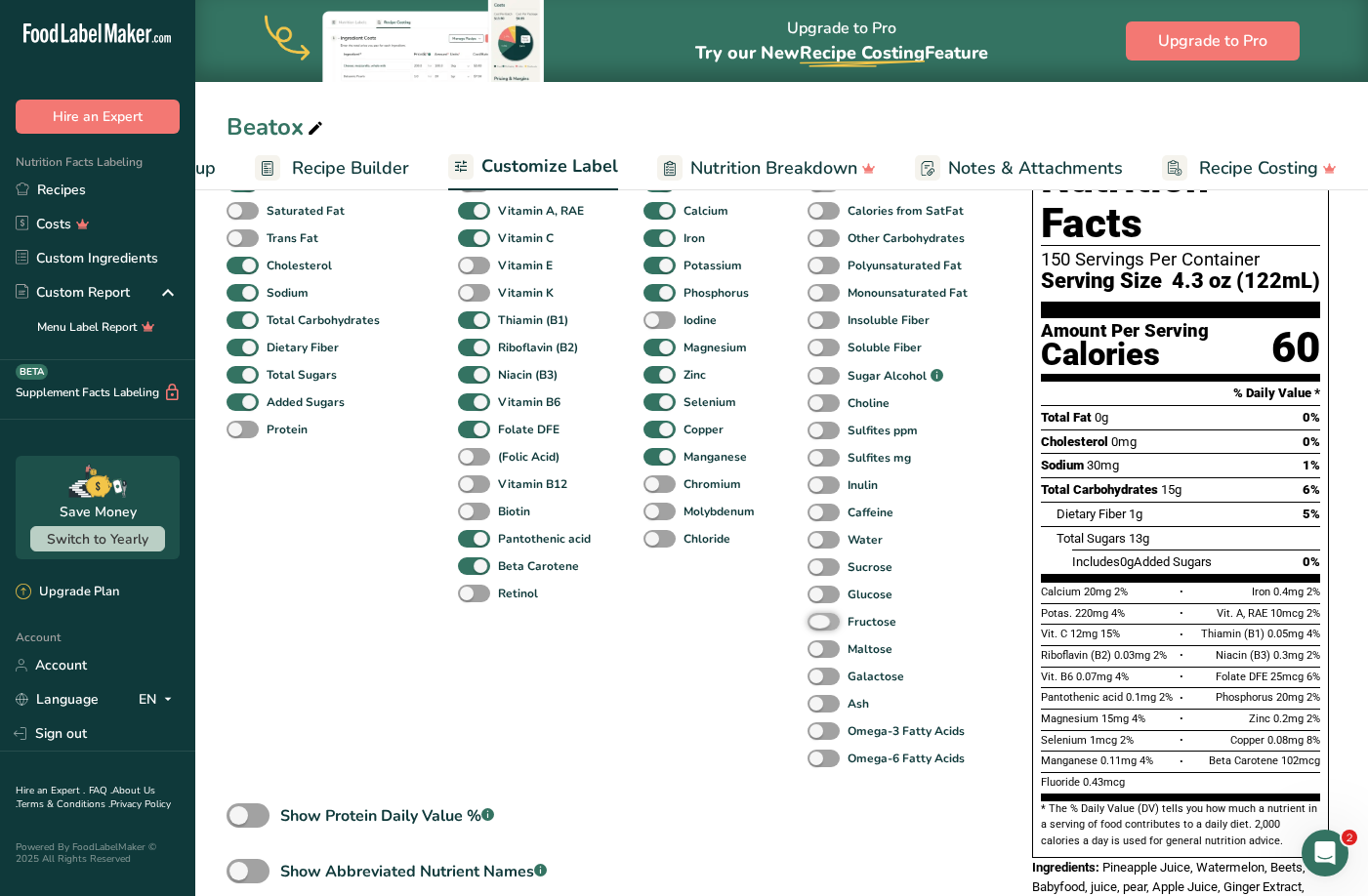 click on "Fructose" at bounding box center (813, 621) 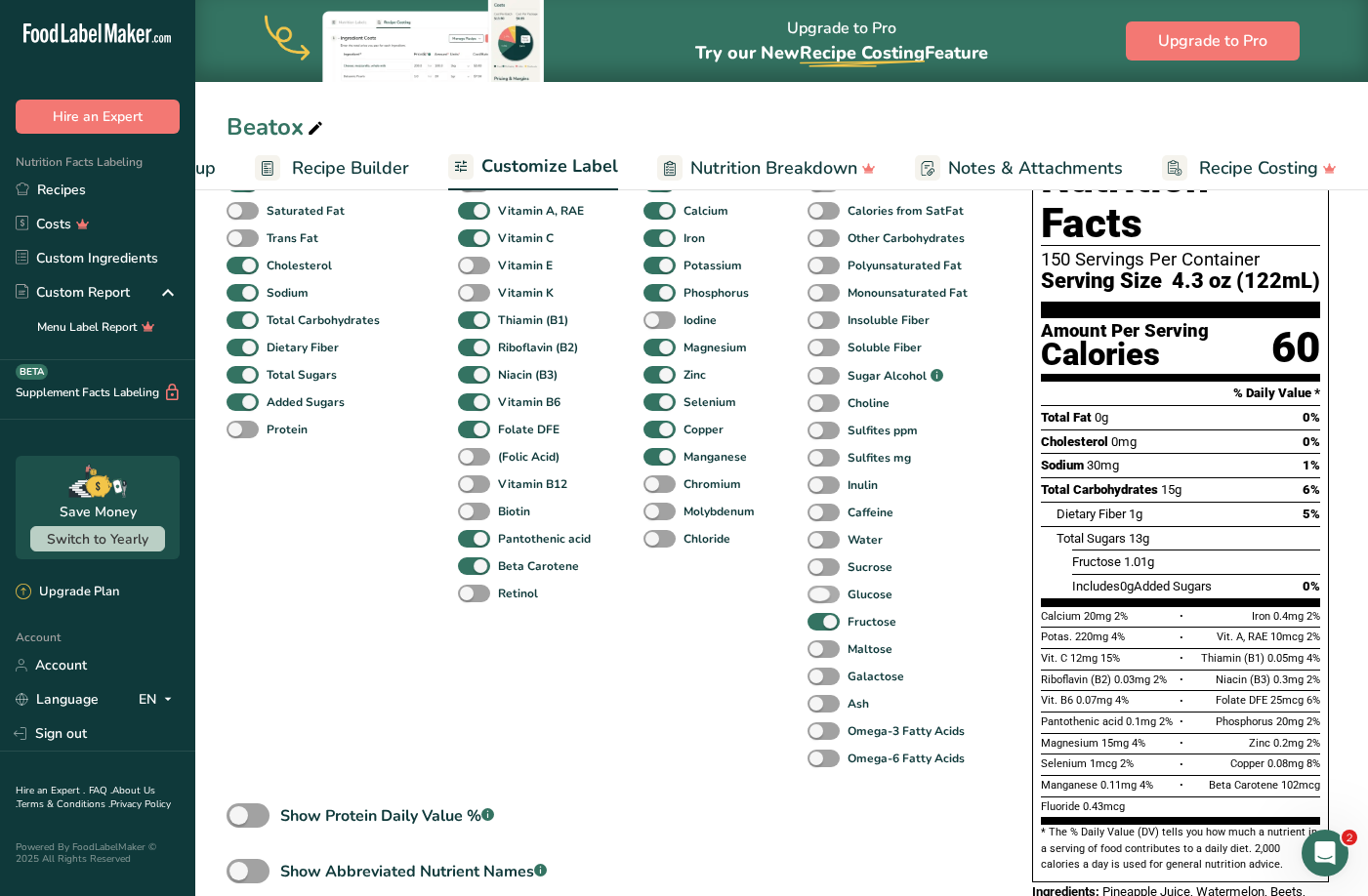 click at bounding box center [823, 594] 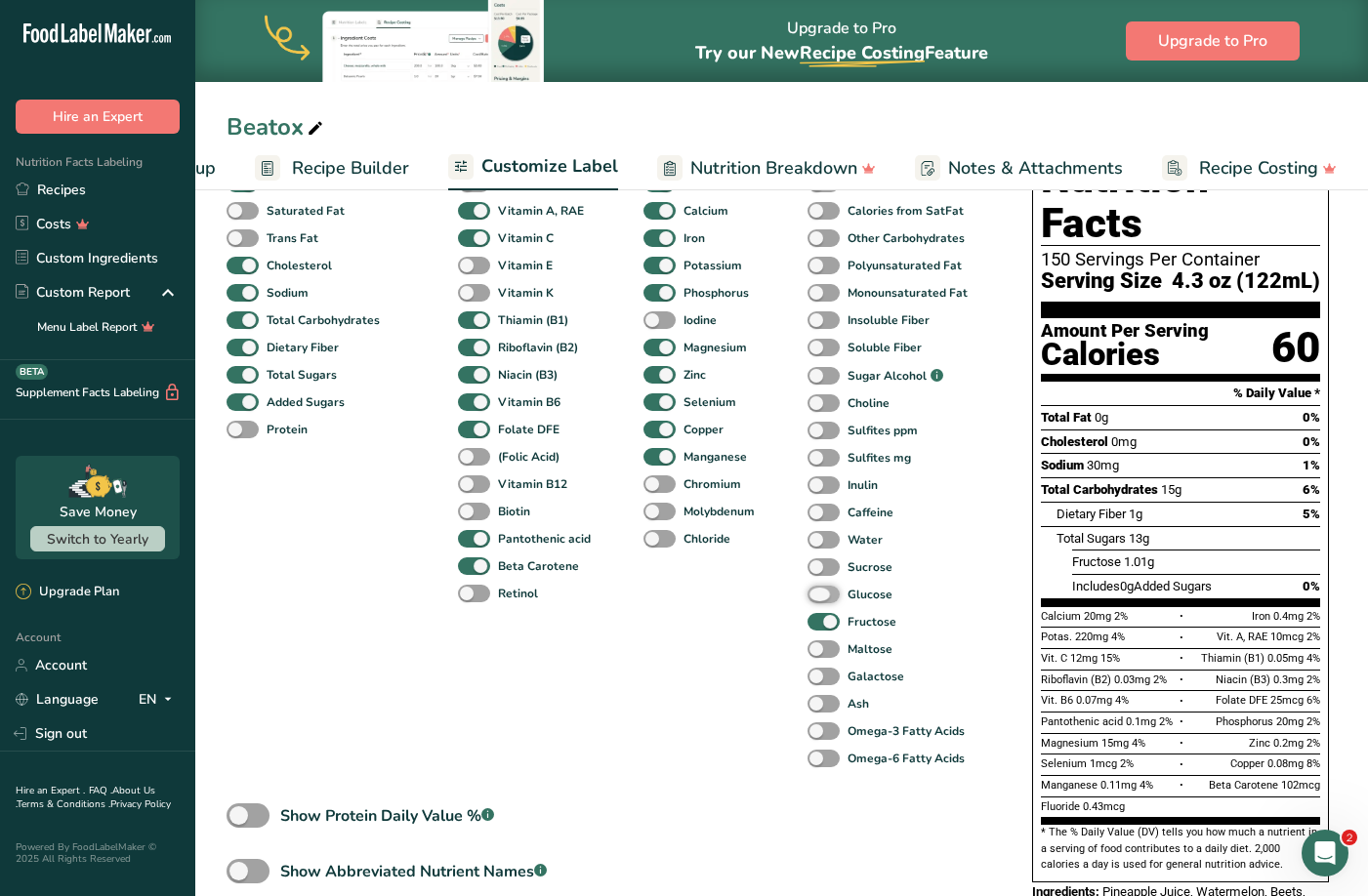 click on "Glucose" at bounding box center [813, 593] 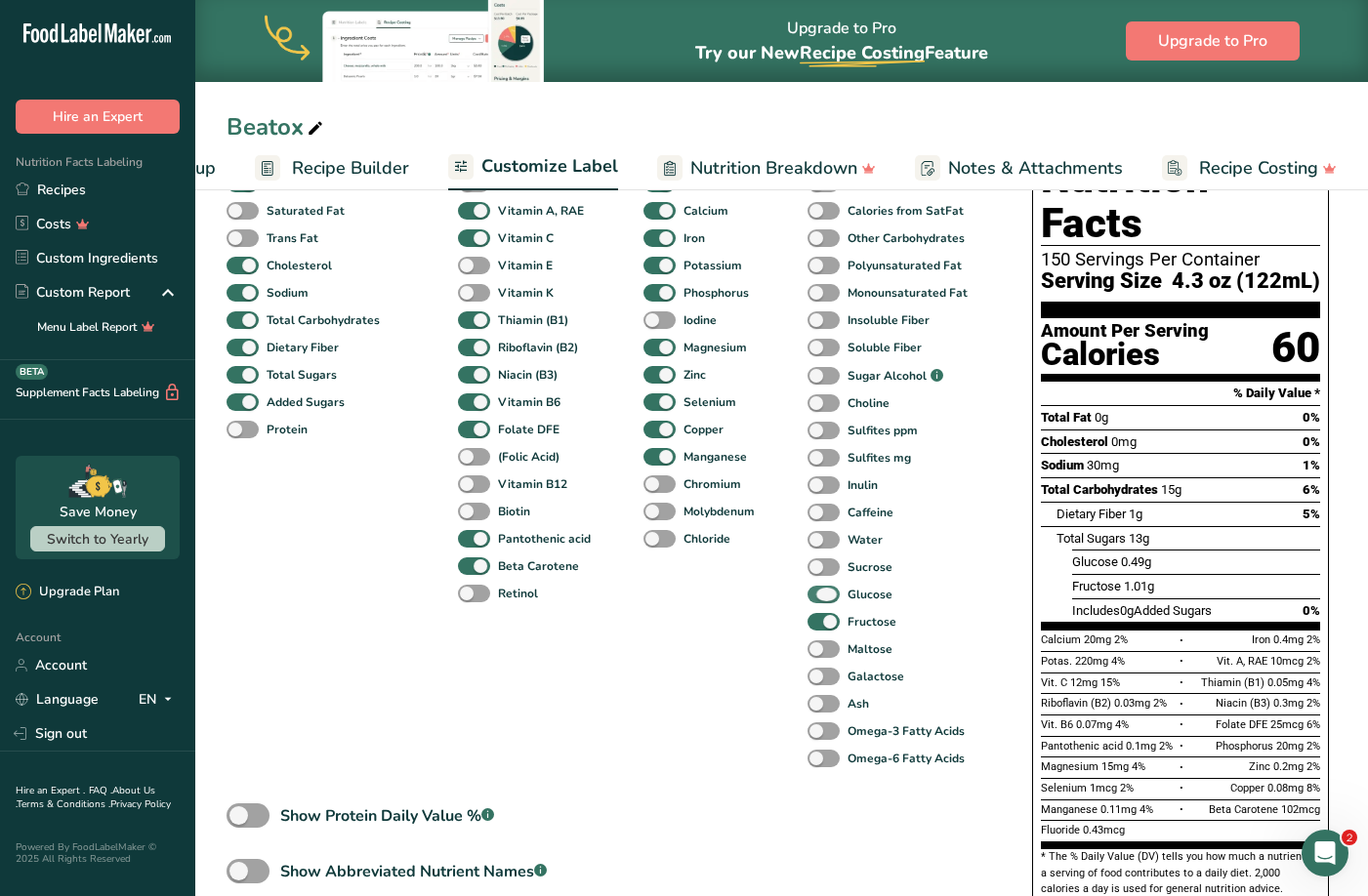 click at bounding box center [823, 594] 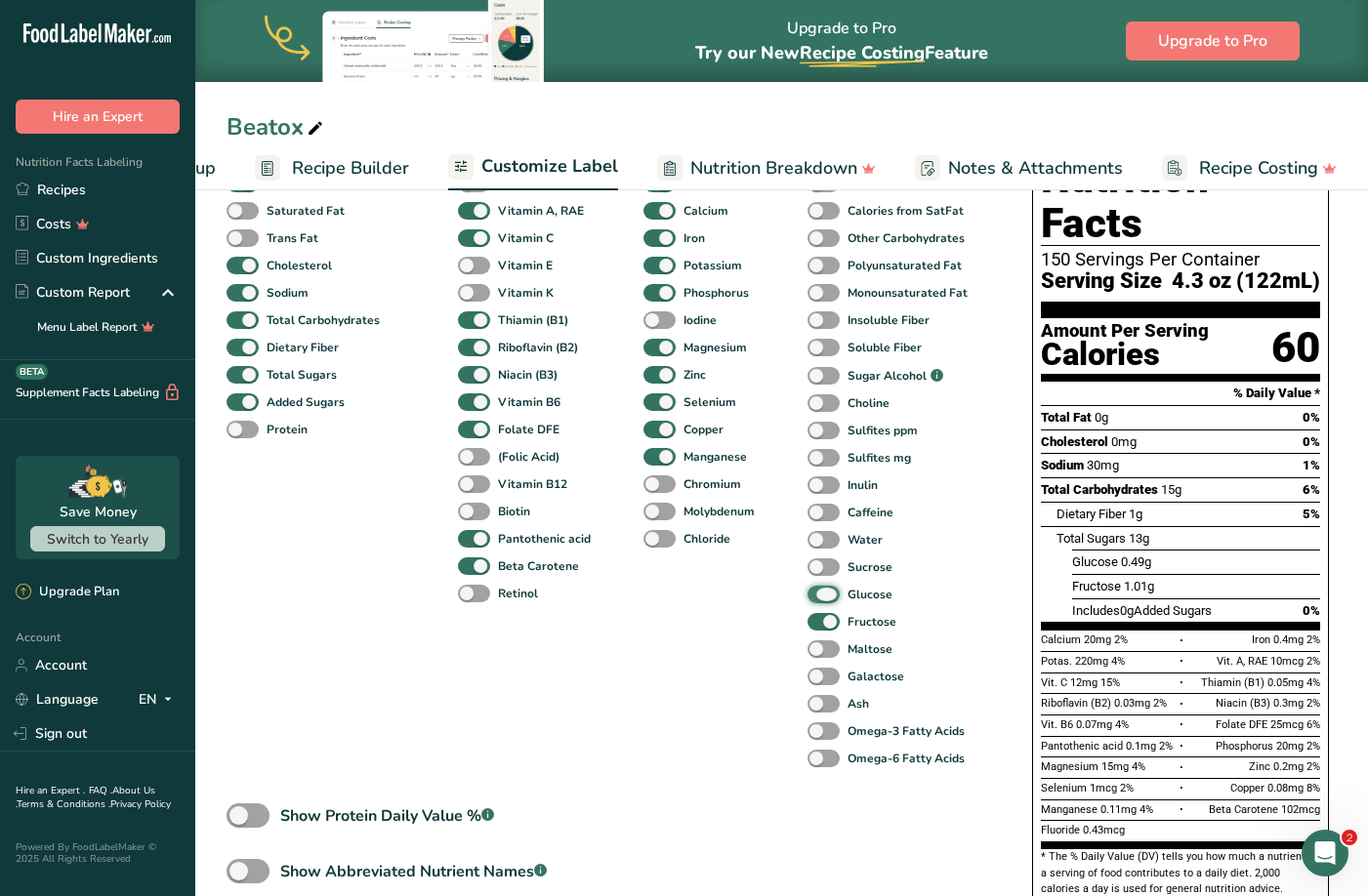 click on "Glucose" at bounding box center (813, 593) 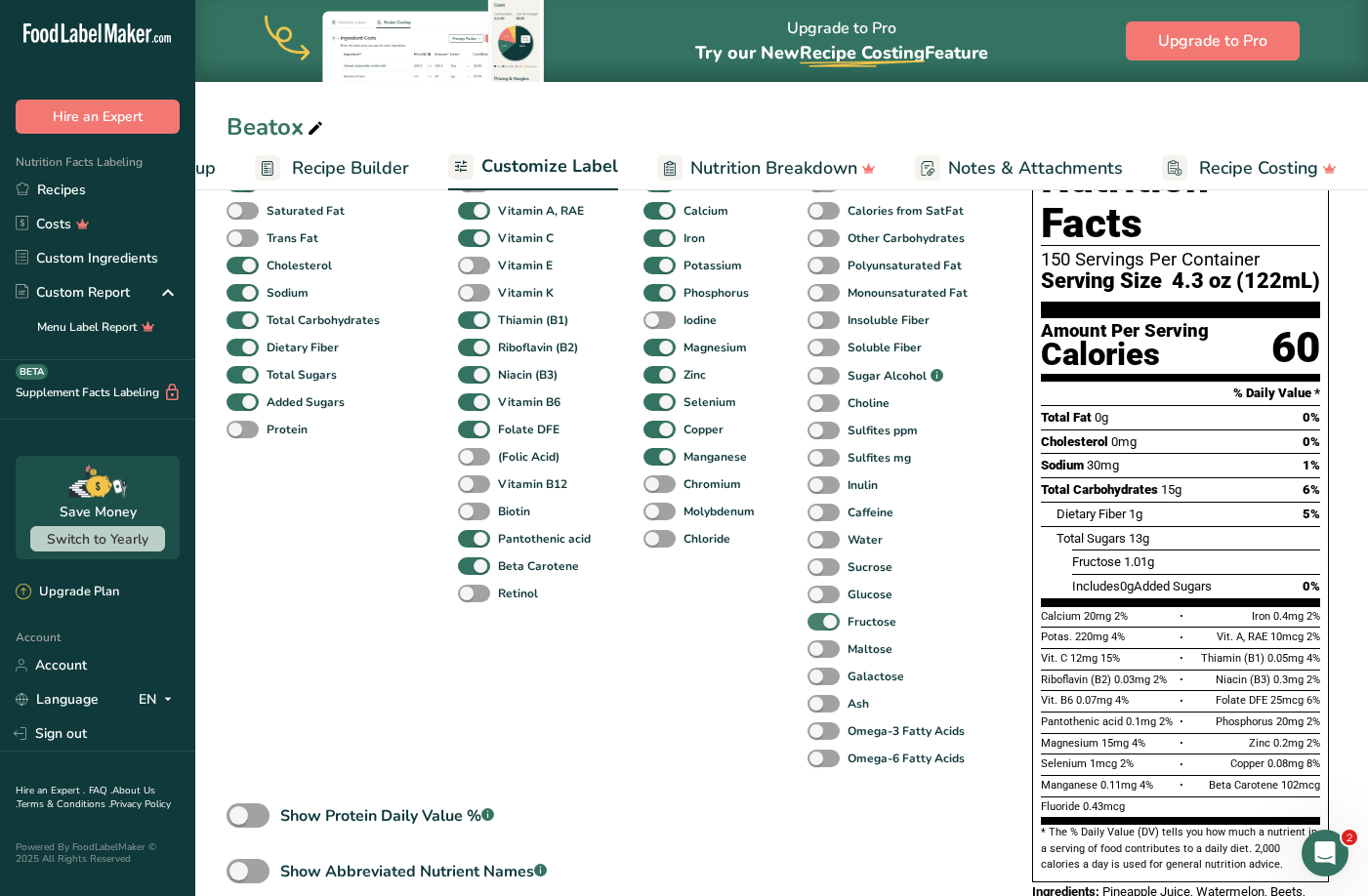 click at bounding box center [823, 622] 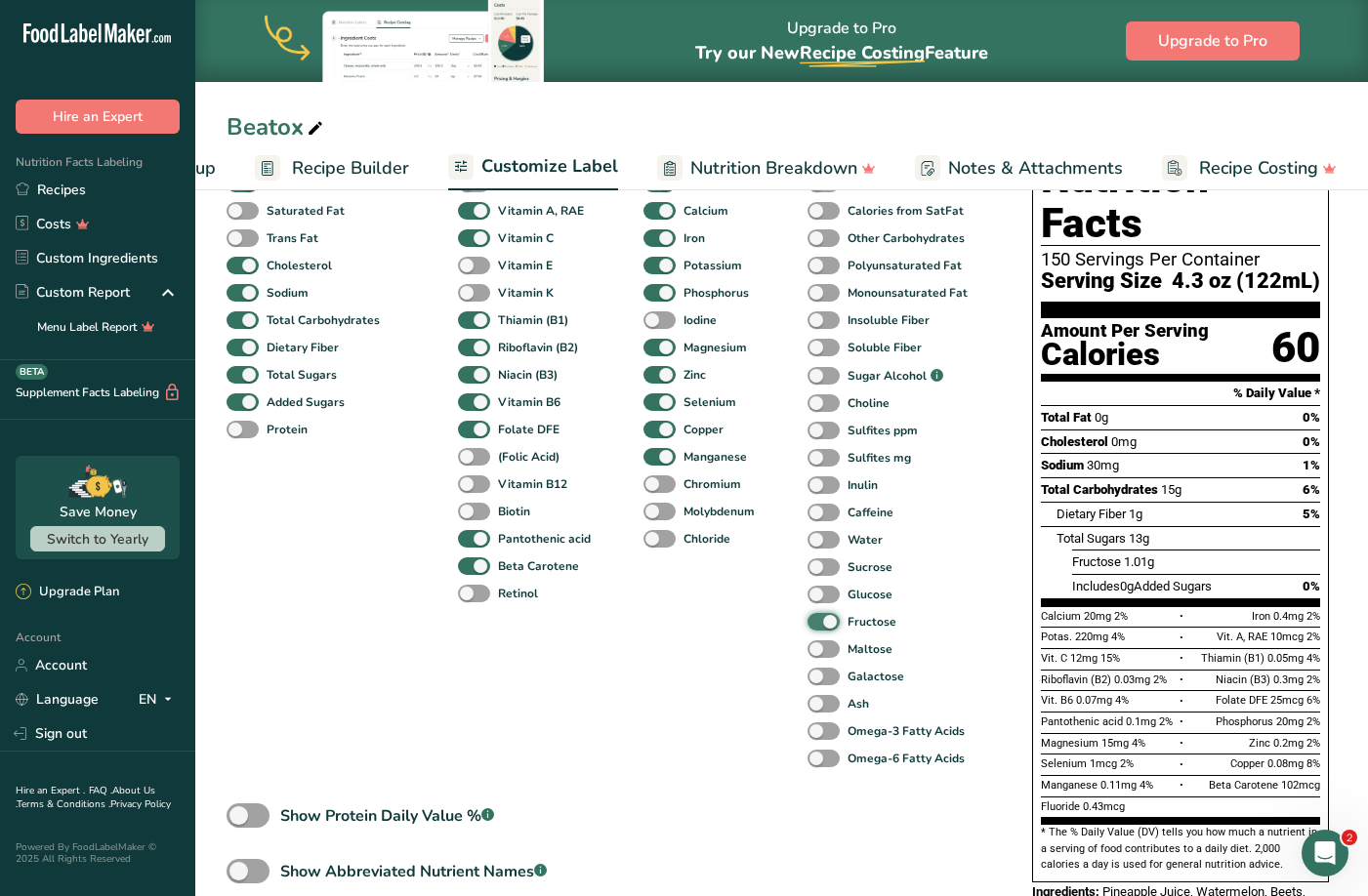 click on "Fructose" at bounding box center [813, 621] 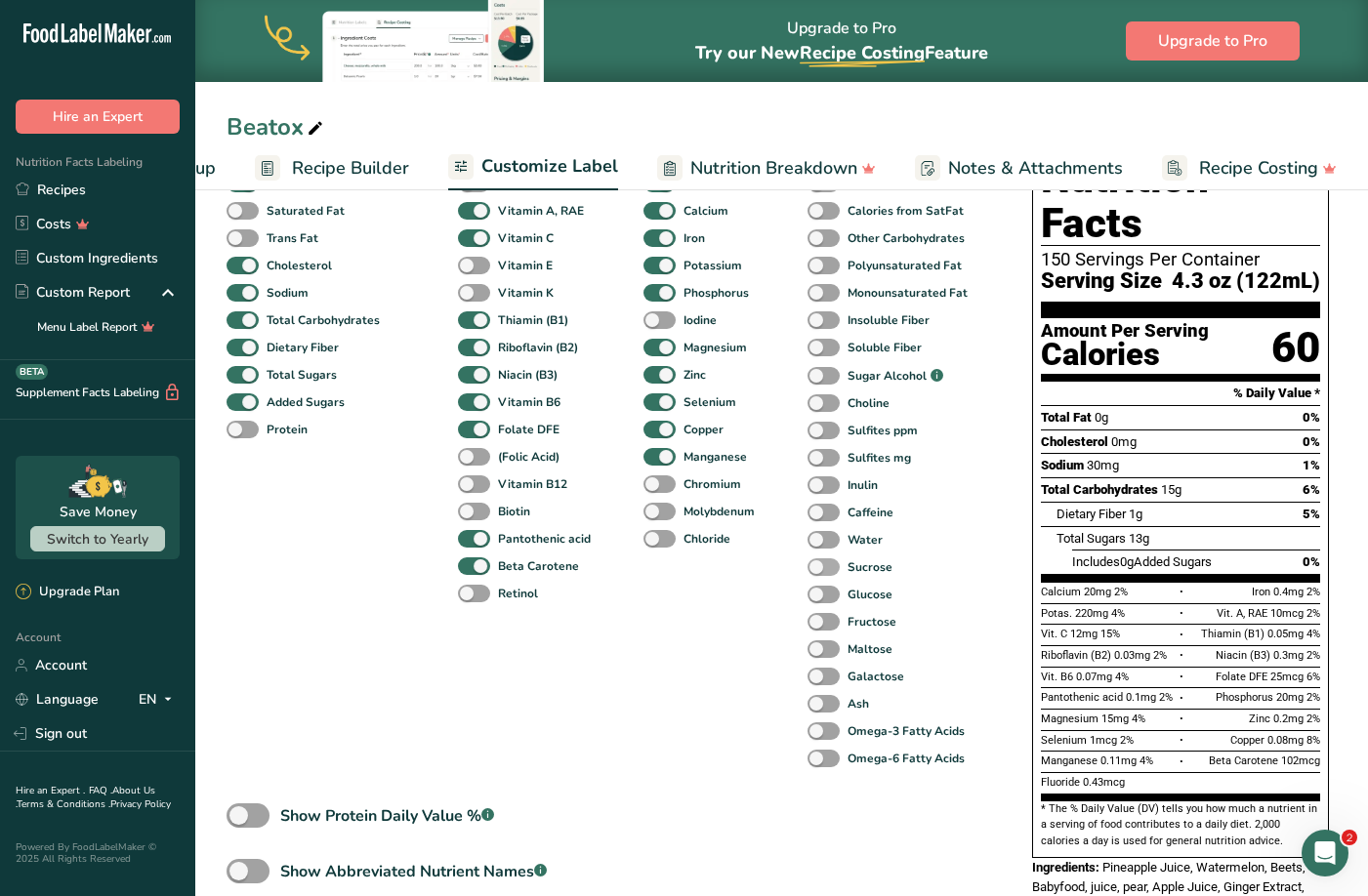 click at bounding box center (823, 567) 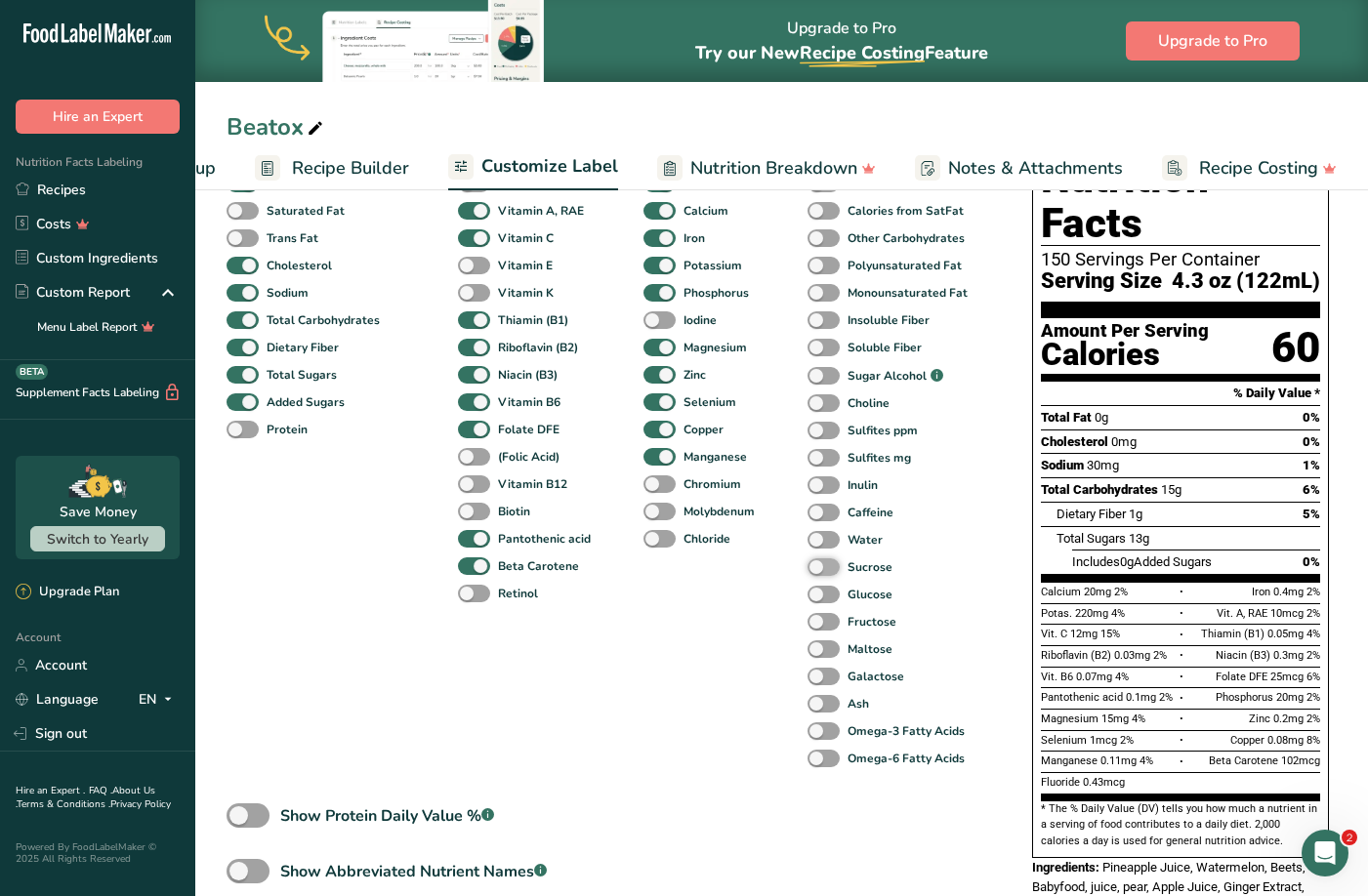 click on "Sucrose" at bounding box center [813, 566] 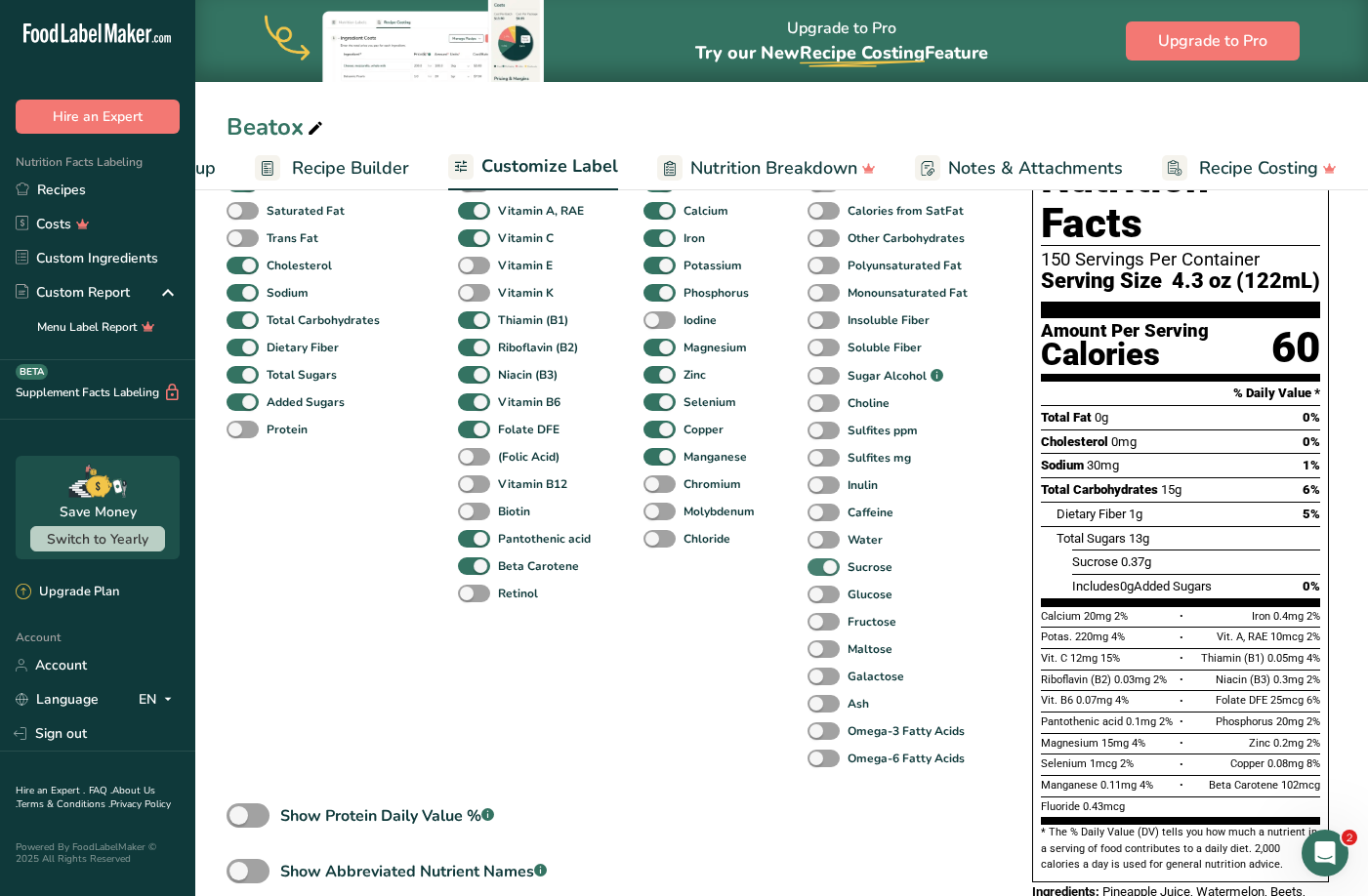 click at bounding box center (823, 567) 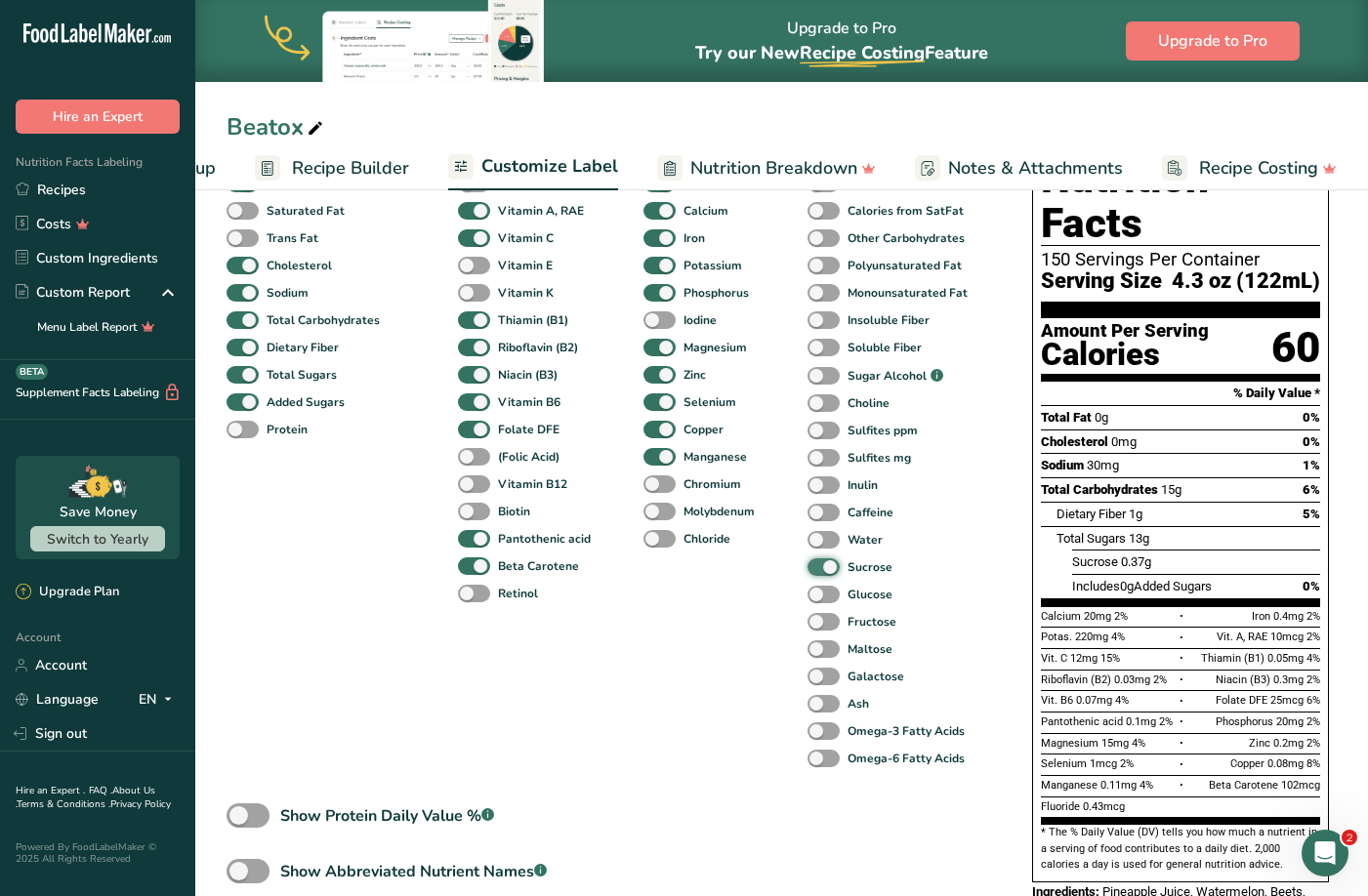 click on "Sucrose" at bounding box center (813, 566) 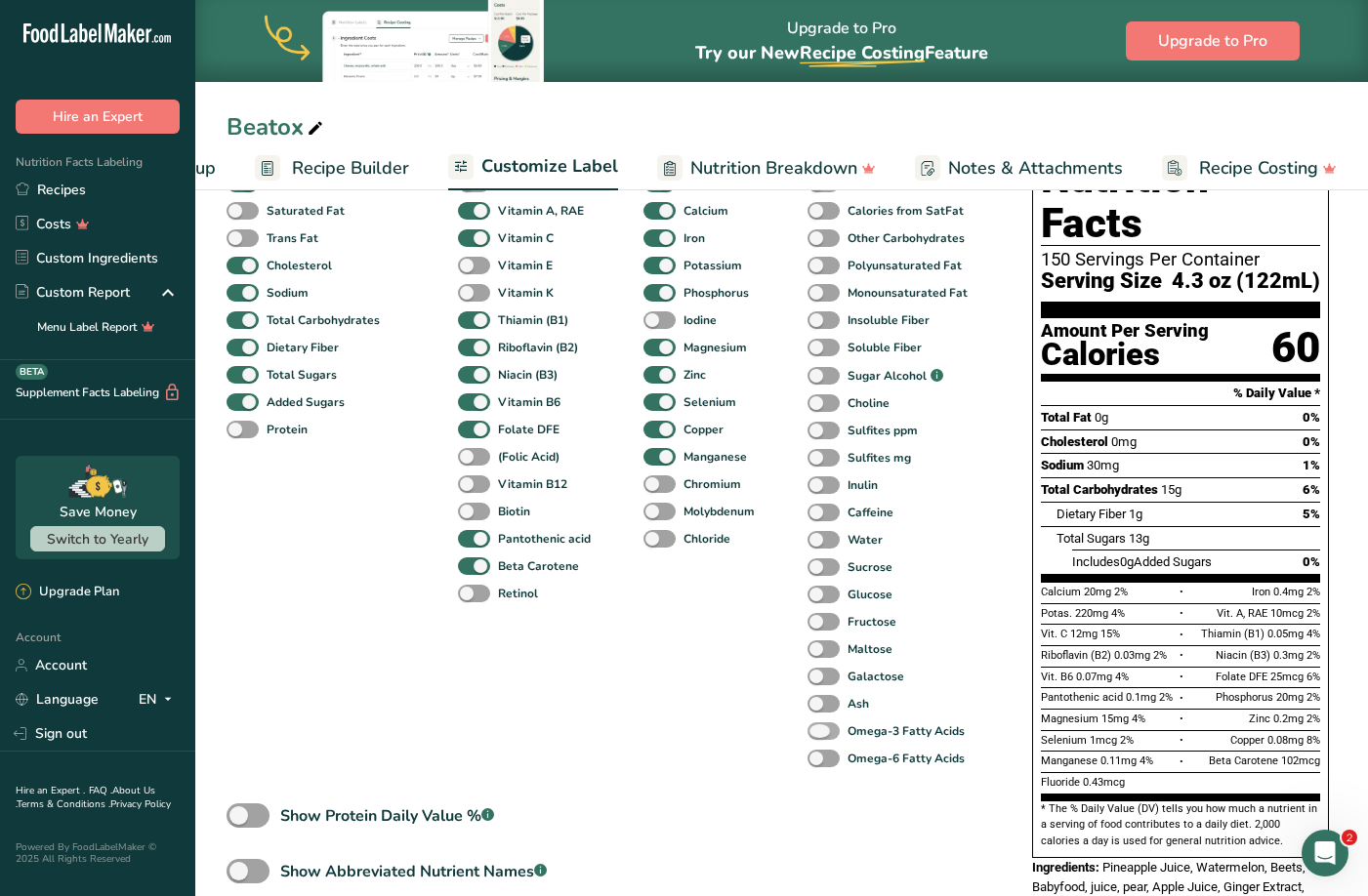 click at bounding box center (823, 731) 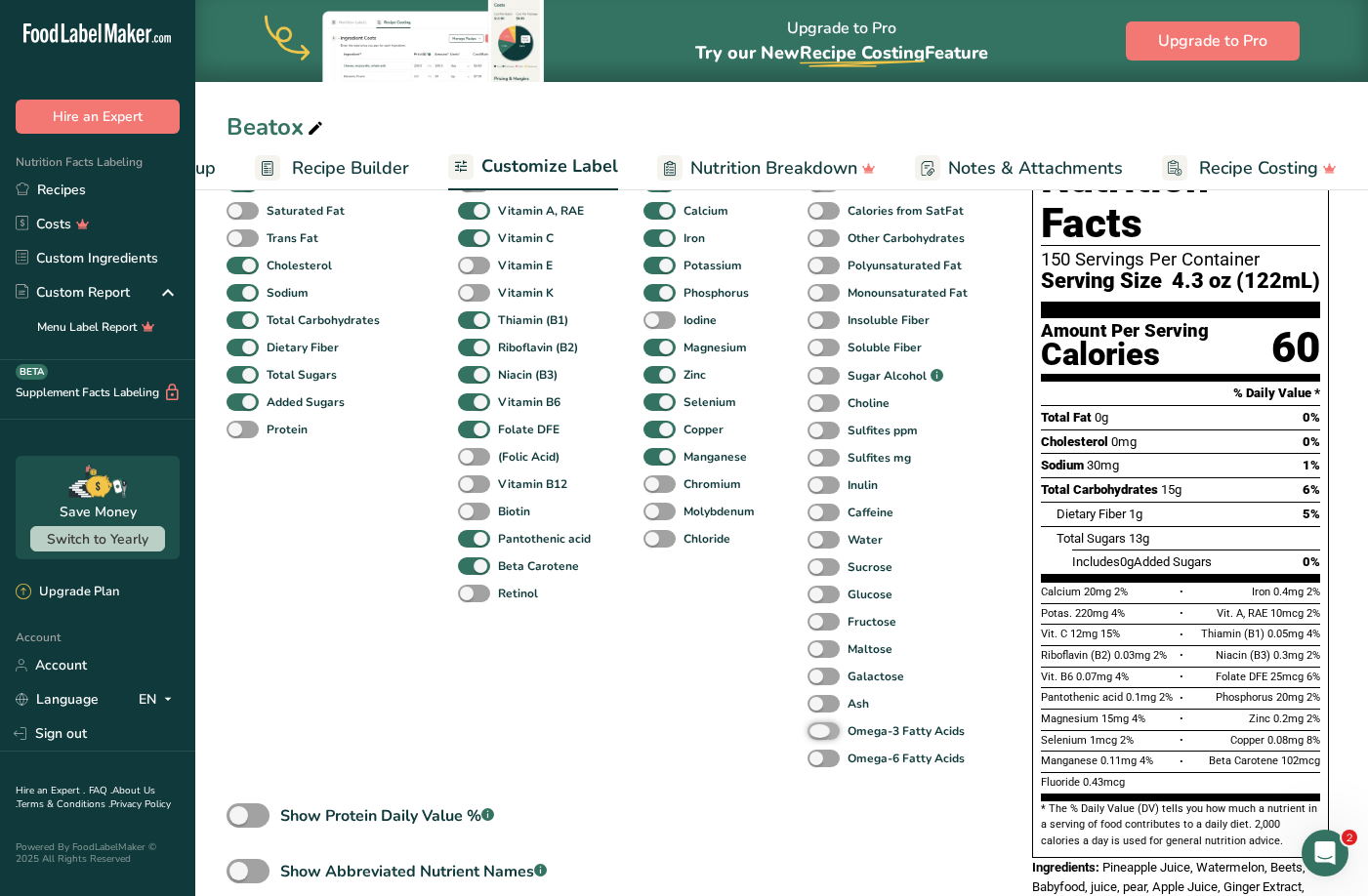 click on "Omega-3 Fatty Acids" at bounding box center (813, 730) 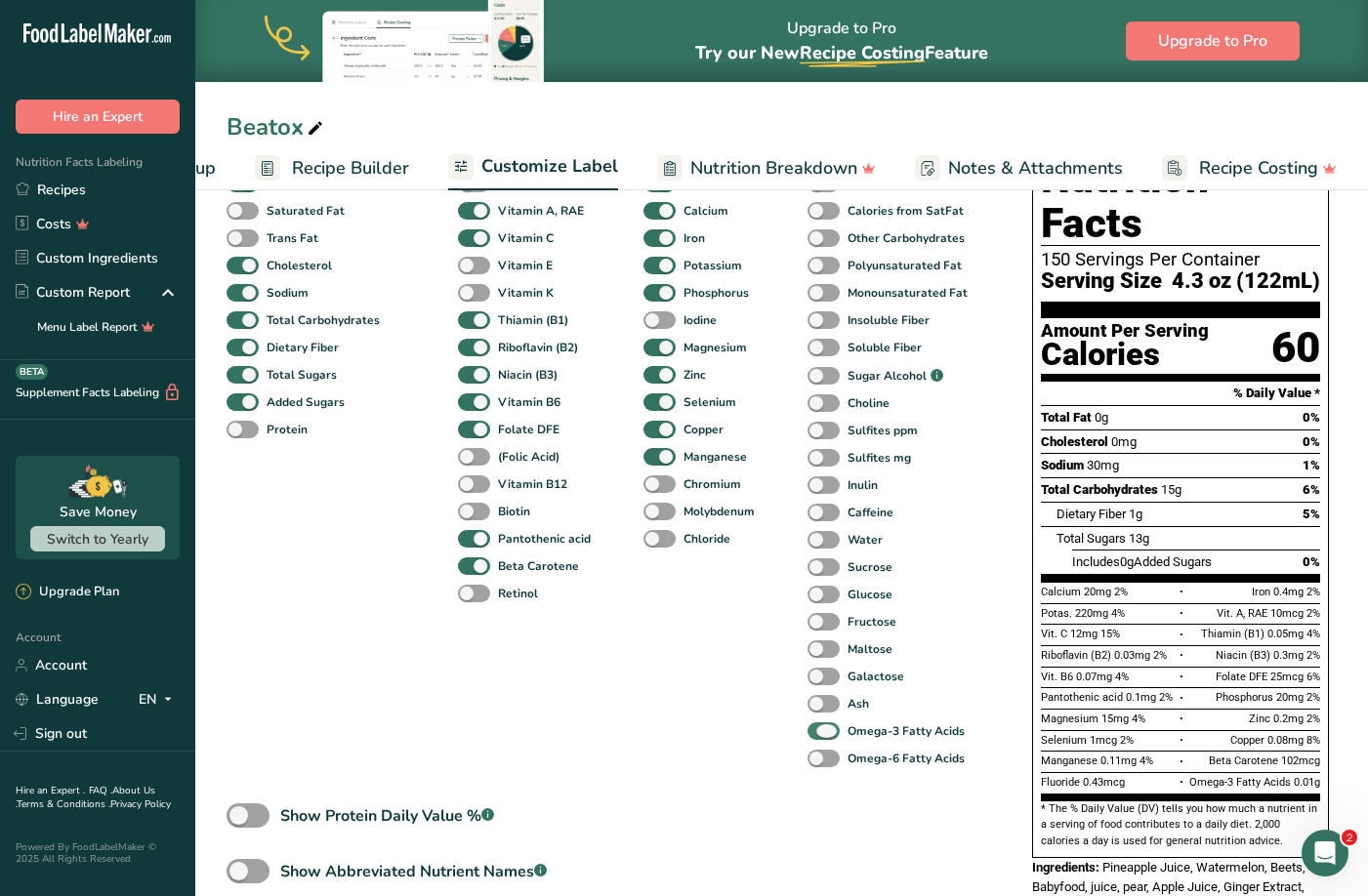 click at bounding box center [823, 731] 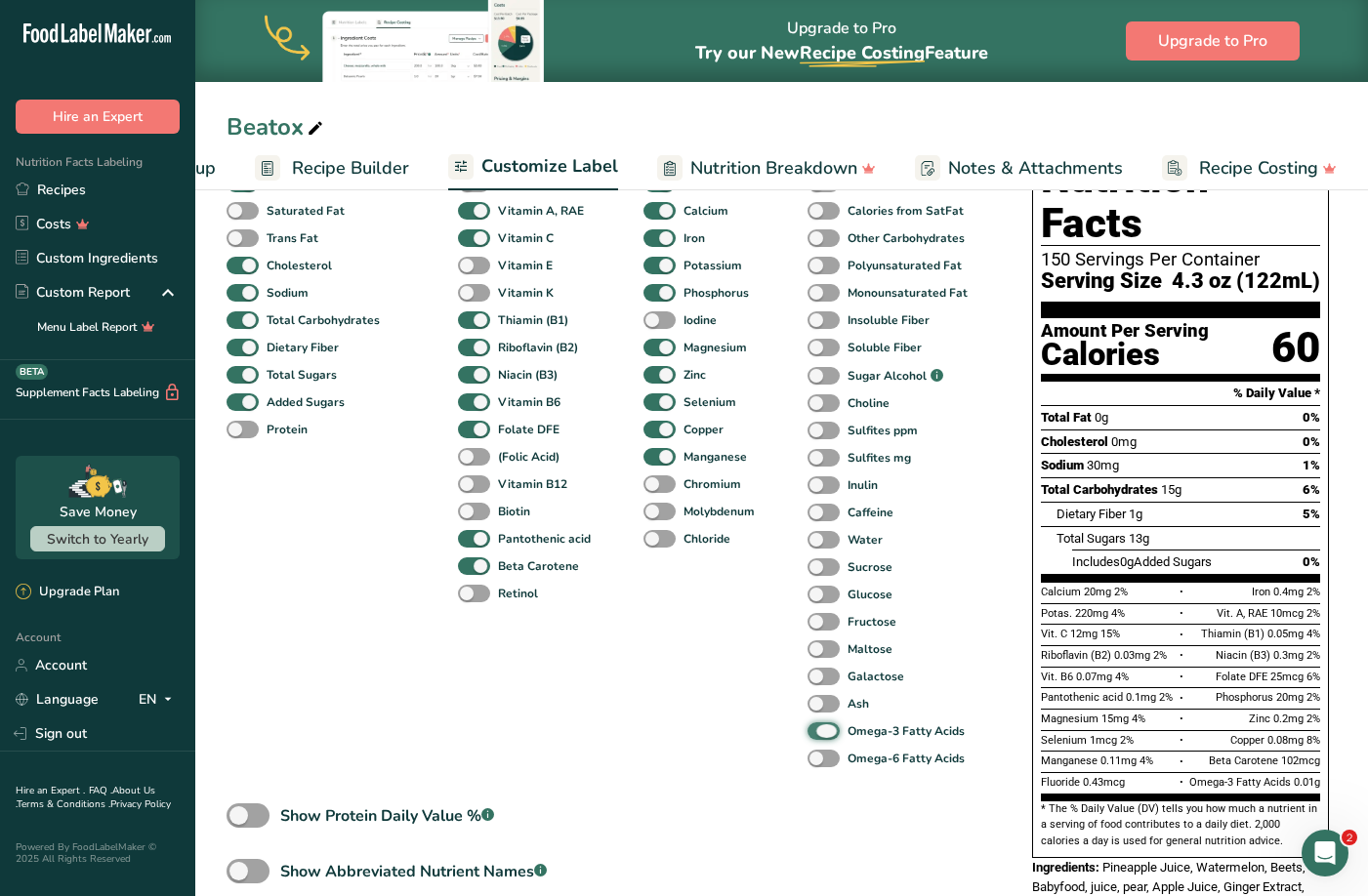 click on "Omega-3 Fatty Acids" at bounding box center (813, 730) 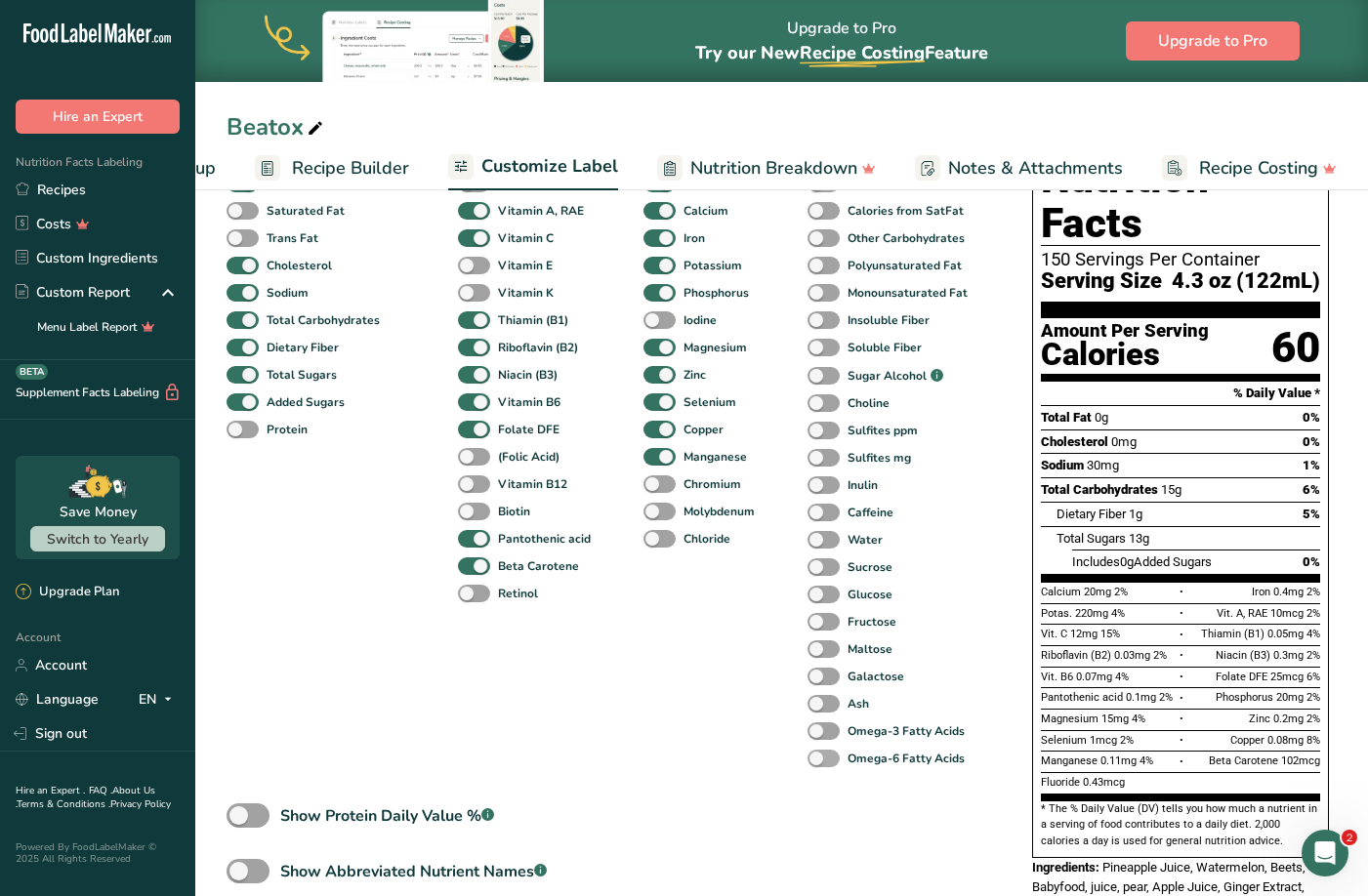 click at bounding box center [823, 758] 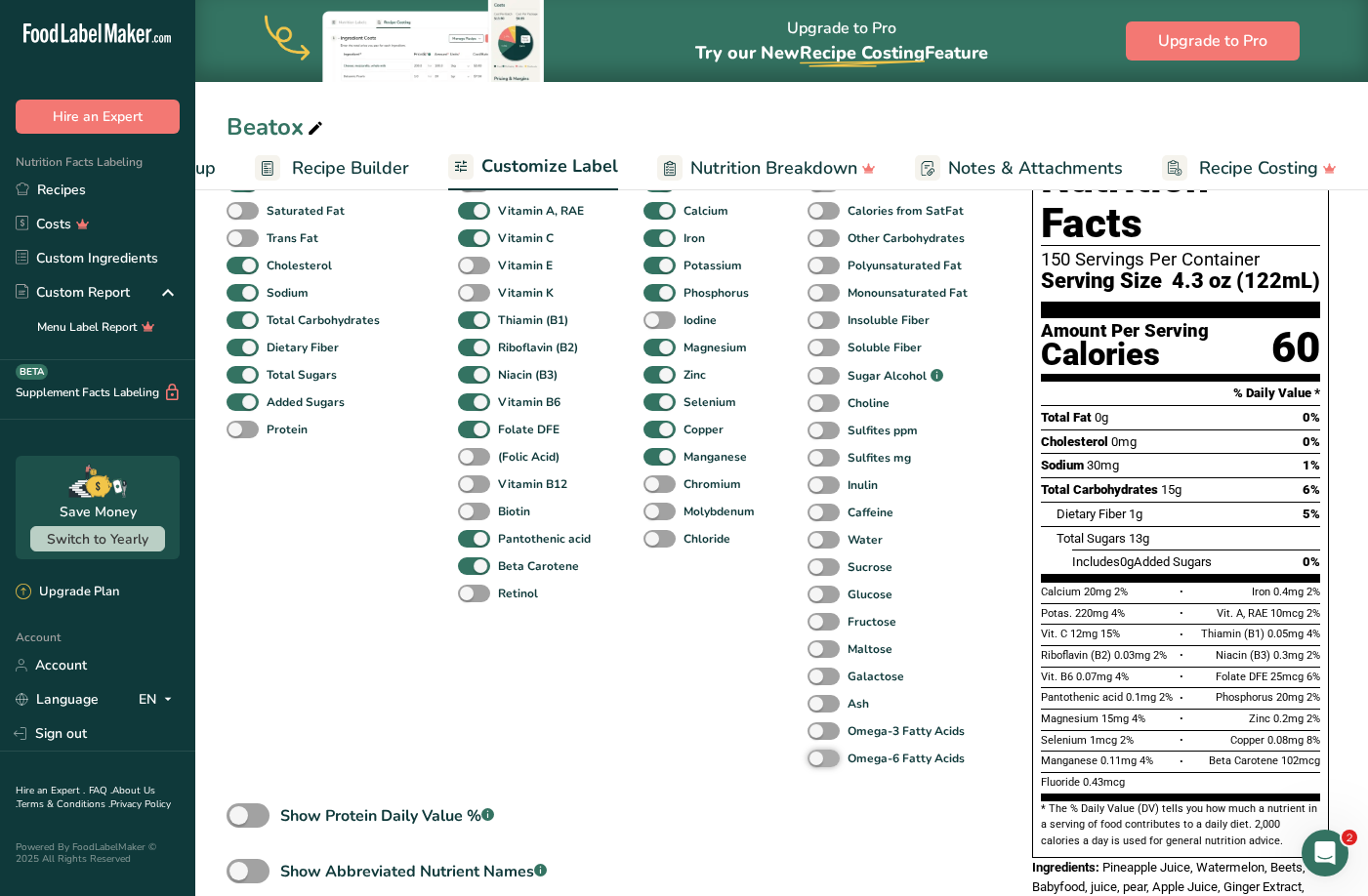 click on "Omega-6 Fatty Acids" at bounding box center [813, 757] 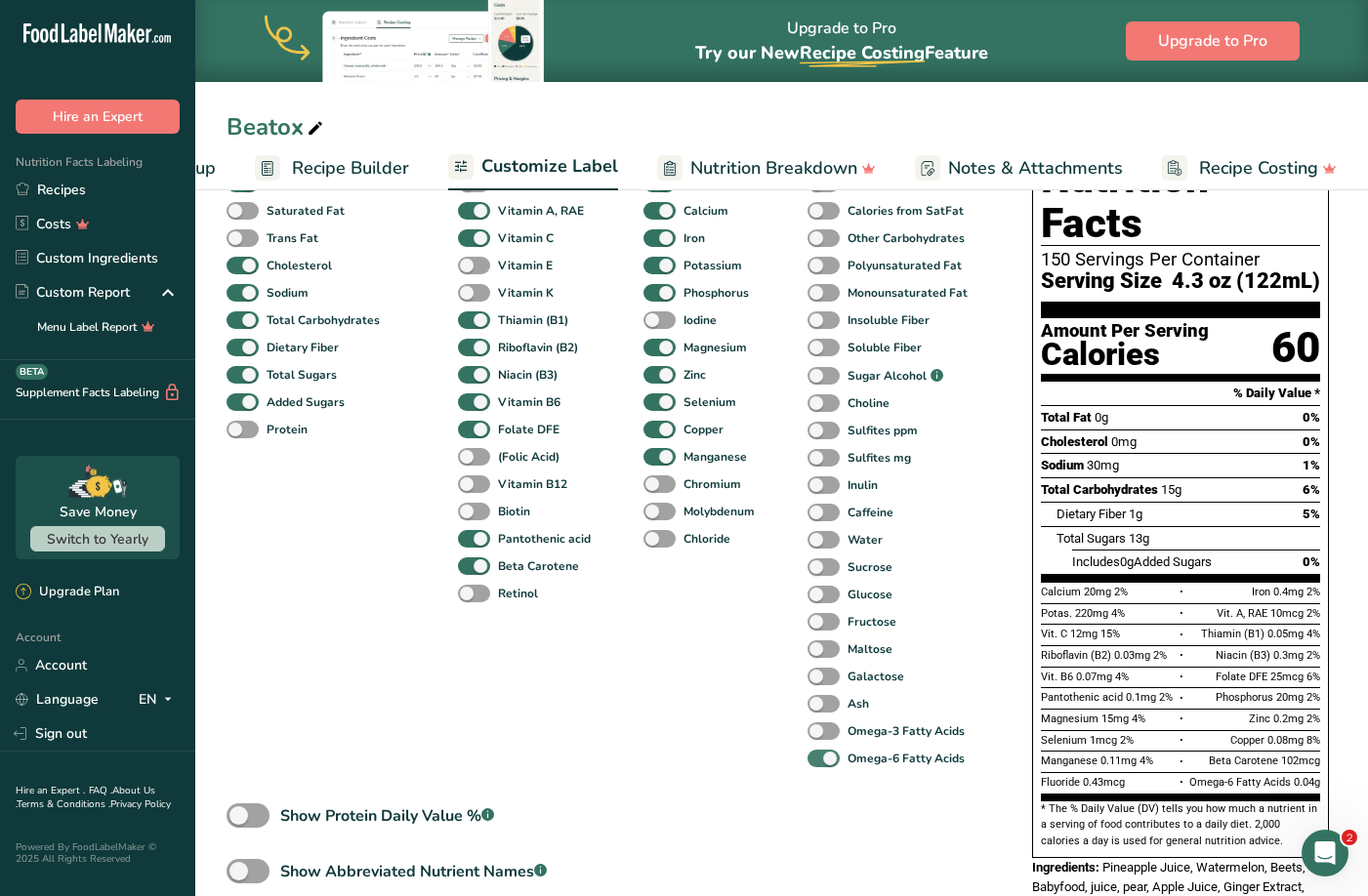 click at bounding box center (823, 758) 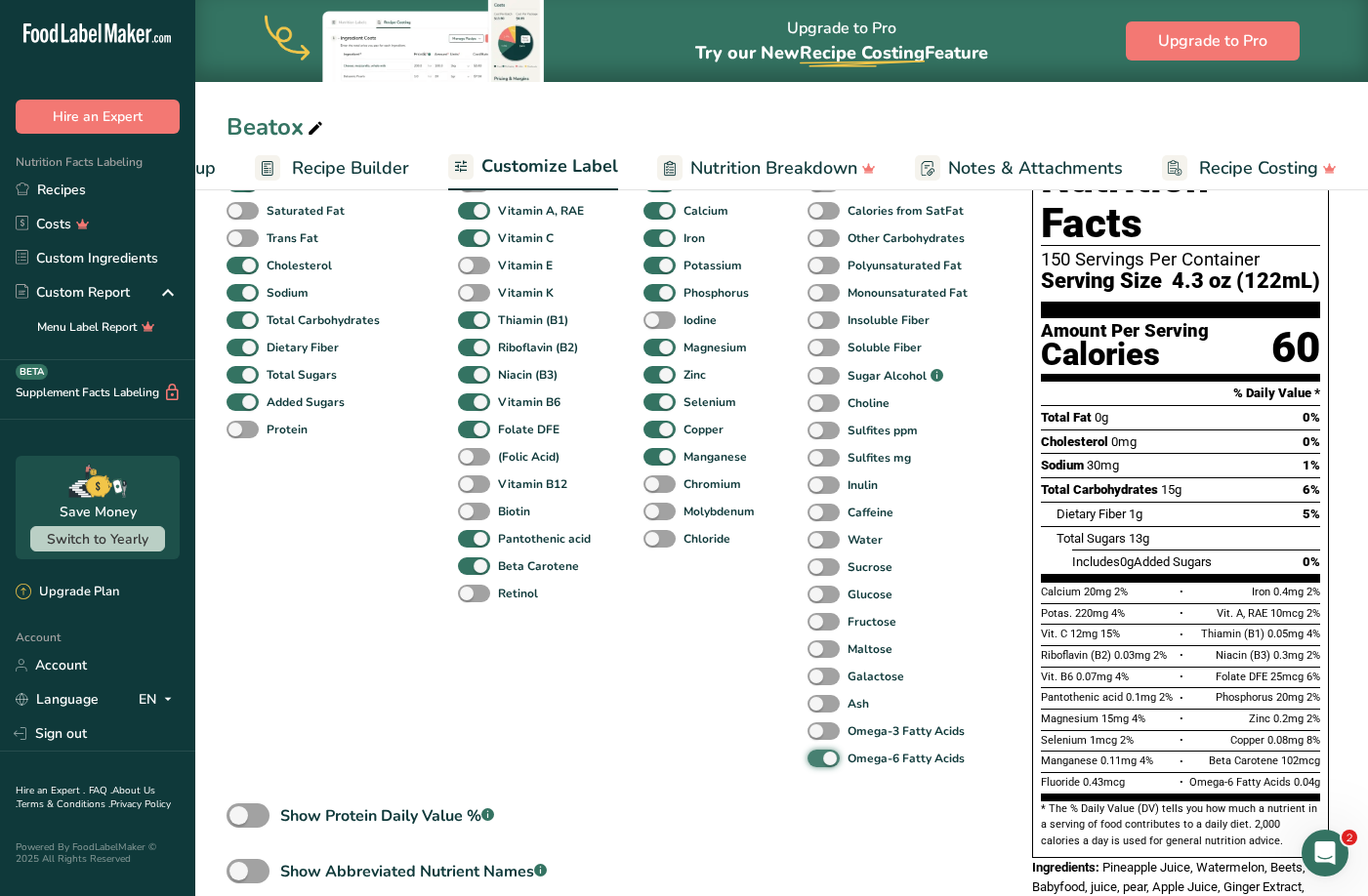 click on "Omega-6 Fatty Acids" at bounding box center [813, 757] 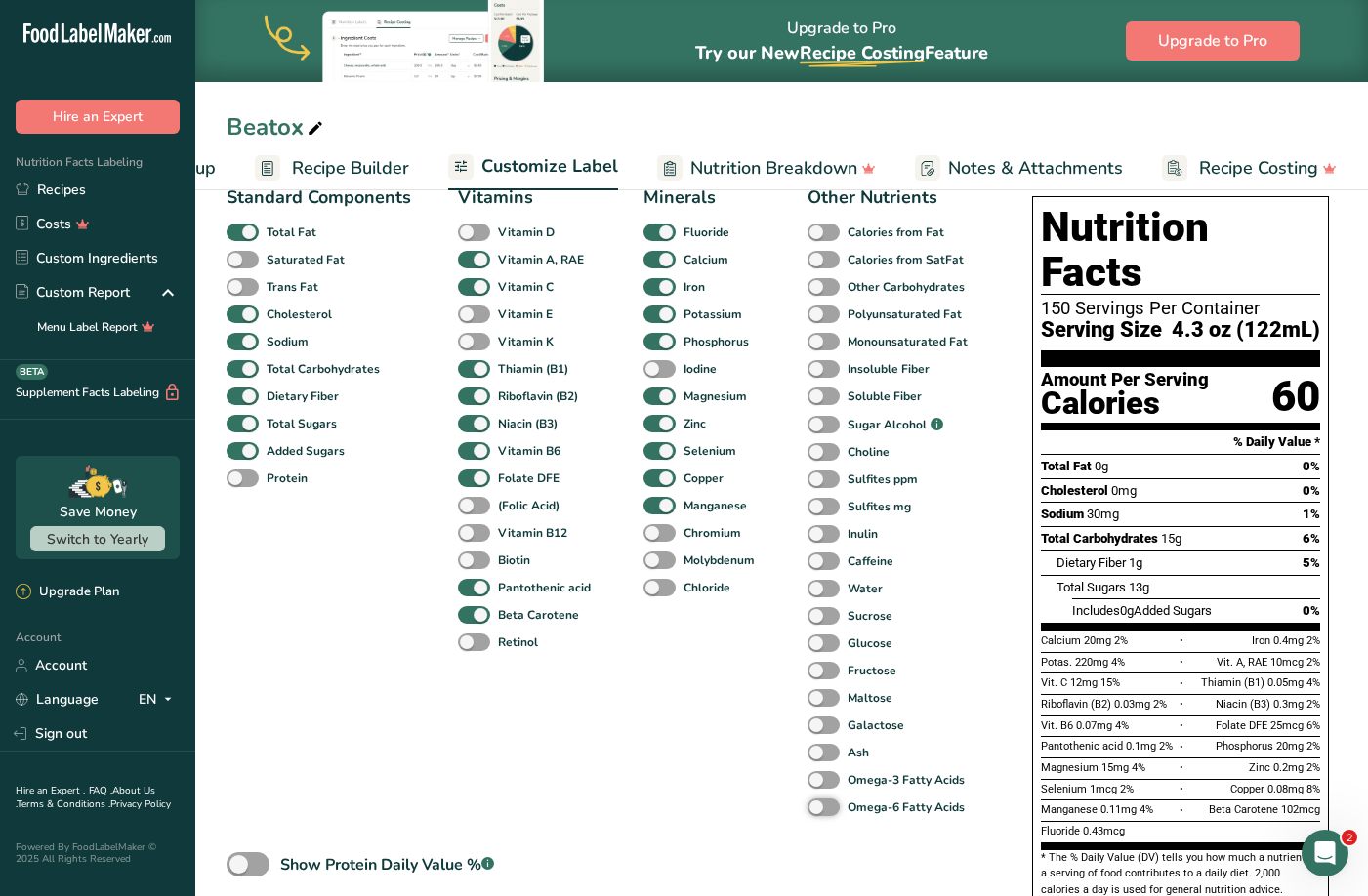 scroll, scrollTop: 98, scrollLeft: 0, axis: vertical 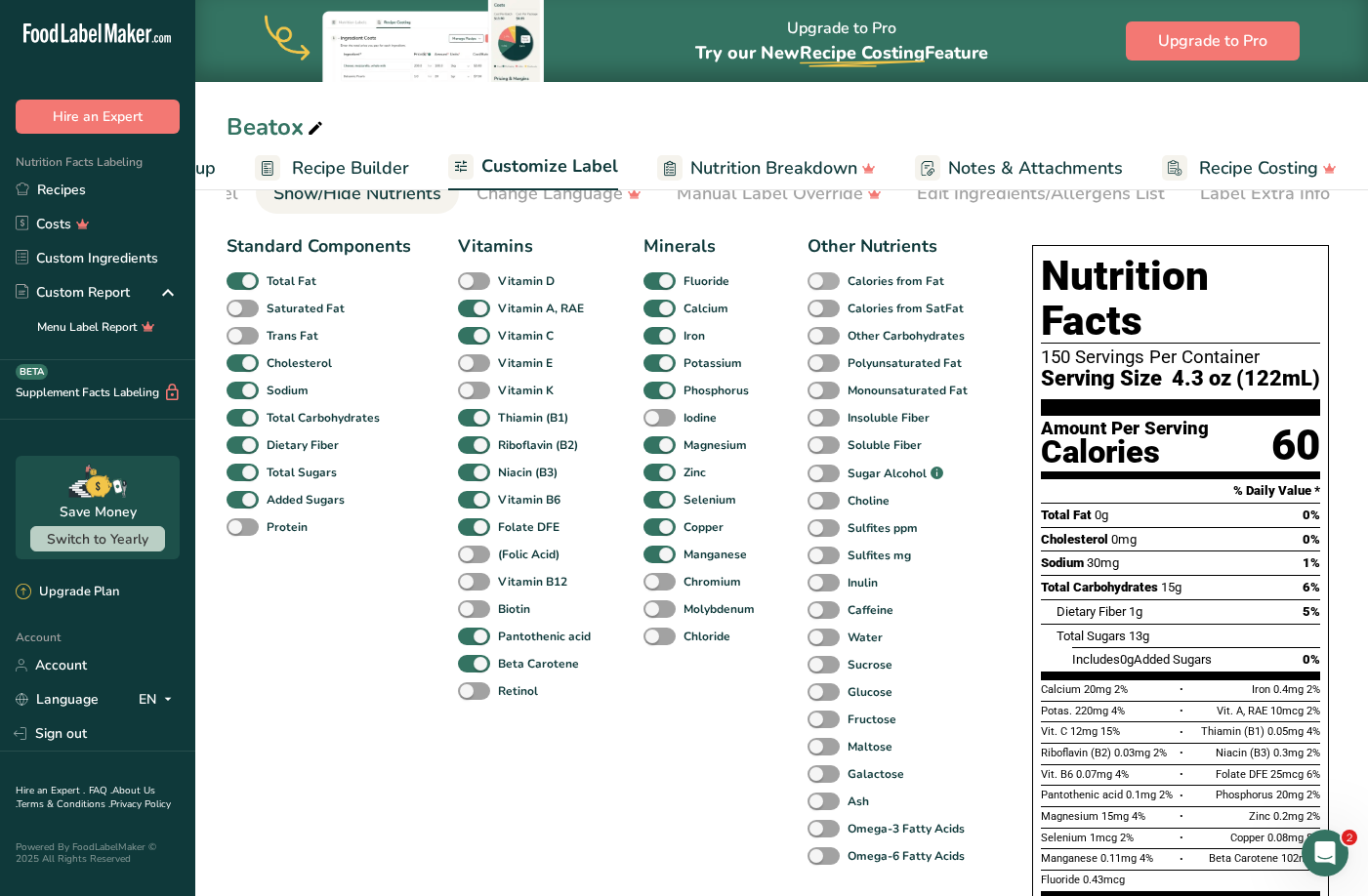 click at bounding box center (823, 281) 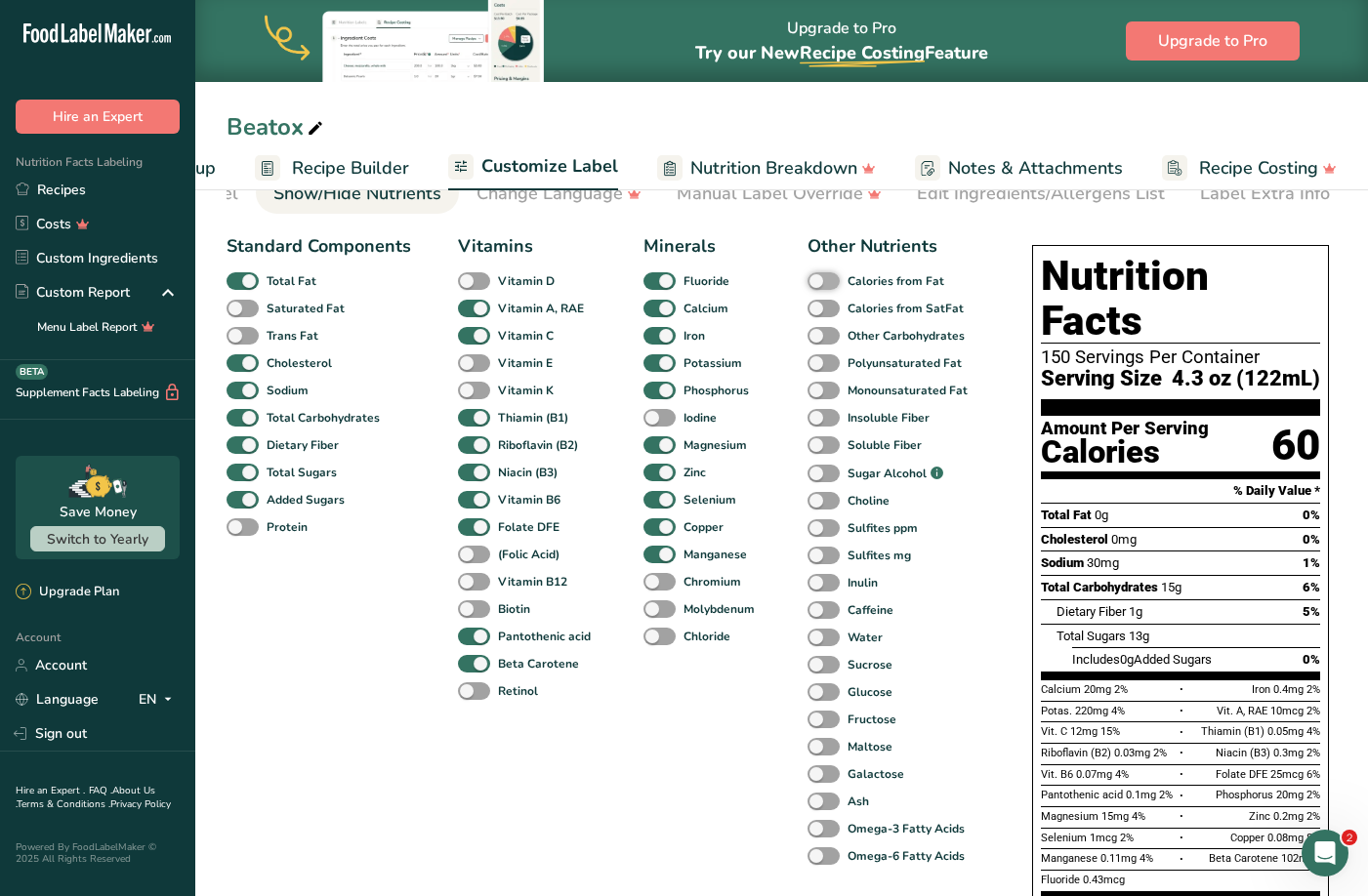click on "Calories from Fat" at bounding box center (813, 280) 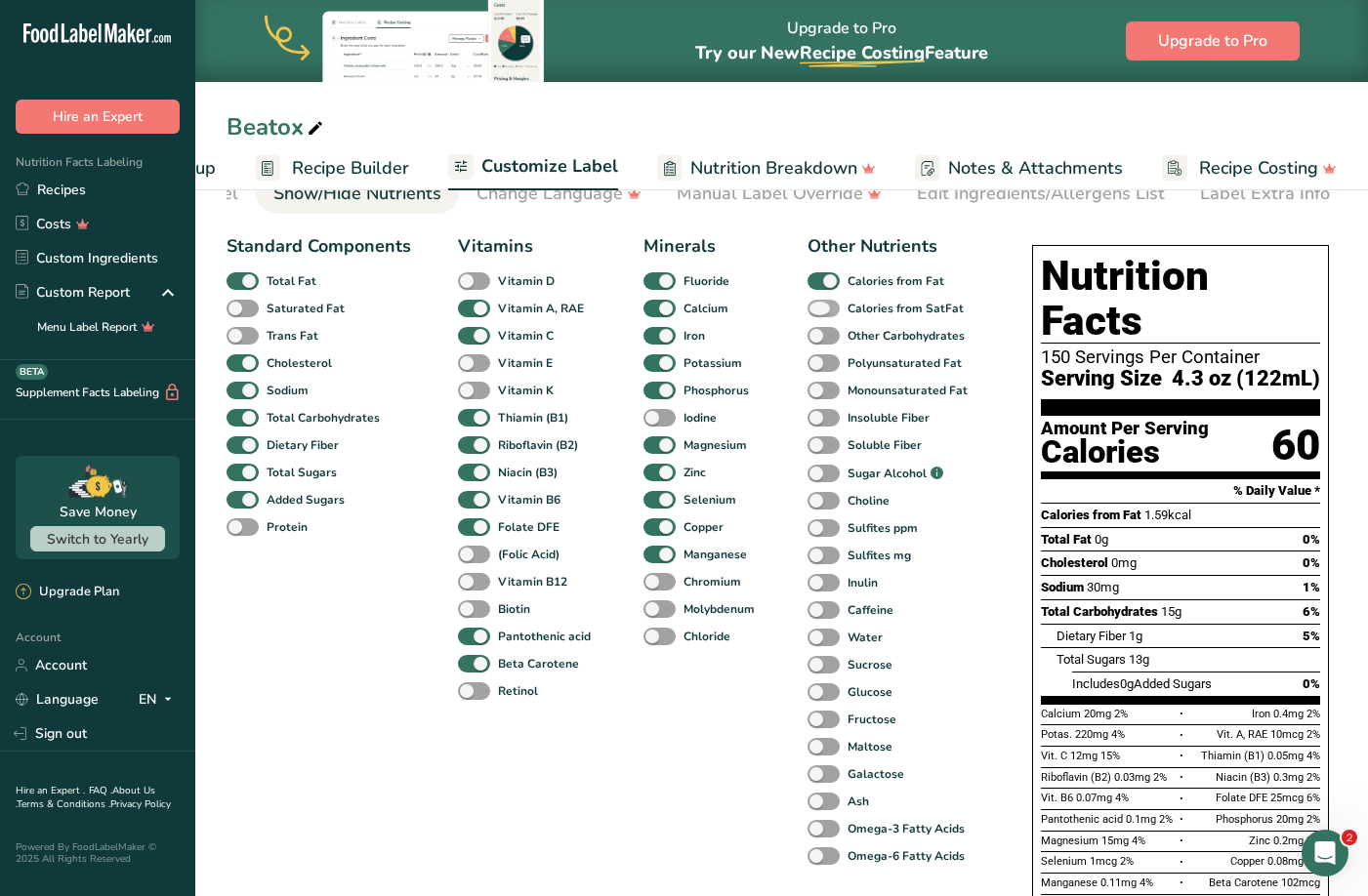 click at bounding box center [823, 308] 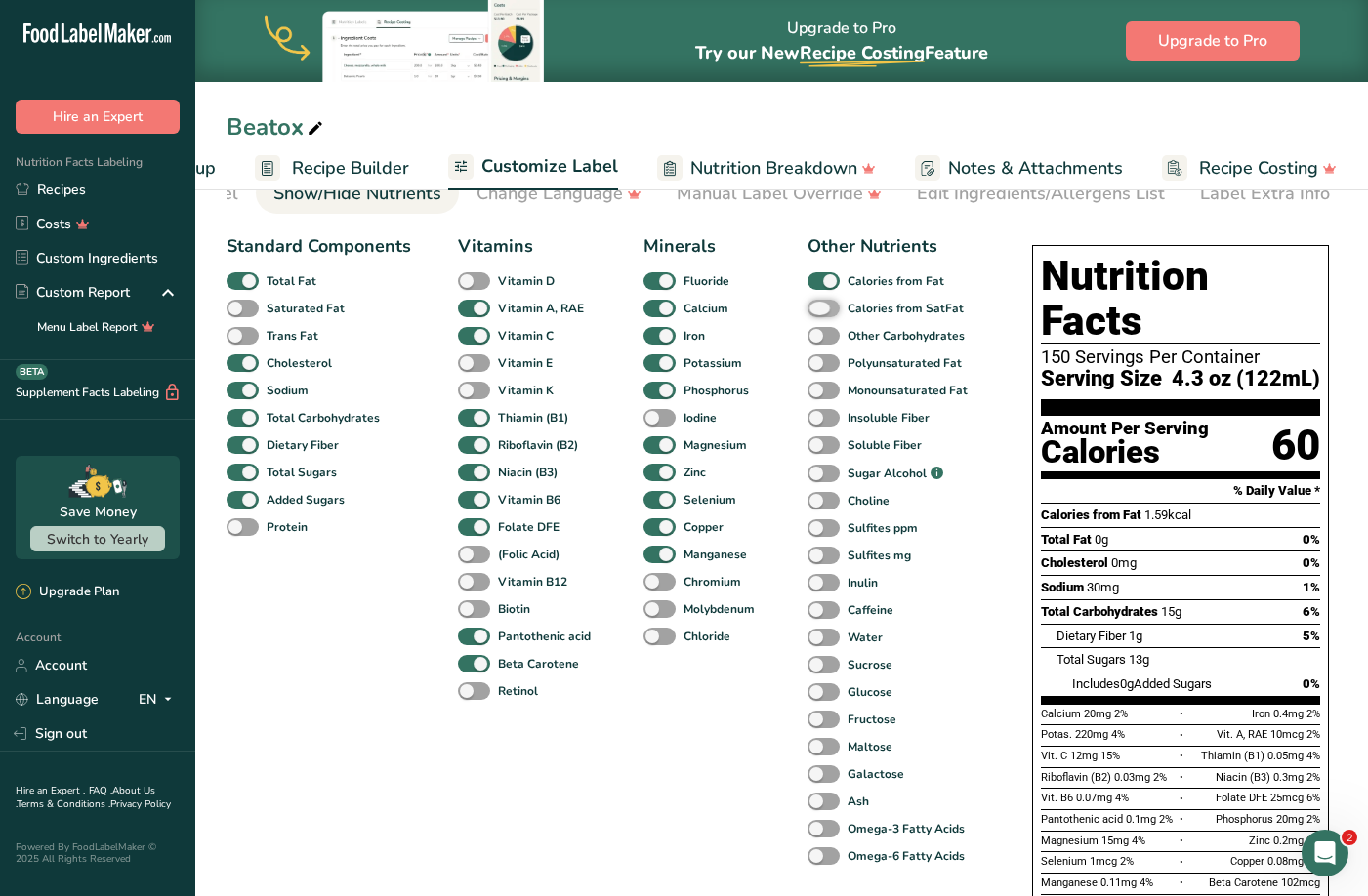 click on "Calories from SatFat" at bounding box center (813, 307) 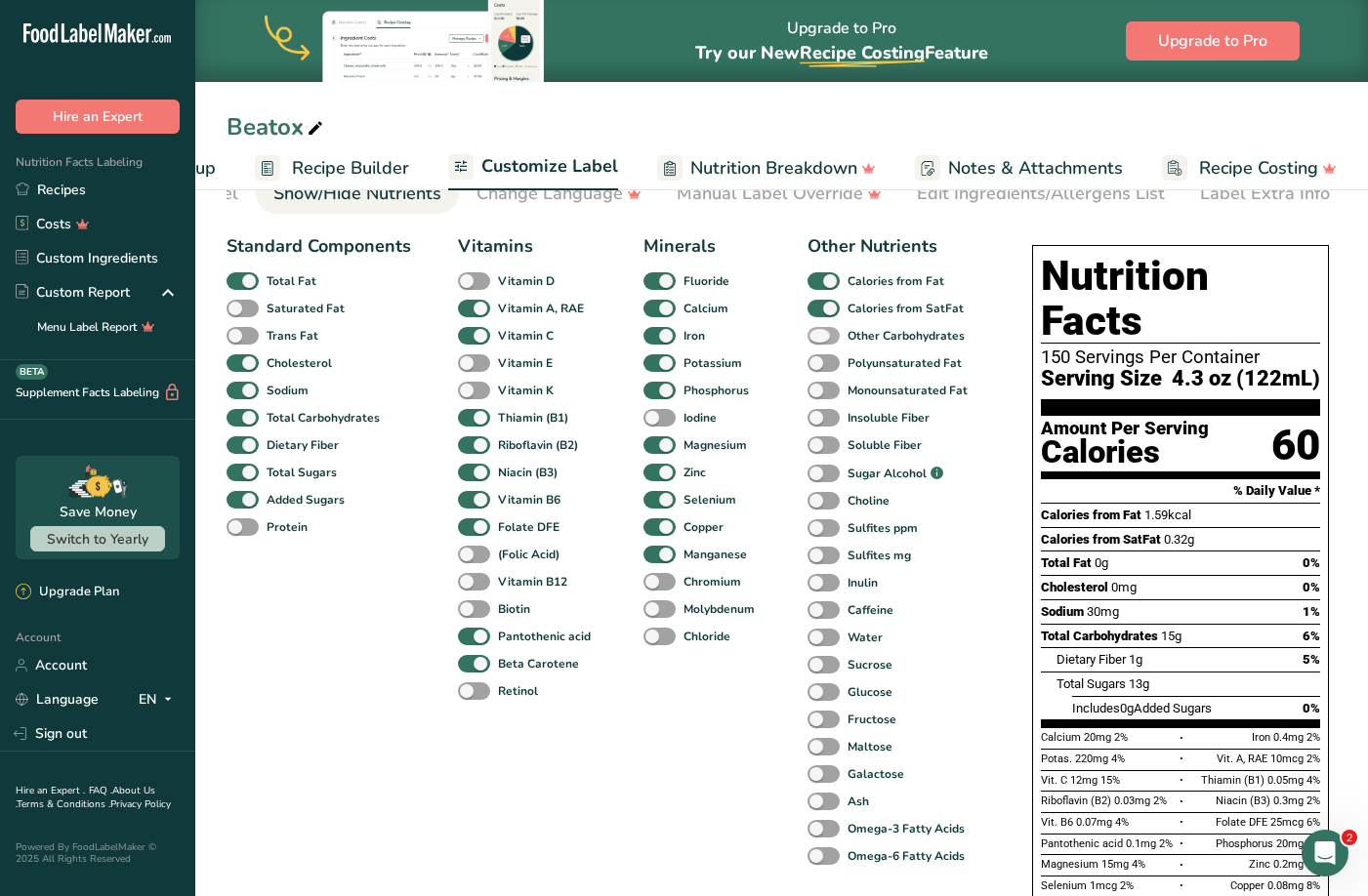 click at bounding box center [823, 336] 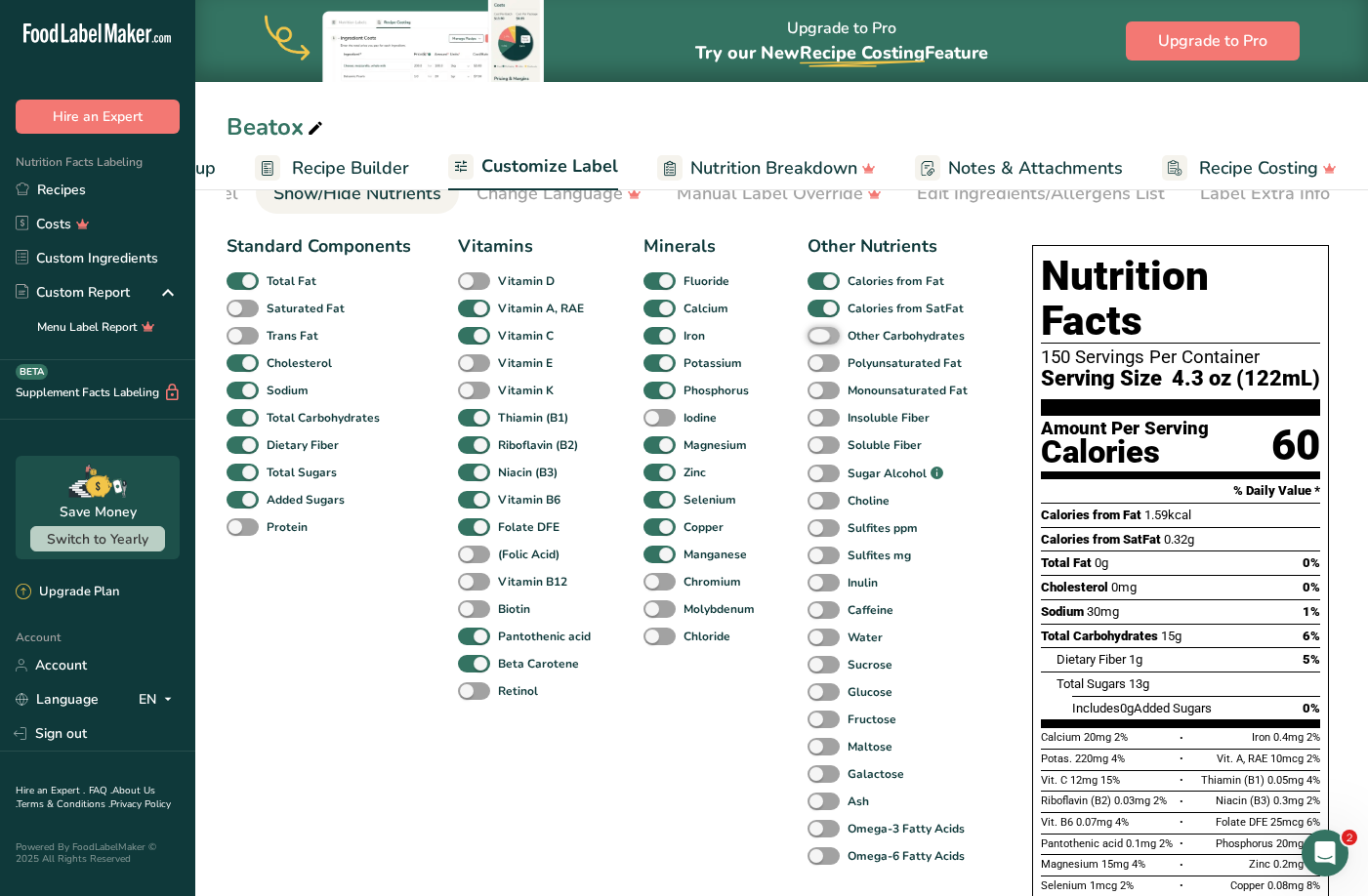 click on "Other Carbohydrates" at bounding box center [813, 335] 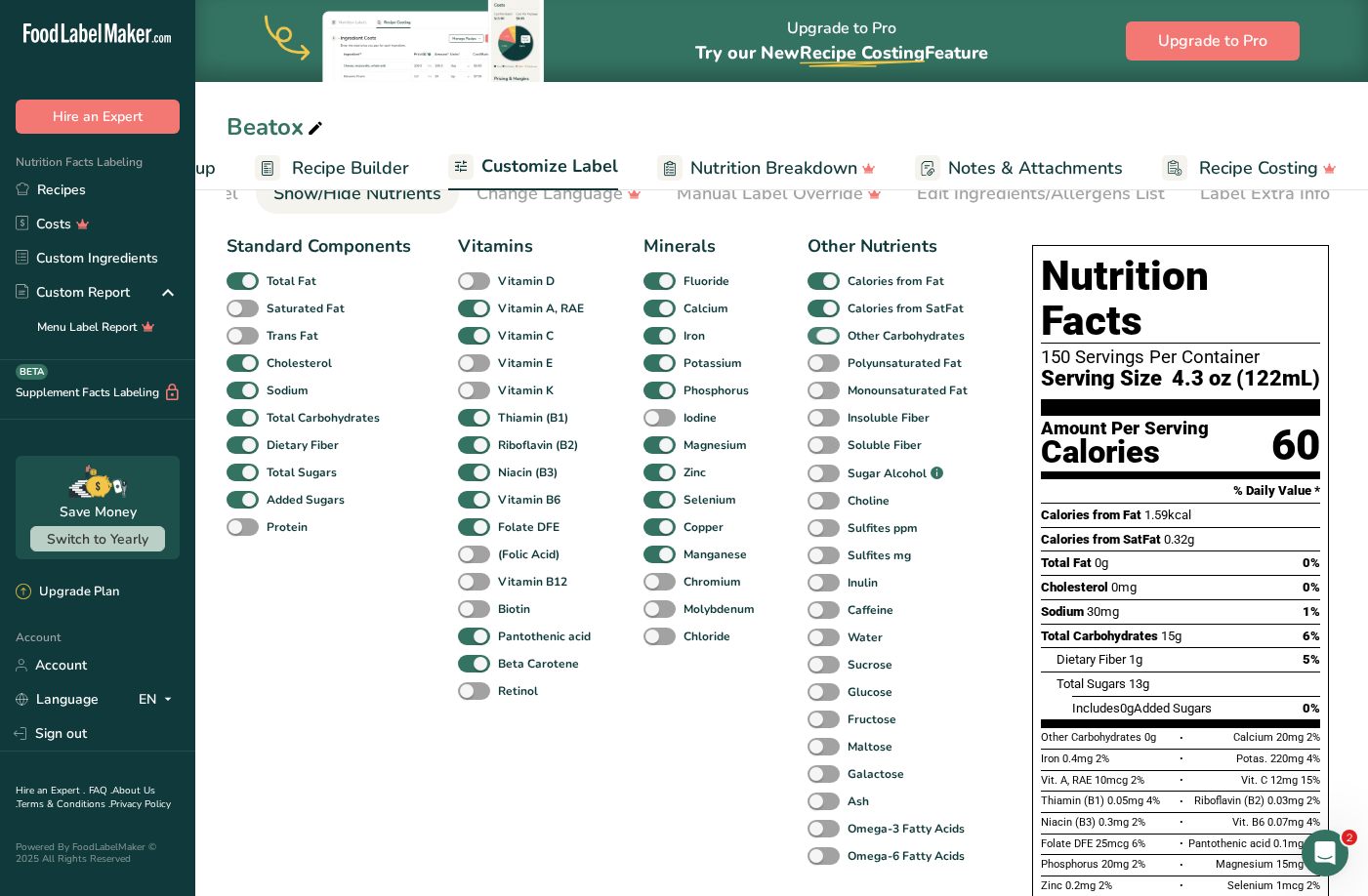 click at bounding box center [823, 336] 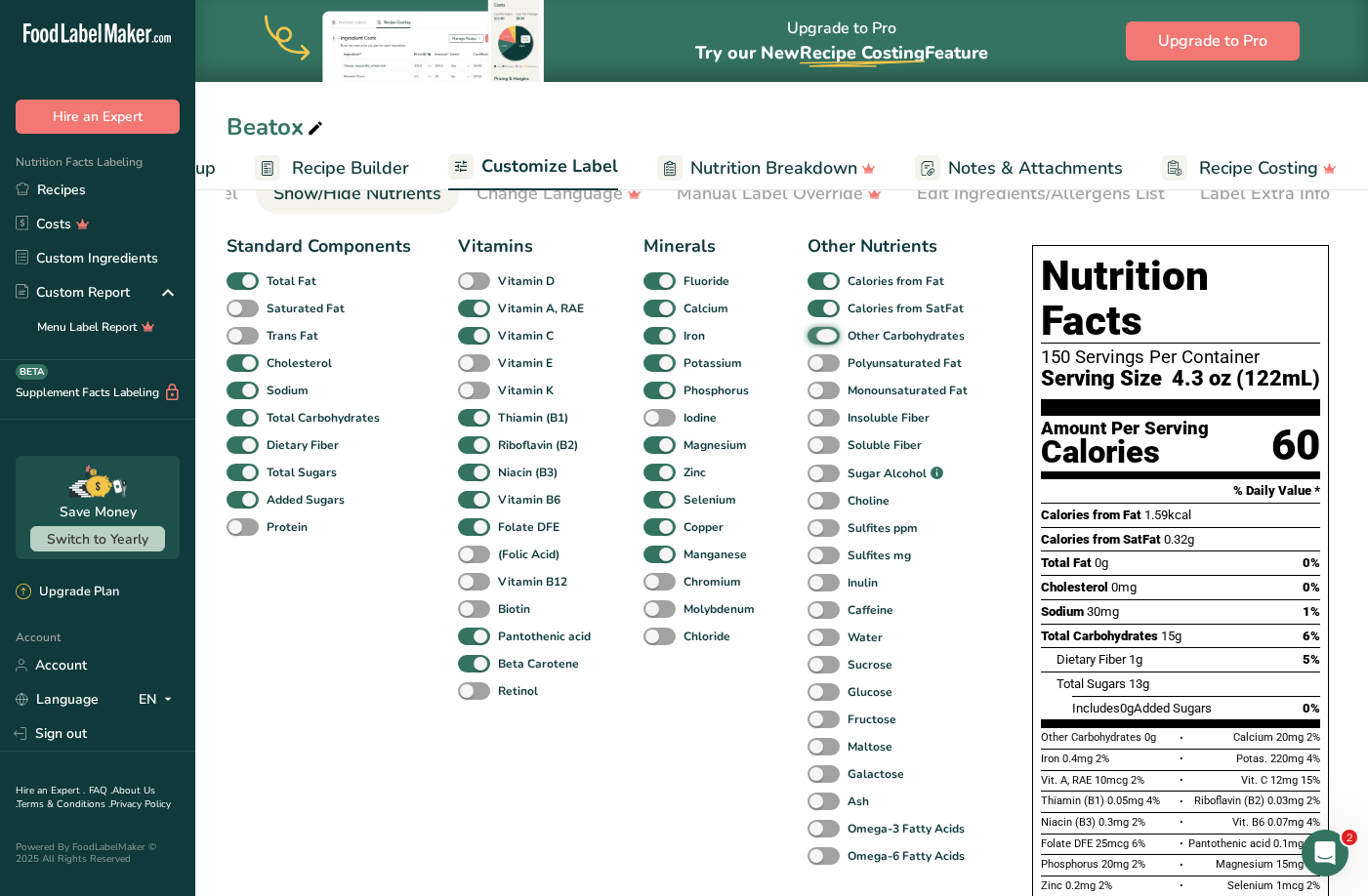 click on "Other Carbohydrates" at bounding box center [813, 335] 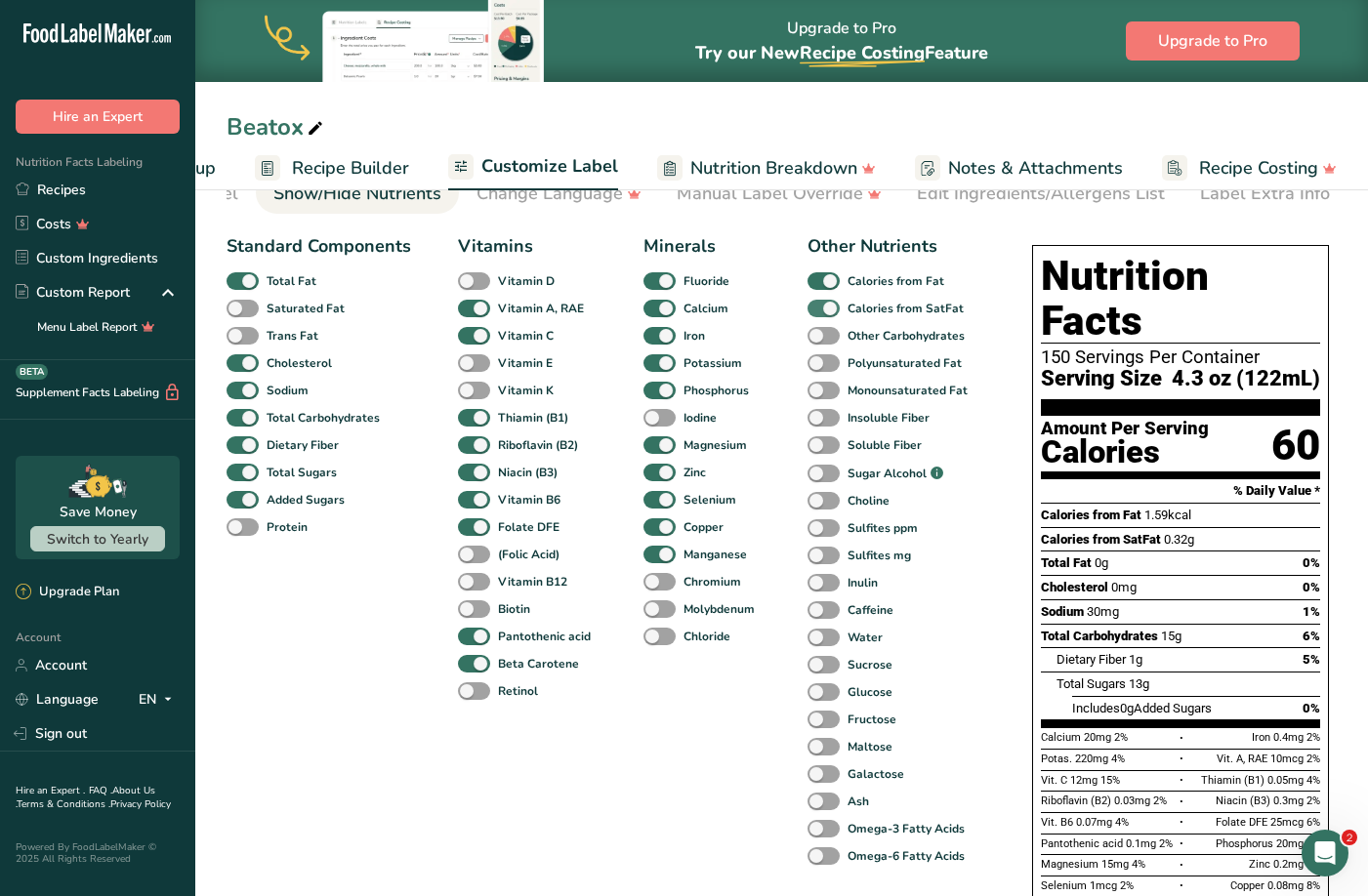 click at bounding box center (823, 308) 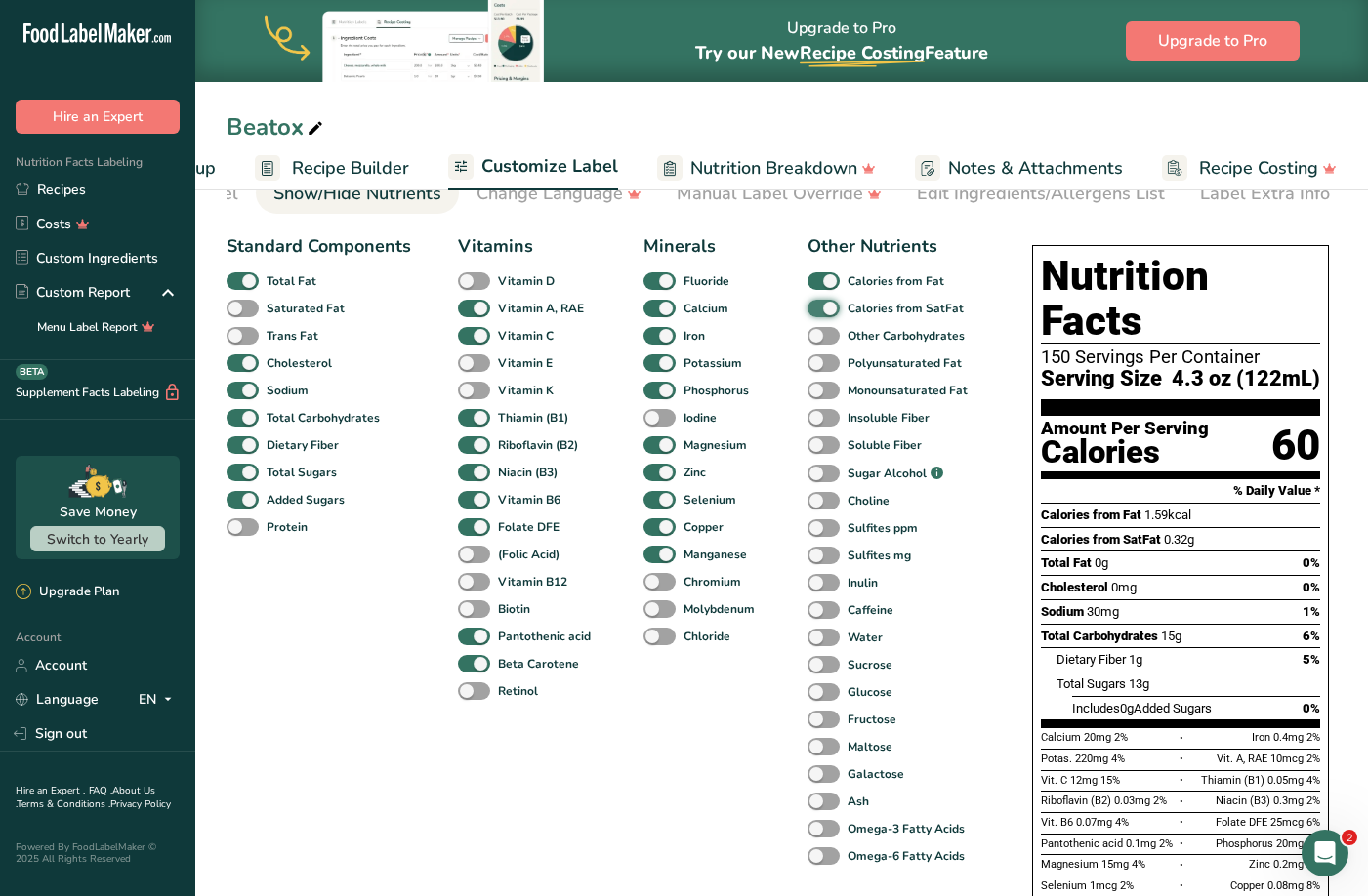 click on "Calories from SatFat" at bounding box center [813, 307] 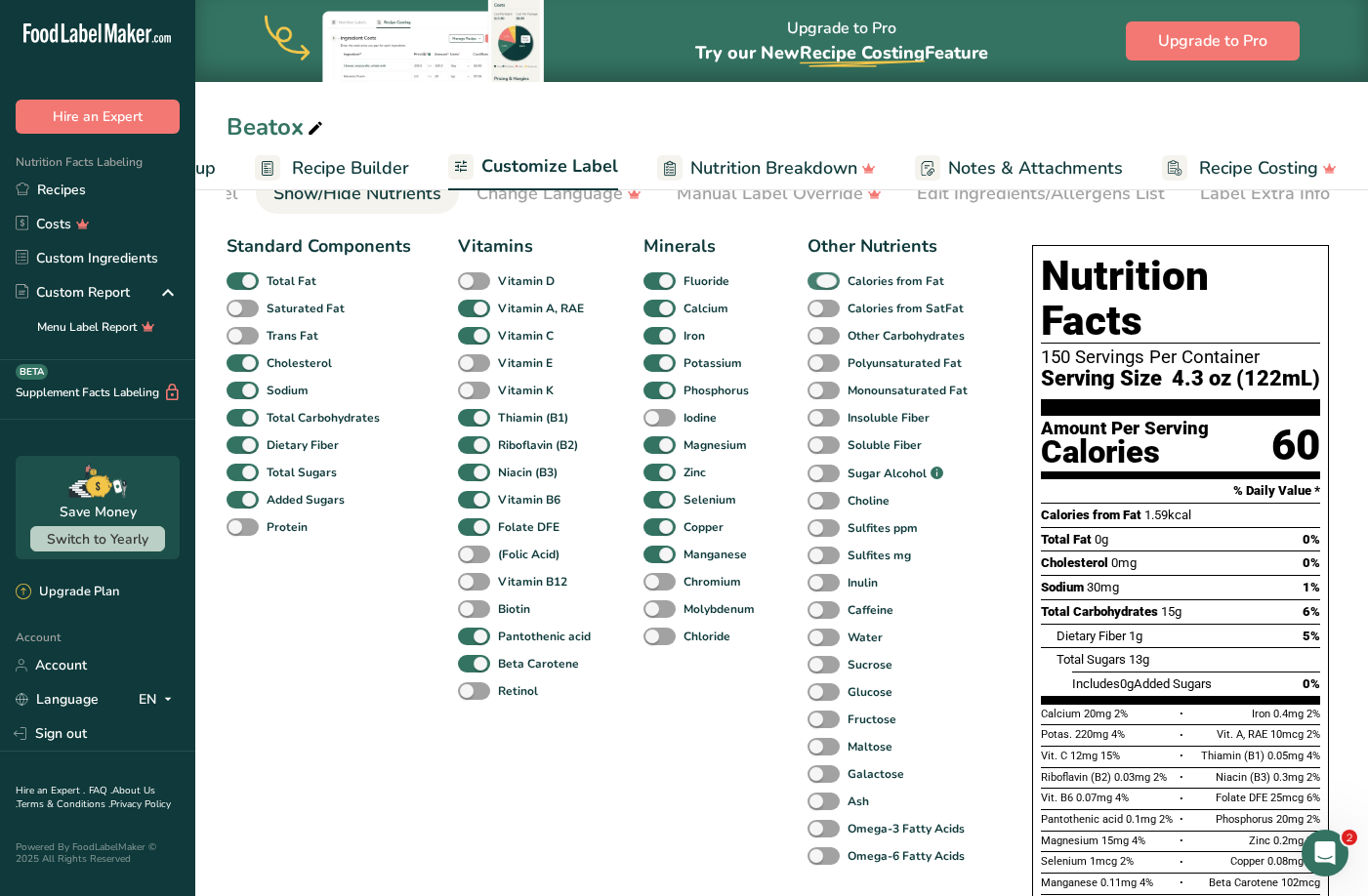 click at bounding box center [823, 281] 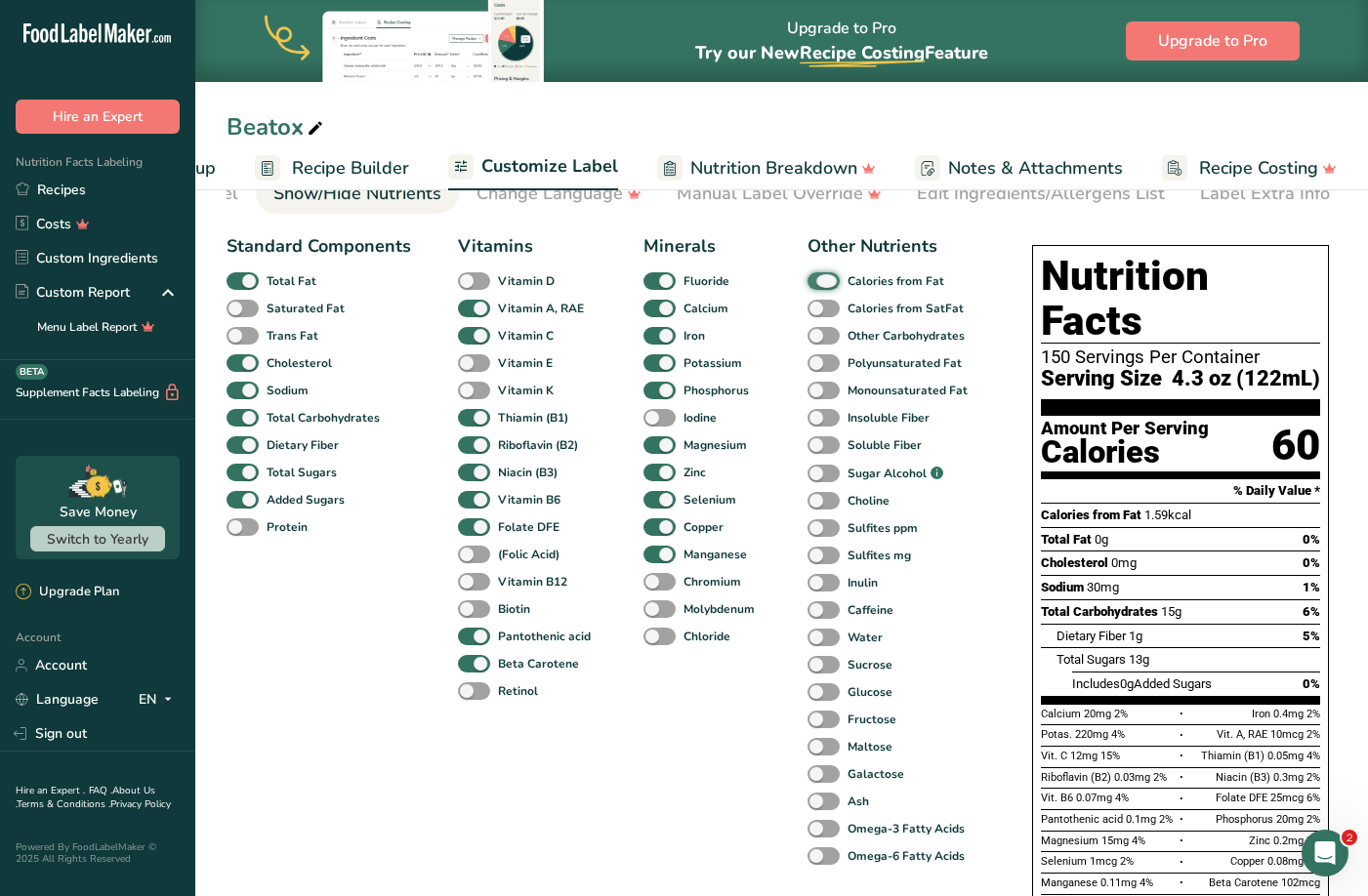 click on "Calories from Fat" at bounding box center [813, 280] 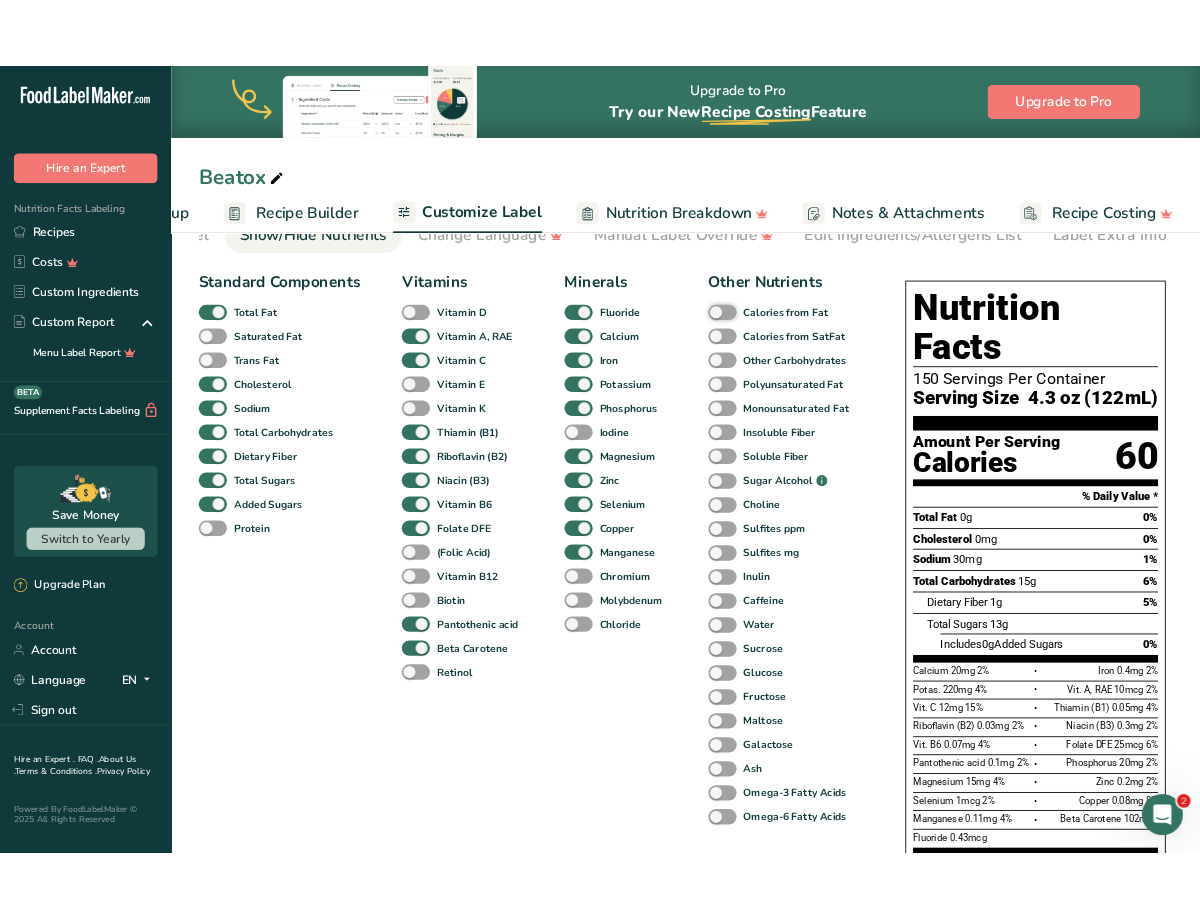 scroll, scrollTop: 0, scrollLeft: 0, axis: both 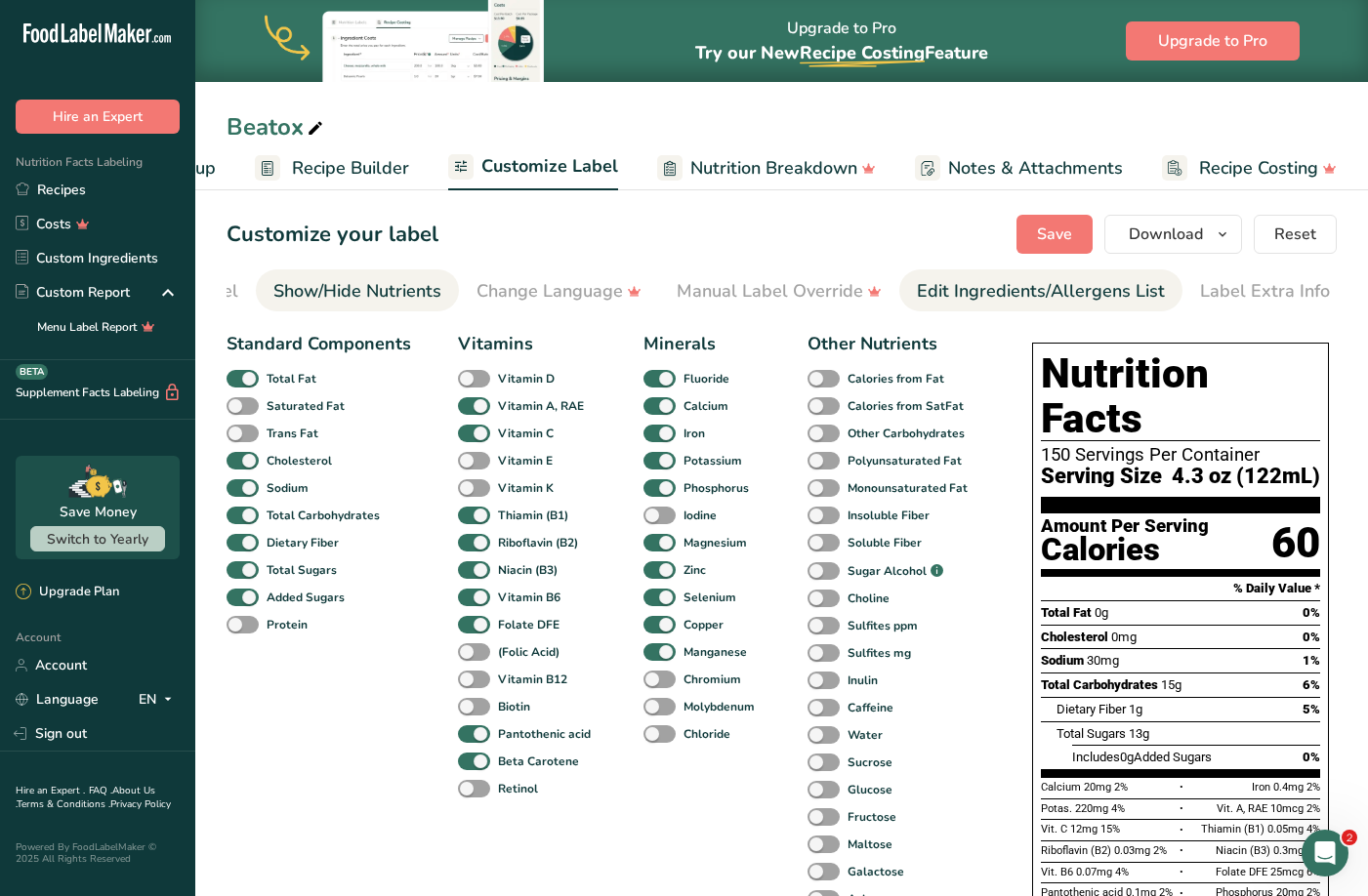 click on "Edit Ingredients/Allergens List" at bounding box center (1041, 291) 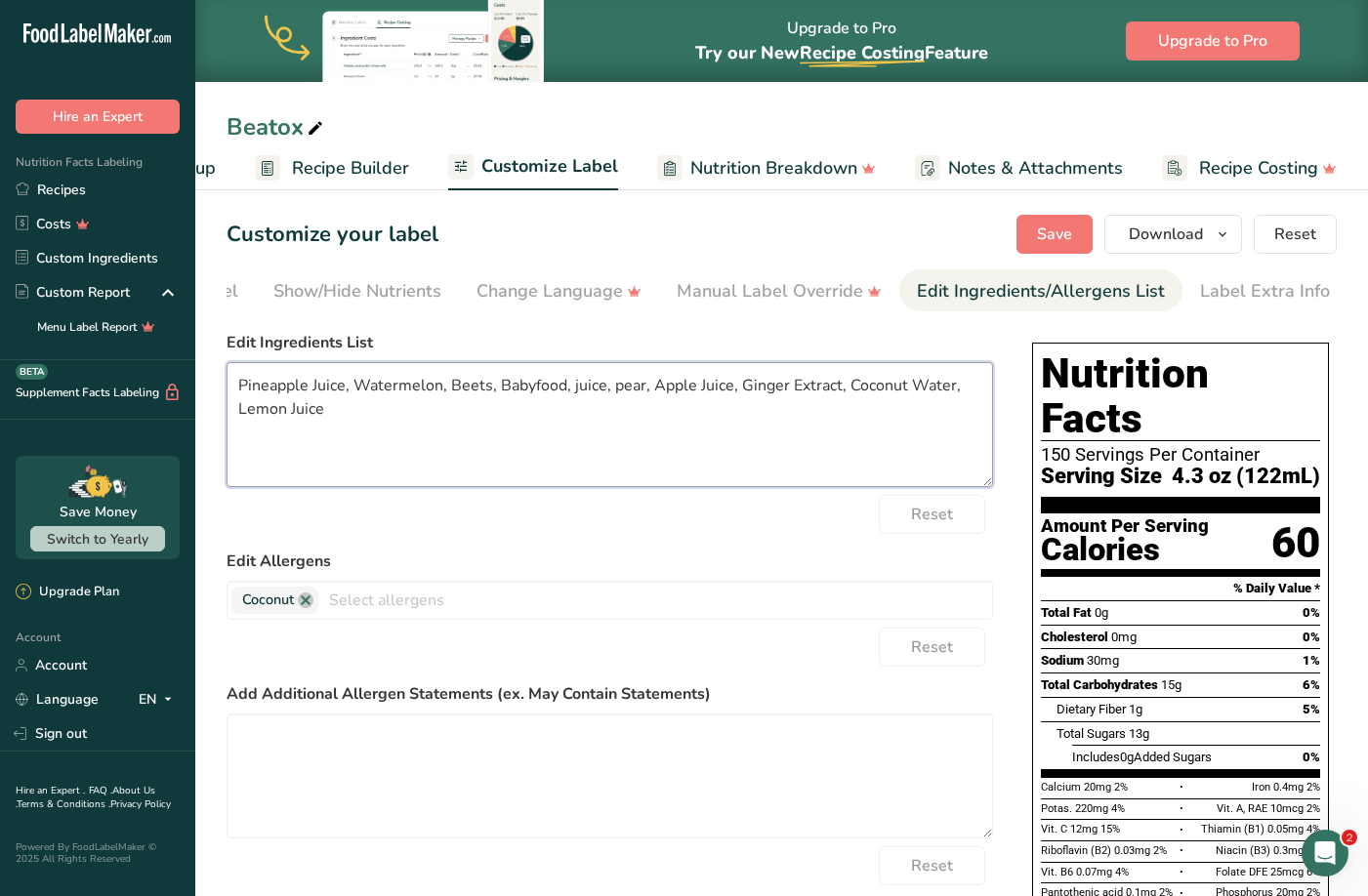 click on "Pineapple Juice, Watermelon, Beets, Babyfood, juice, pear, Apple Juice, Ginger Extract, Coconut Water, Lemon Juice" at bounding box center [609, 425] 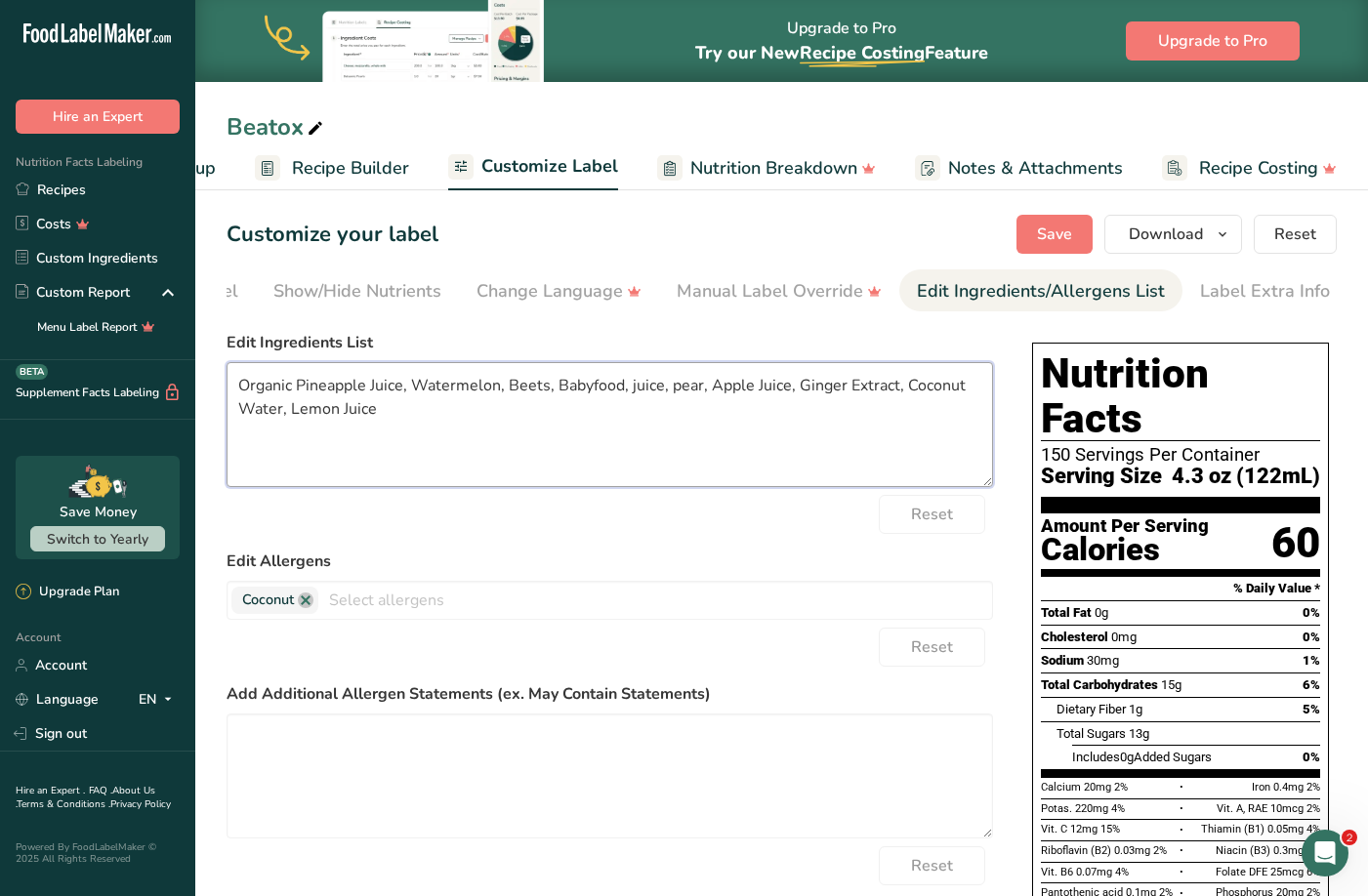 click on "Organic Pineapple Juice, Watermelon, Beets, Babyfood, juice, pear, Apple Juice, Ginger Extract, Coconut Water, Lemon Juice" at bounding box center [609, 425] 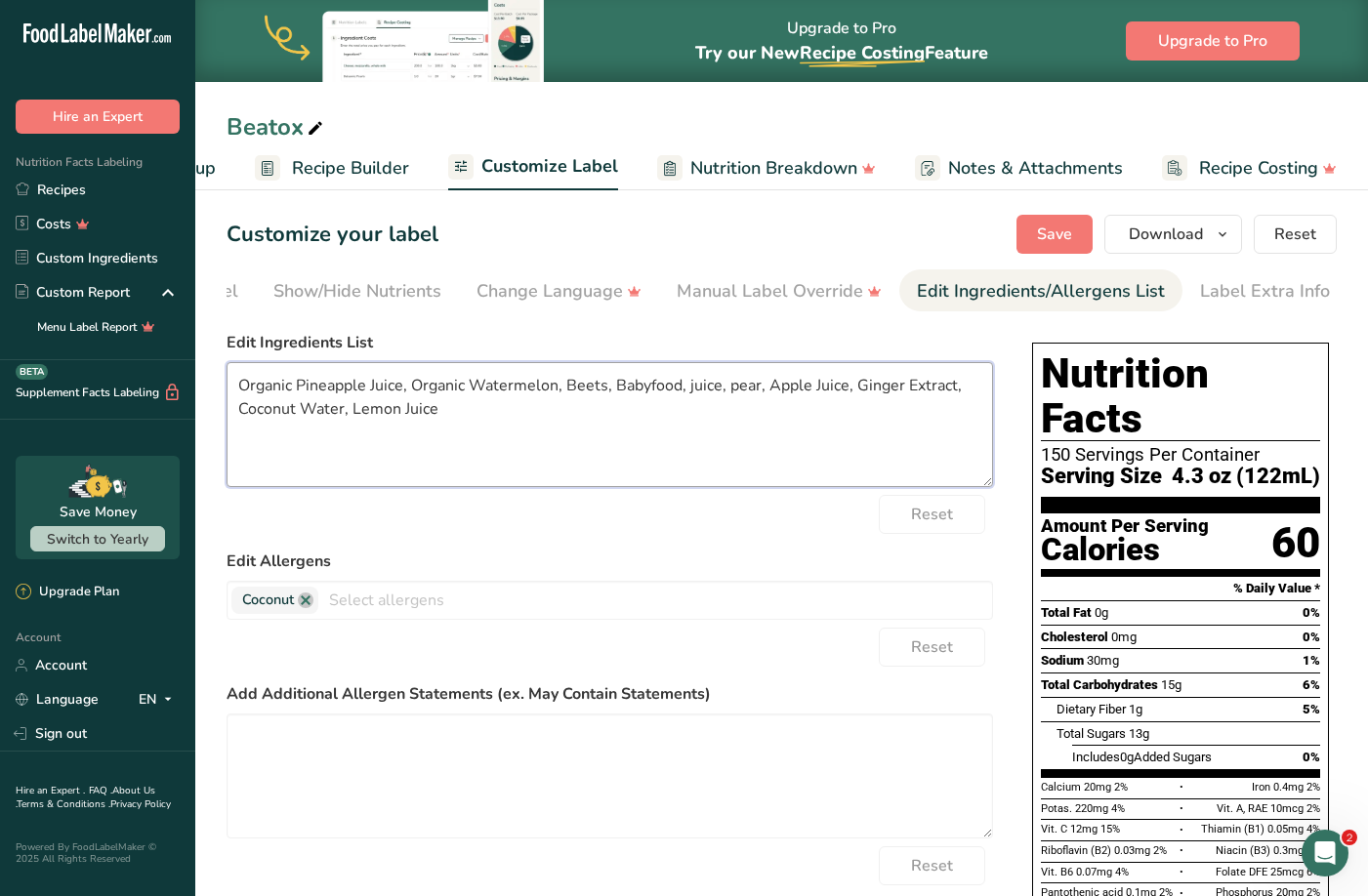 click on "Organic Pineapple Juice, Organic Watermelon, Beets, Babyfood, juice, pear, Apple Juice, Ginger Extract, Coconut Water, Lemon Juice" at bounding box center (609, 425) 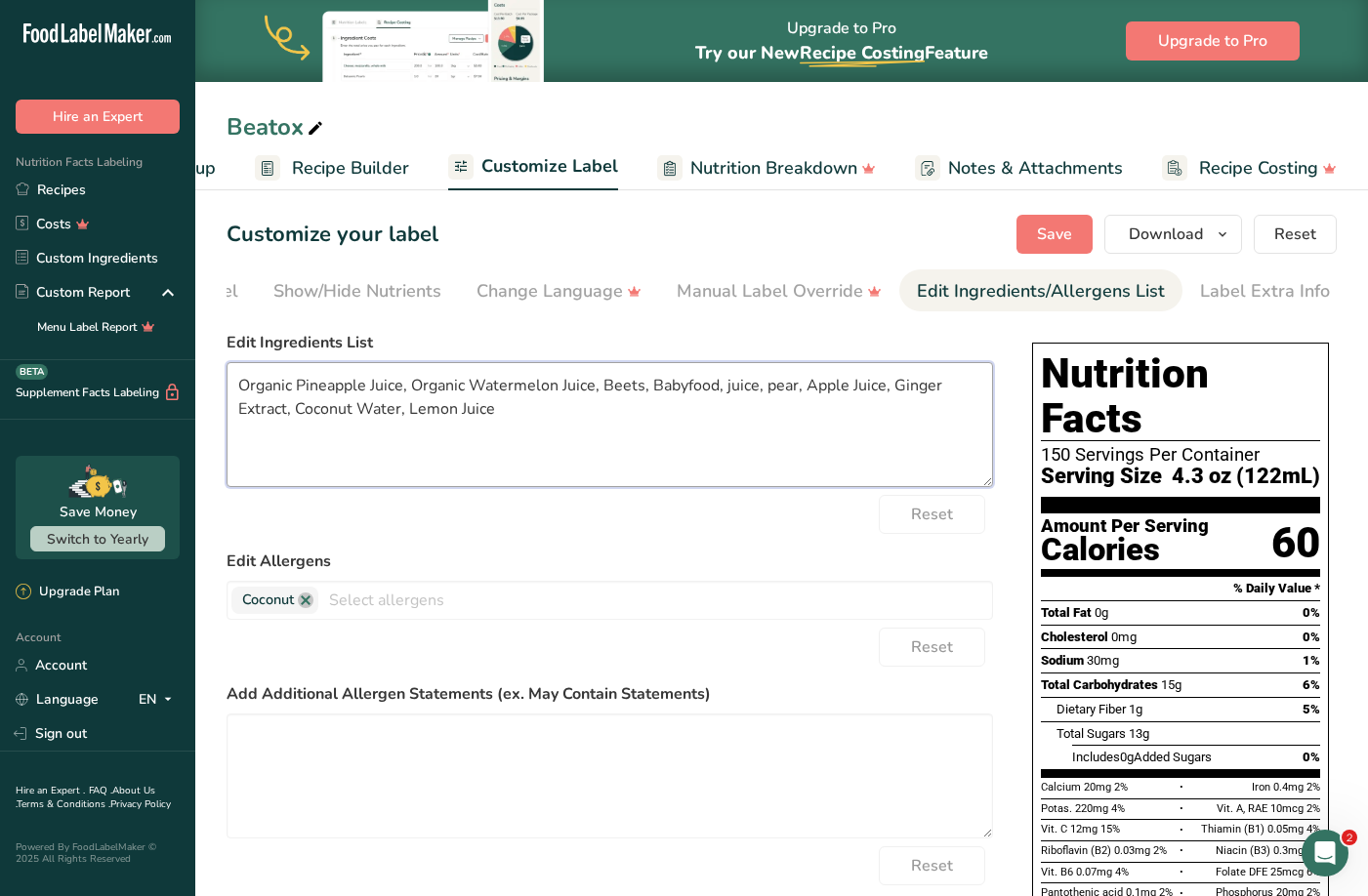 click on "Organic Pineapple Juice, Organic Watermelon Juice, Beets, Babyfood, juice, pear, Apple Juice, Ginger Extract, Coconut Water, Lemon Juice" at bounding box center [609, 425] 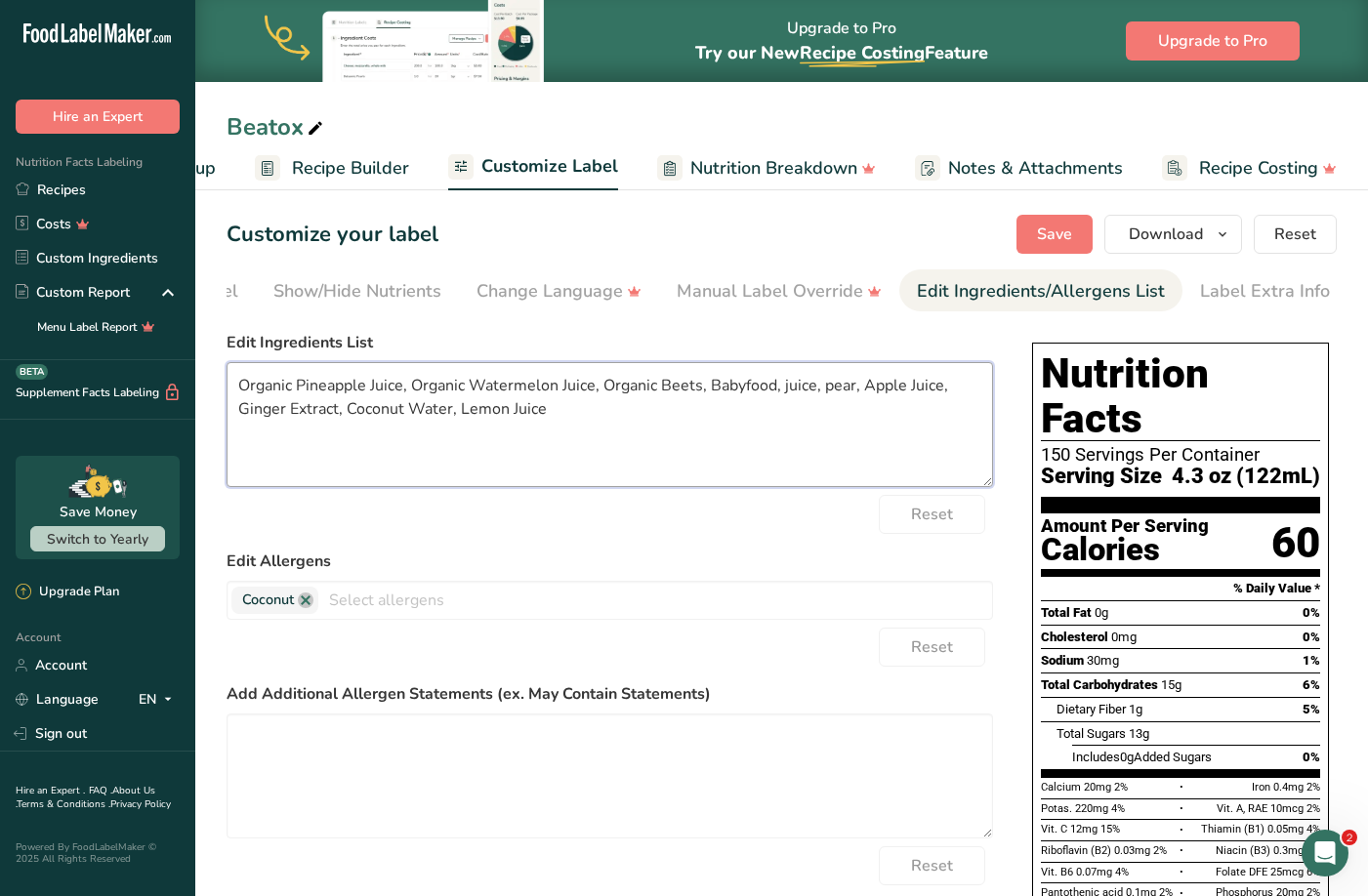 click on "Organic Pineapple Juice, Organic Watermelon Juice, Organic Beets, Babyfood, juice, pear, Apple Juice, Ginger Extract, Coconut Water, Lemon Juice" at bounding box center [609, 425] 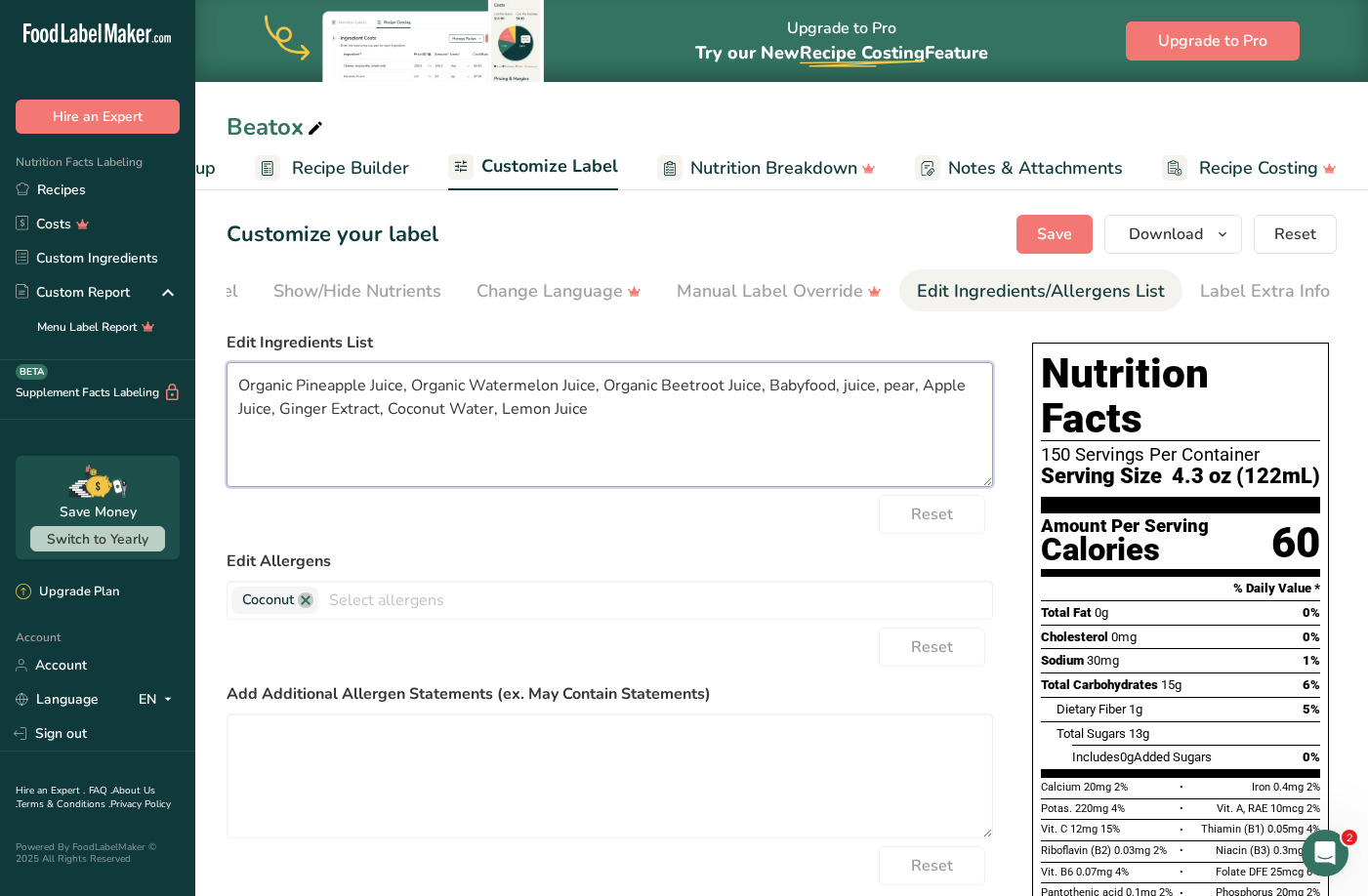 drag, startPoint x: 841, startPoint y: 390, endPoint x: 769, endPoint y: 389, distance: 72.00694 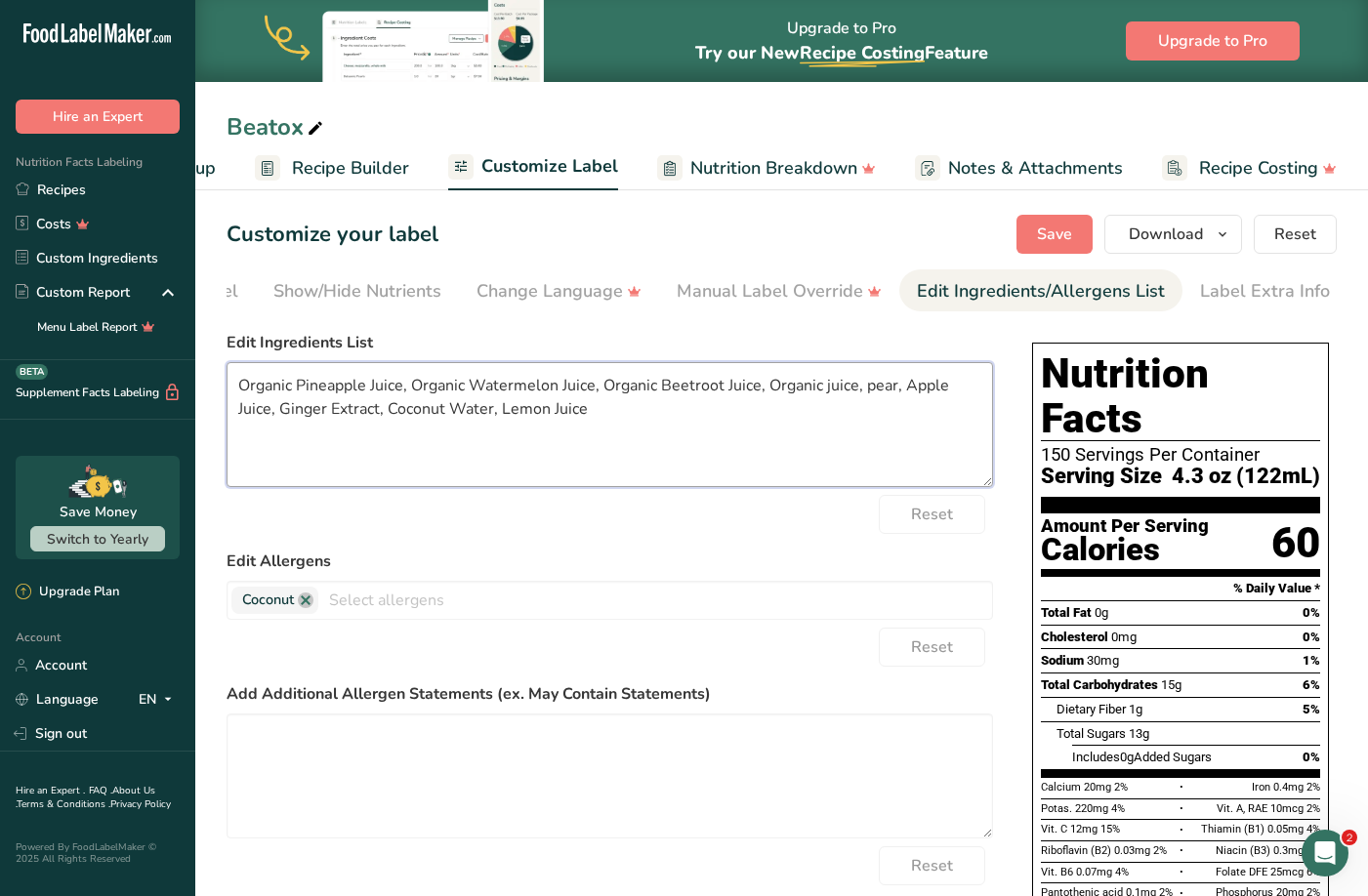 click on "Organic Pineapple Juice, Organic Watermelon Juice, Organic Beetroot Juice, Organic juice, pear, Apple Juice, Ginger Extract, Coconut Water, Lemon Juice" at bounding box center [609, 425] 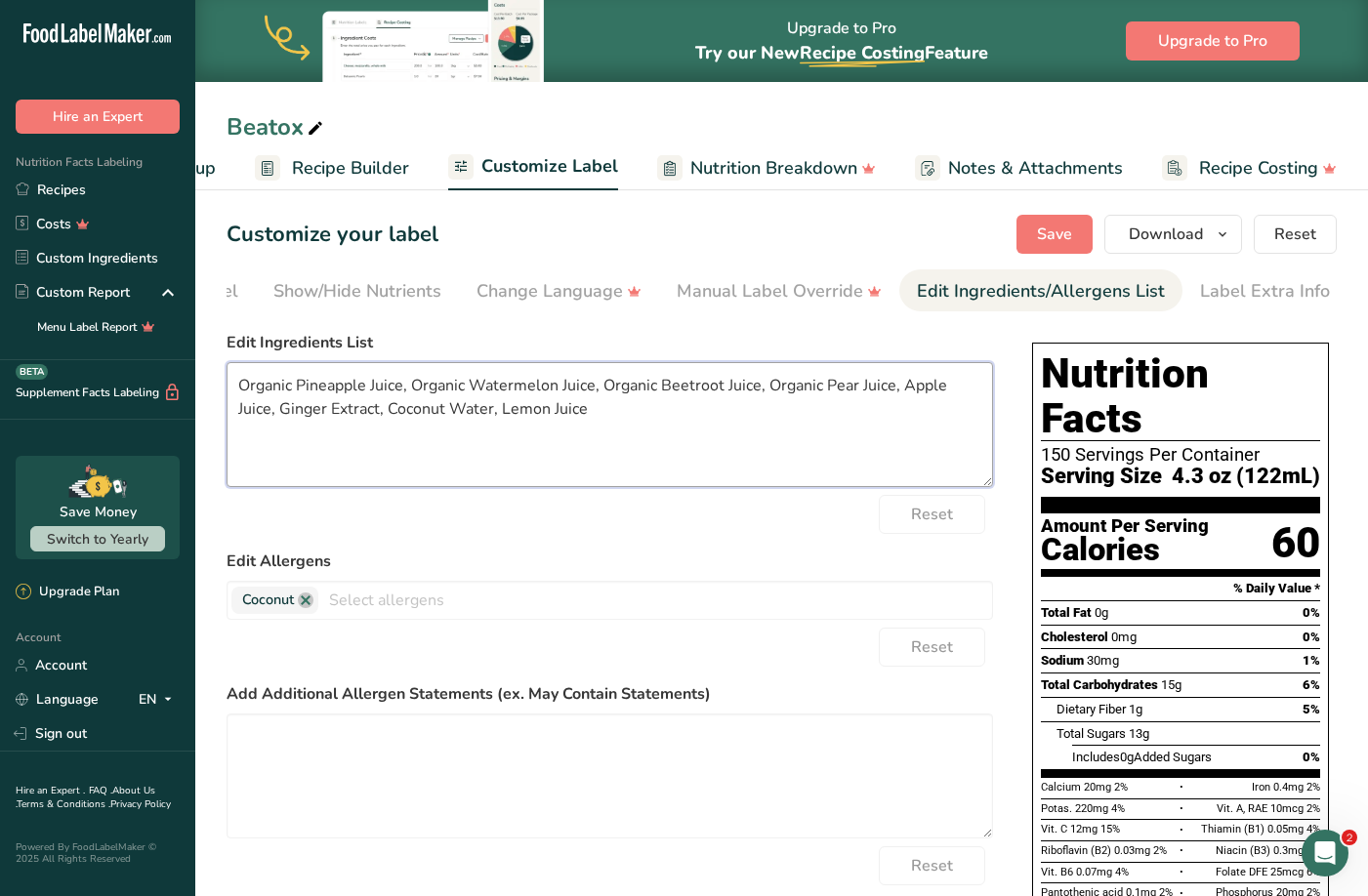 click on "Organic Pineapple Juice, Organic Watermelon Juice, Organic Beetroot Juice, Organic Pear Juice, Apple Juice, Ginger Extract, Coconut Water, Lemon Juice" at bounding box center [609, 425] 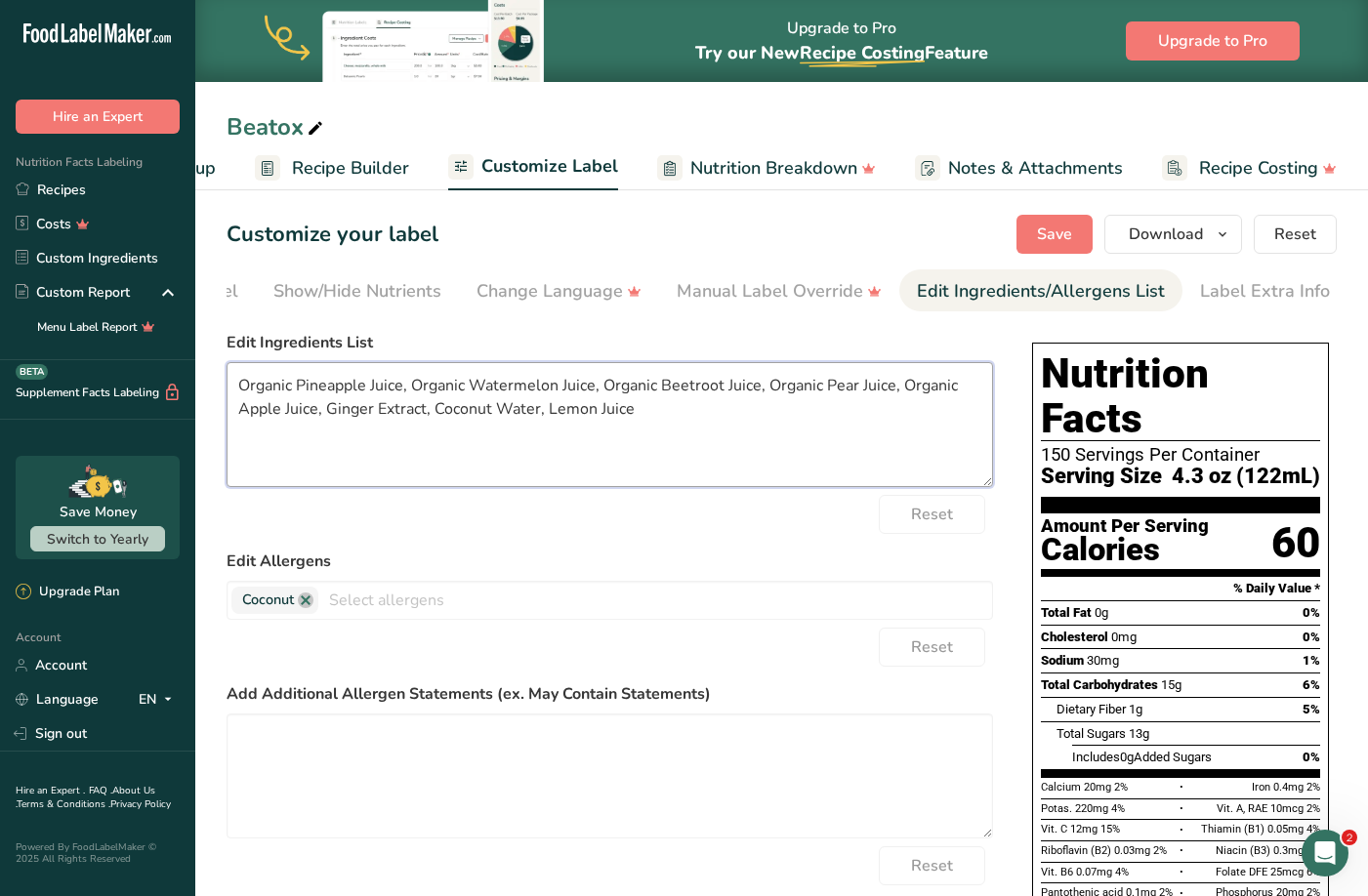 click on "Organic Pineapple Juice, Organic Watermelon Juice, Organic Beetroot Juice, Organic Pear Juice, Organic Apple Juice, Ginger Extract, Coconut Water, Lemon Juice" at bounding box center [609, 425] 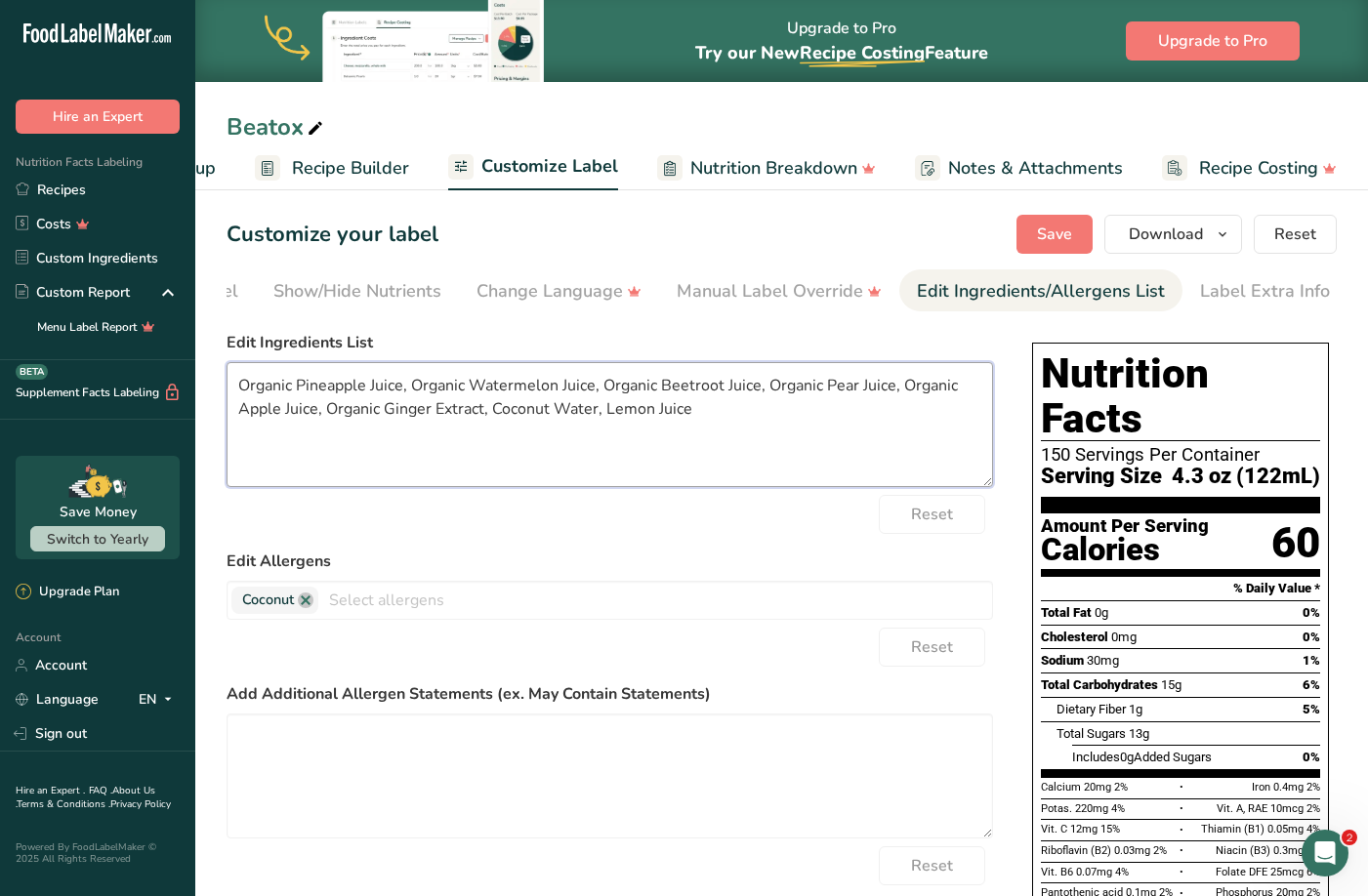 click on "Organic Pineapple Juice, Organic Watermelon Juice, Organic Beetroot Juice, Organic Pear Juice, Organic Apple Juice, Organic Ginger Extract, Coconut Water, Lemon Juice" at bounding box center [609, 425] 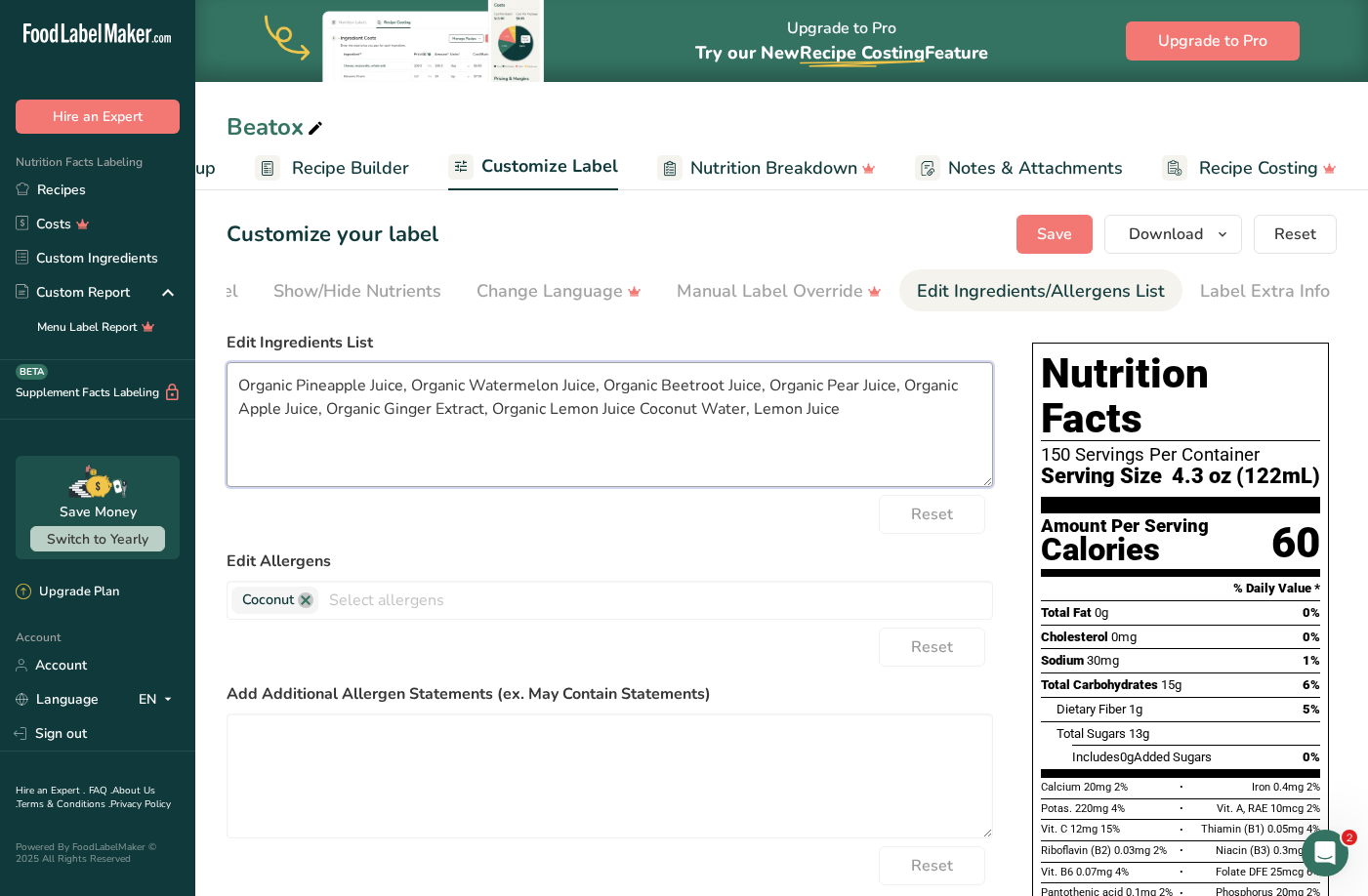 drag, startPoint x: 857, startPoint y: 415, endPoint x: 746, endPoint y: 409, distance: 111.16204 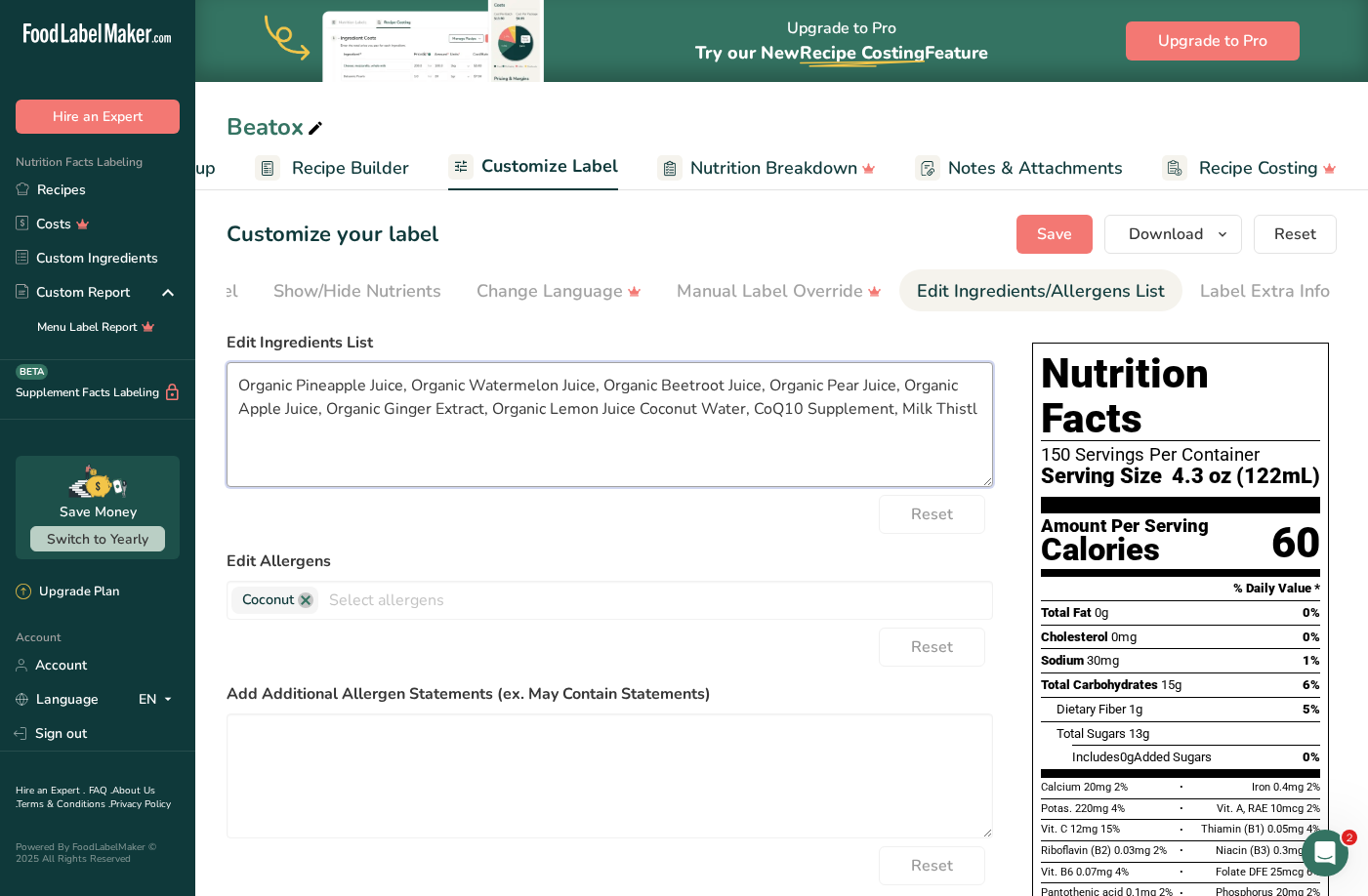 type on "Organic Pineapple Juice, Organic Watermelon Juice, Organic Beetroot Juice, Organic Pear Juice, Organic Apple Juice, Organic Ginger Extract, Organic Lemon Juice Coconut Water, CoQ10 Supplement, Milk Thistle" 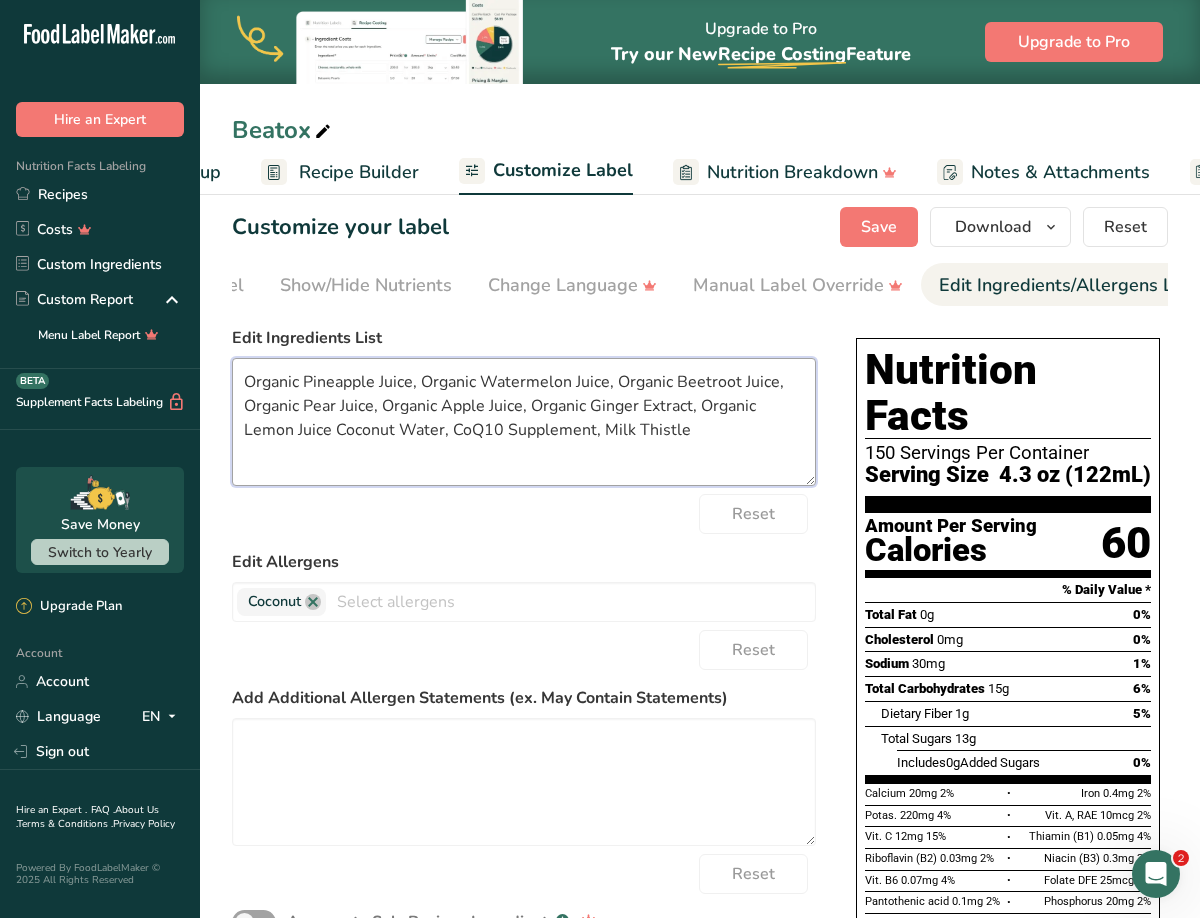 scroll, scrollTop: 0, scrollLeft: 0, axis: both 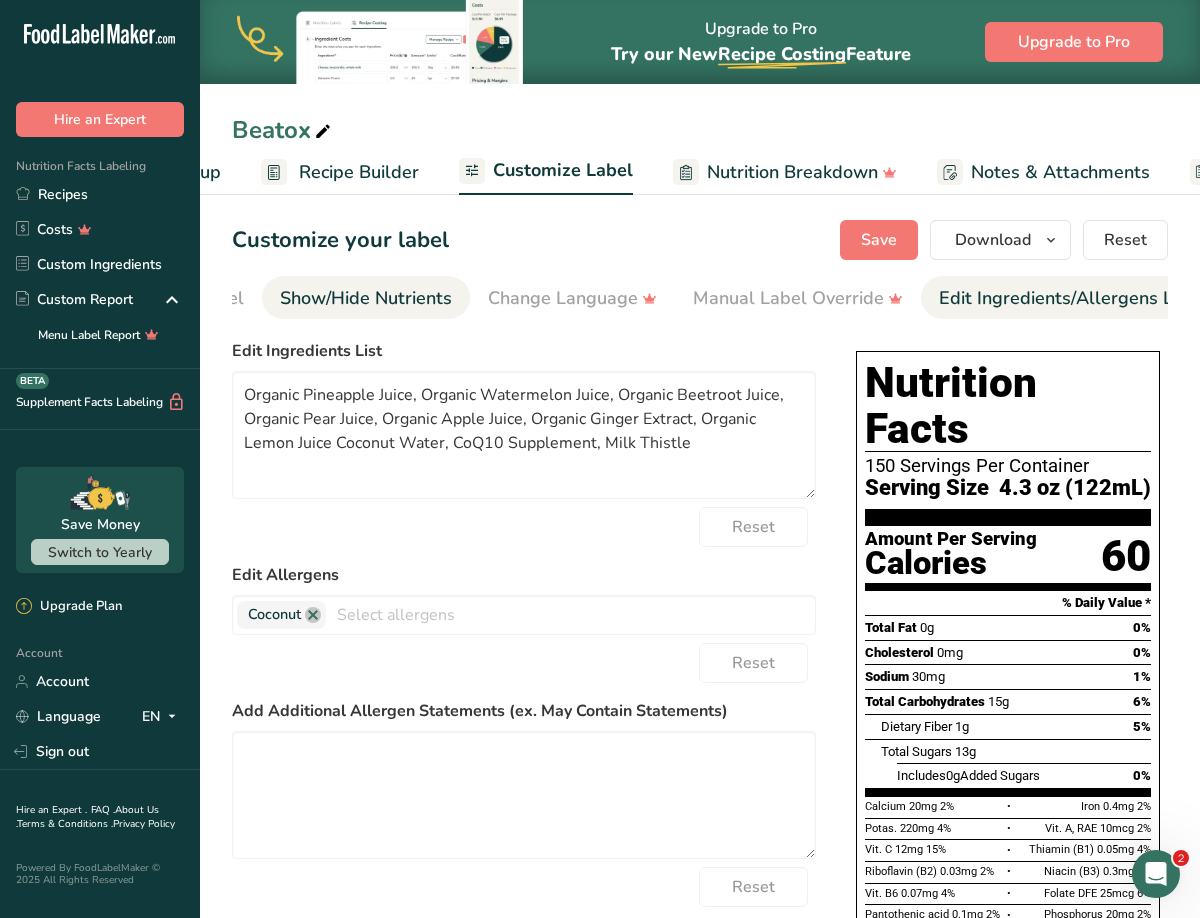 click on "Show/Hide Nutrients" at bounding box center (366, 298) 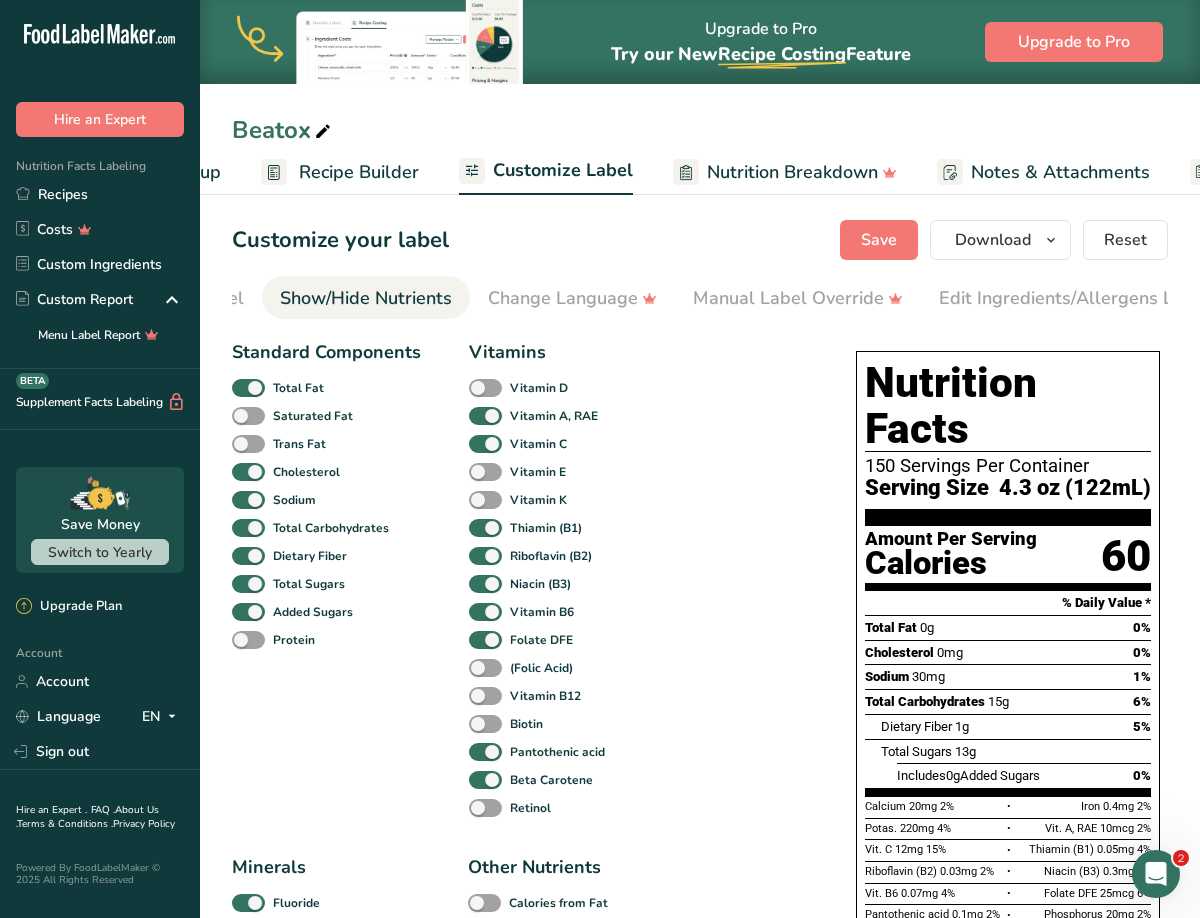scroll, scrollTop: 0, scrollLeft: 388, axis: horizontal 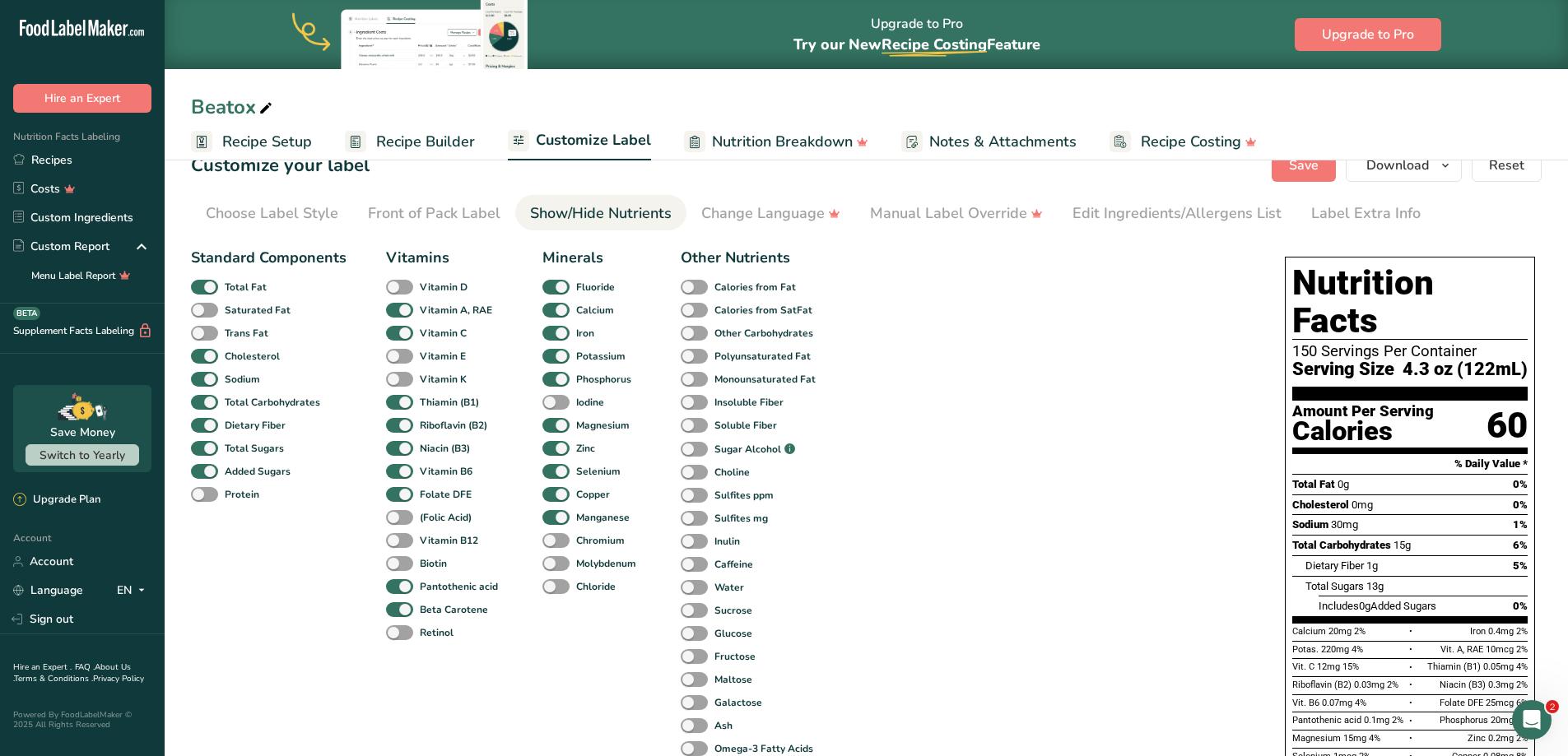 click on "Recipe Builder" at bounding box center (426, 141) 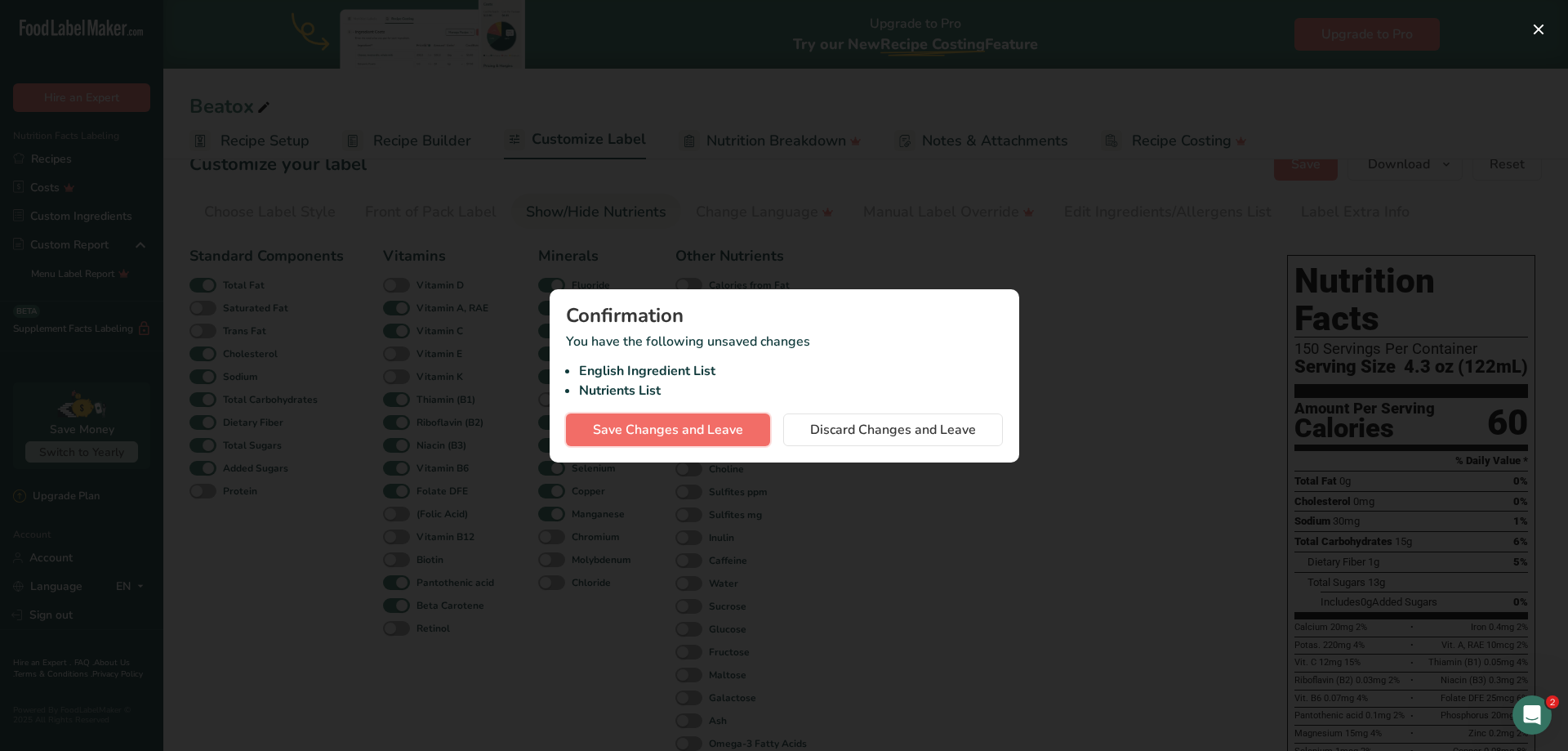 click on "Save Changes and Leave" at bounding box center (668, 430) 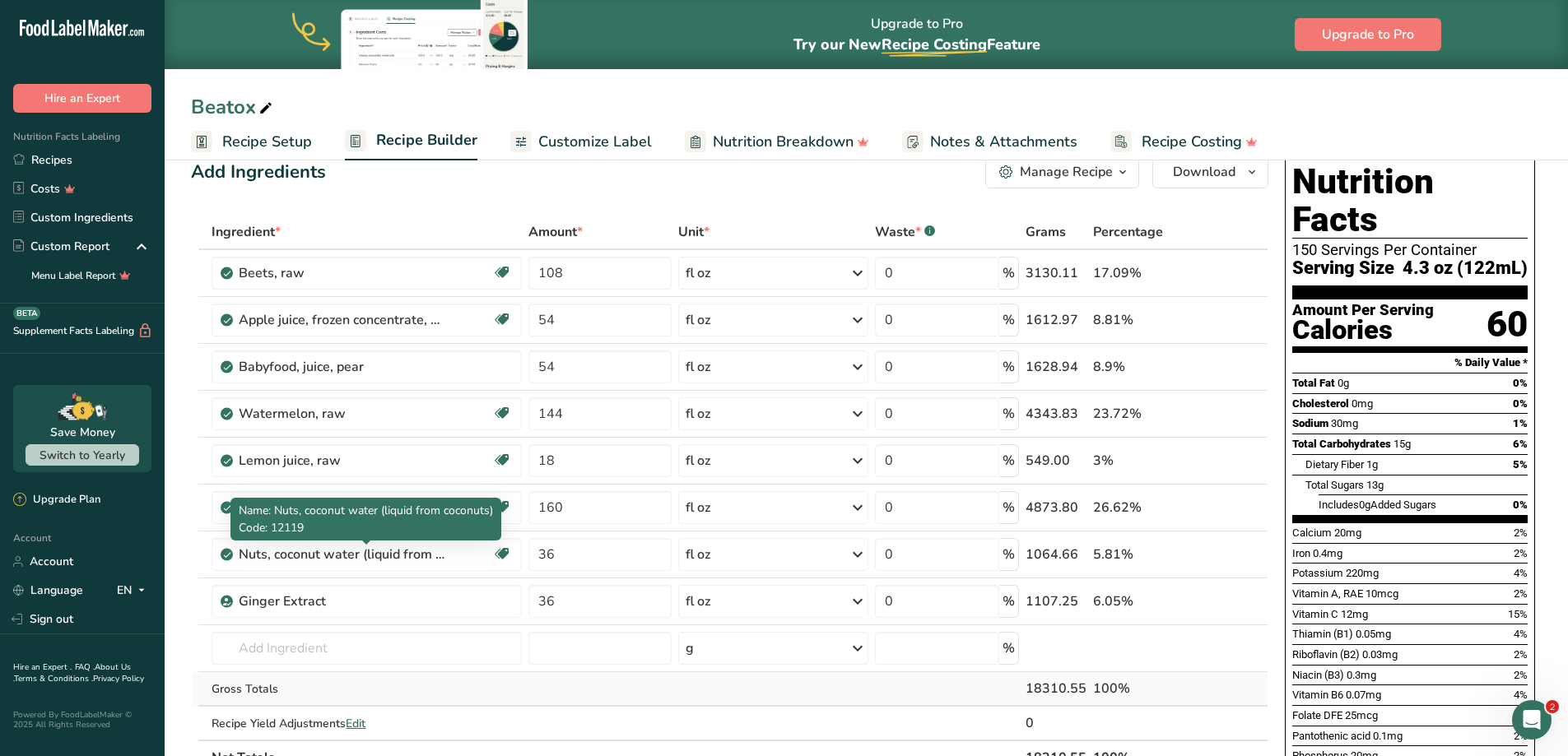 scroll, scrollTop: 197, scrollLeft: 0, axis: vertical 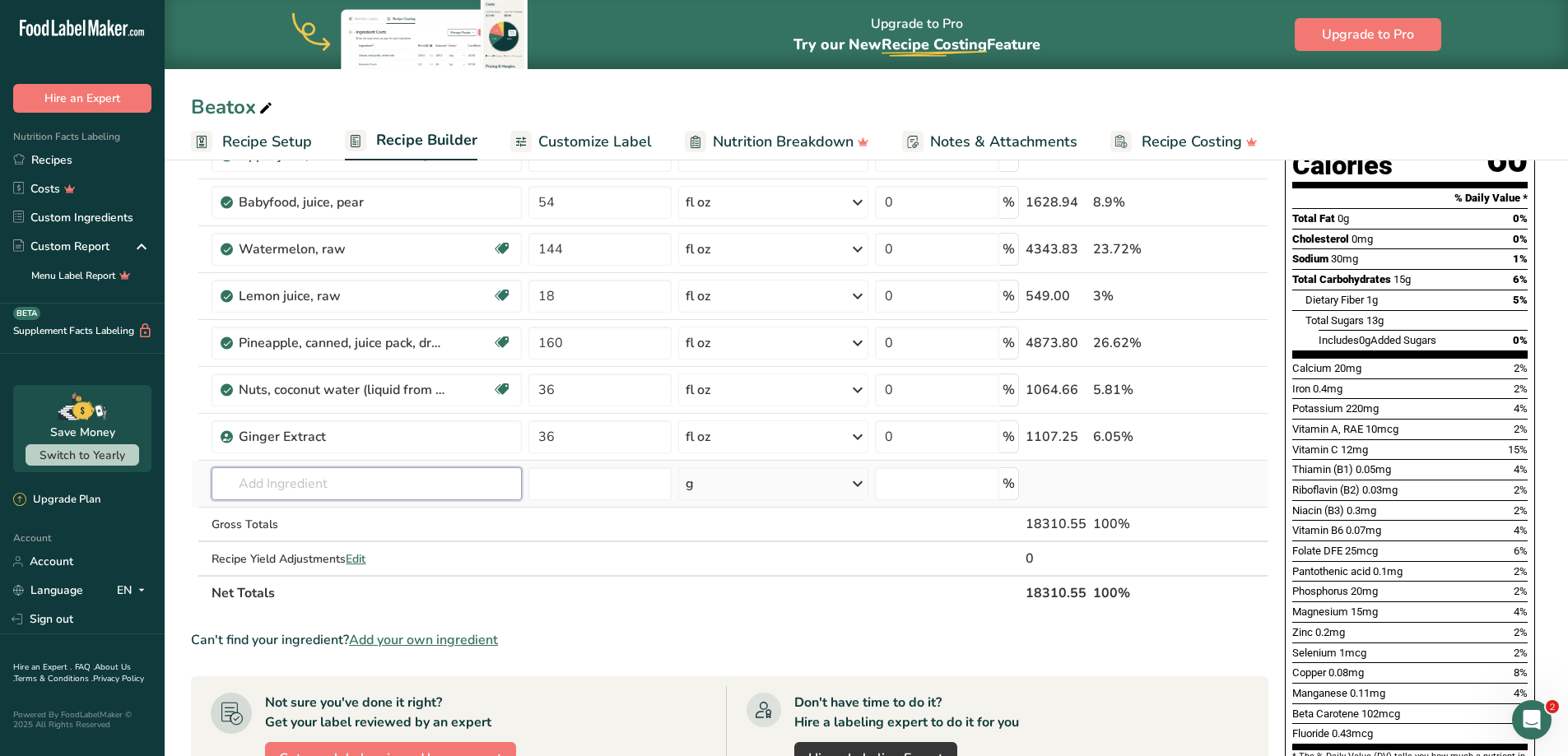 click at bounding box center [366, 484] 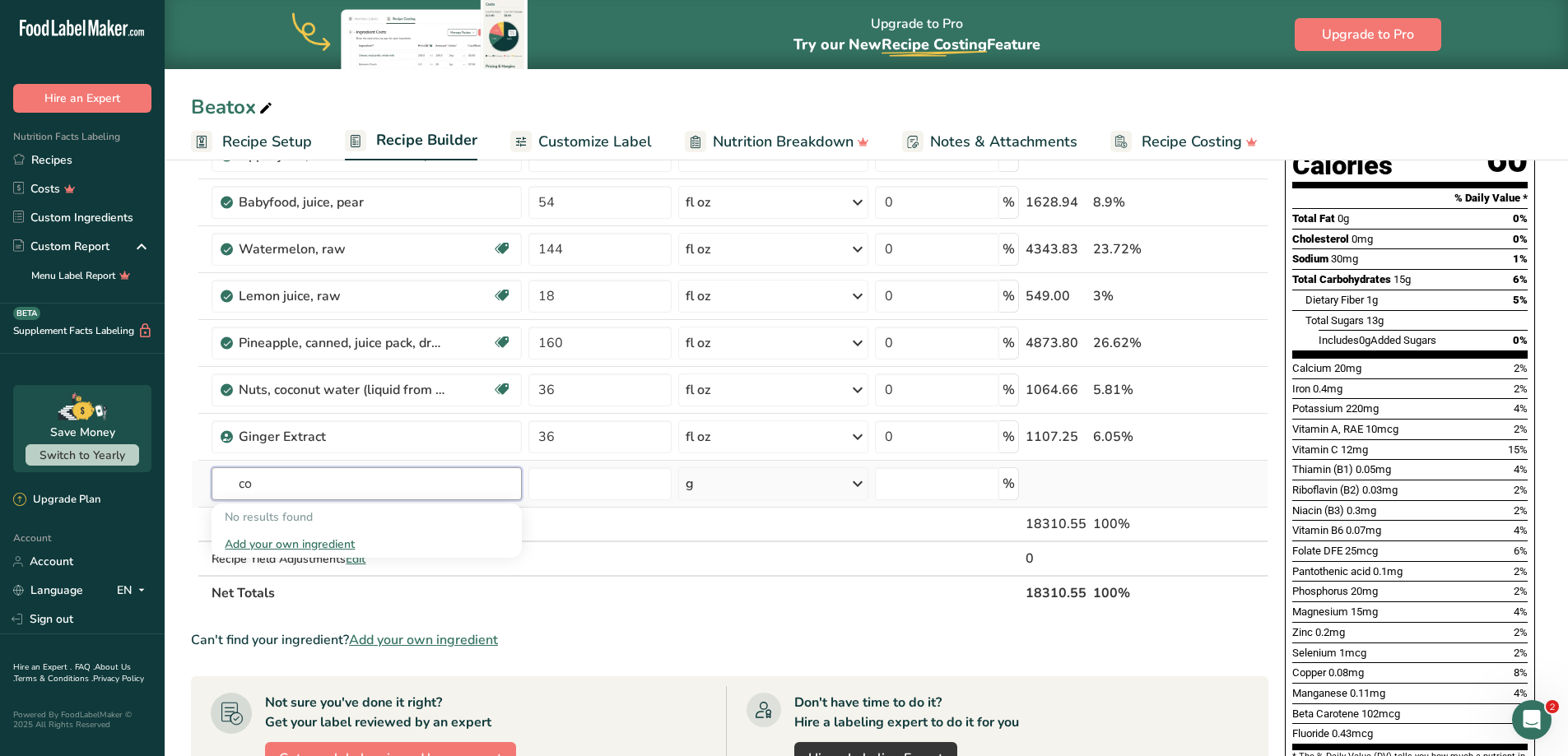 type on "c" 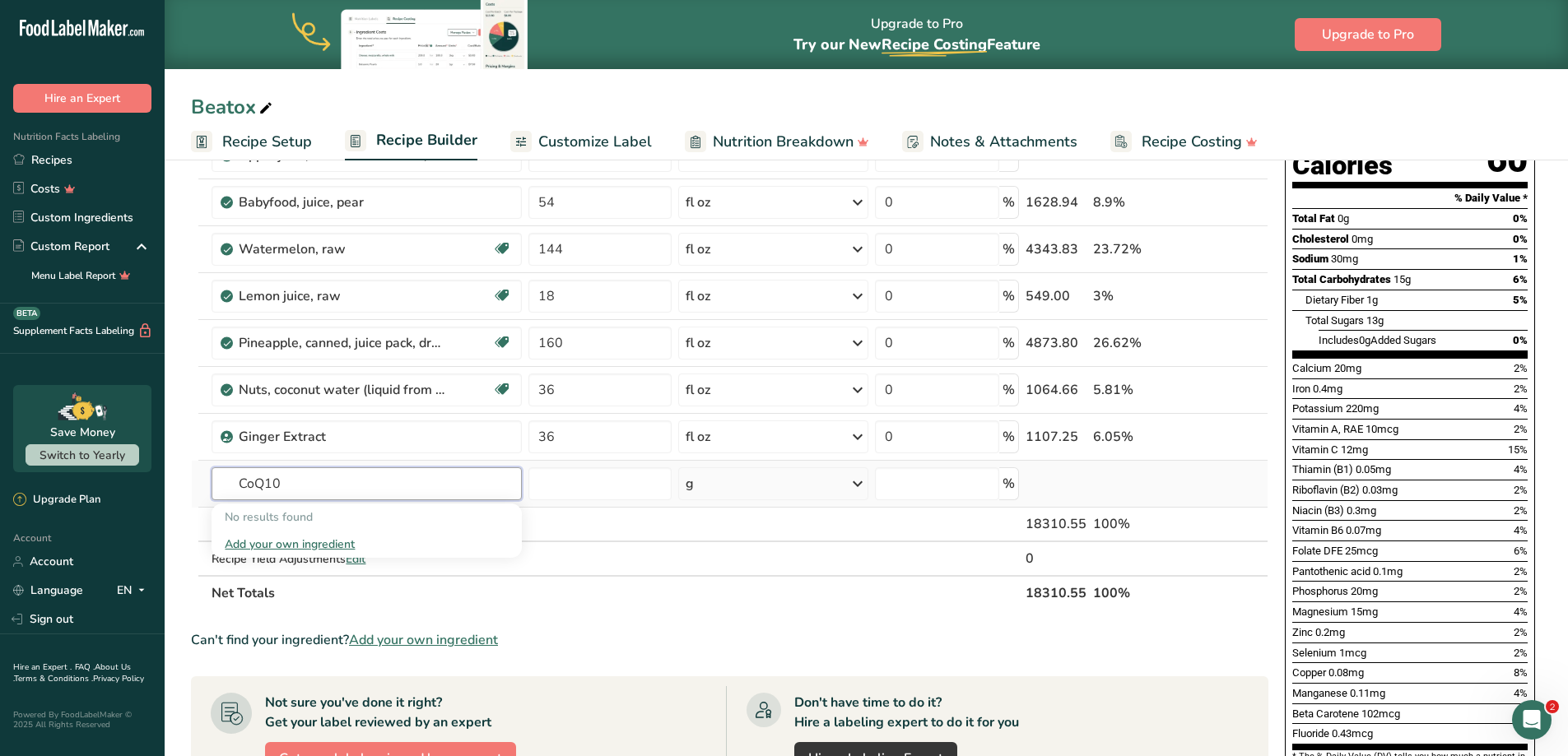 type on "CoQ10" 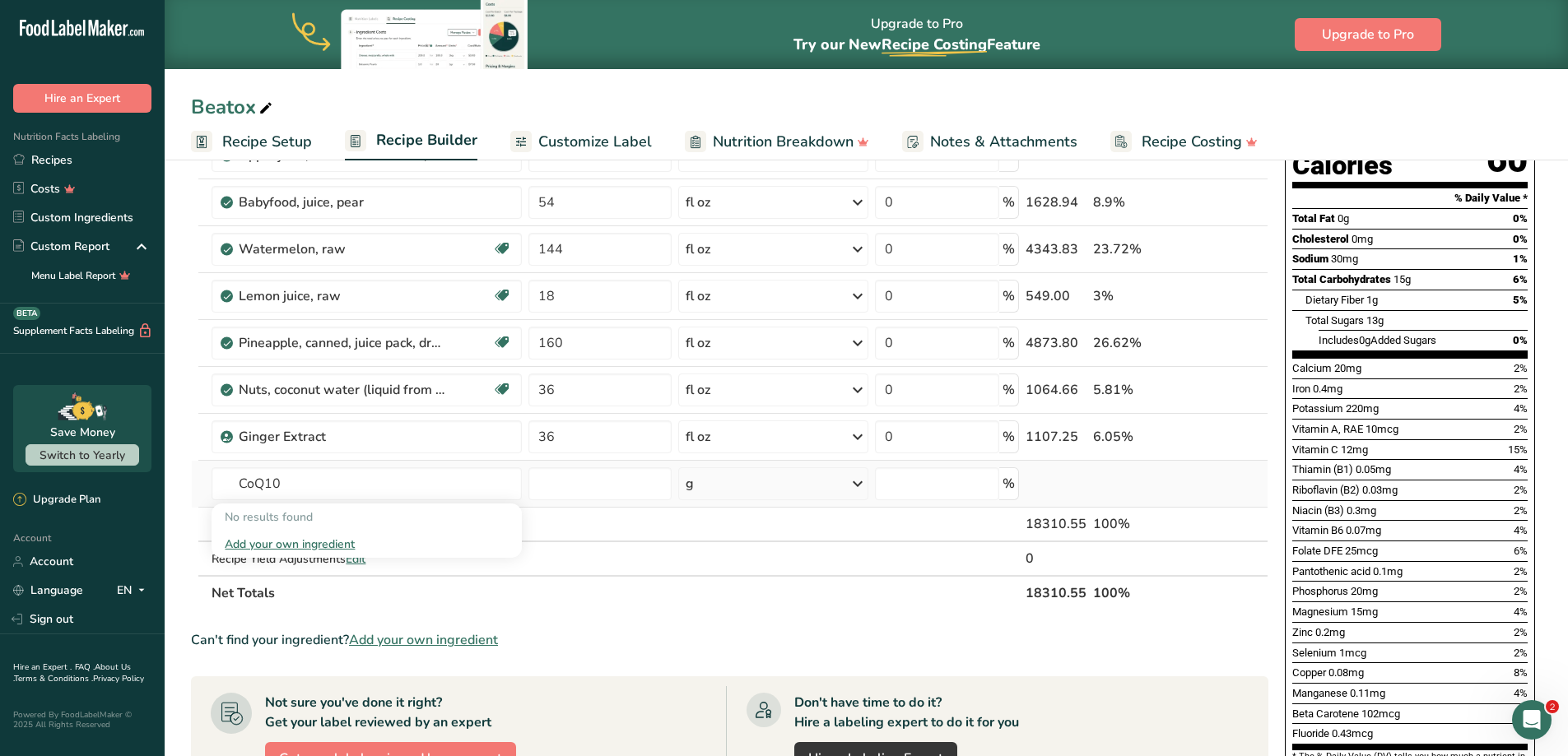type 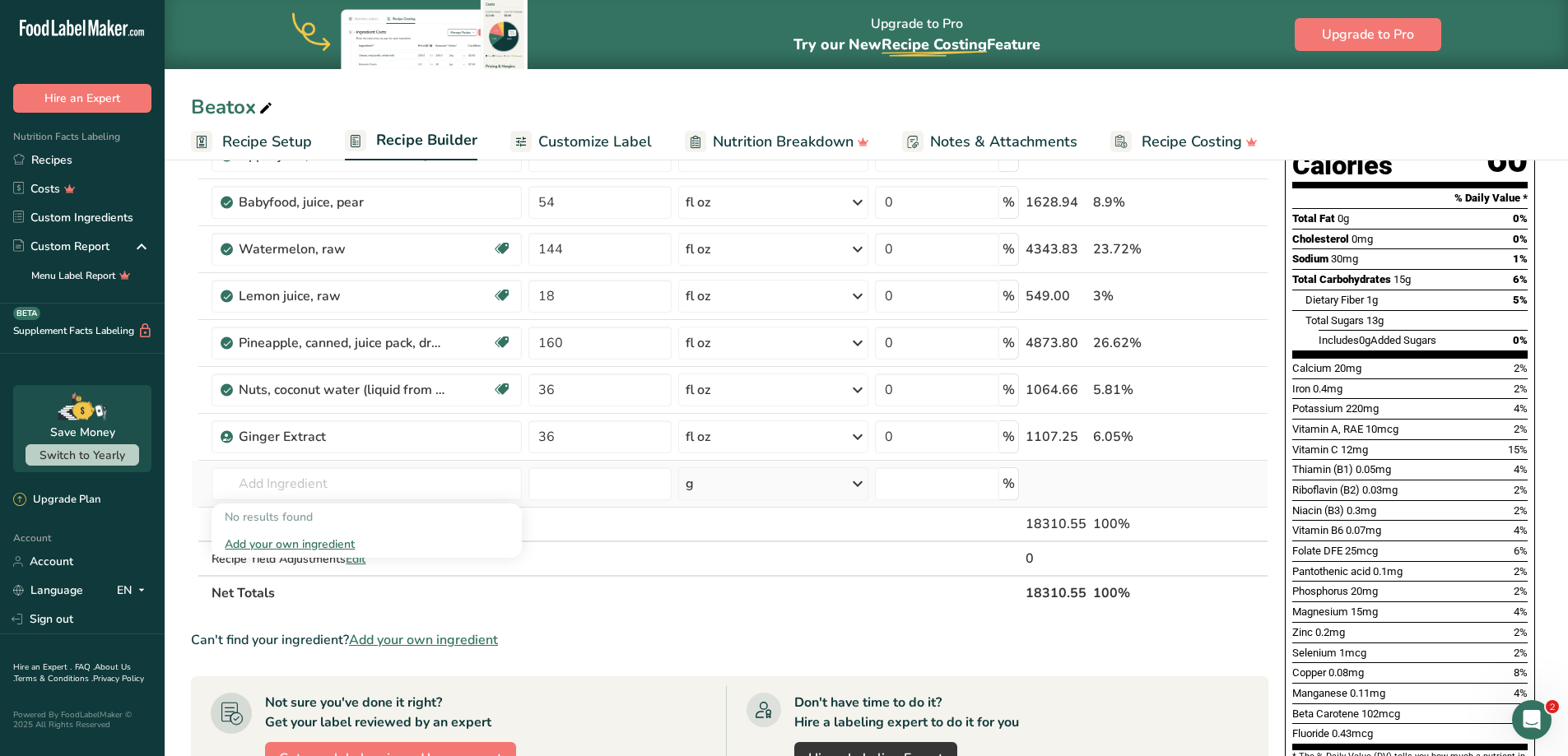 click on "Add your own ingredient" at bounding box center [366, 544] 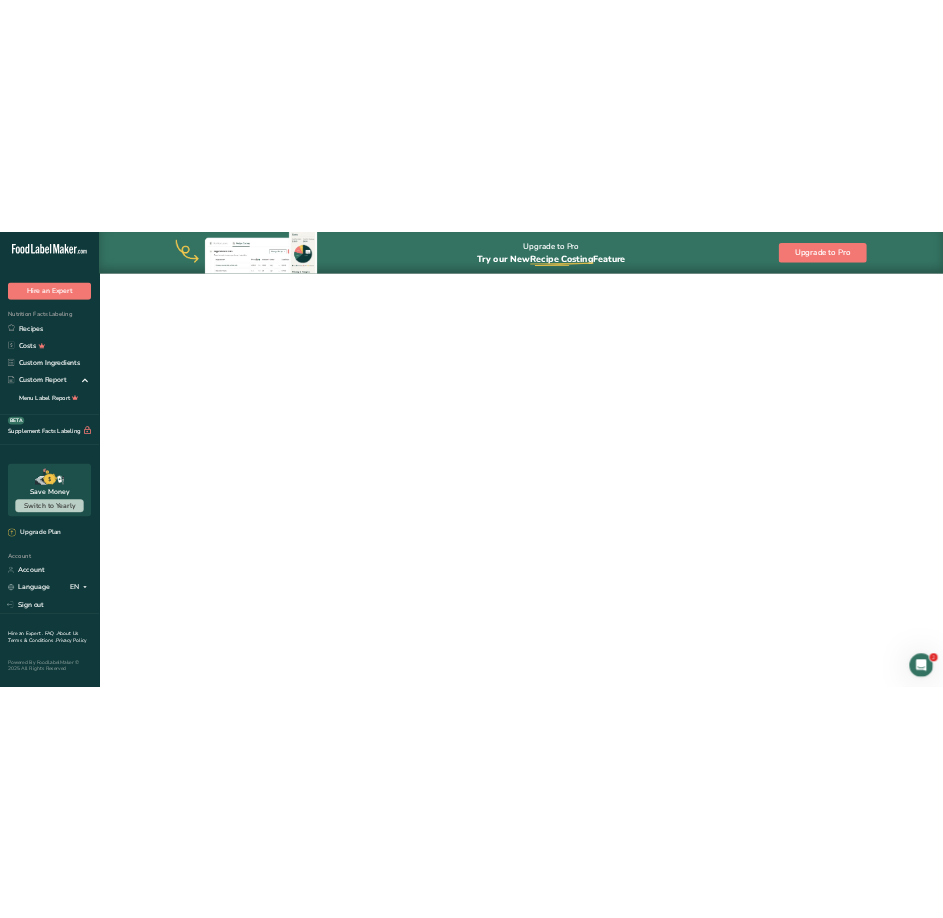 scroll, scrollTop: 0, scrollLeft: 0, axis: both 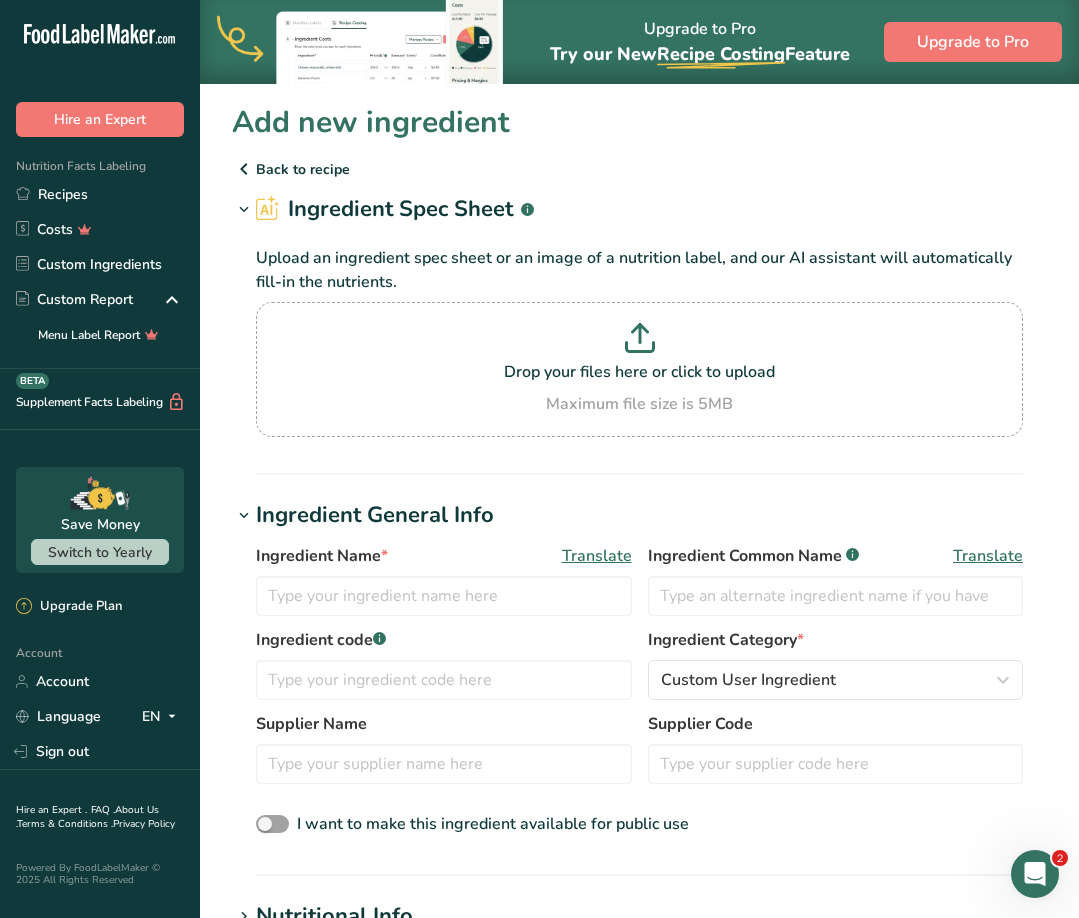 drag, startPoint x: 249, startPoint y: 171, endPoint x: 274, endPoint y: 173, distance: 25.079872 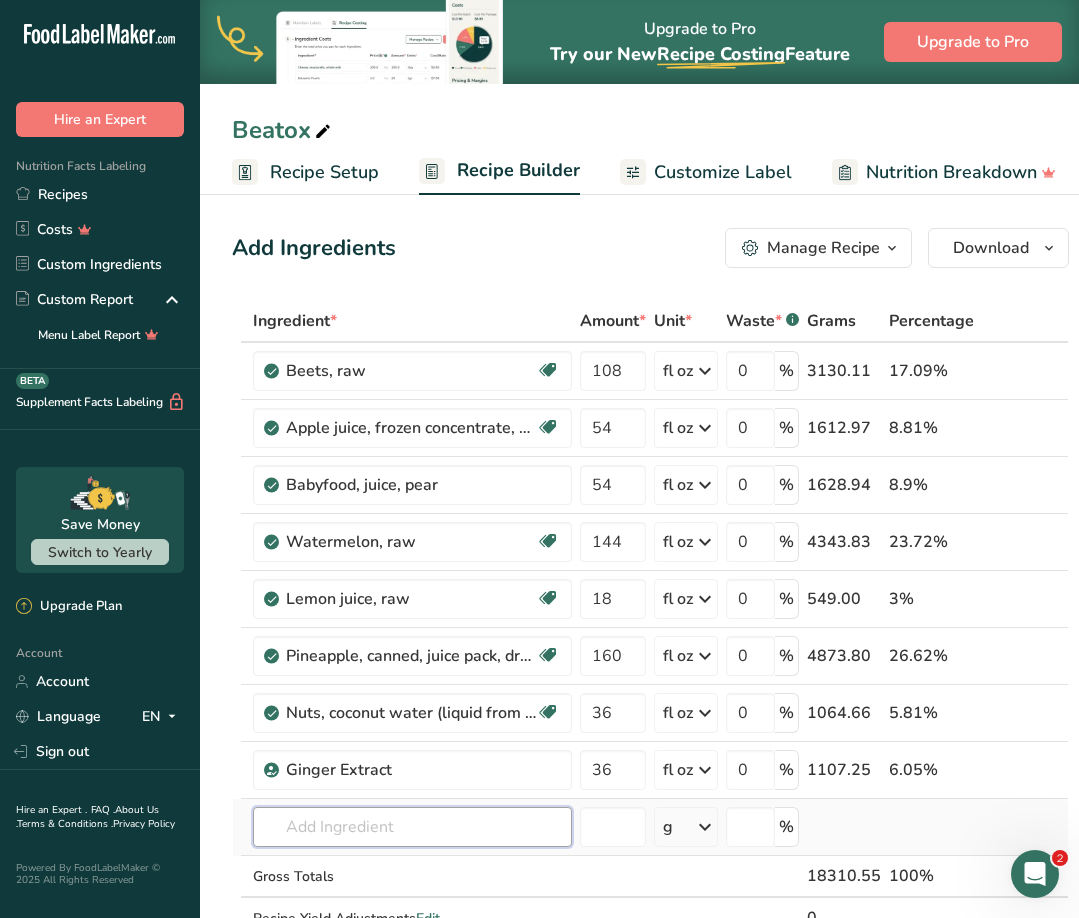 click at bounding box center (412, 827) 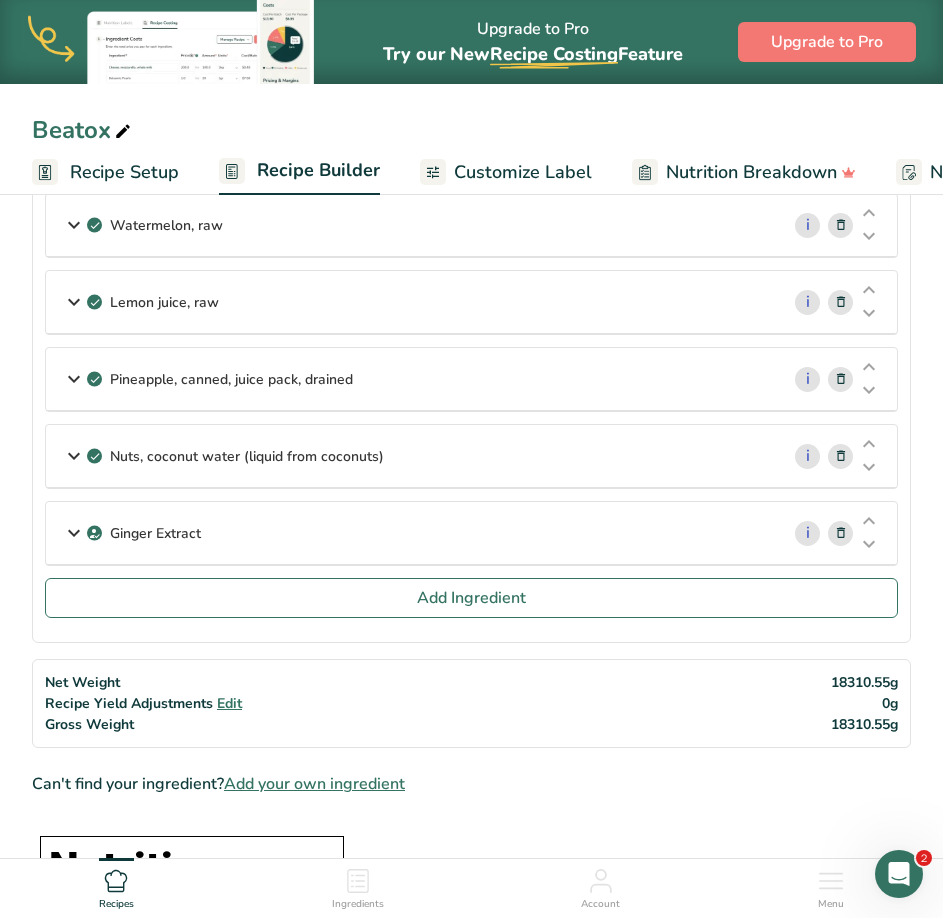 scroll, scrollTop: 400, scrollLeft: 0, axis: vertical 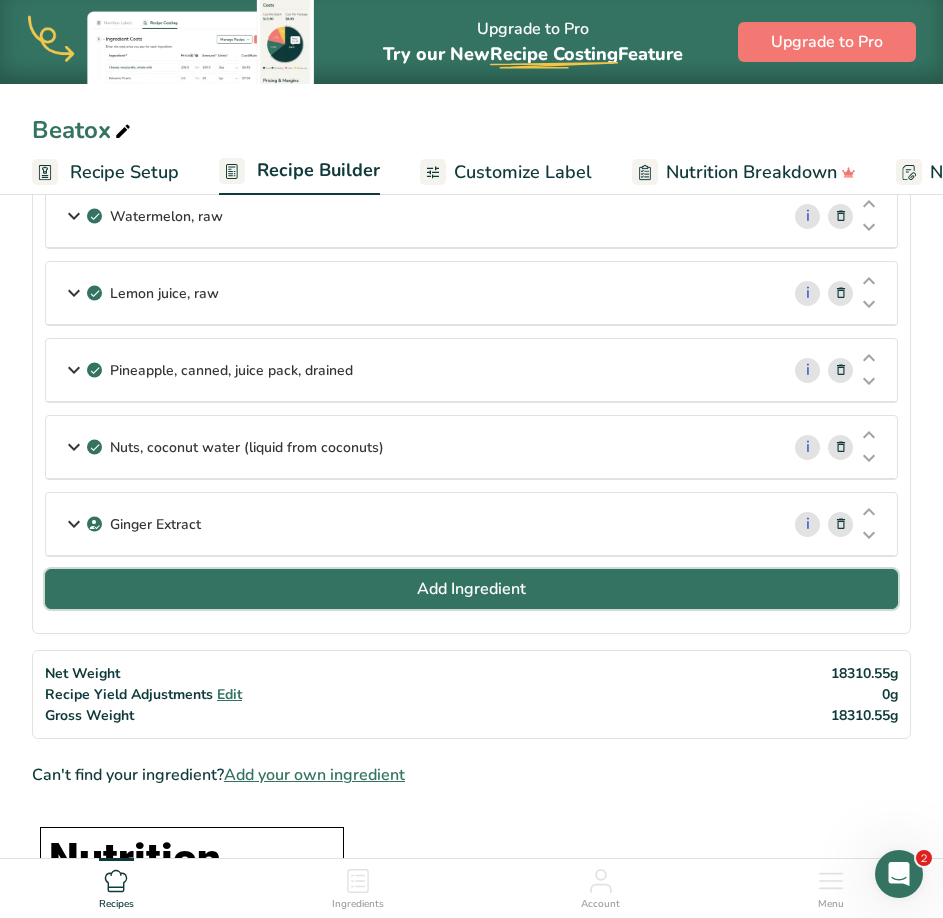 click on "Add Ingredient" at bounding box center (471, 589) 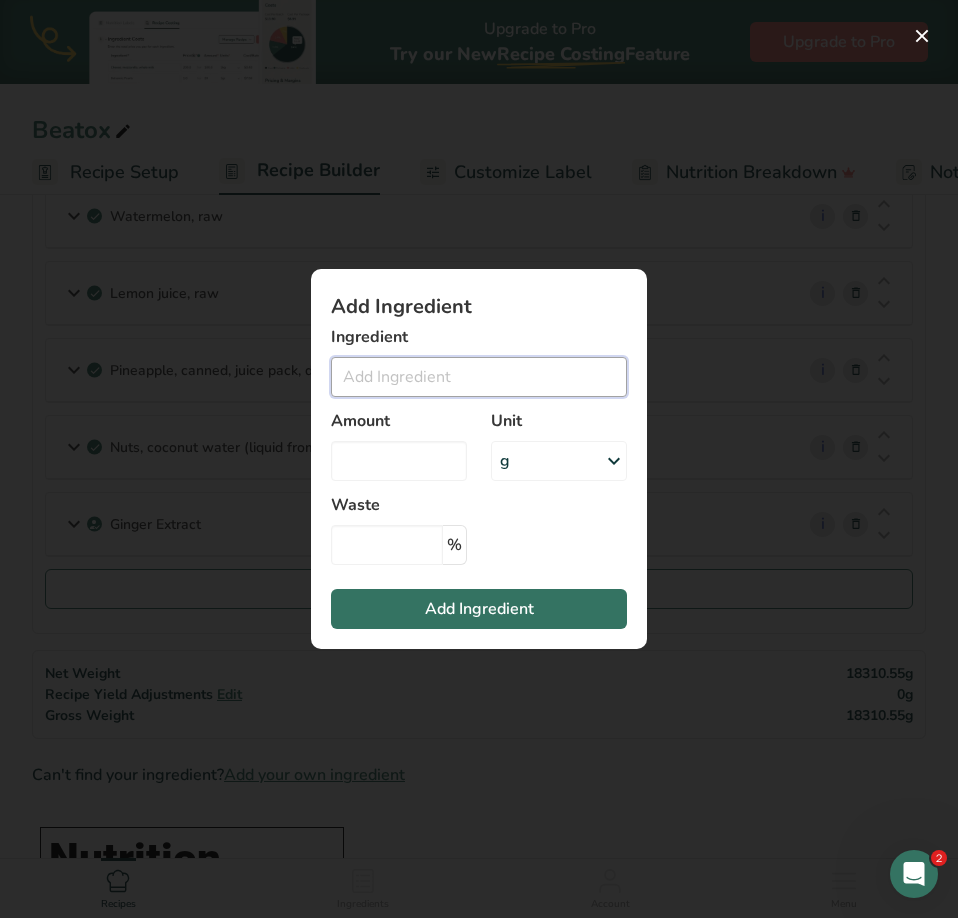 click at bounding box center [479, 377] 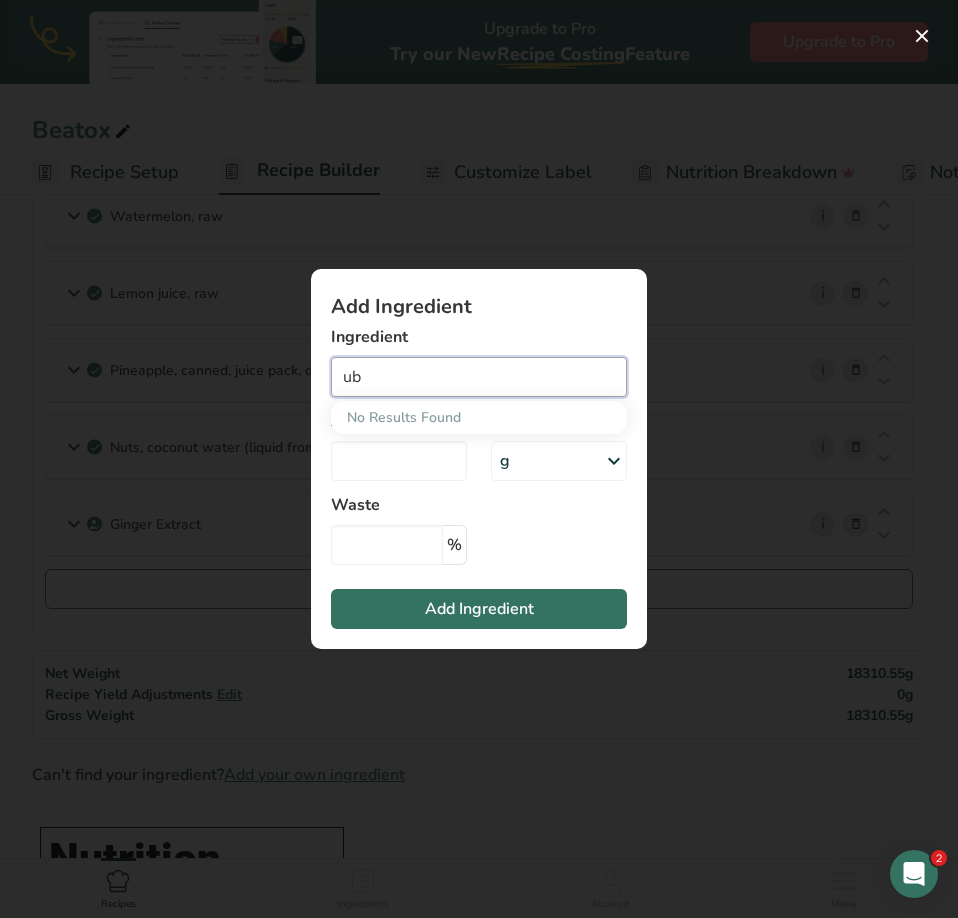 type on "u" 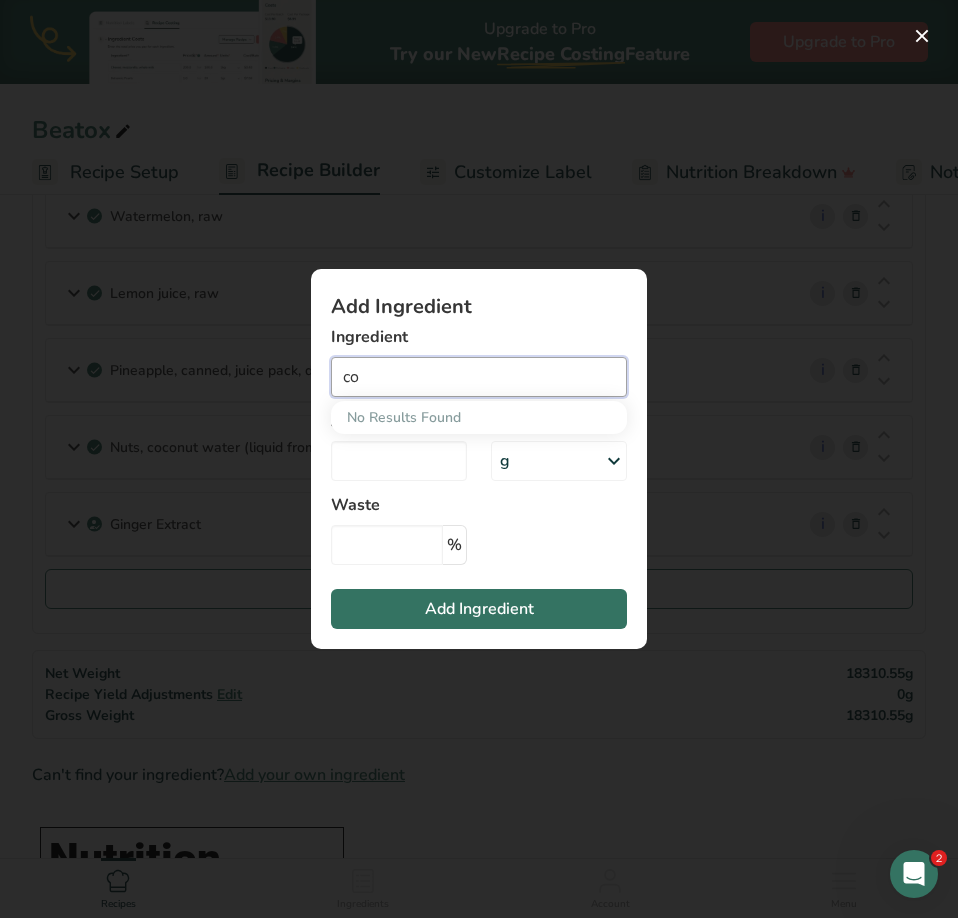 type on "c" 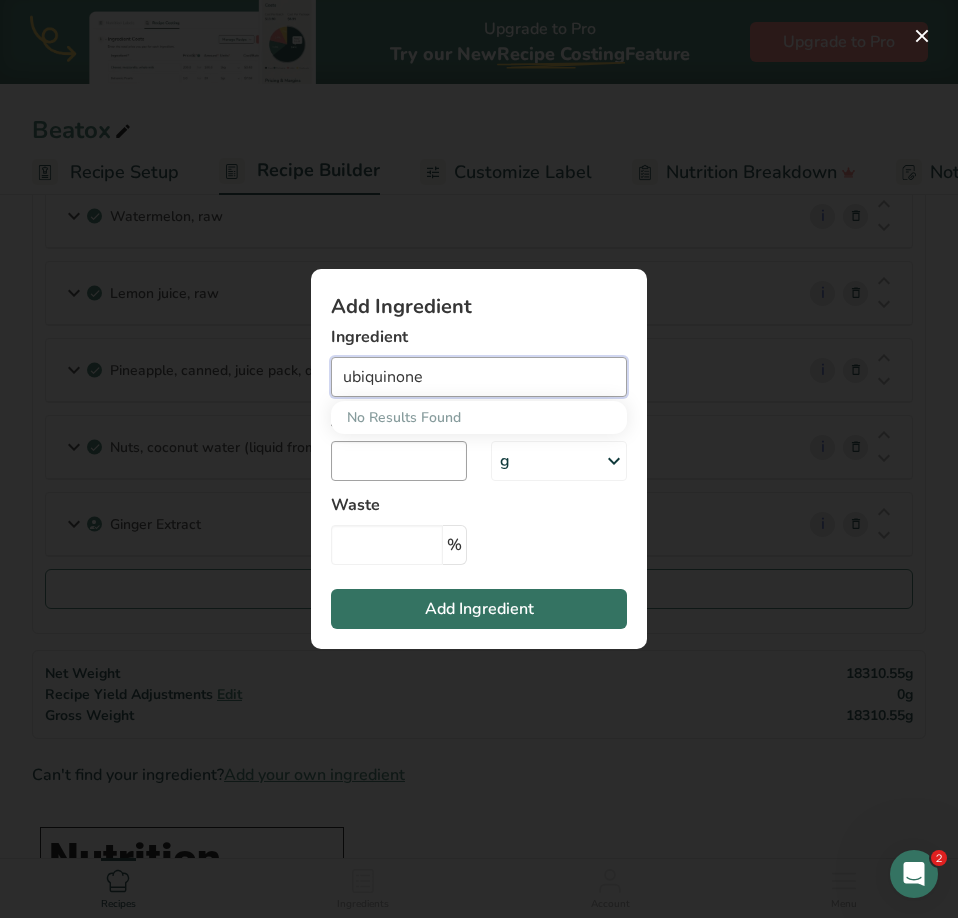 type on "ubiquinone" 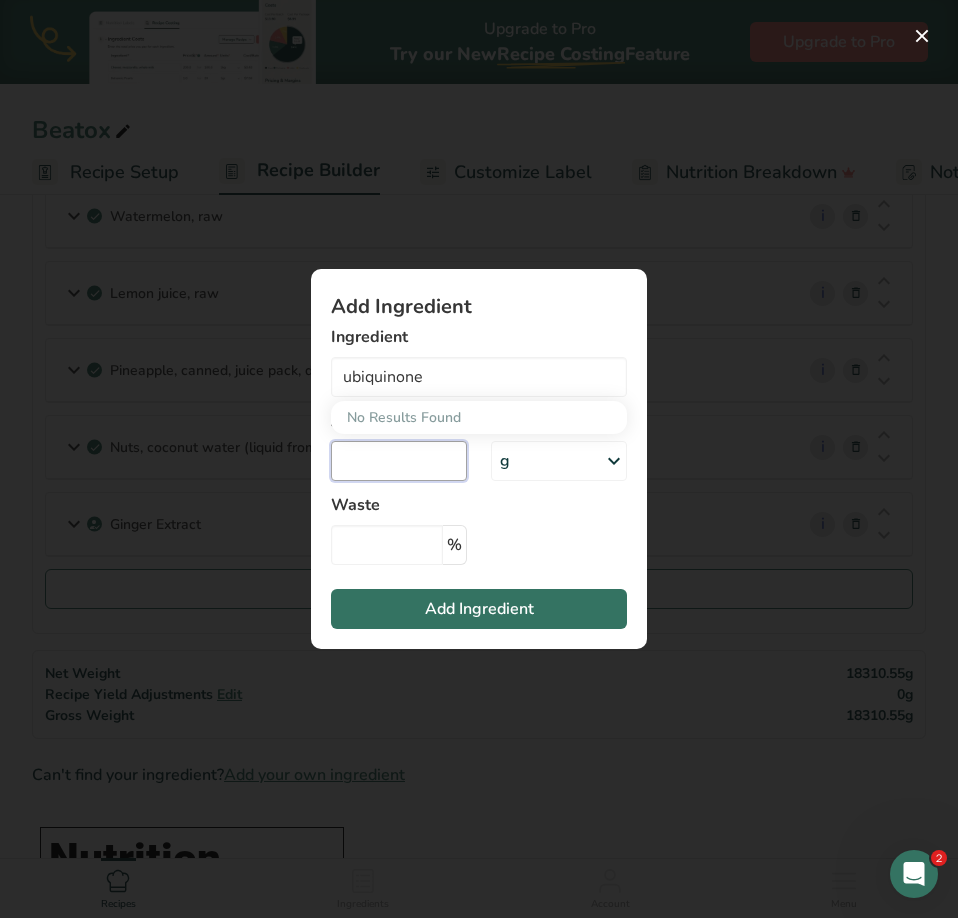 click at bounding box center [399, 461] 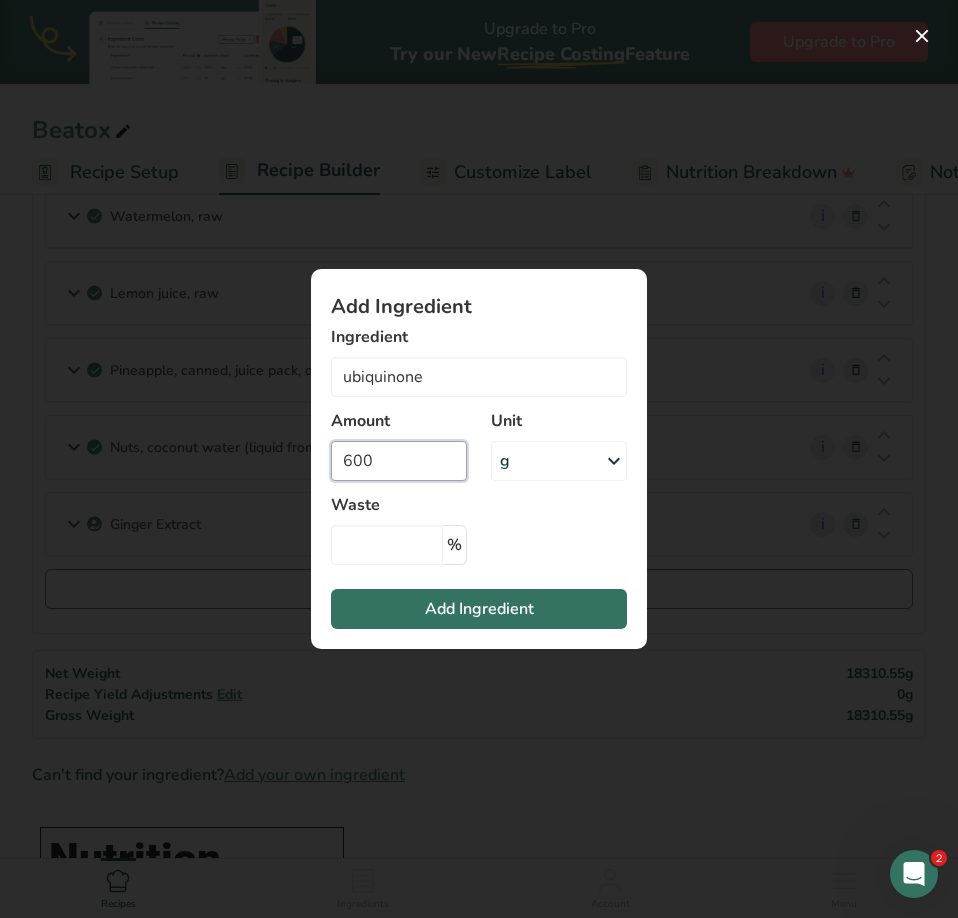 type on "600" 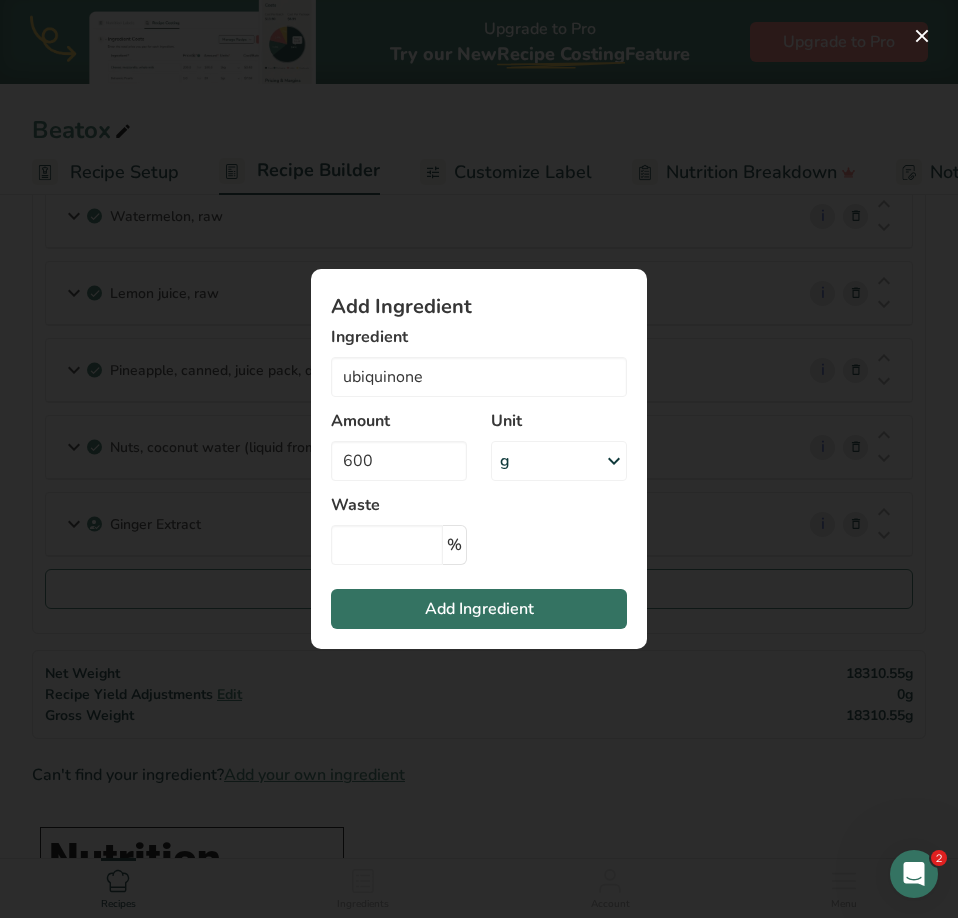 click on "g" at bounding box center (559, 461) 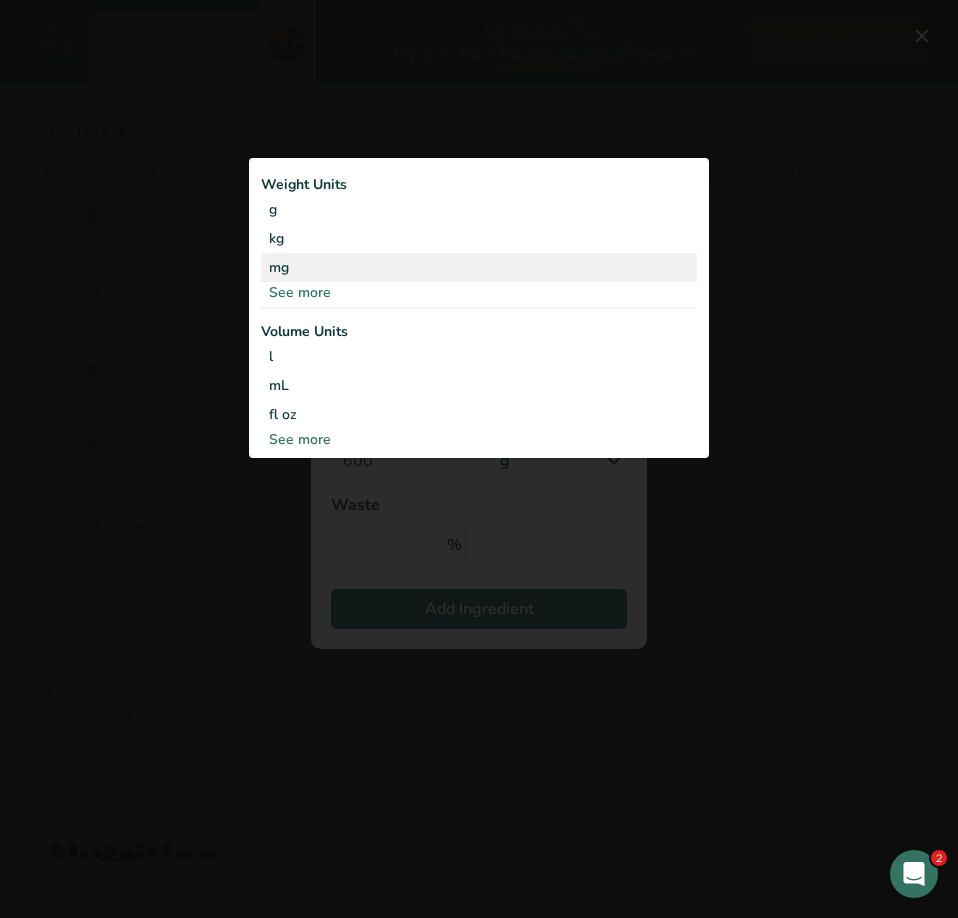 click on "mg" at bounding box center (479, 267) 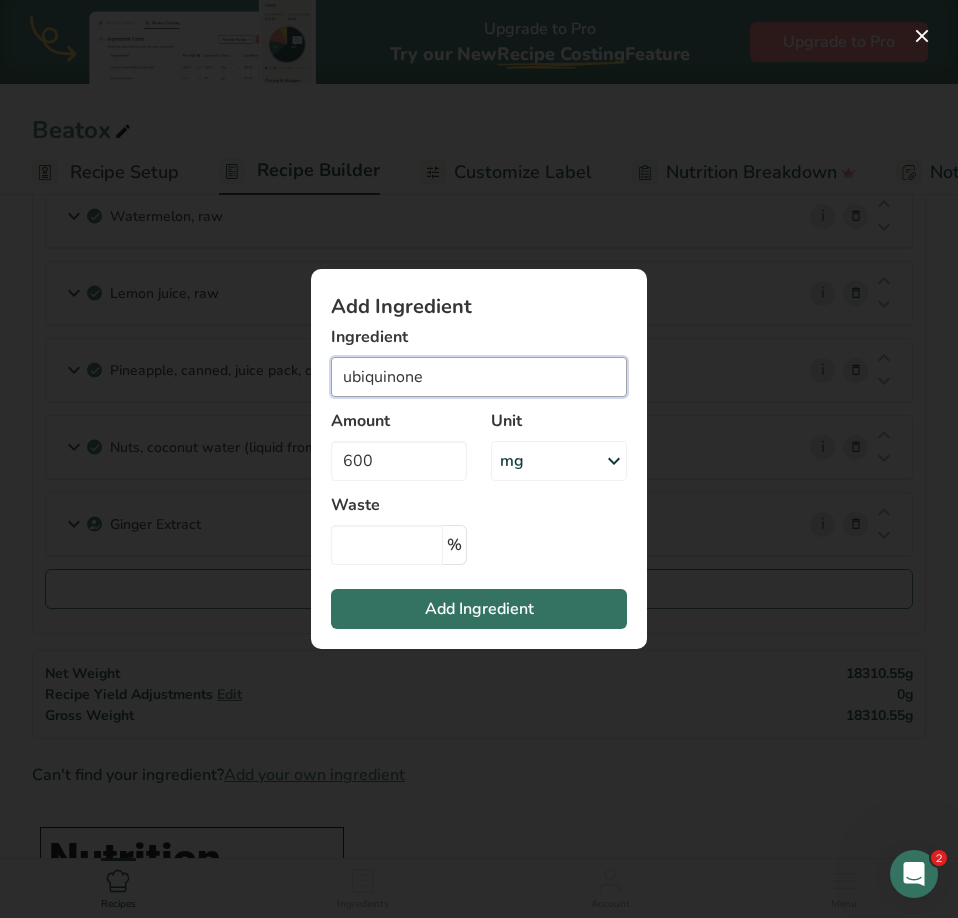 click on "ubiquinone" at bounding box center (479, 377) 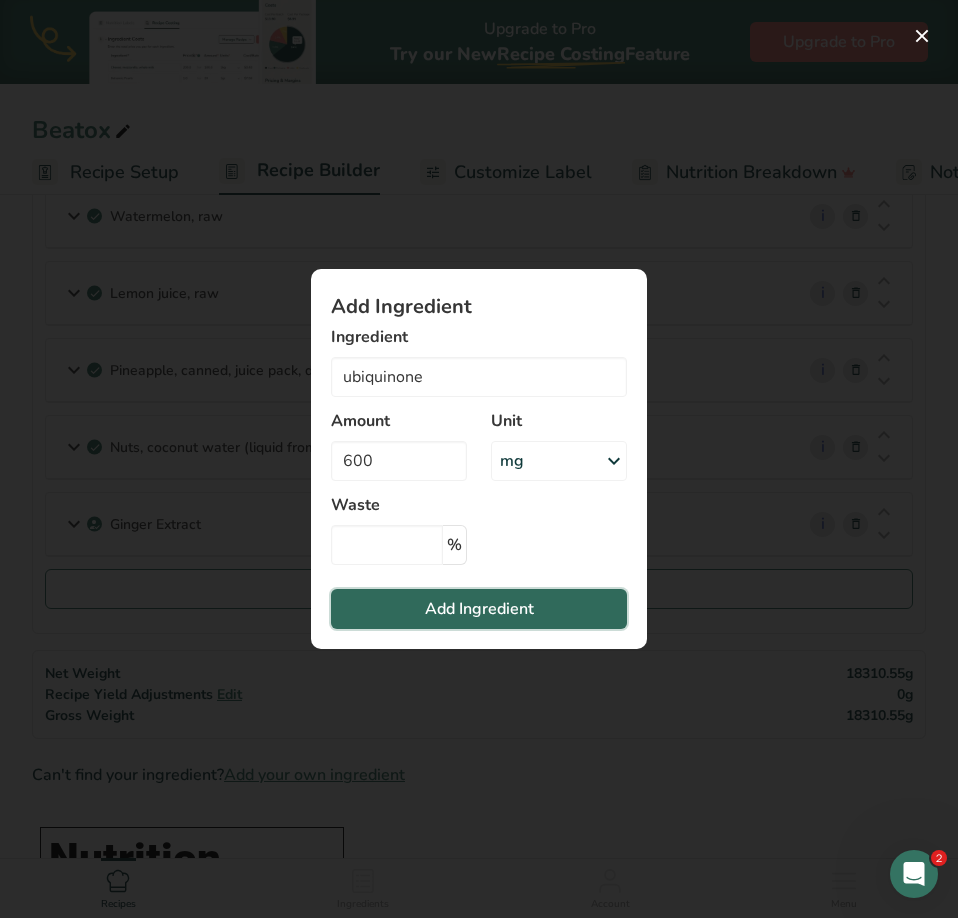 click on "Add Ingredient" at bounding box center (479, 609) 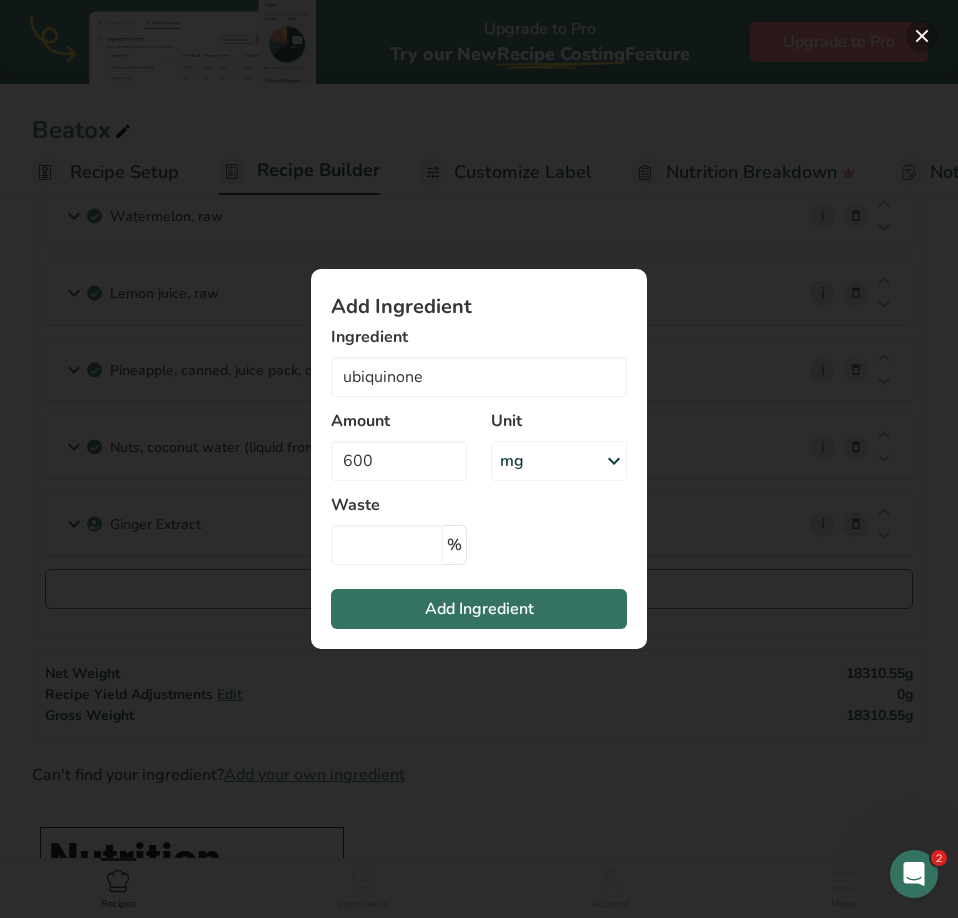 click at bounding box center [922, 36] 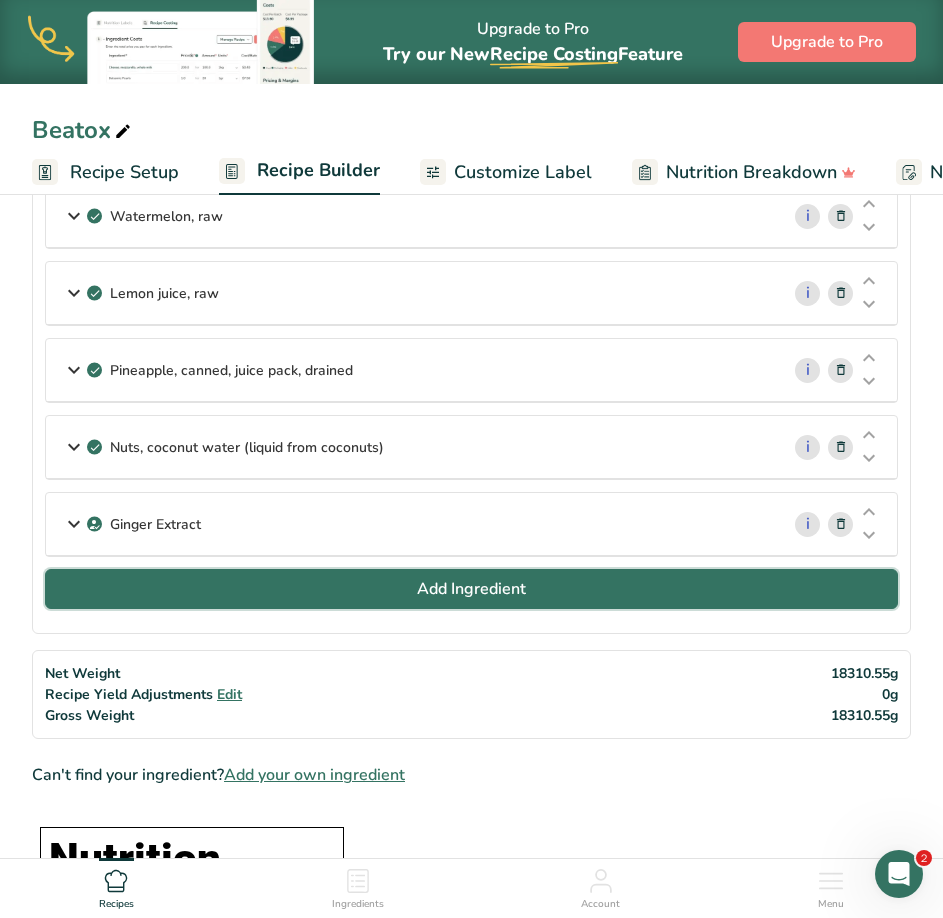 click on "Add Ingredient" at bounding box center [471, 589] 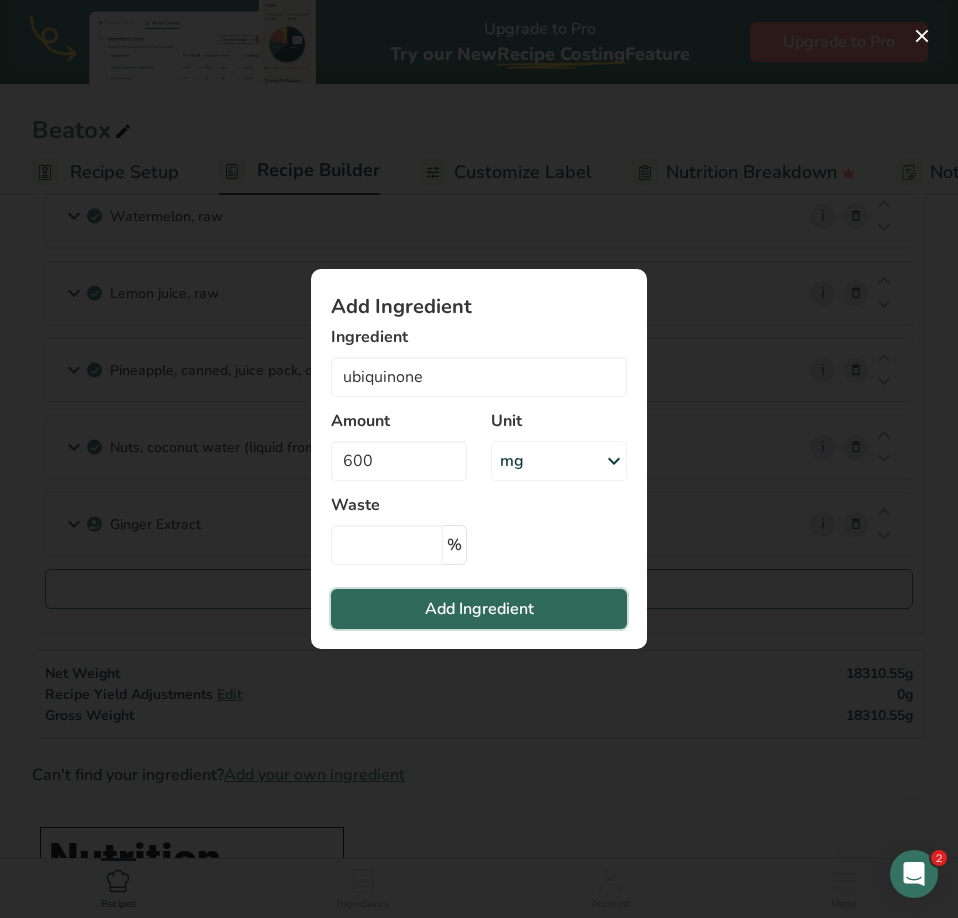 click on "Add Ingredient" at bounding box center (479, 609) 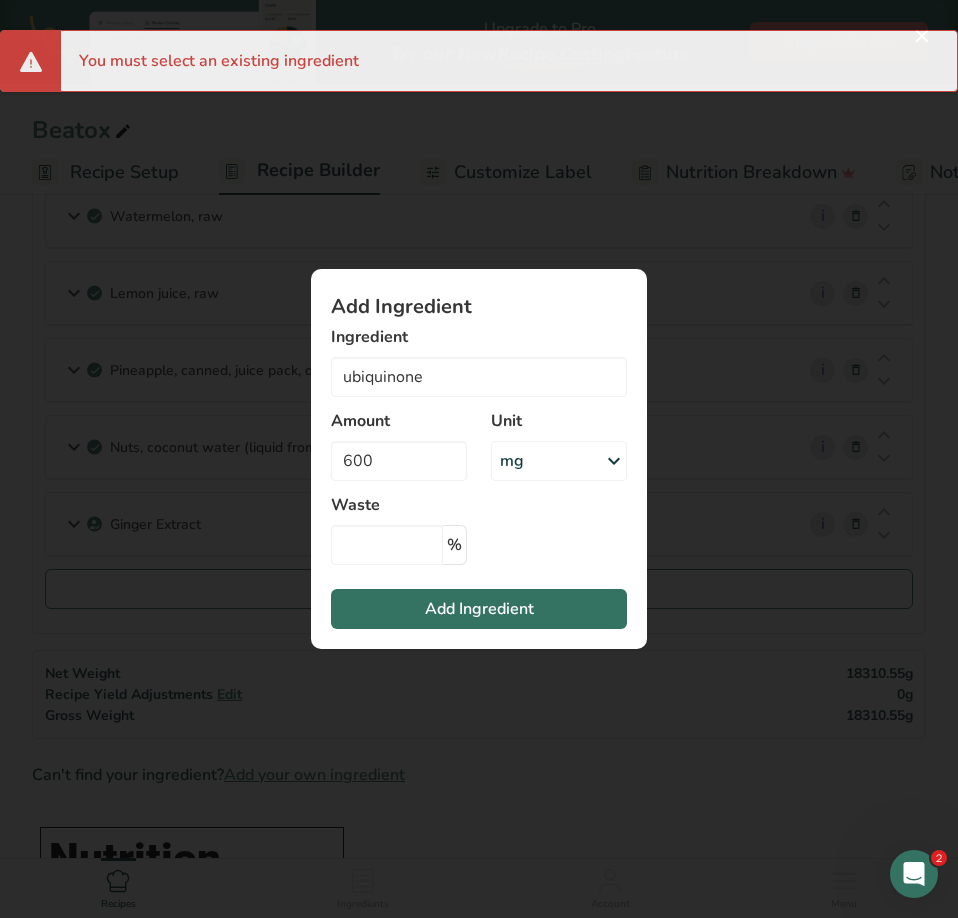 click at bounding box center [479, 459] 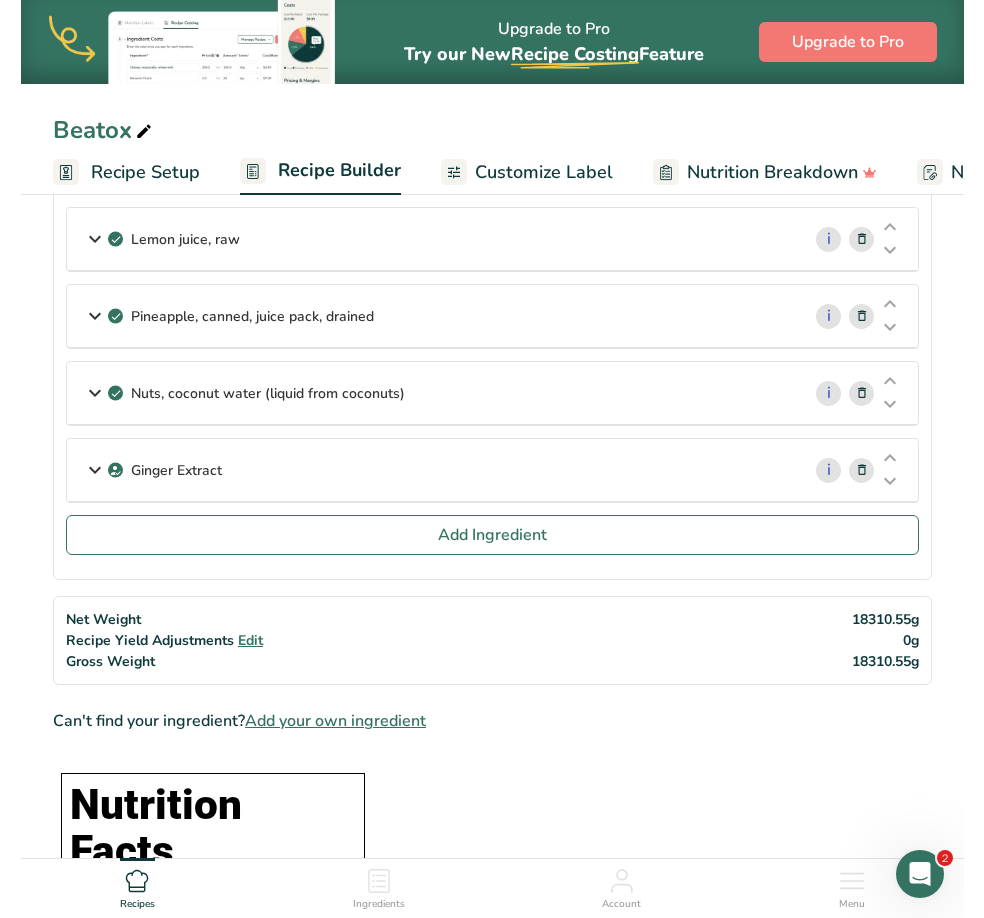 scroll, scrollTop: 500, scrollLeft: 0, axis: vertical 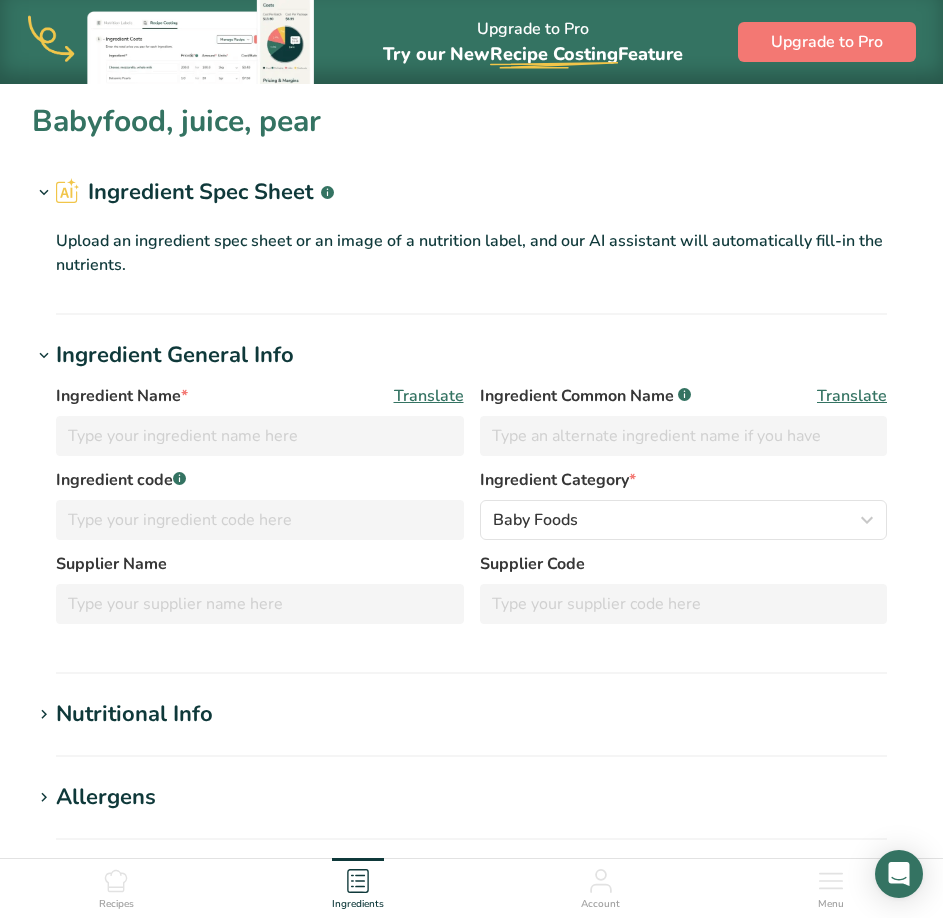 type on "Babyfood, juice, pear" 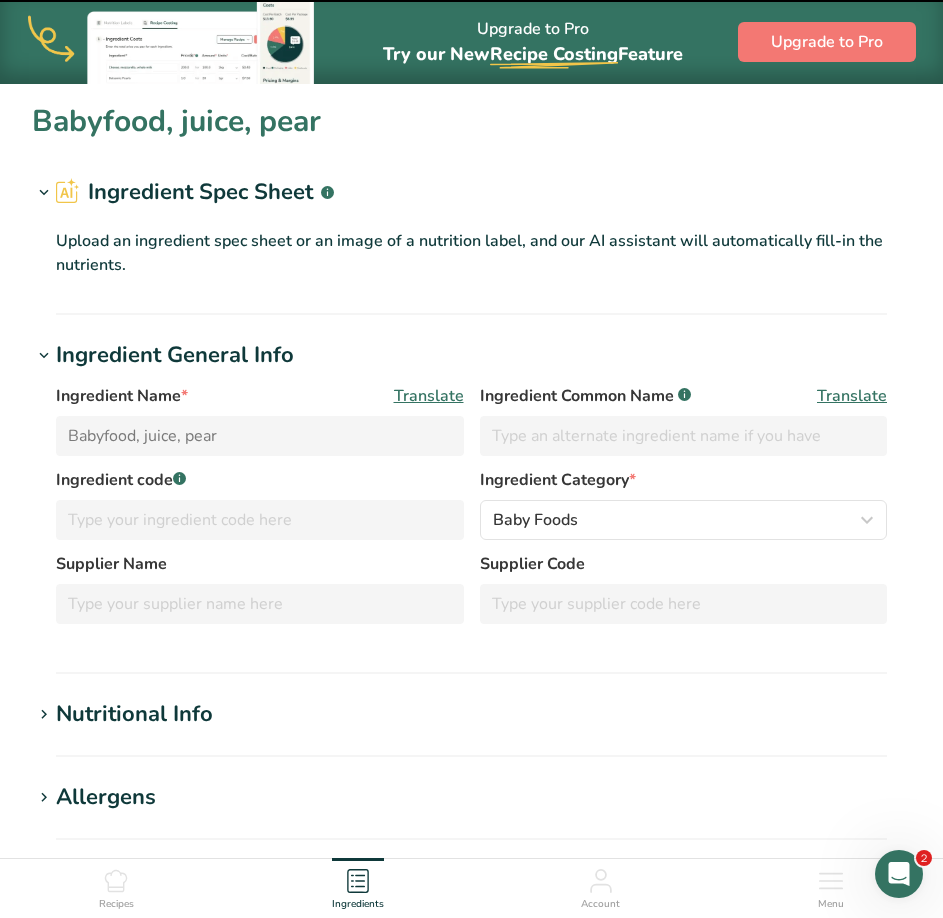 scroll, scrollTop: 0, scrollLeft: 0, axis: both 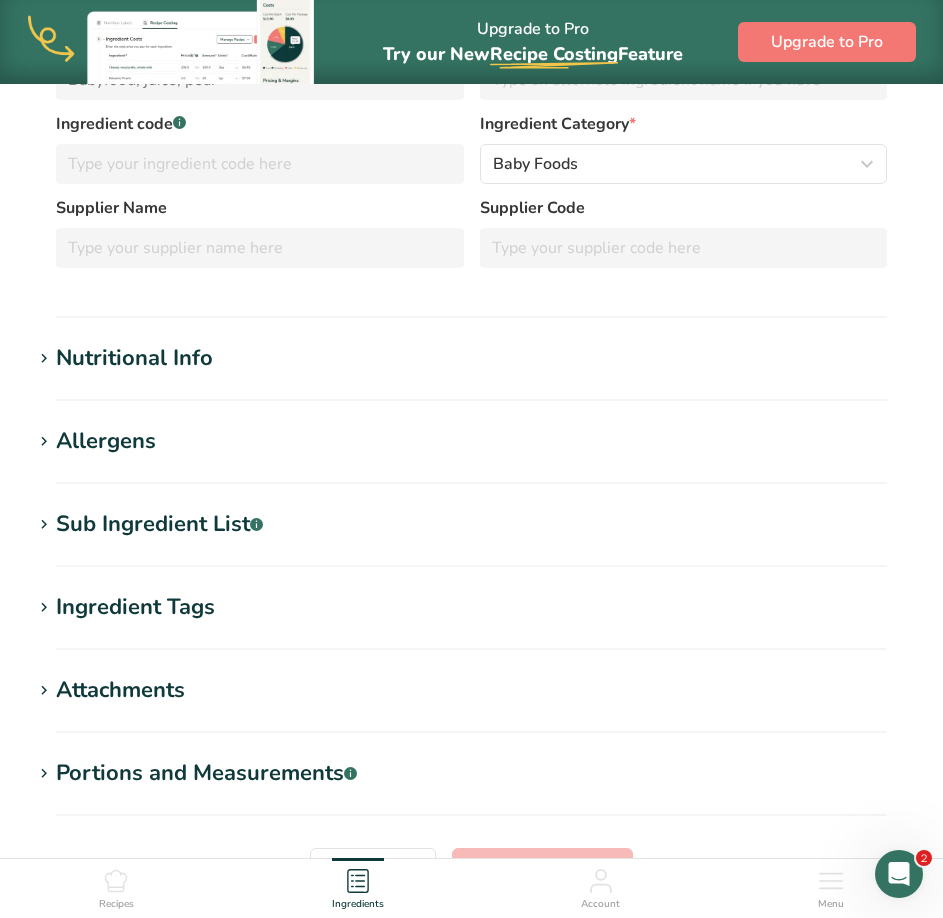 click on "Nutritional Info" at bounding box center (134, 358) 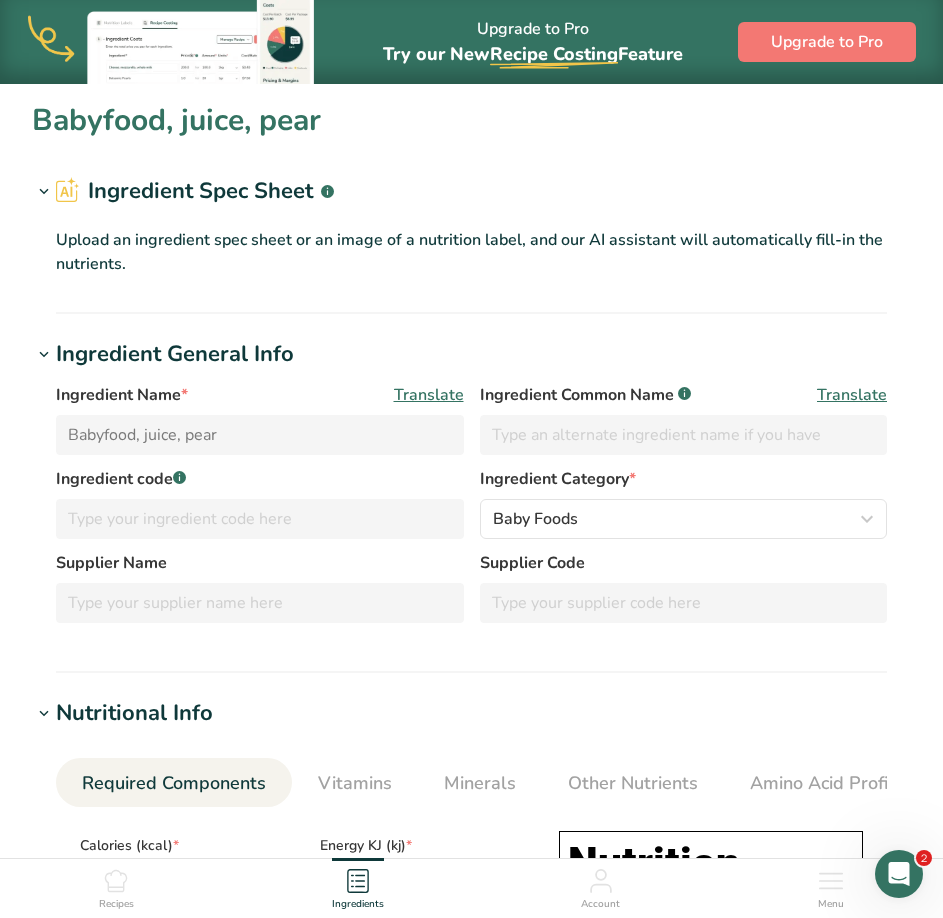 scroll, scrollTop: 0, scrollLeft: 0, axis: both 